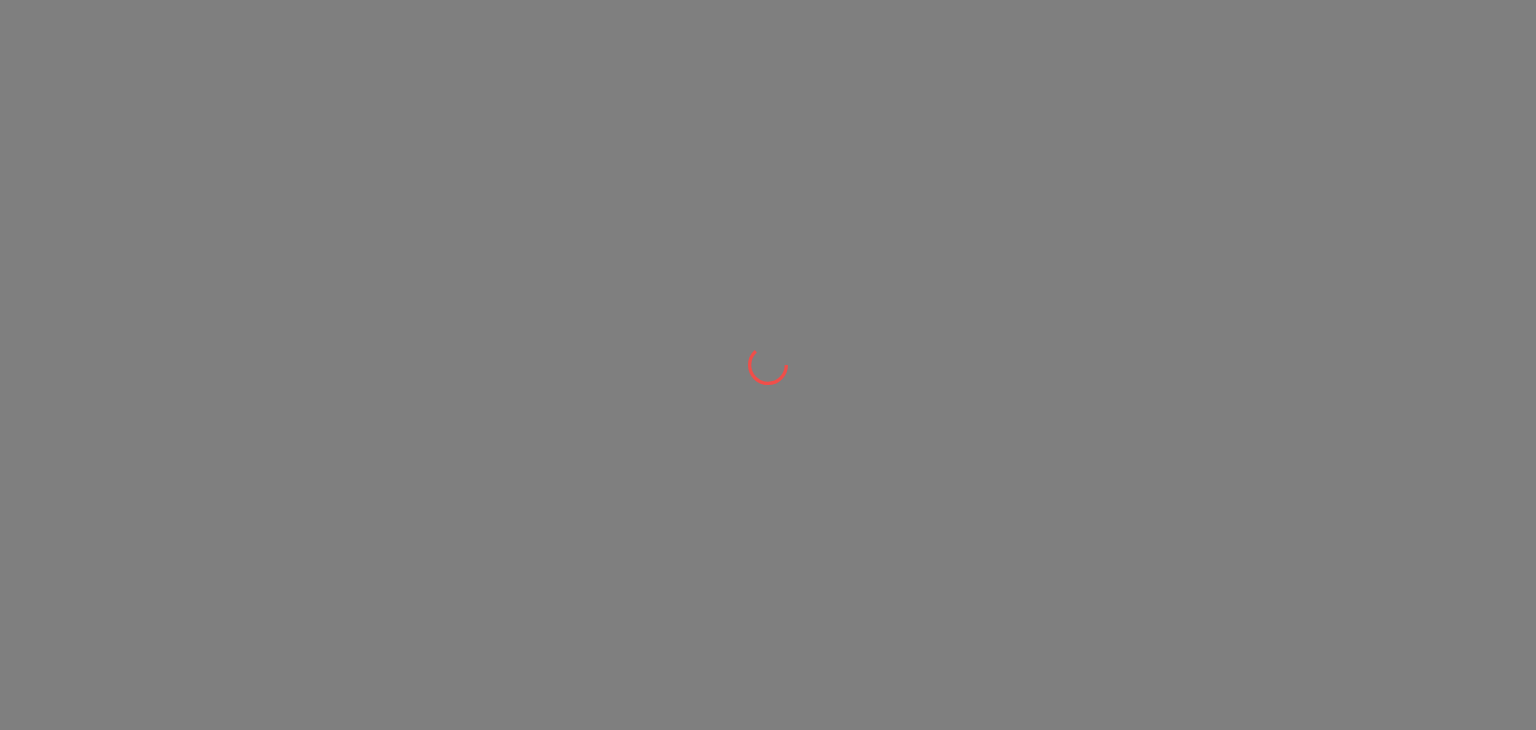 scroll, scrollTop: 0, scrollLeft: 0, axis: both 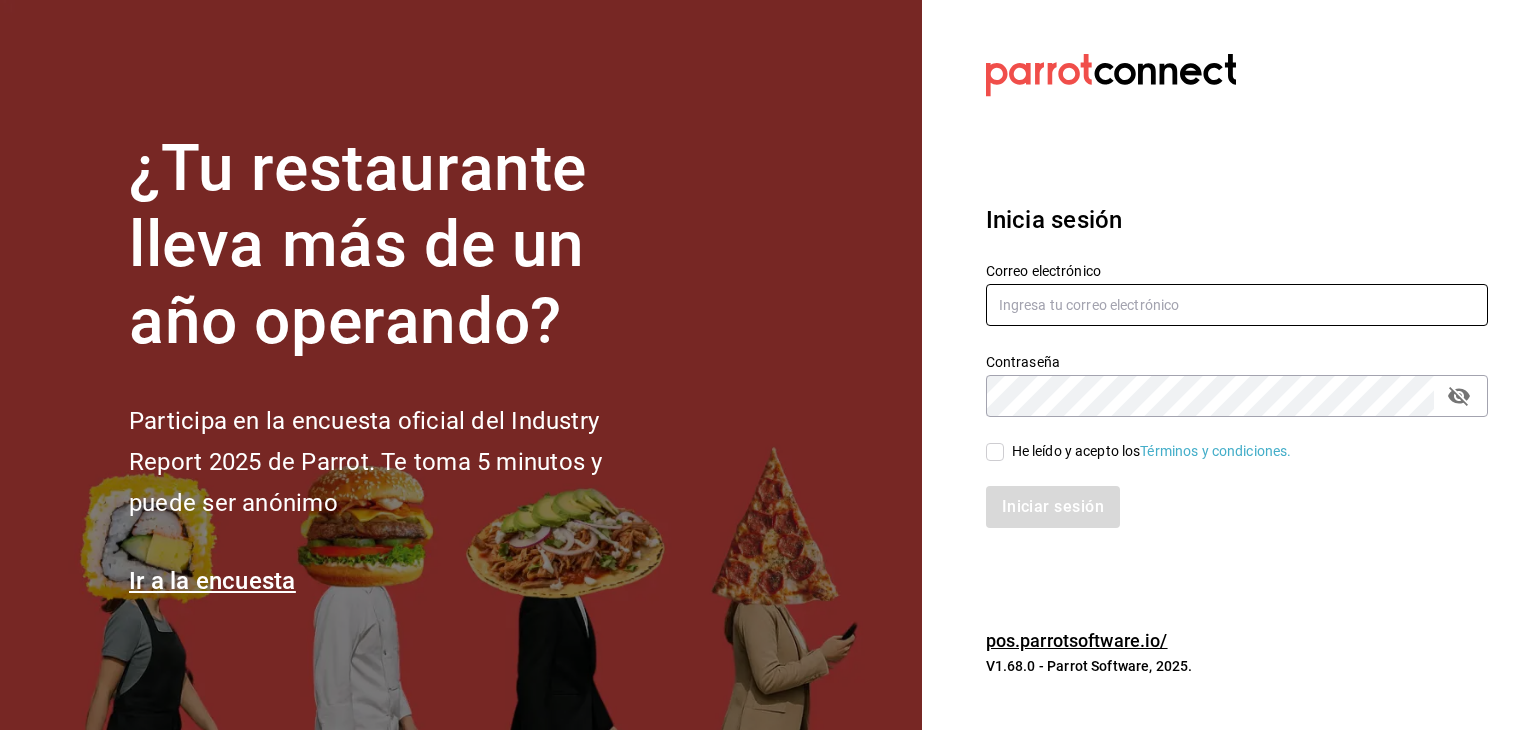 type on "[USERNAME]@example.com" 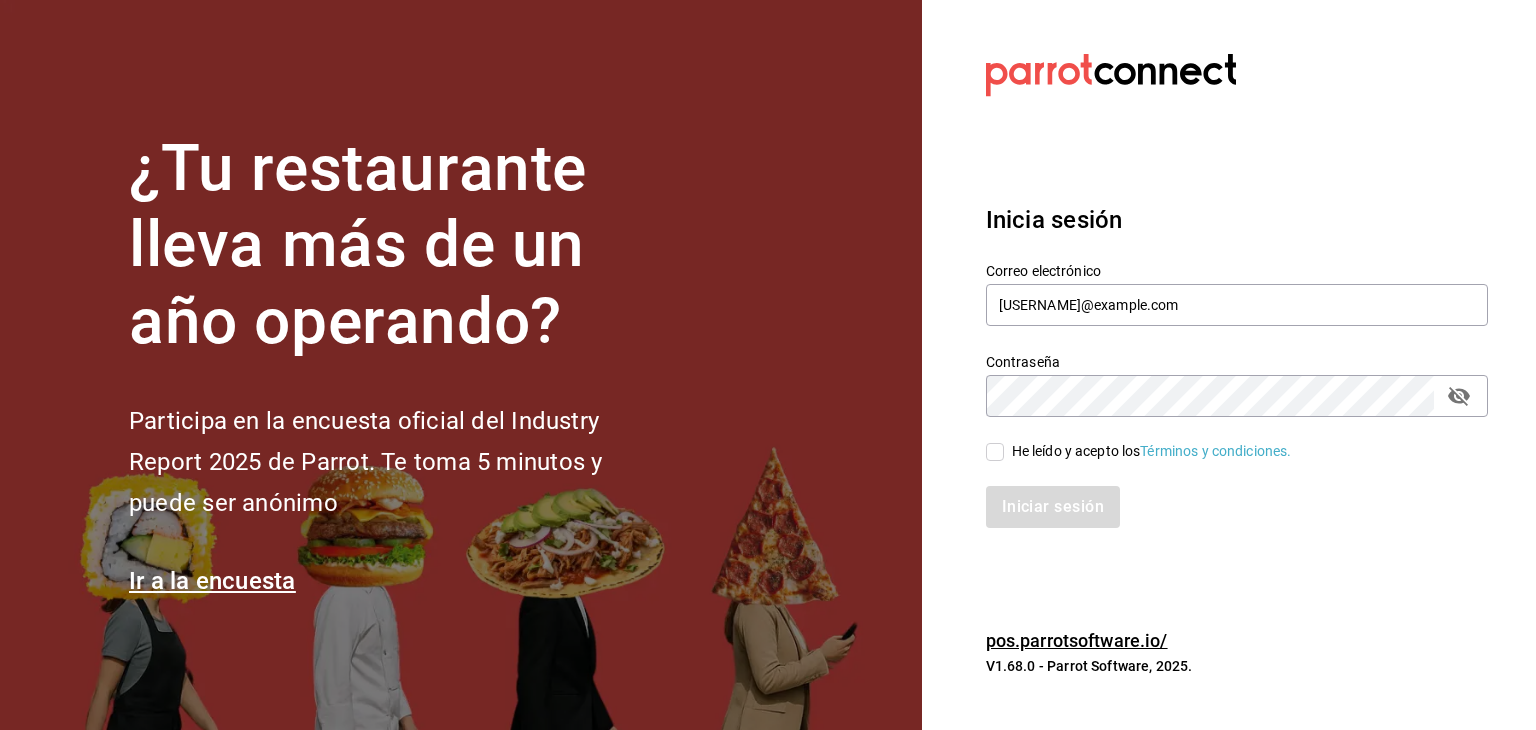 click on "He leído y acepto los  Términos y condiciones." at bounding box center (995, 452) 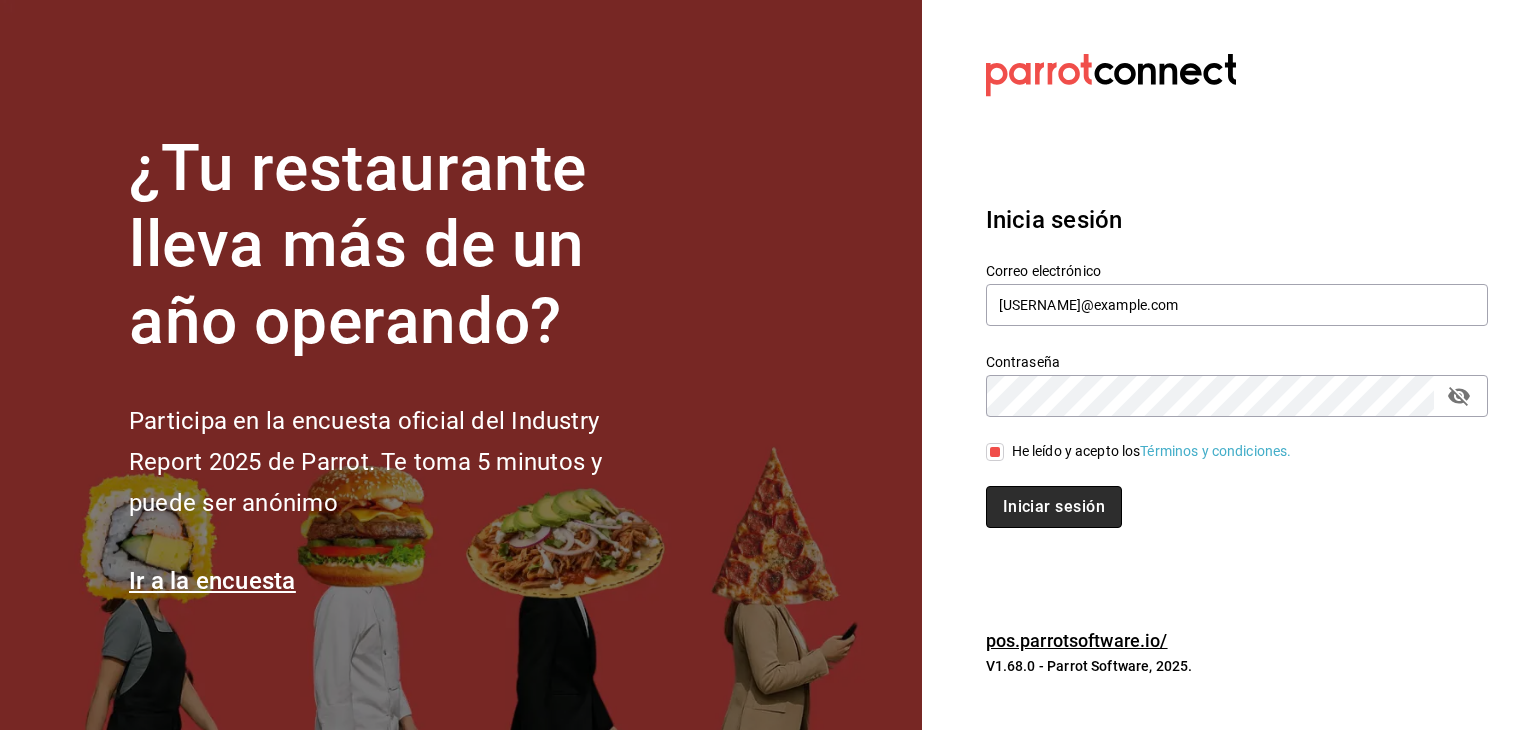 click on "Iniciar sesión" at bounding box center [1054, 507] 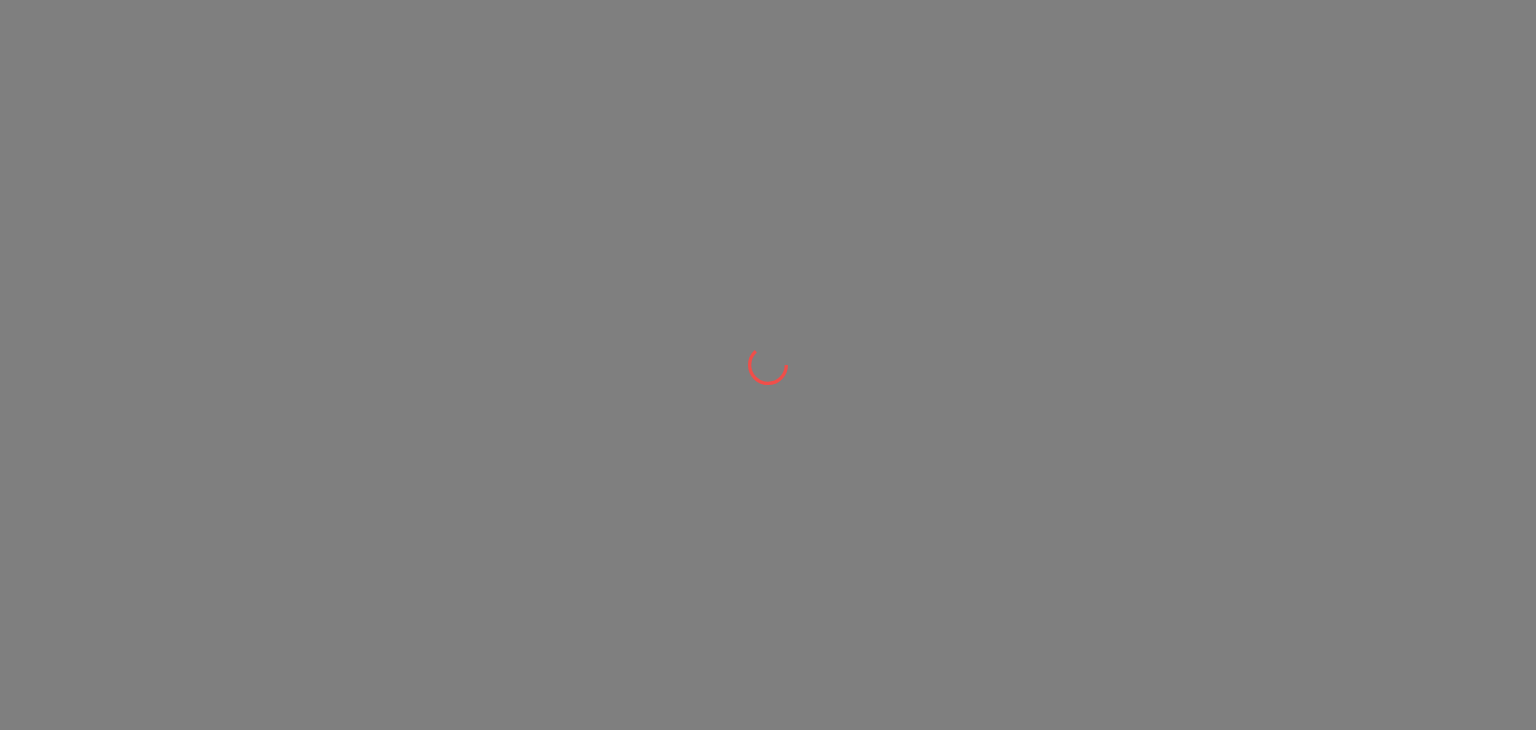 scroll, scrollTop: 0, scrollLeft: 0, axis: both 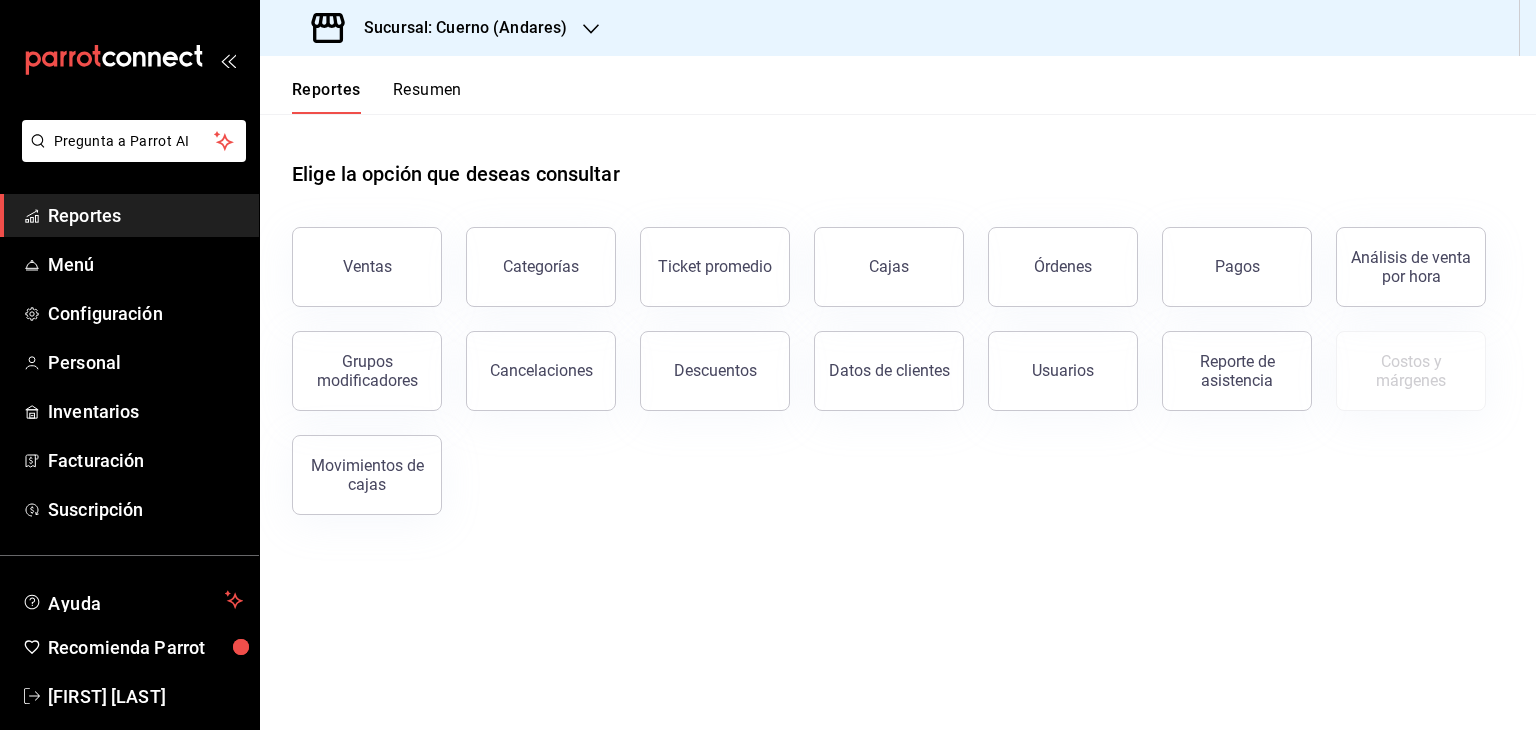 click on "Sucursal: Cuerno (Andares)" at bounding box center [457, 28] 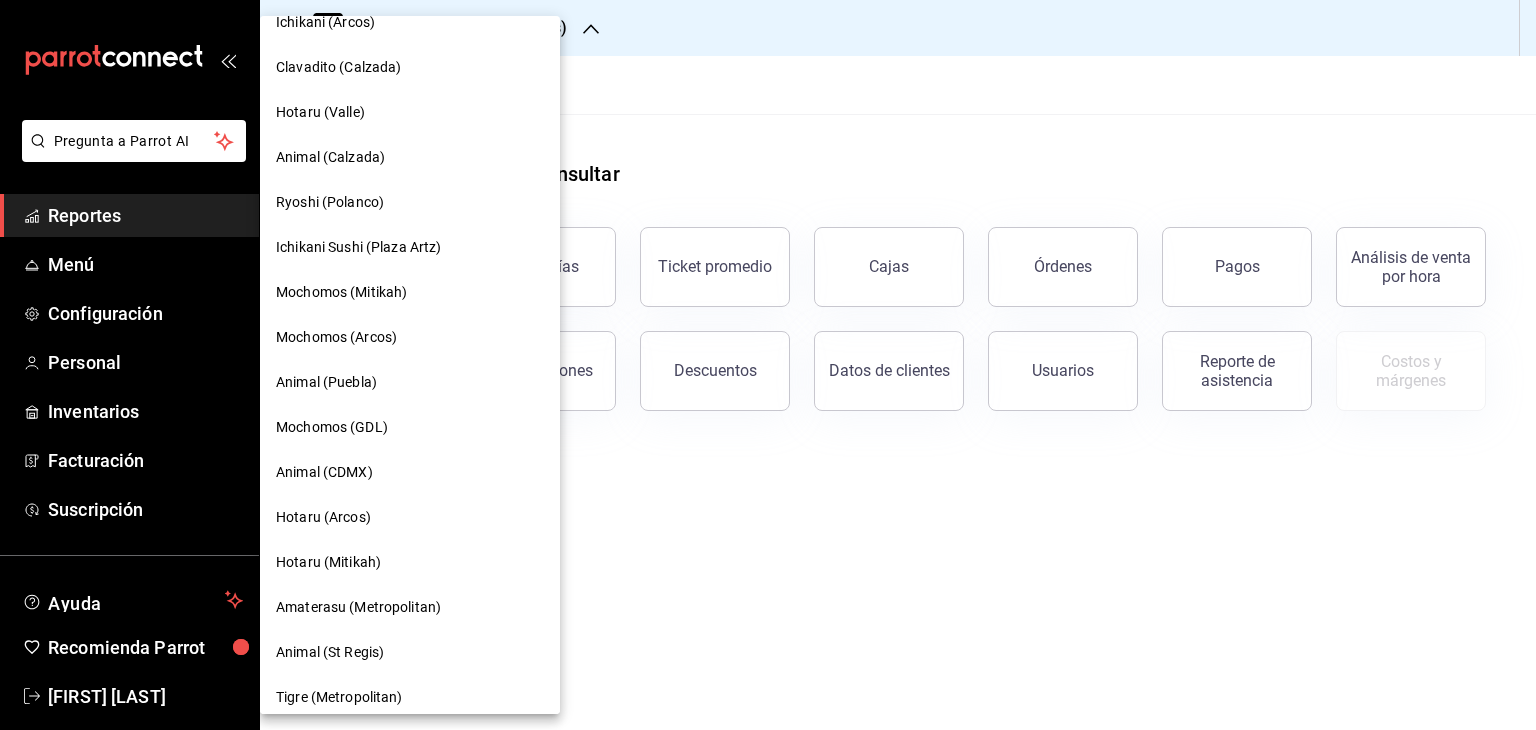 scroll, scrollTop: 400, scrollLeft: 0, axis: vertical 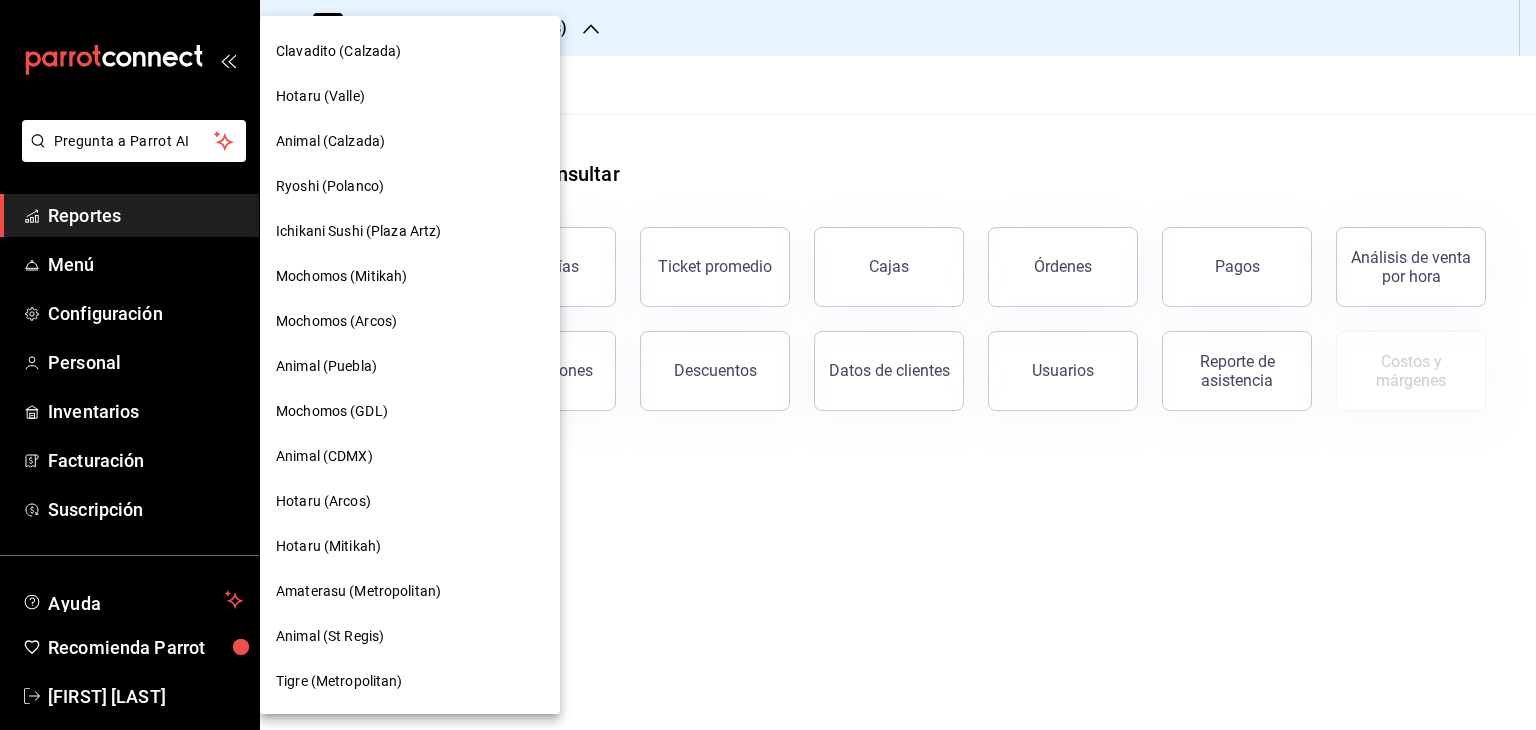 click on "Hotaru (Valle)" at bounding box center [320, 96] 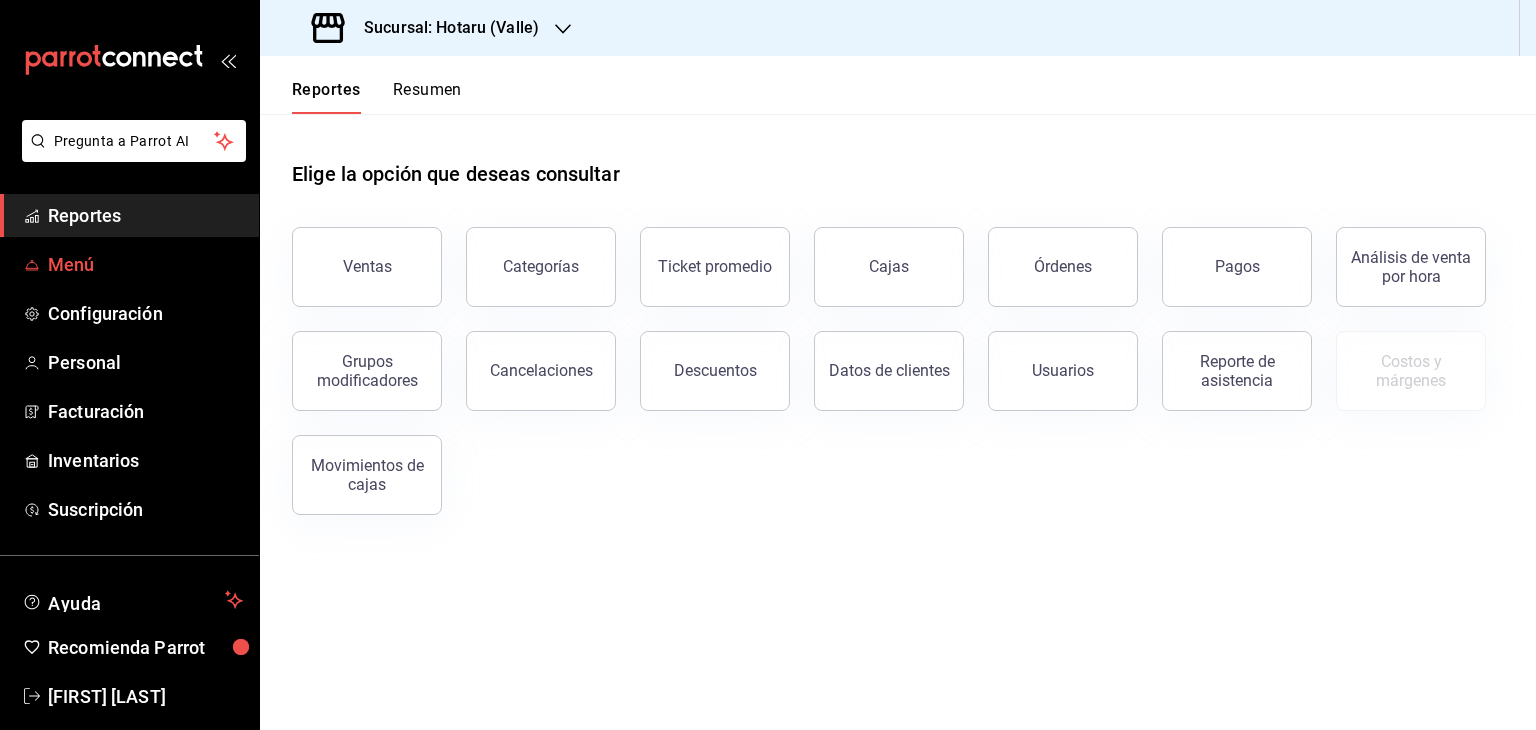 click on "Menú" at bounding box center (129, 264) 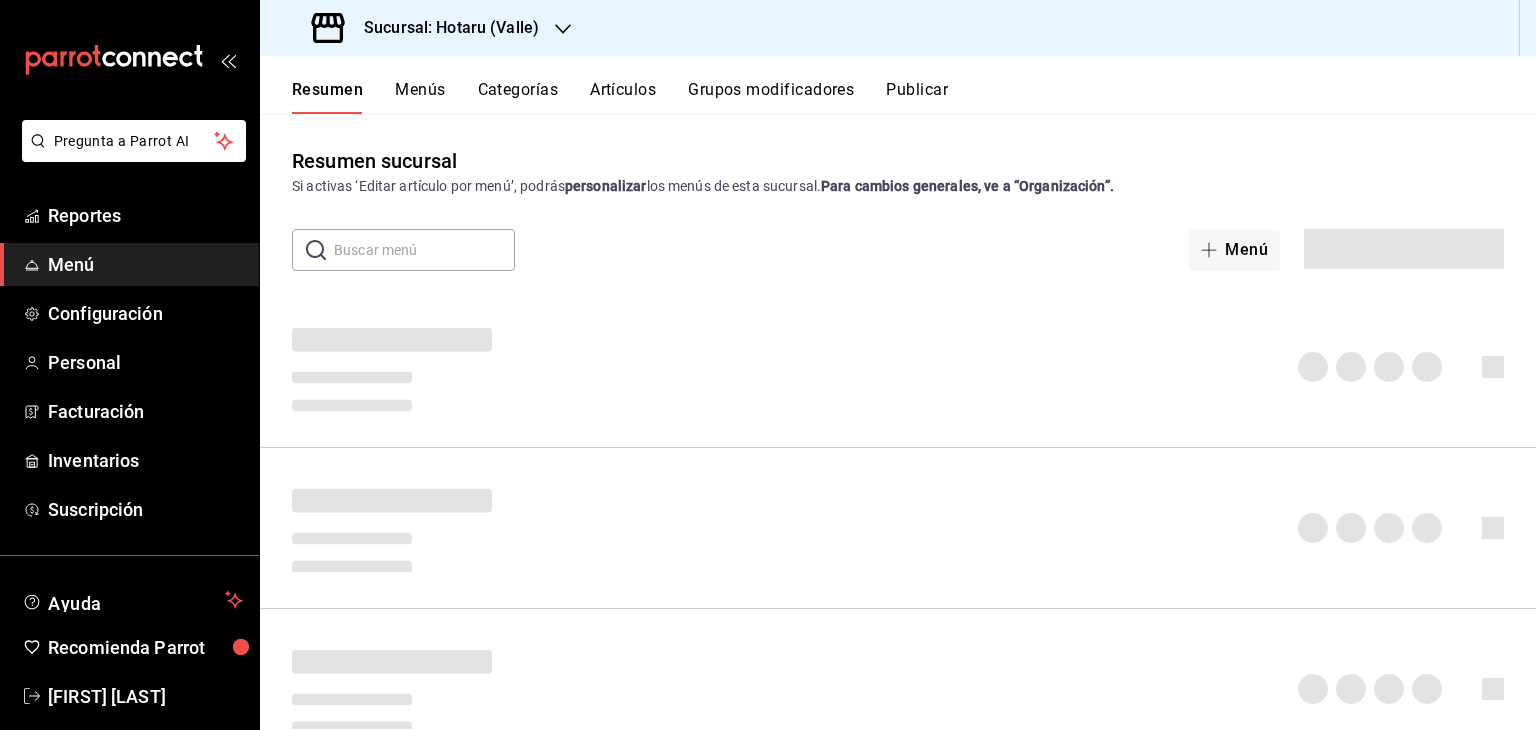 click on "Artículos" at bounding box center (623, 97) 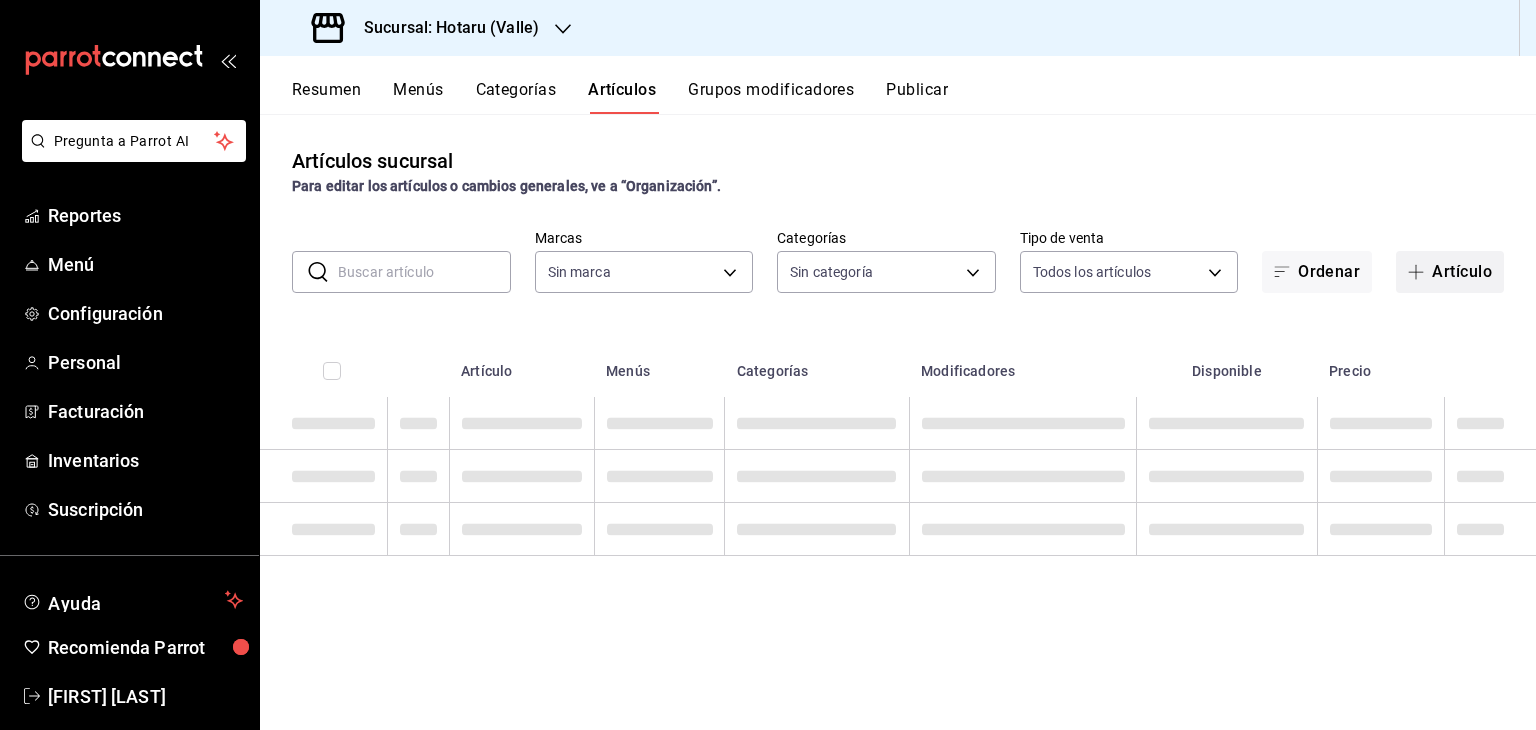 type on "c6f689f8-63fd-49a8-a607-35aea03ac6a9,619c758d-7c36-49c6-a756-e52d453908cb" 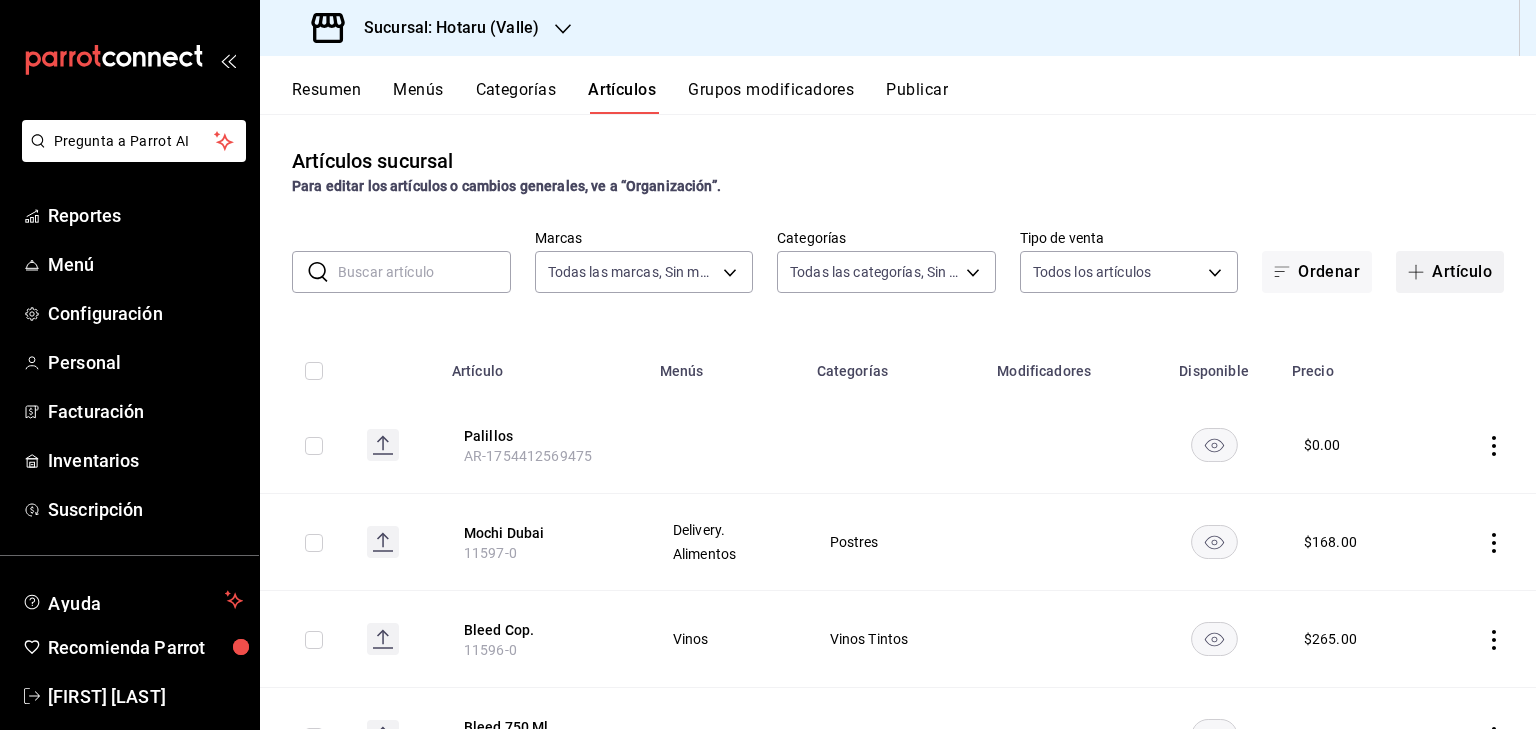 type on "c0b78d51-7925-43e8-b699-c52fb7c6d080,04492c64-33ac-4fe7-8ecc-c444235d9710,37f0fafe-84fb-4dd0-8f92-7e53ebb6192c,73f35796-f71e-4f52-9745-b1c276af16f5,689fc752-f146-4652-a0a8-1fcbe64f40b2,ddc99b21-ae05-4a23-a315-5025ddd12f49,265b906e-5920-4fdb-b364-f76d443986b3,2b24e6fe-2409-48eb-aba4-4b1578180832,c30ed8e5-0cfd-4b33-9d47-8ac3b5bd6514,92860bc8-fcc6-463b-ac1d-49bdcce8ecca,d3b0df3c-04c0-4053-97ca-1d708232a205,92fe8b1b-03f8-45b9-b93e-b9820a0d529d,700eb815-f901-45a6-864b-2819d13ce0dd,666fd55d-4b75-4328-a353-67308befeb61,6e3e038e-bc18-47e5-9f8e-c0f8ed4ea423,b1f74f04-aa3f-4441-b22e-5216a8a9c2c3,115c9520-3766-4752-b93b-569932fdf6b7,077b2a29-04e5-4a90-bf65-6ba407138554,9efacff4-2478-49aa-b2a7-43877695f90e,60e4354f-c819-4d98-a36d-880cb9776140,df058627-cbb8-4b07-87f0-503d58bda0da,8142f708-6428-4387-bd20-f87772ea64f4,5e00879a-0c9e-49c7-8c9f-dbd3c5c6851d,98e1a948-6522-412d-99ee-3a1b1fbb3283,0003456a-c026-4c72-892b-06a1e9d4d7a6,91022785-9e39-4fec-9f66-579476891657,9648f51b-c51d-4337-9d15-22aa2862f086,b43532a8-ceb7-4f65-84b..." 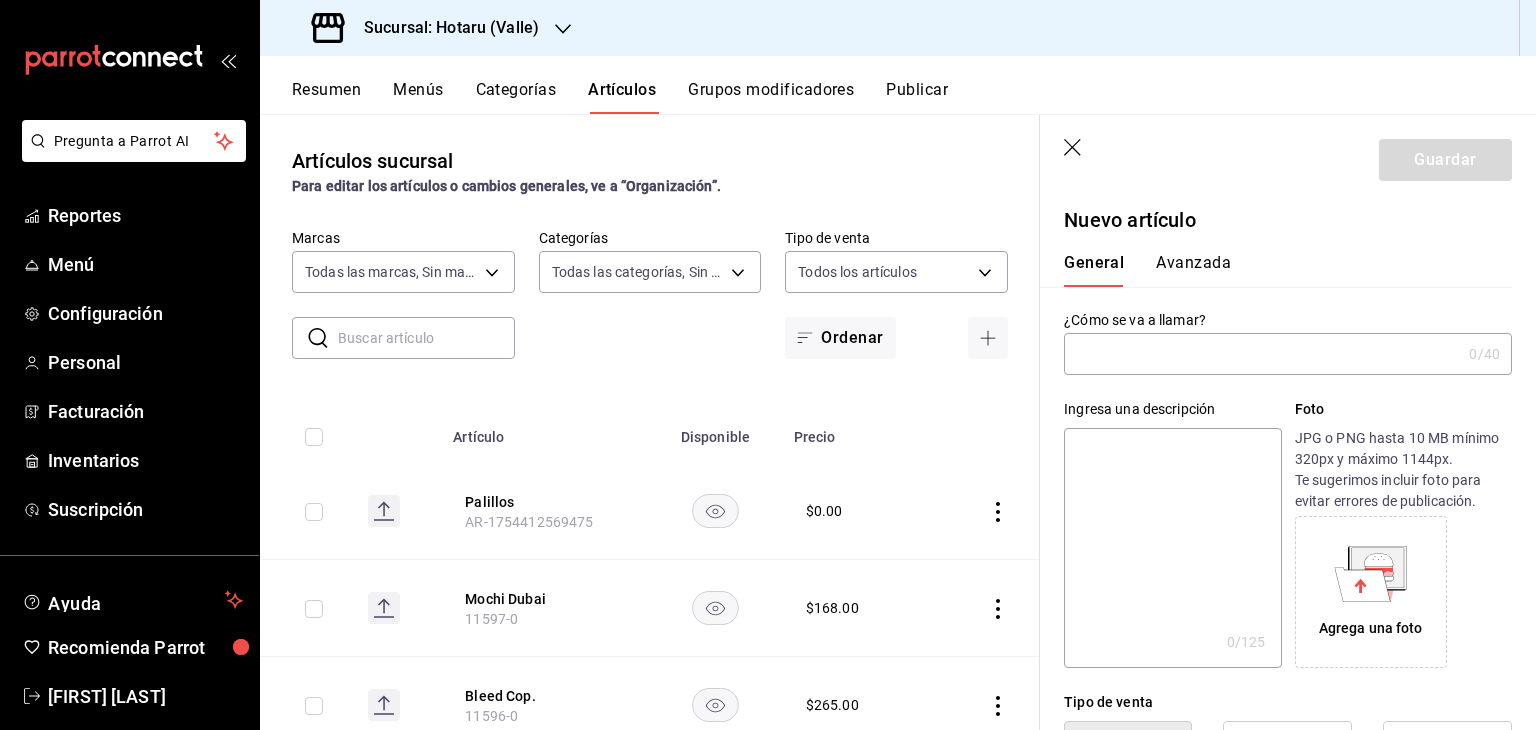 click at bounding box center (1262, 354) 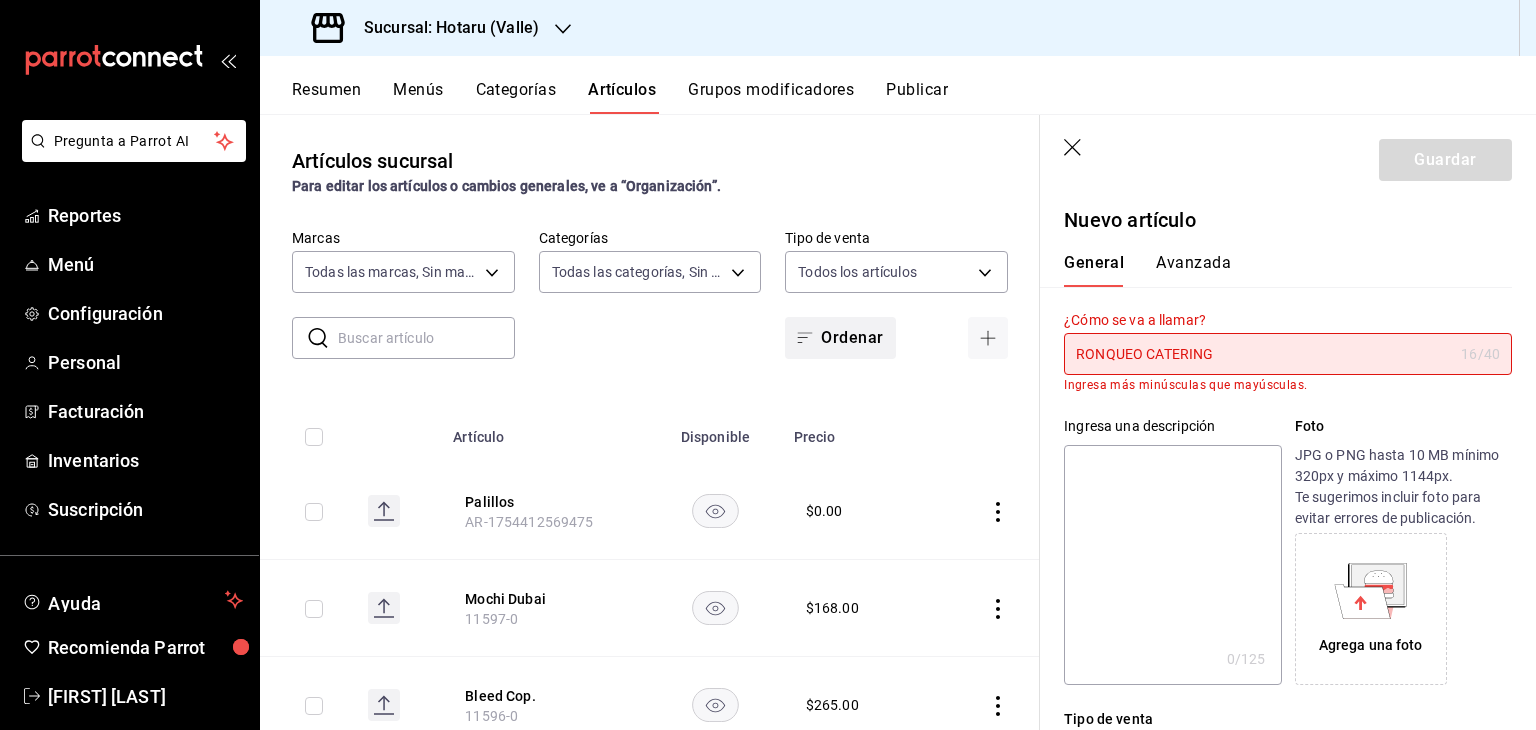 drag, startPoint x: 1008, startPoint y: 328, endPoint x: 836, endPoint y: 329, distance: 172.00291 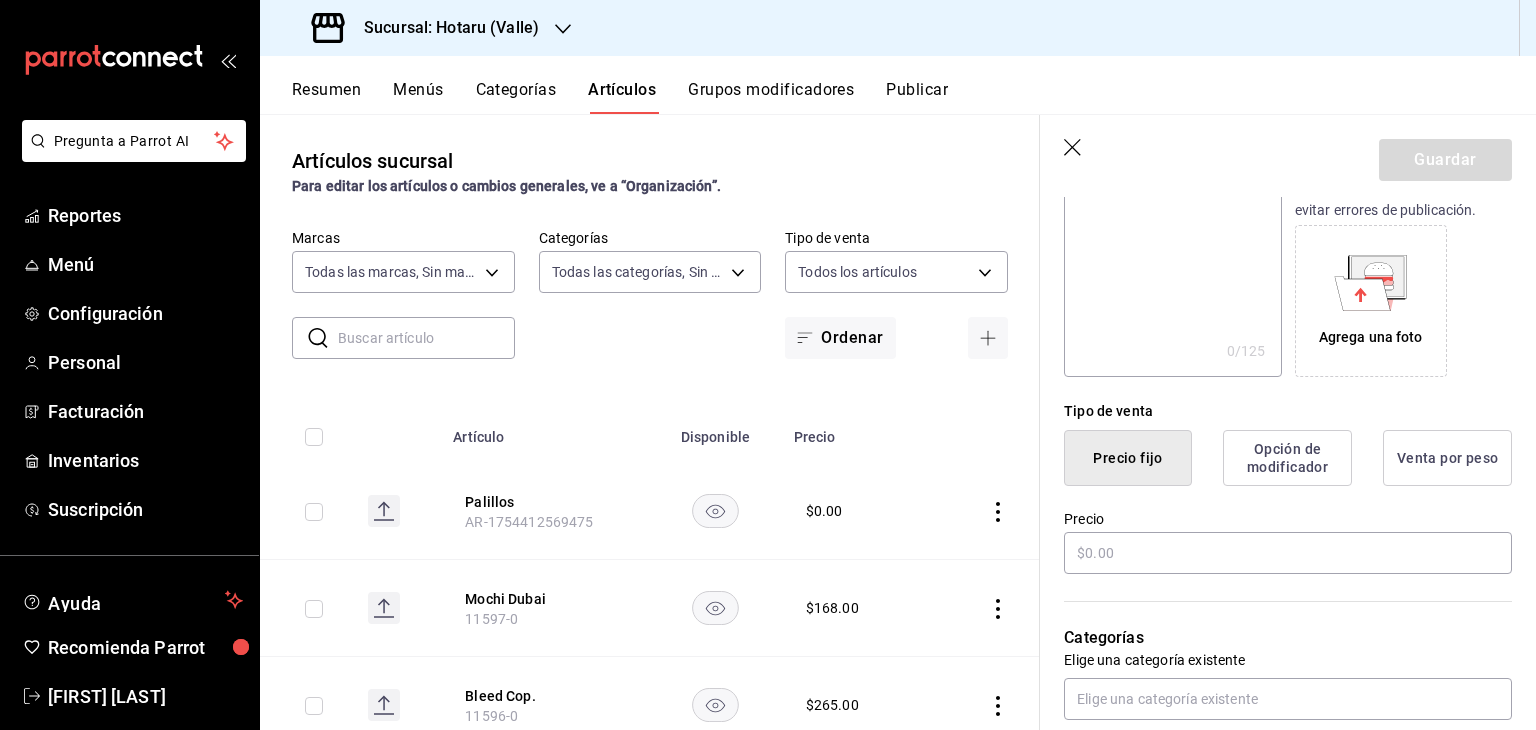 scroll, scrollTop: 400, scrollLeft: 0, axis: vertical 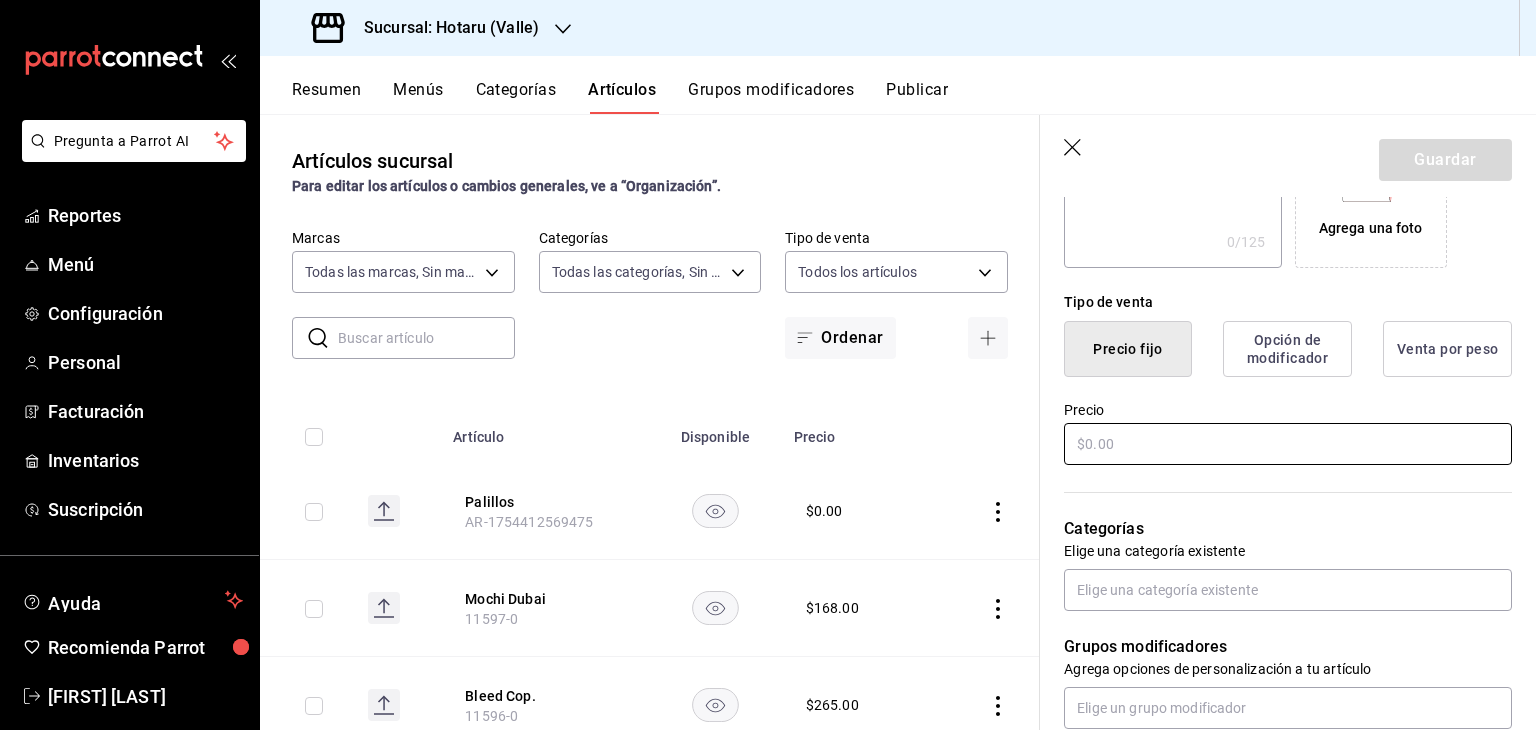 type on "Ronqueo Catering" 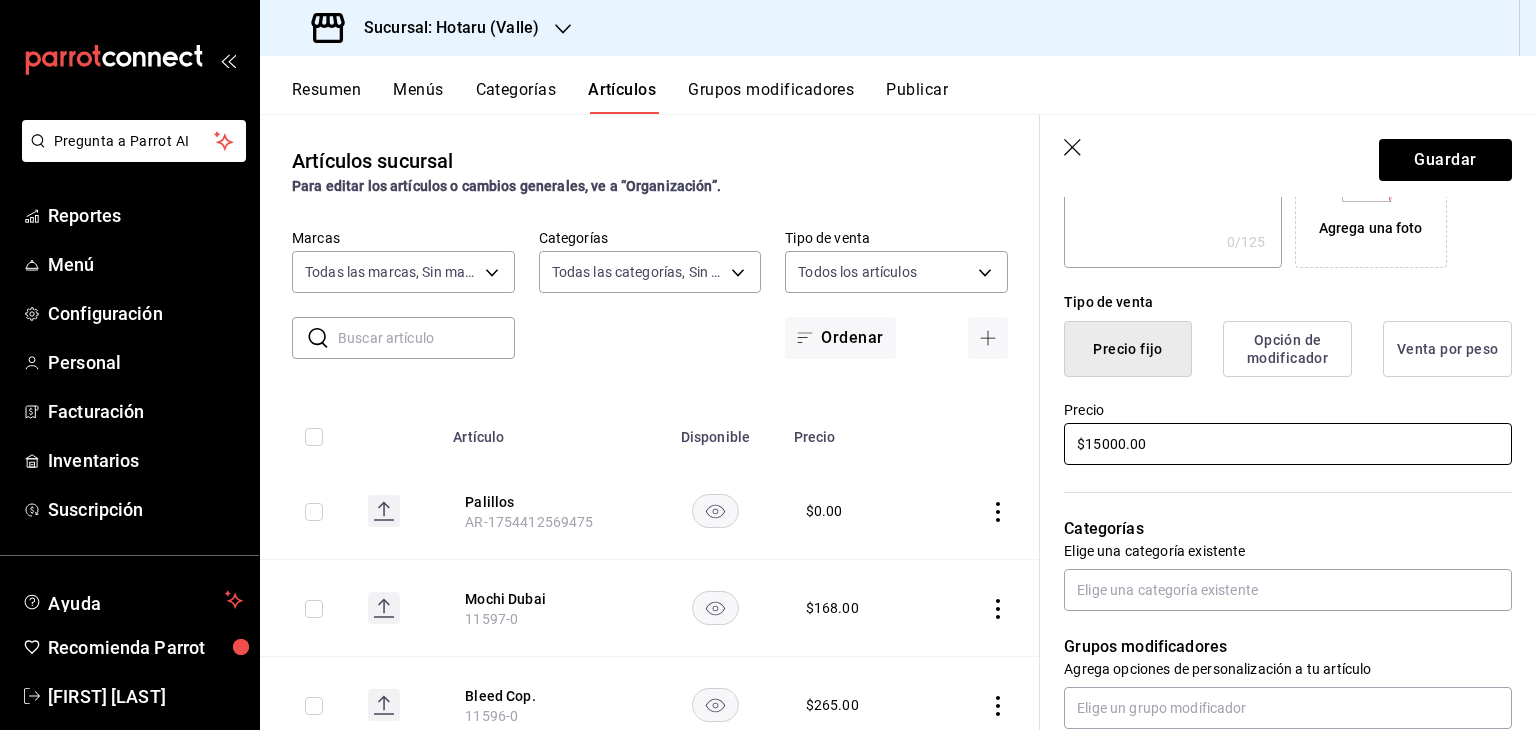 scroll, scrollTop: 500, scrollLeft: 0, axis: vertical 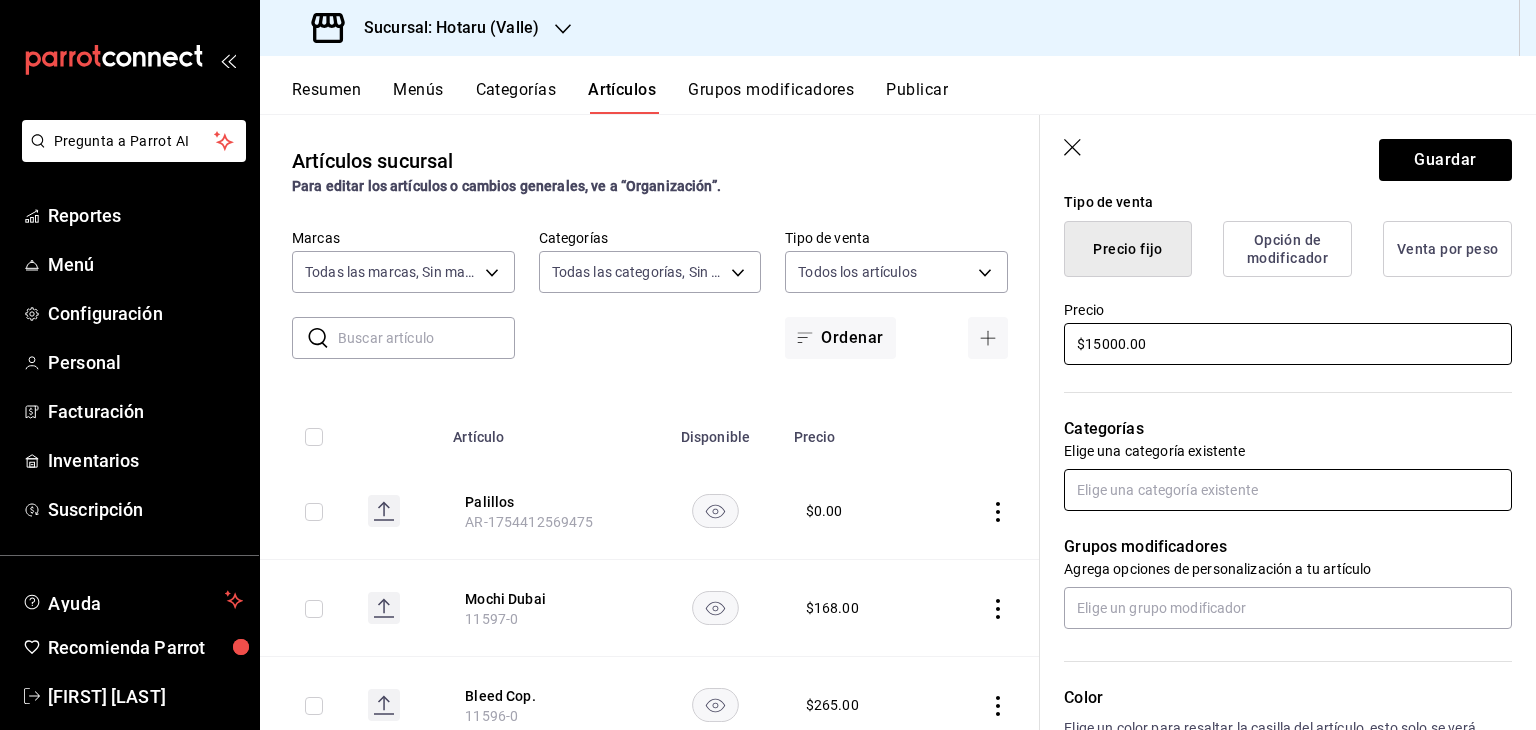 type on "$15000.00" 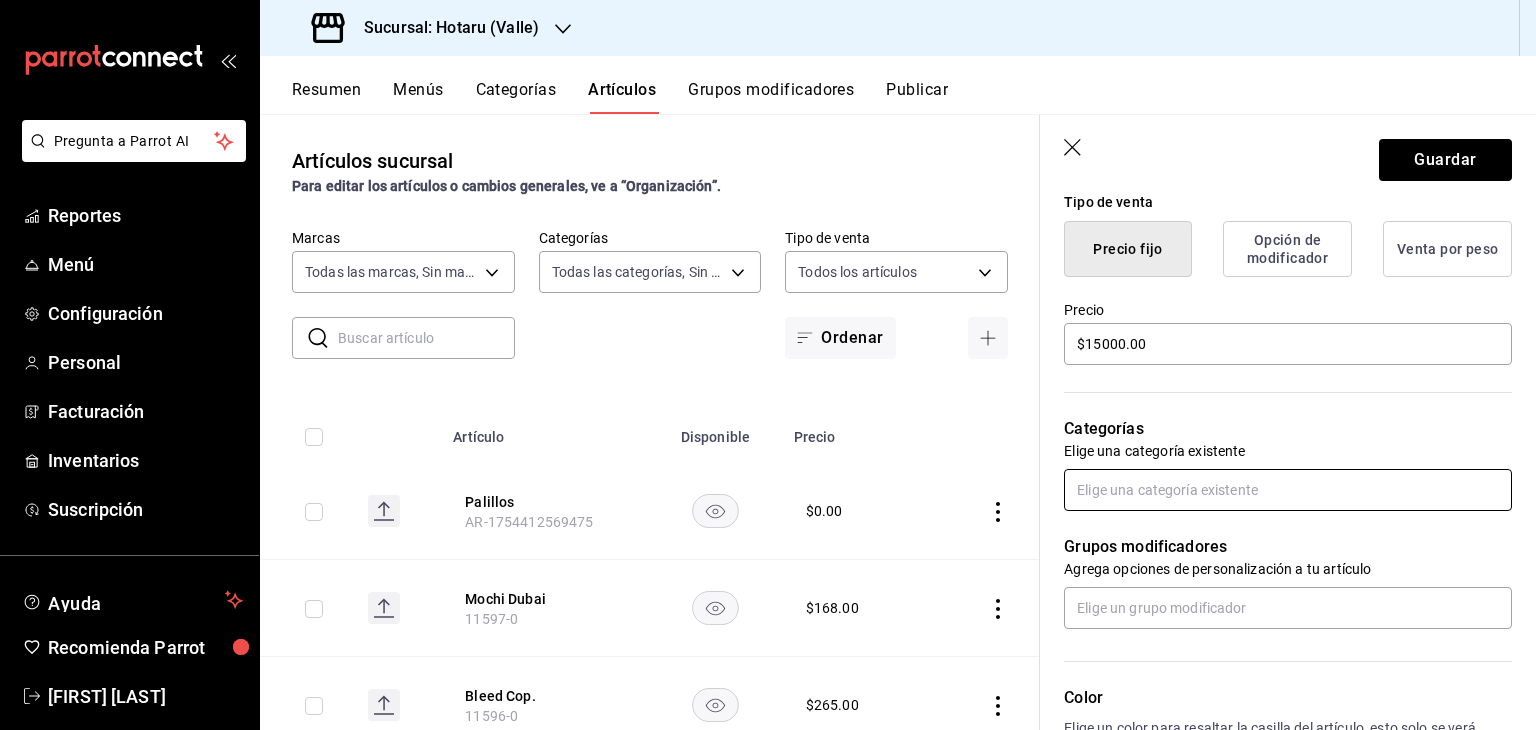 click at bounding box center [1288, 490] 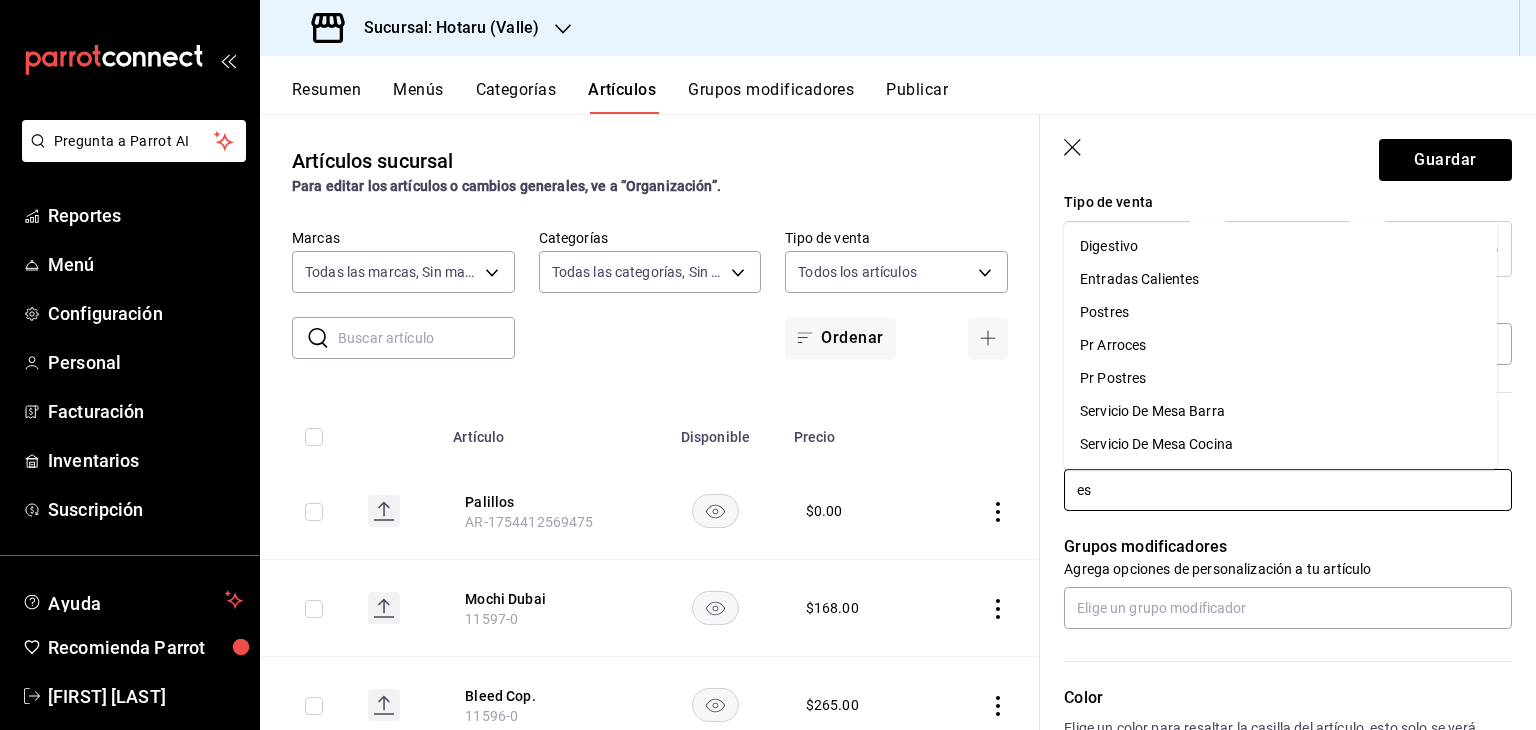 type on "e" 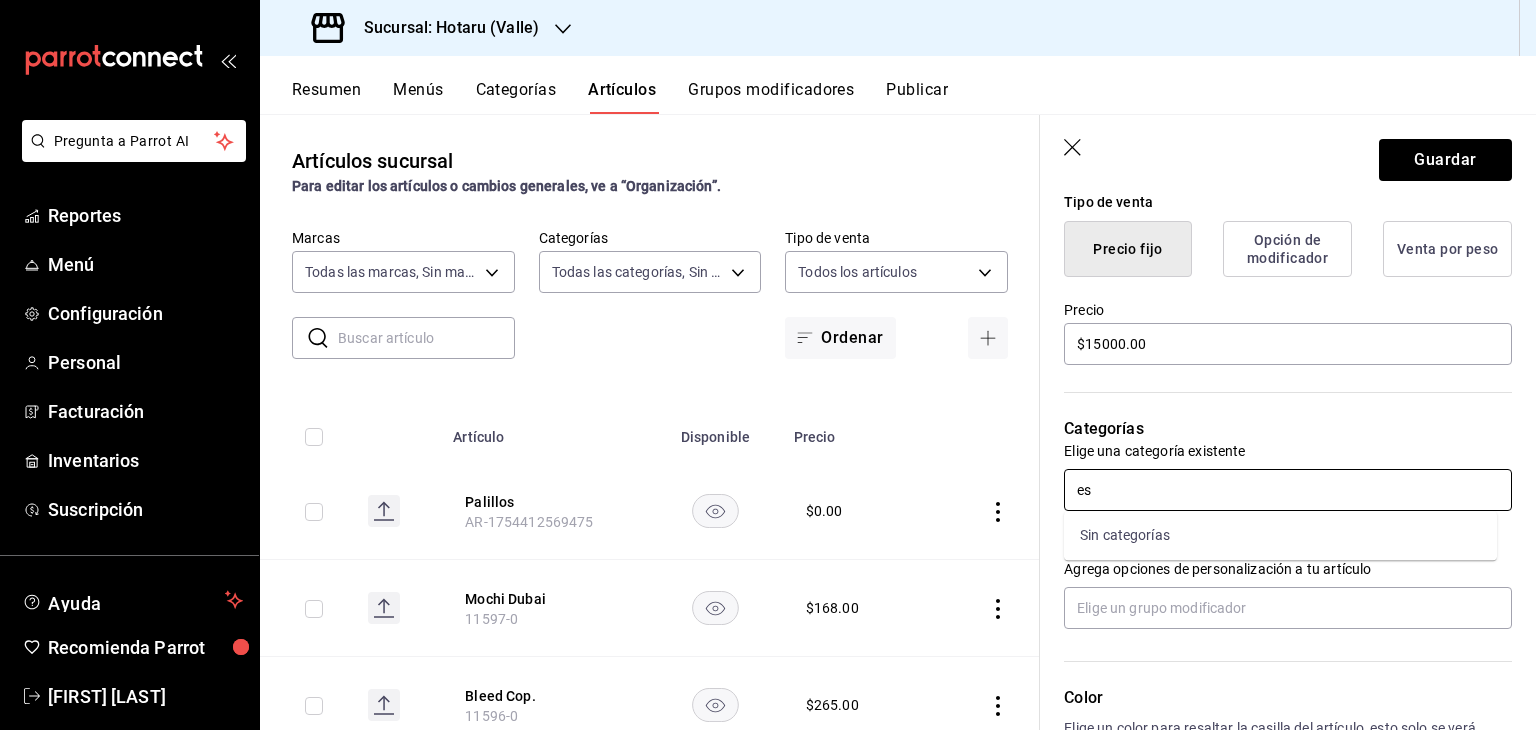 type on "e" 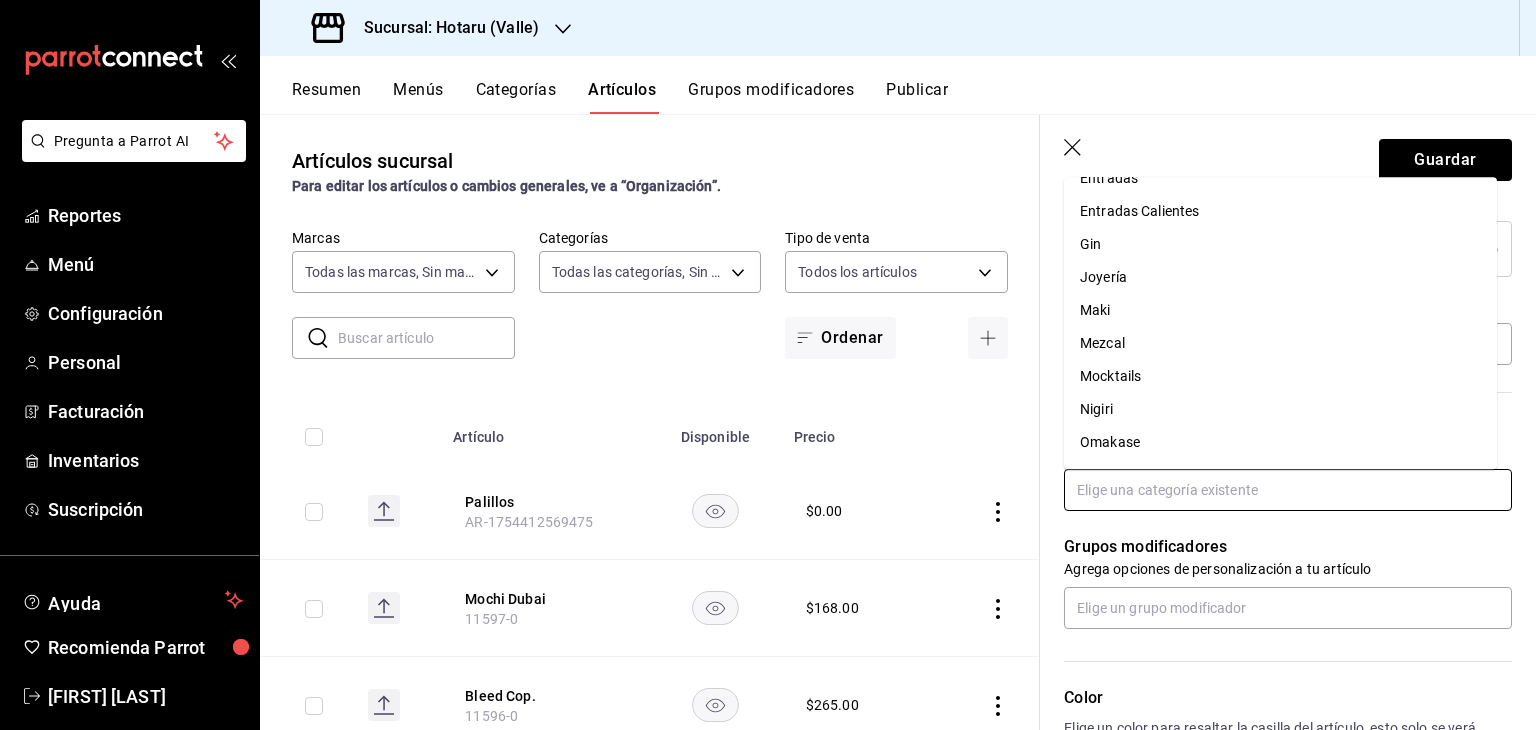 scroll, scrollTop: 200, scrollLeft: 0, axis: vertical 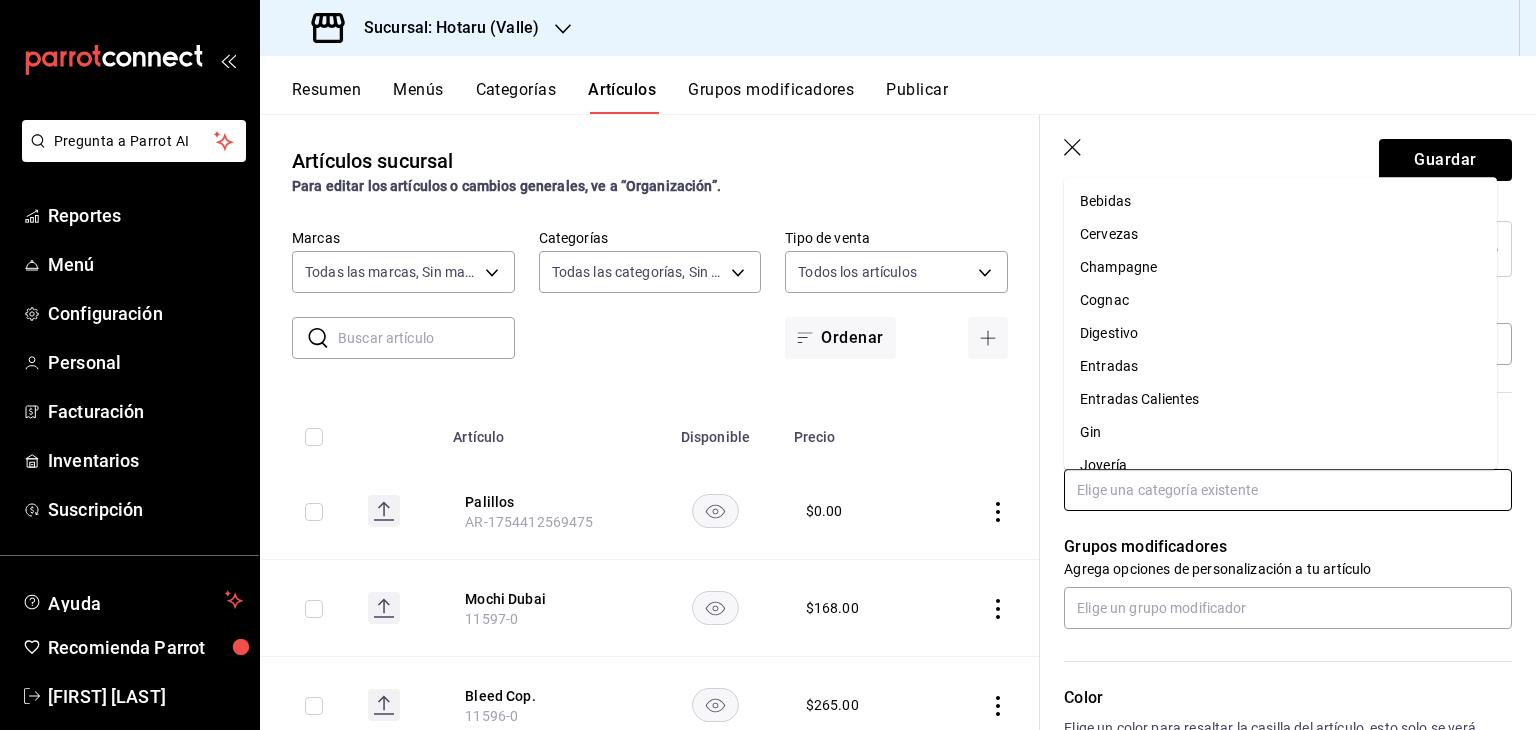 click at bounding box center [1288, 490] 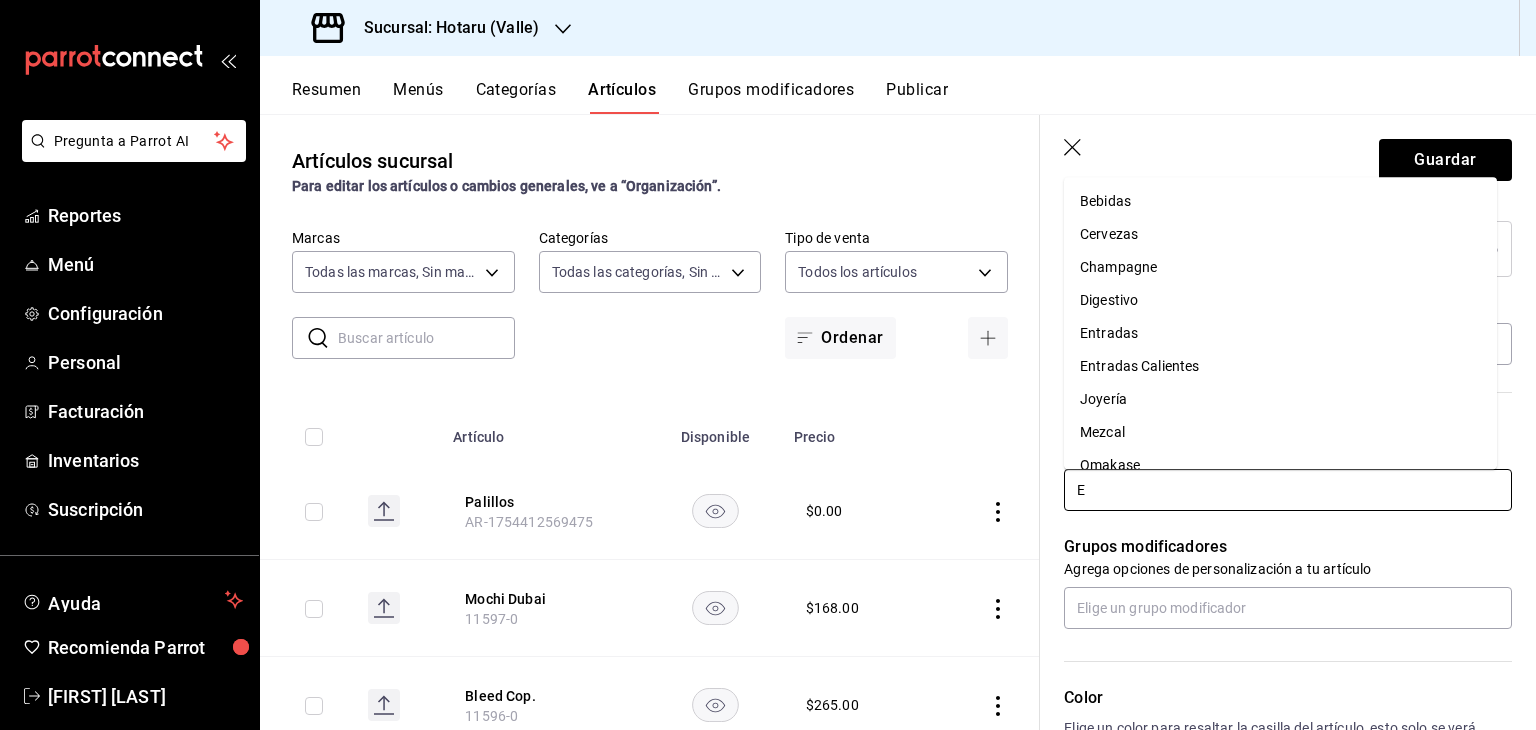 type on "EN" 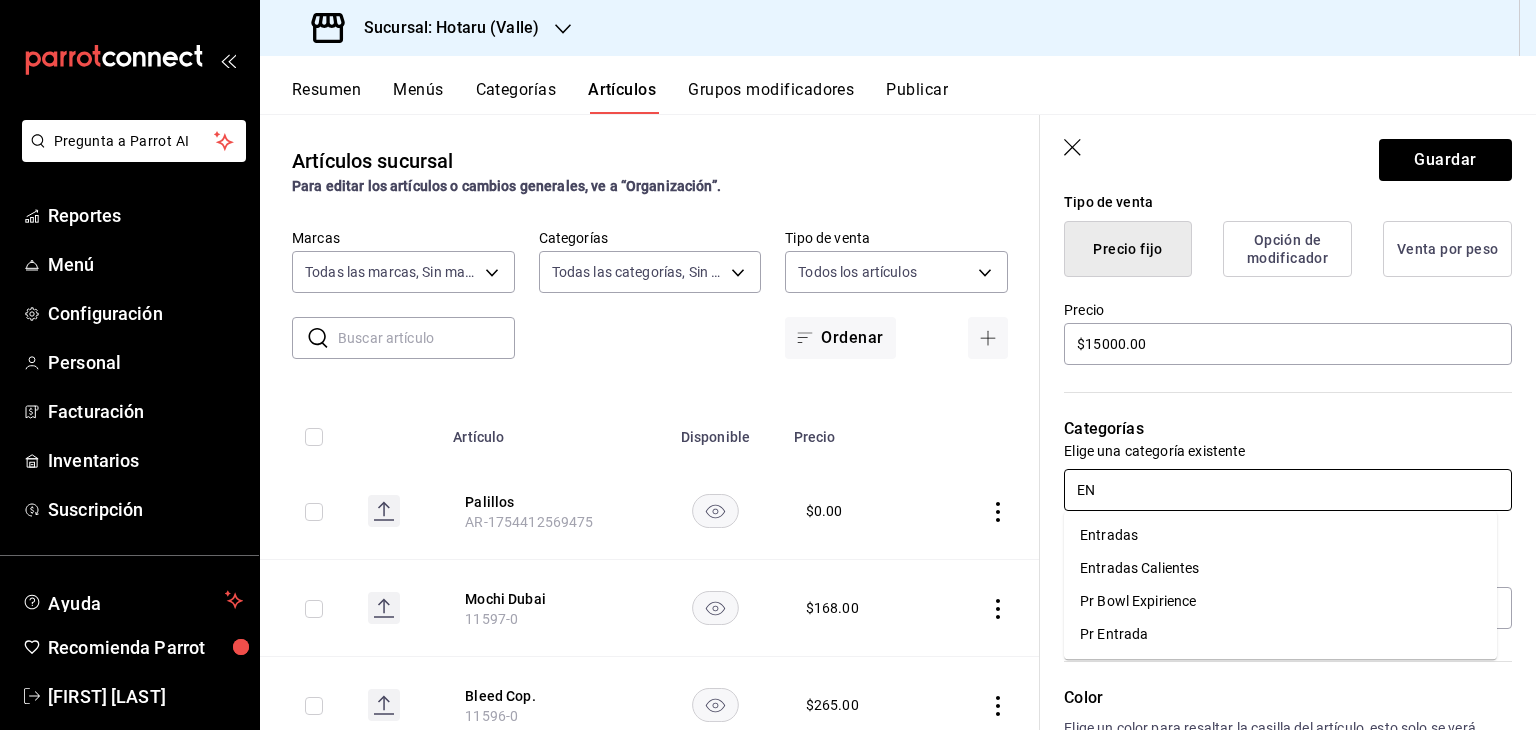 click on "Entradas" at bounding box center [1280, 535] 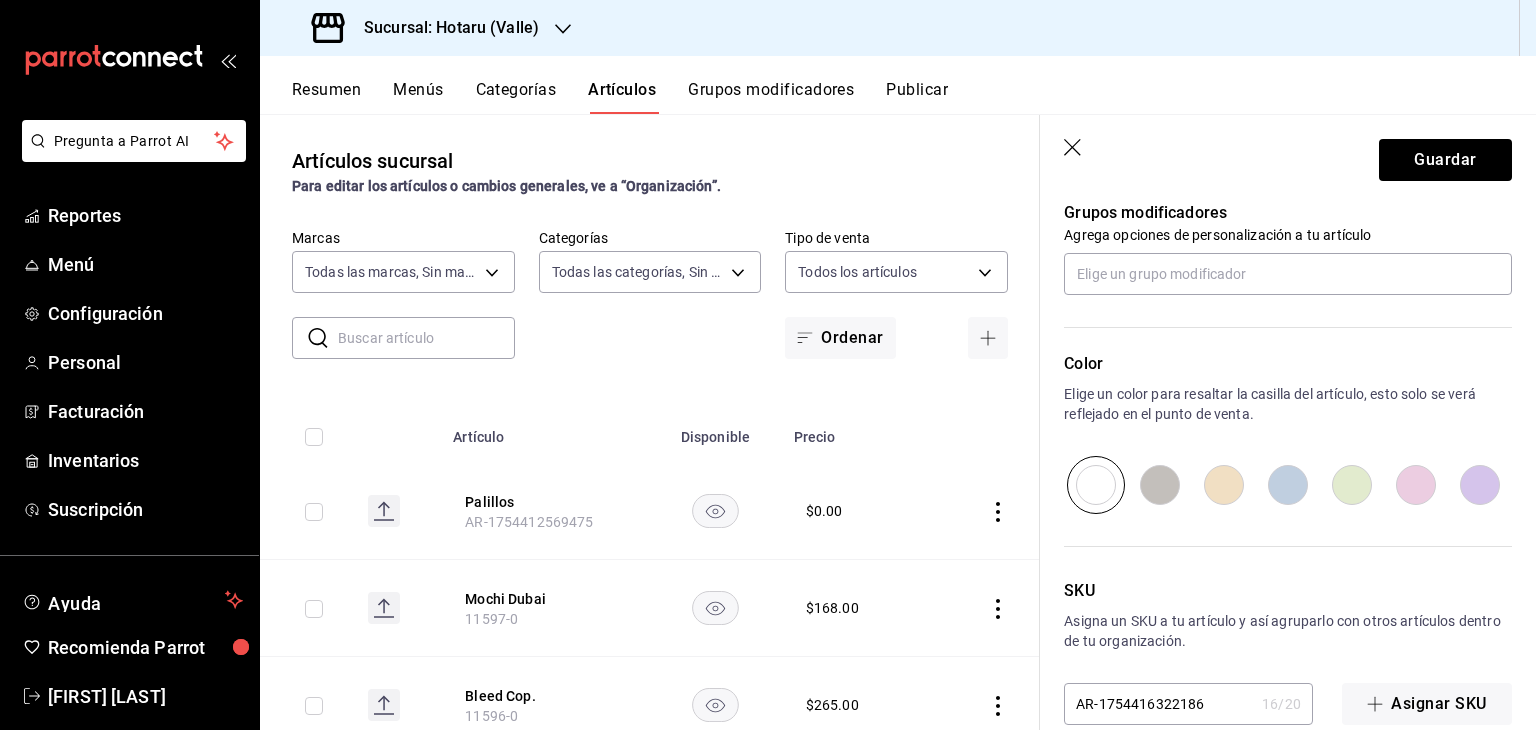 scroll, scrollTop: 934, scrollLeft: 0, axis: vertical 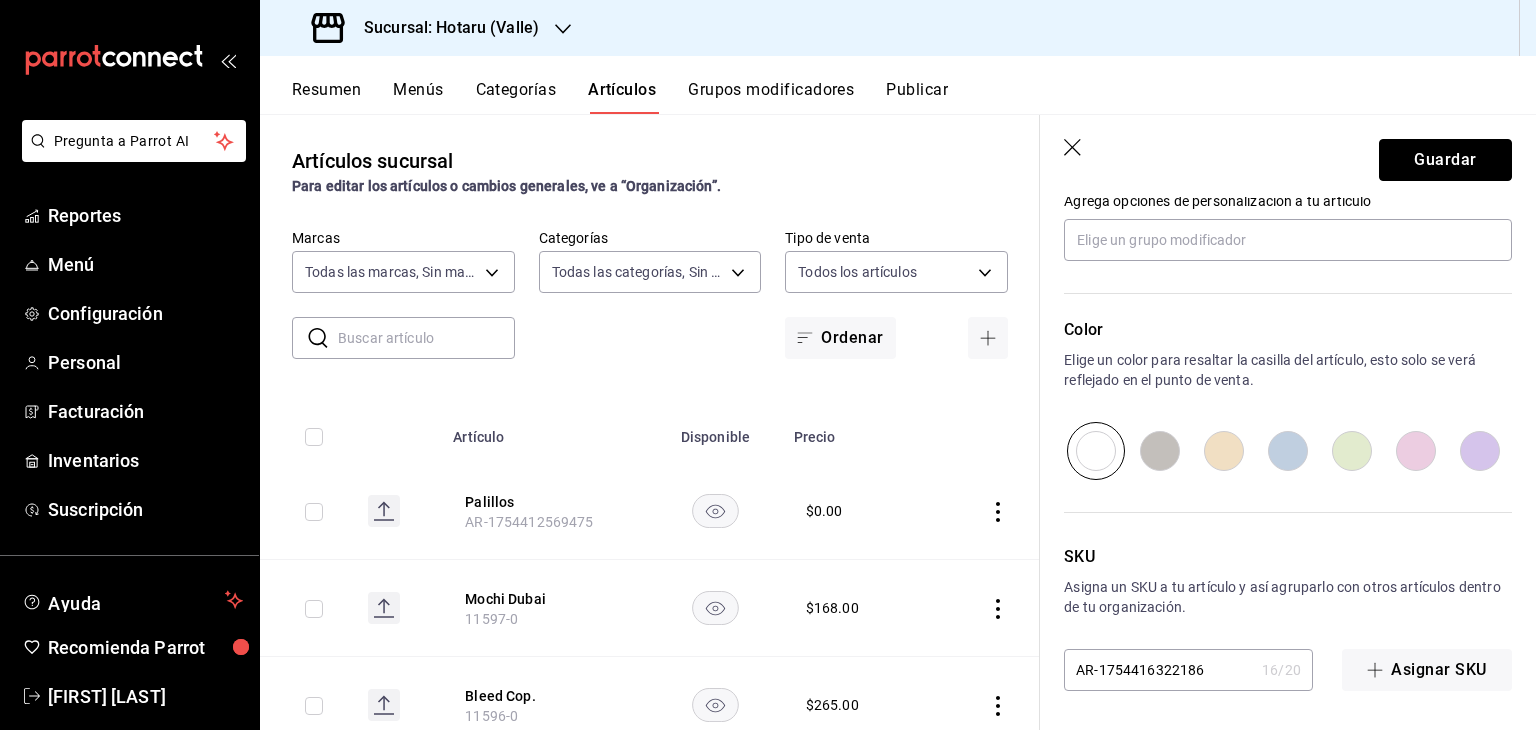 click on "Guardar" at bounding box center [1445, 160] 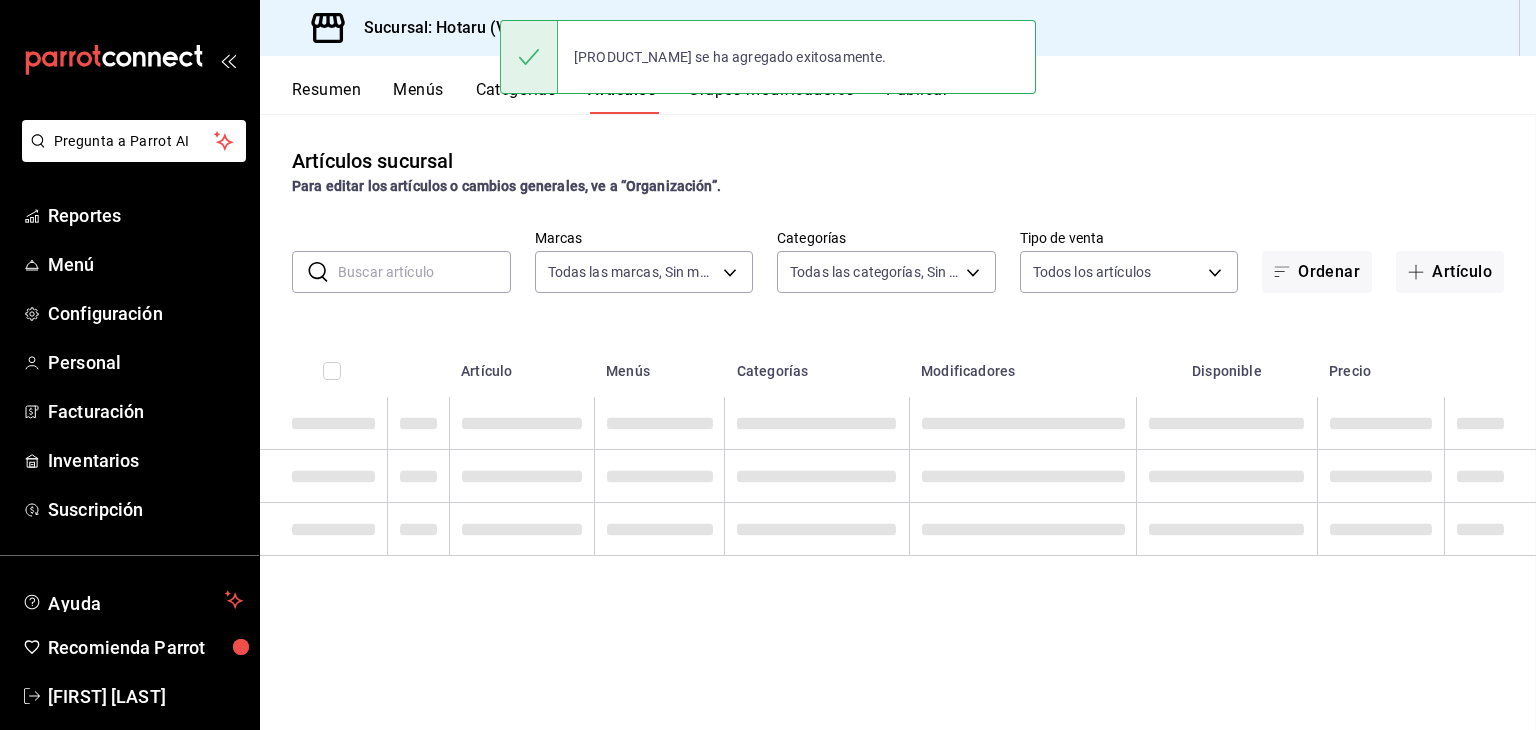 scroll, scrollTop: 0, scrollLeft: 0, axis: both 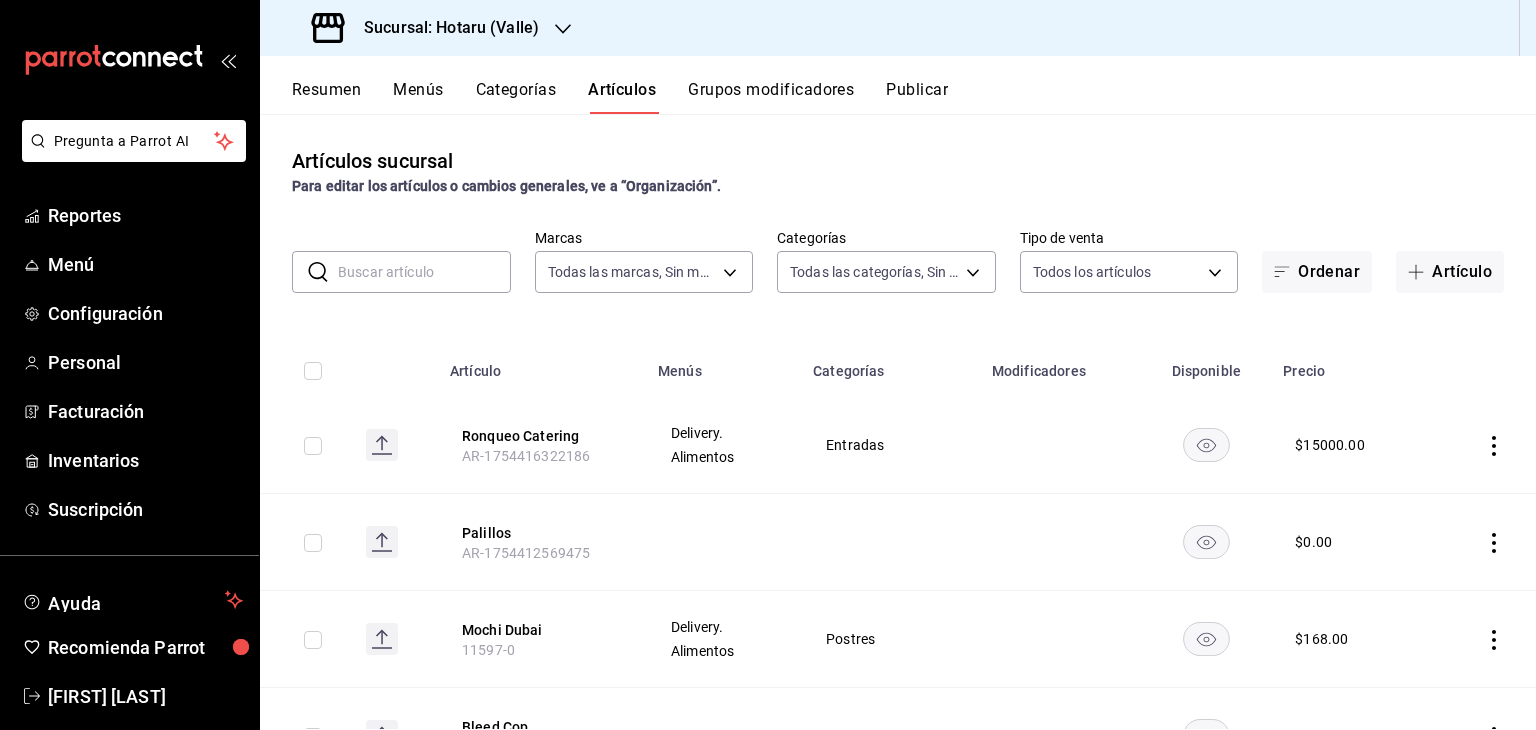click on "Publicar" at bounding box center [917, 97] 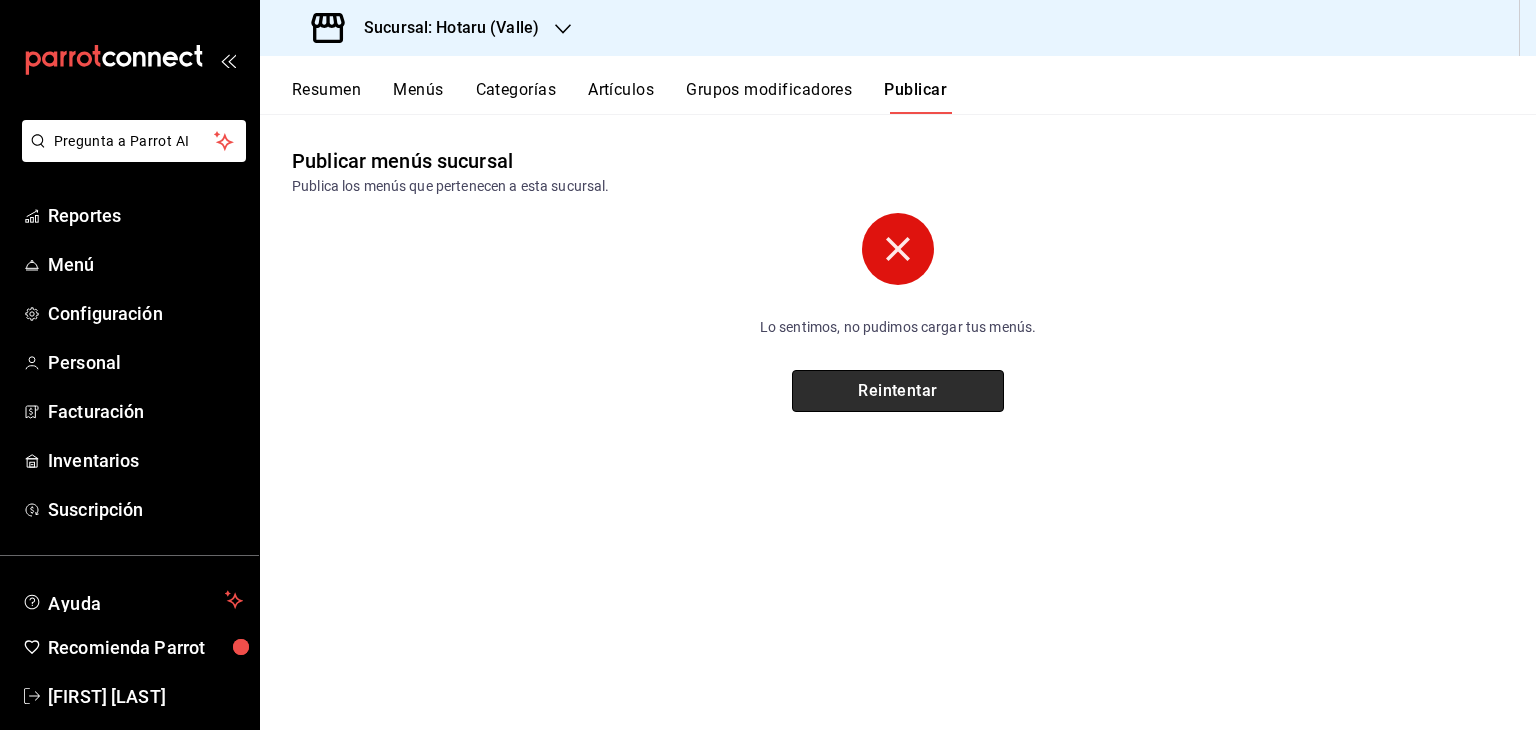 click on "Reintentar" at bounding box center [898, 391] 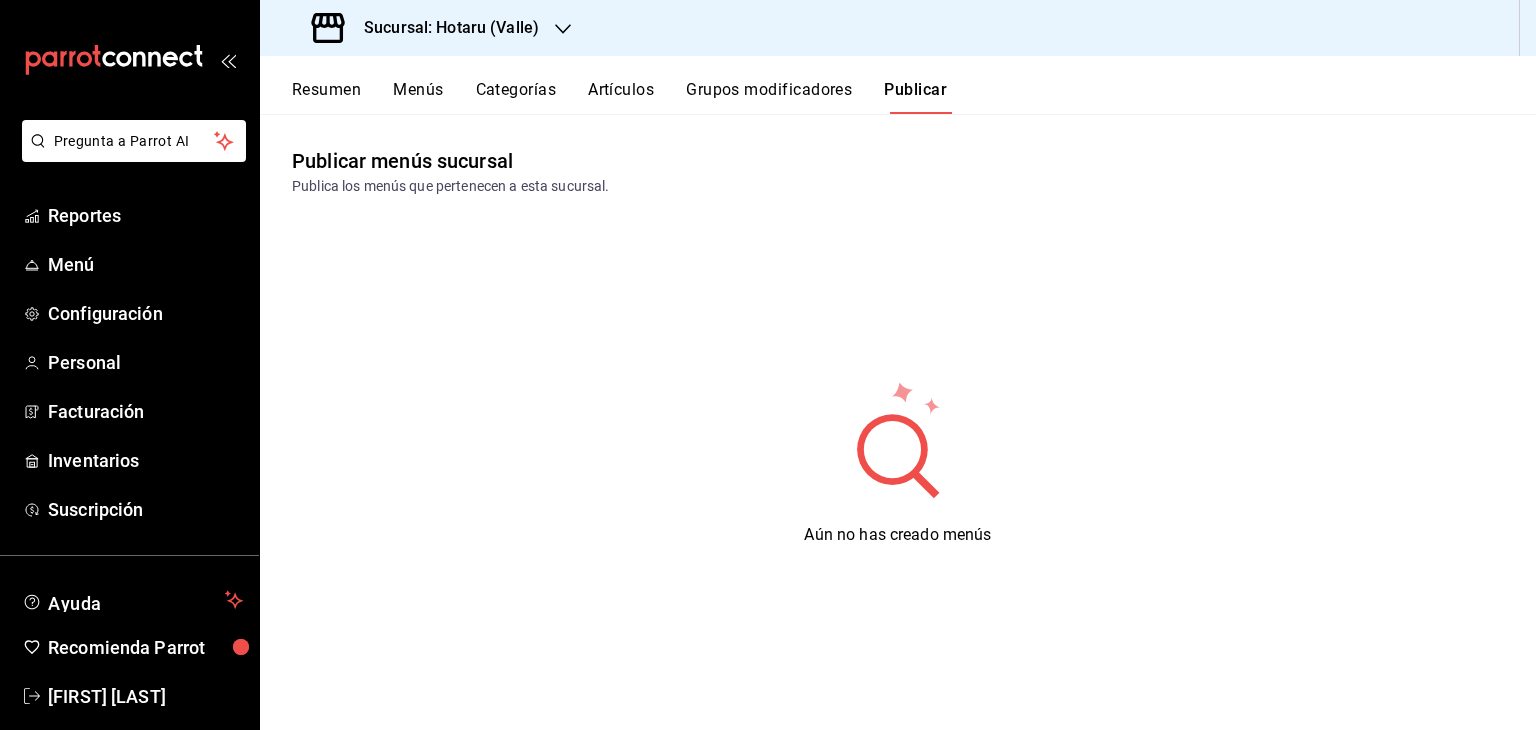 click on "Resumen" at bounding box center (326, 97) 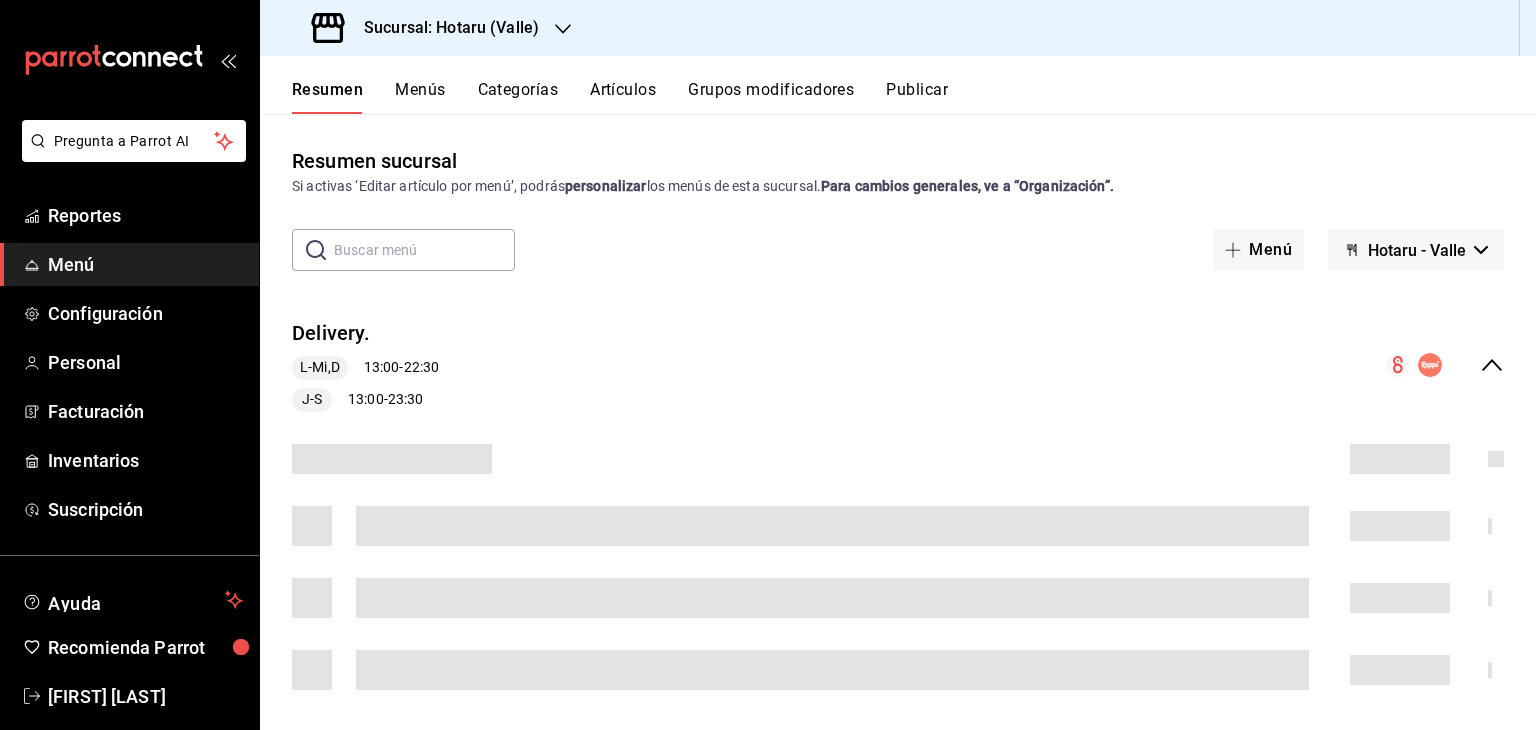 click on "Publicar" at bounding box center [917, 97] 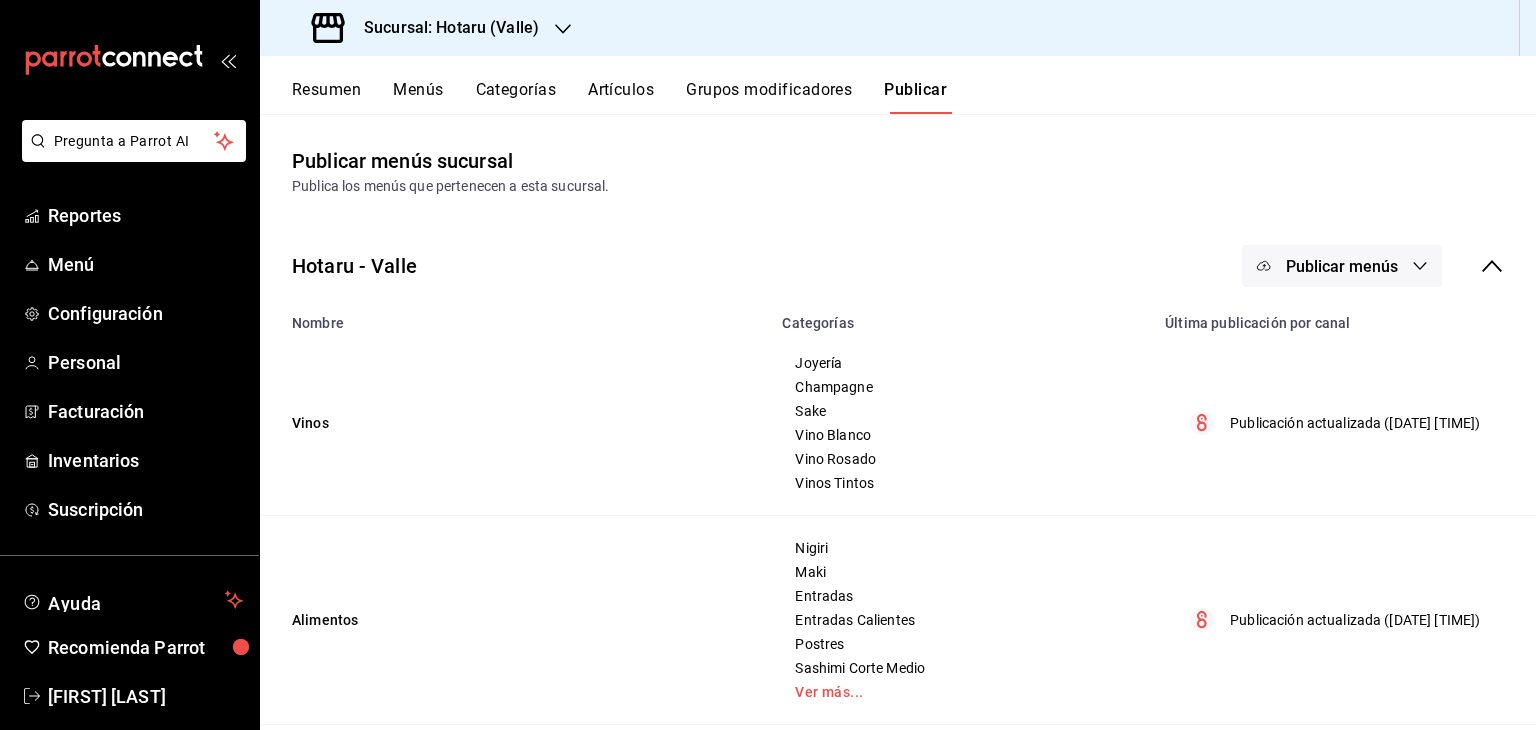 click on "Publicar menús" at bounding box center [1342, 266] 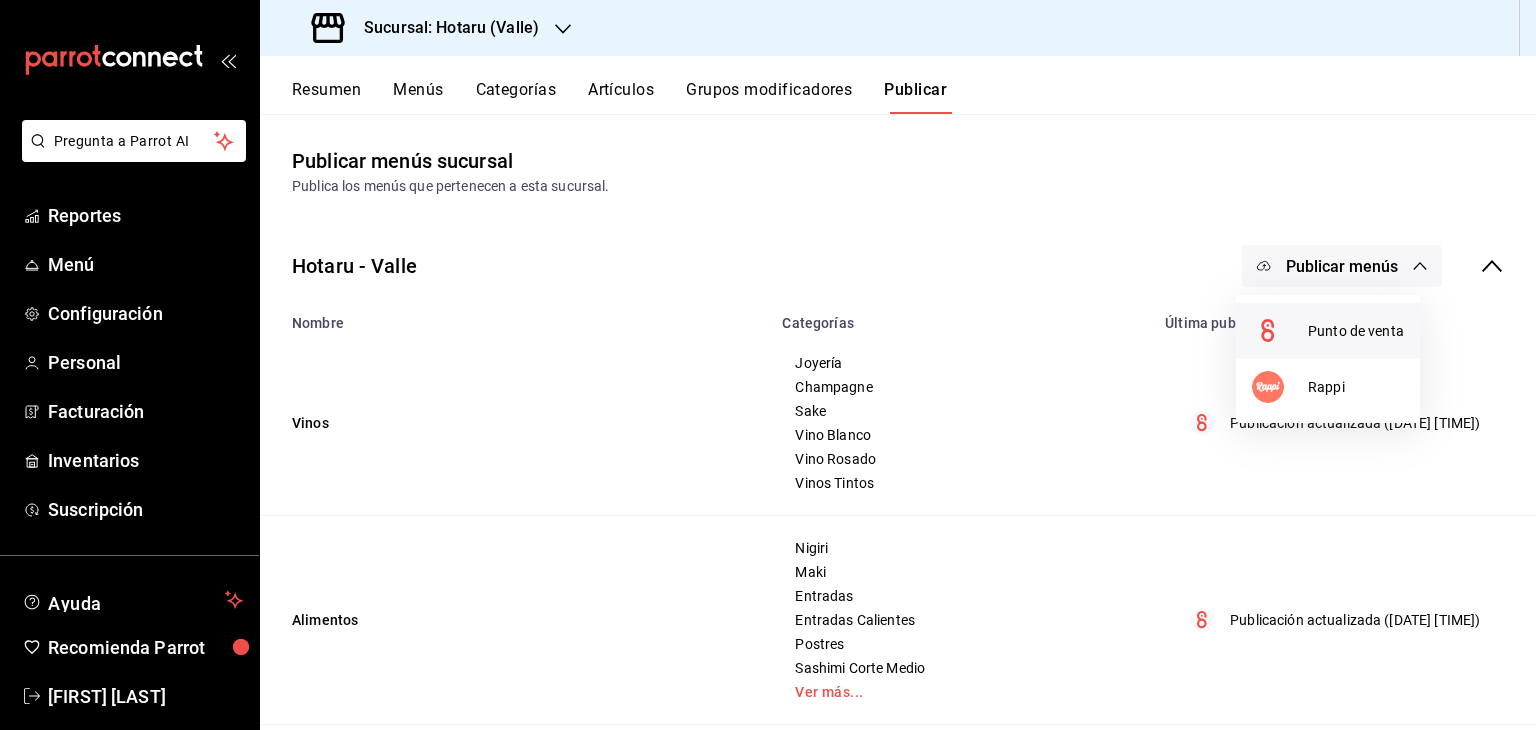 click on "Punto de venta" at bounding box center (1328, 331) 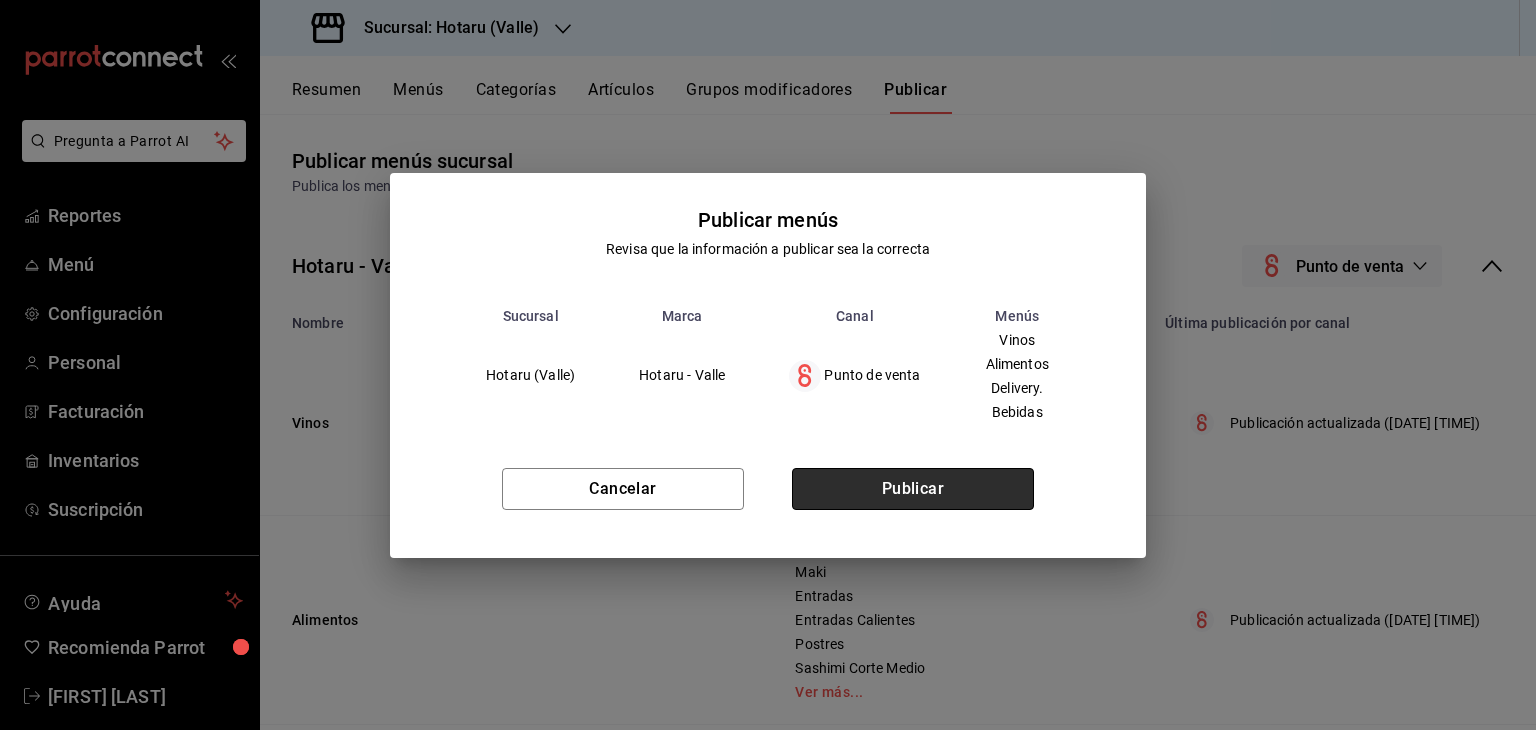 click on "Publicar" at bounding box center [913, 489] 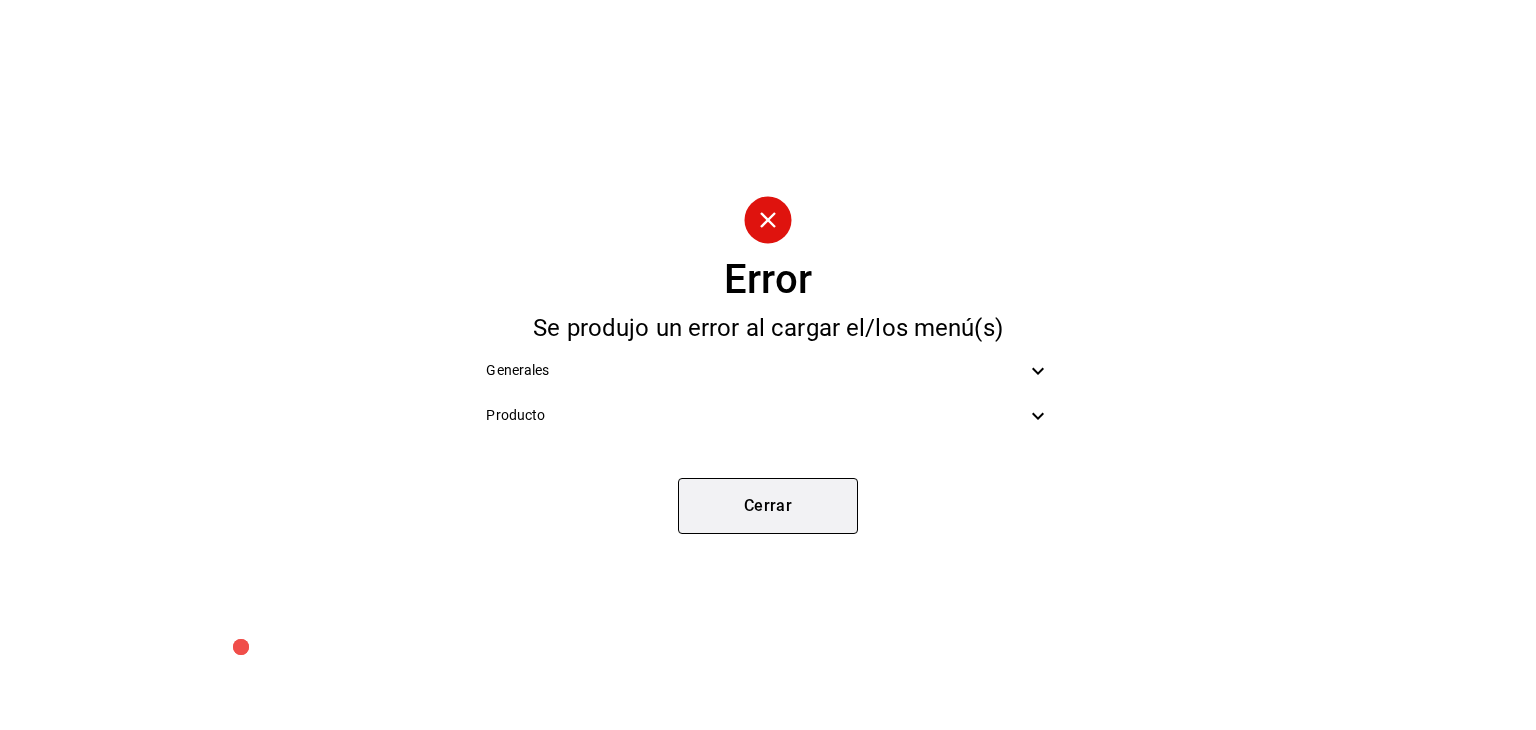 click on "Cerrar" at bounding box center [768, 506] 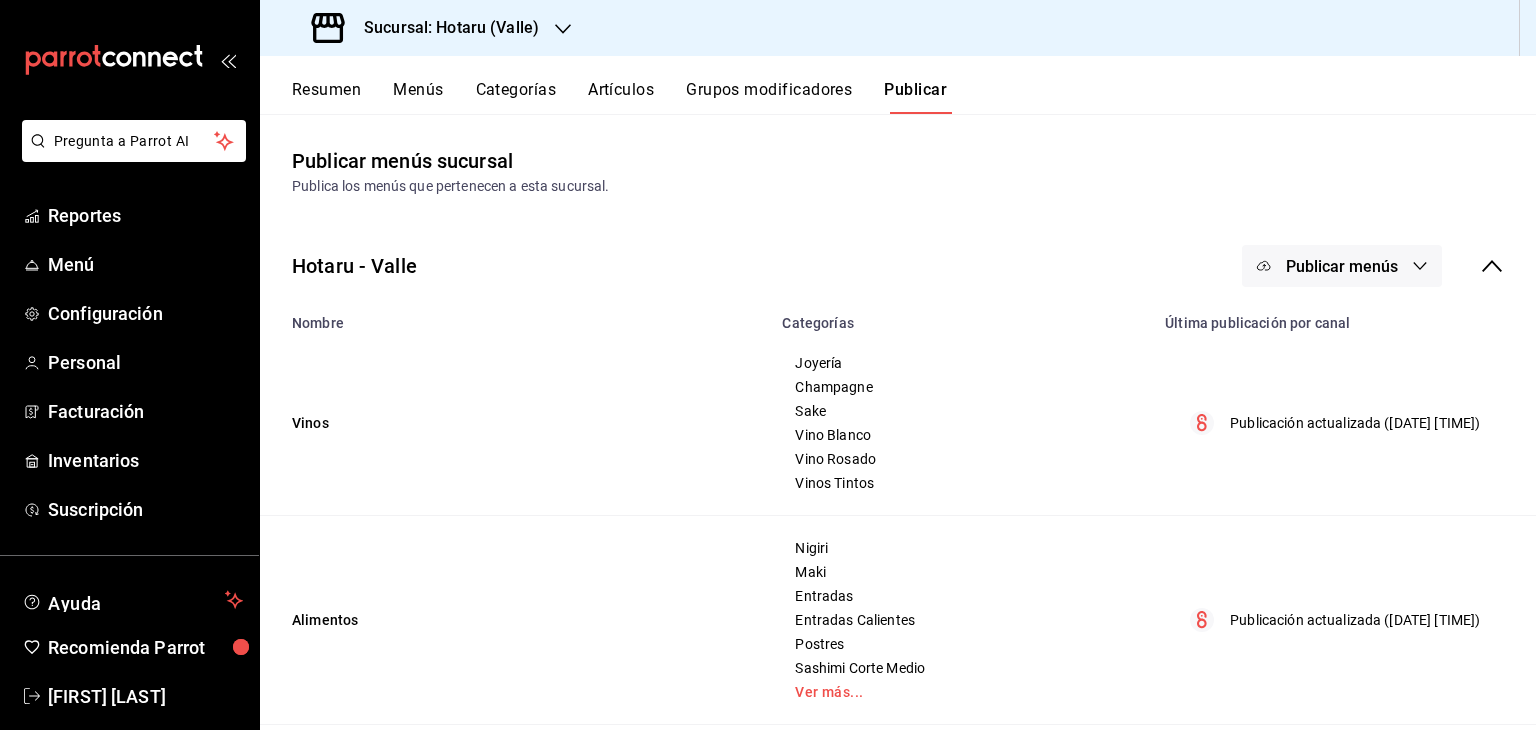 click on "Publicar menús" at bounding box center (1342, 266) 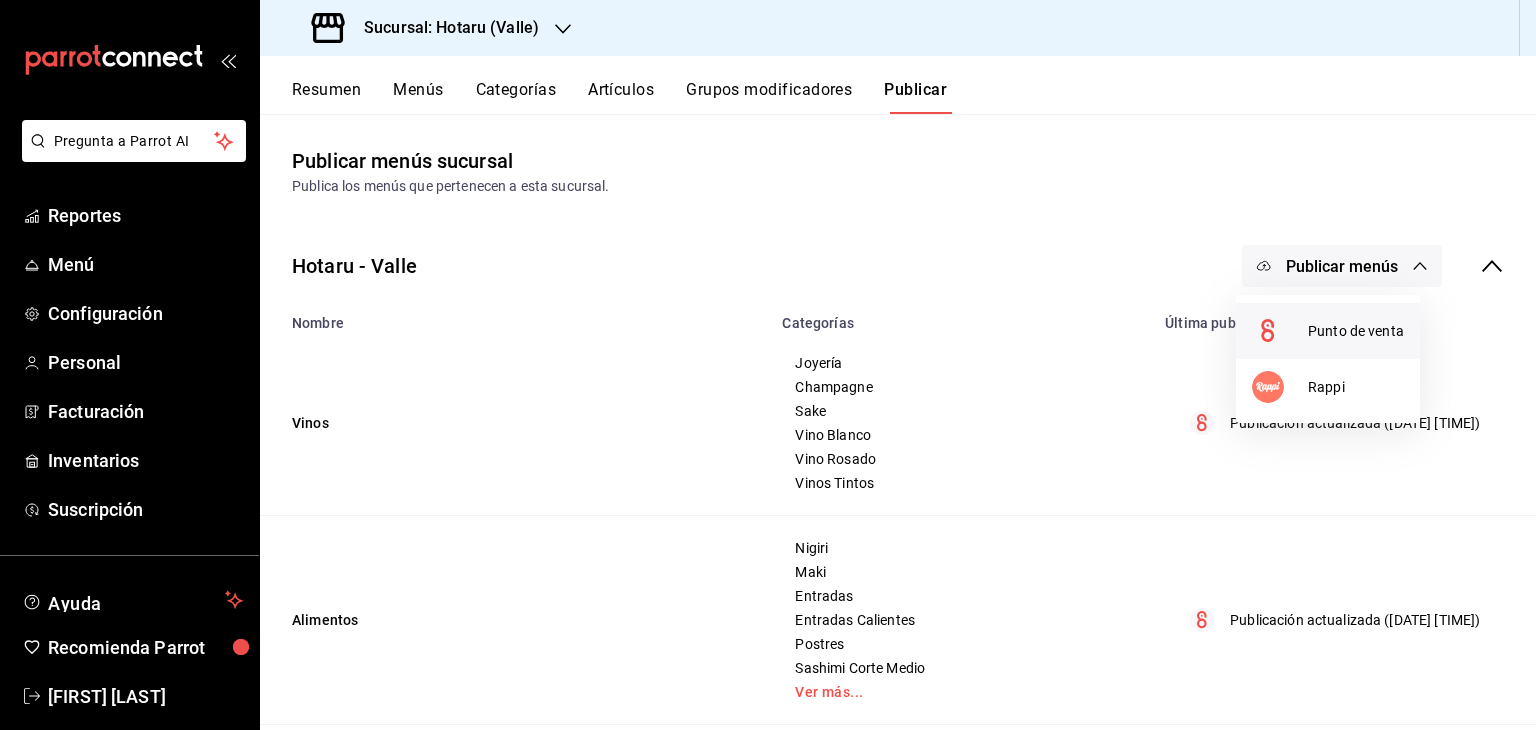 click at bounding box center [1280, 331] 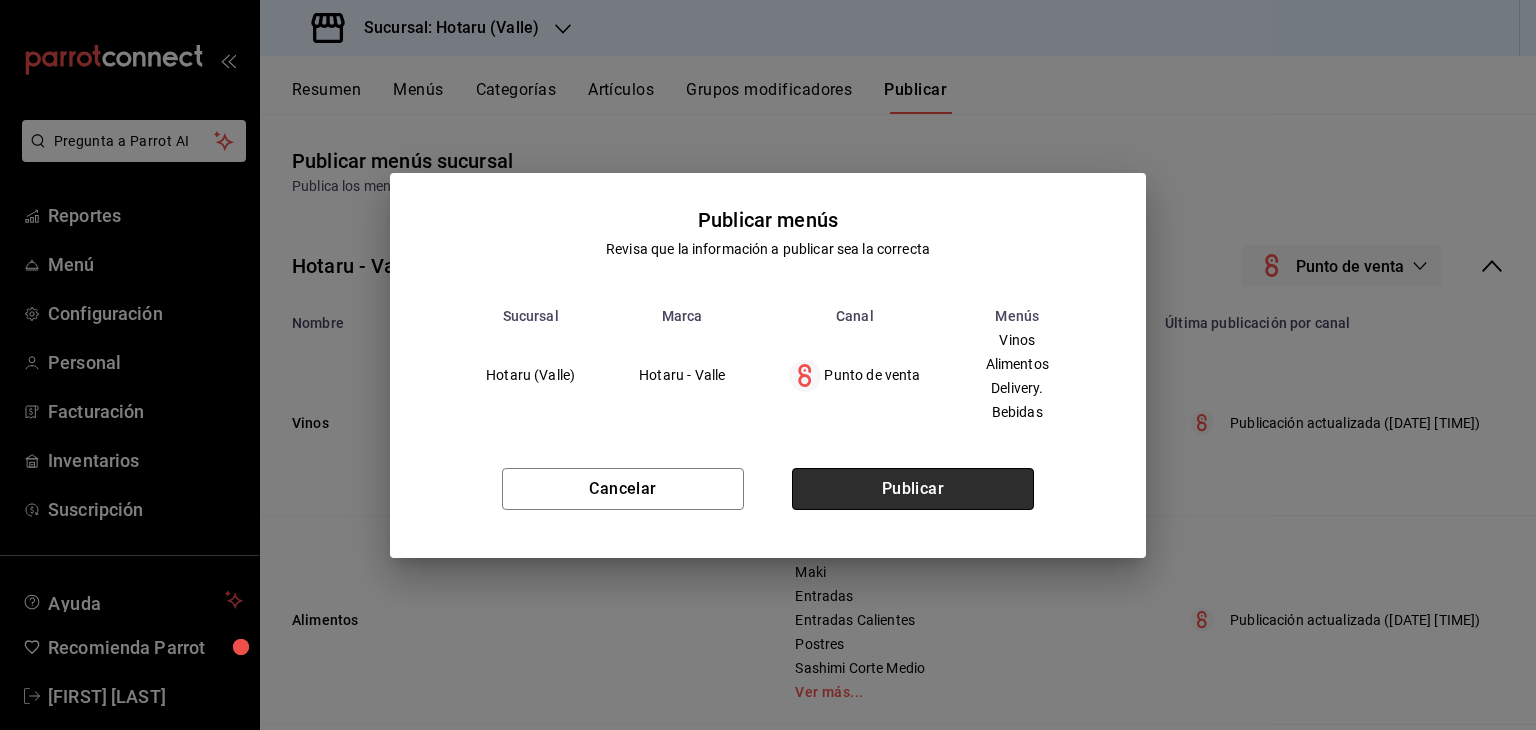 click on "Publicar" at bounding box center [913, 489] 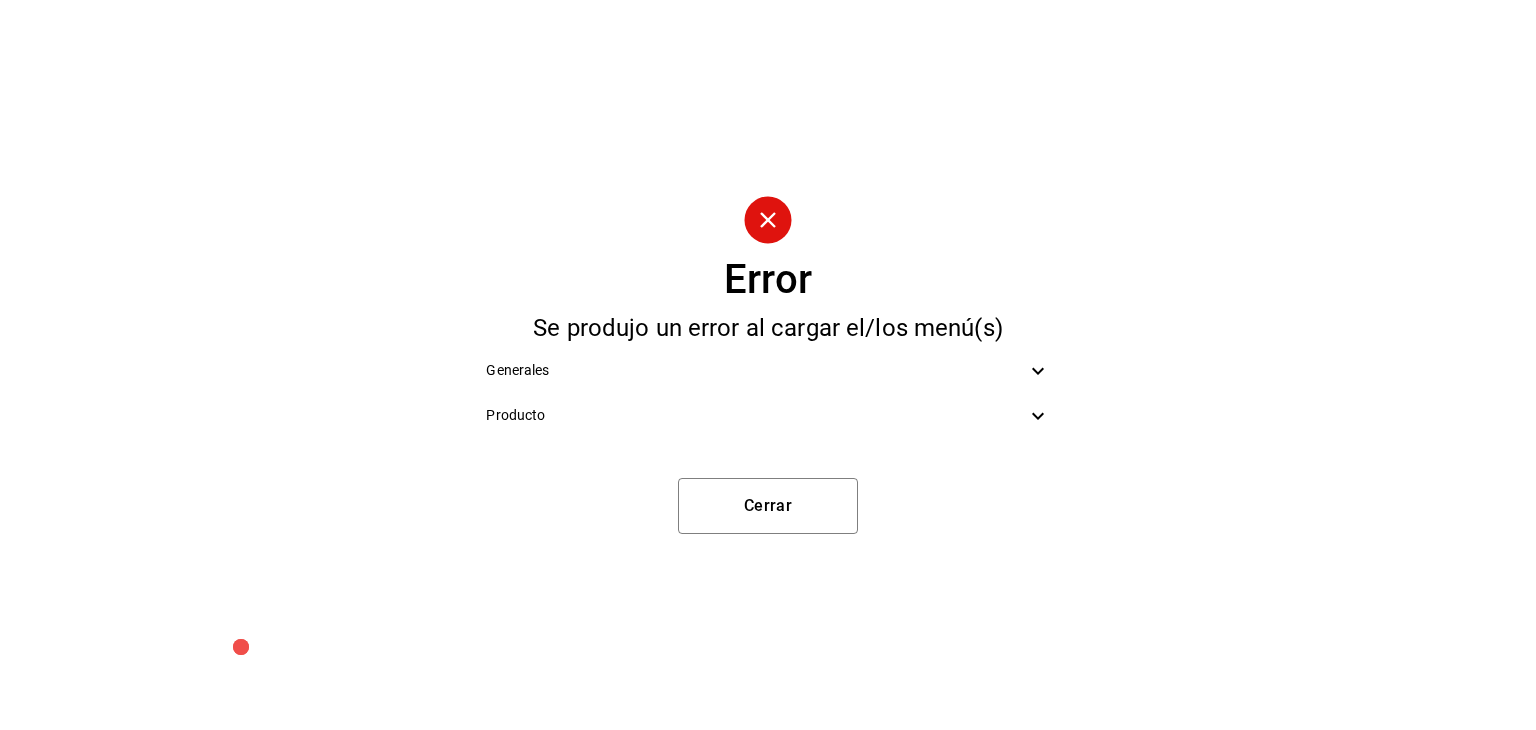 click 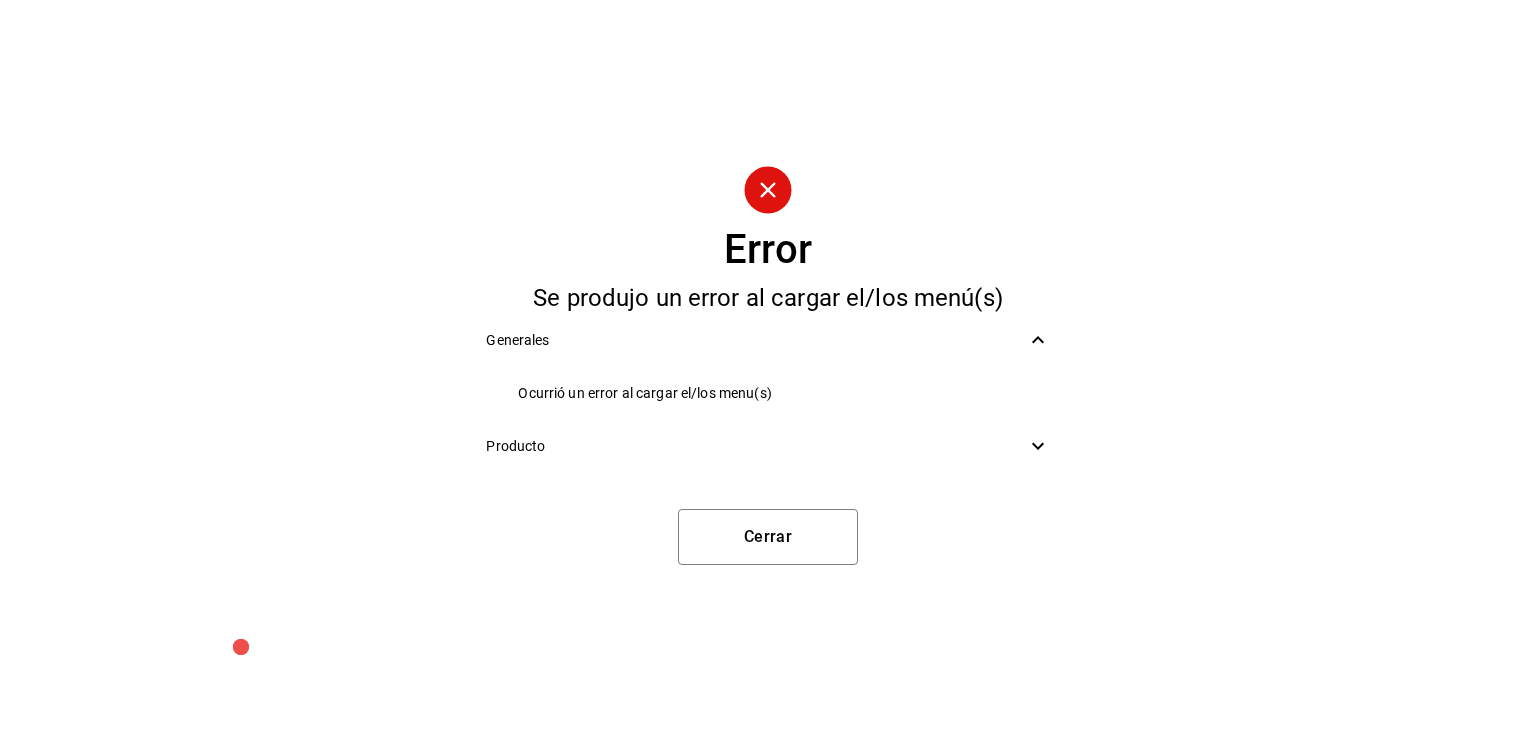 click 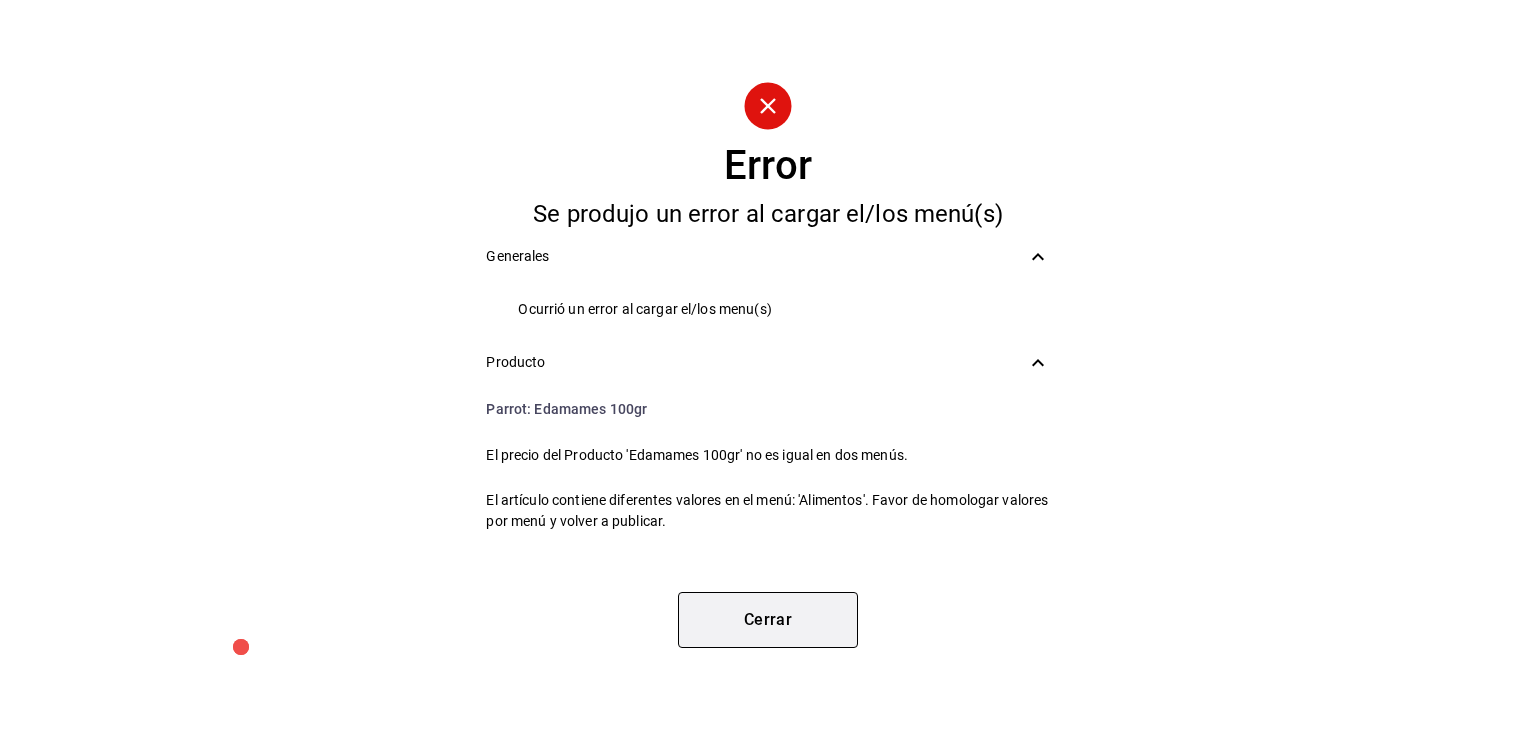 click on "Cerrar" at bounding box center [768, 620] 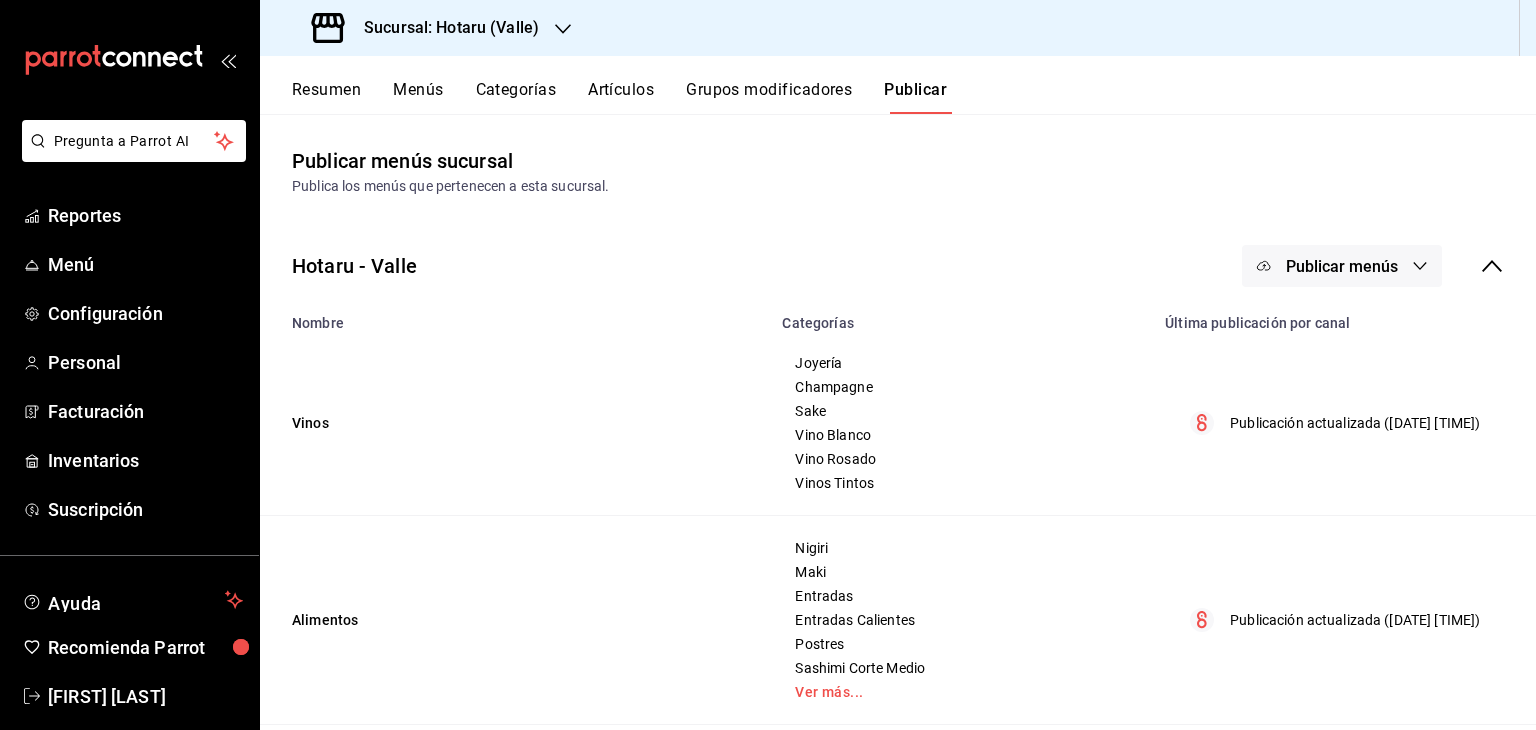 click on "Artículos" at bounding box center [621, 97] 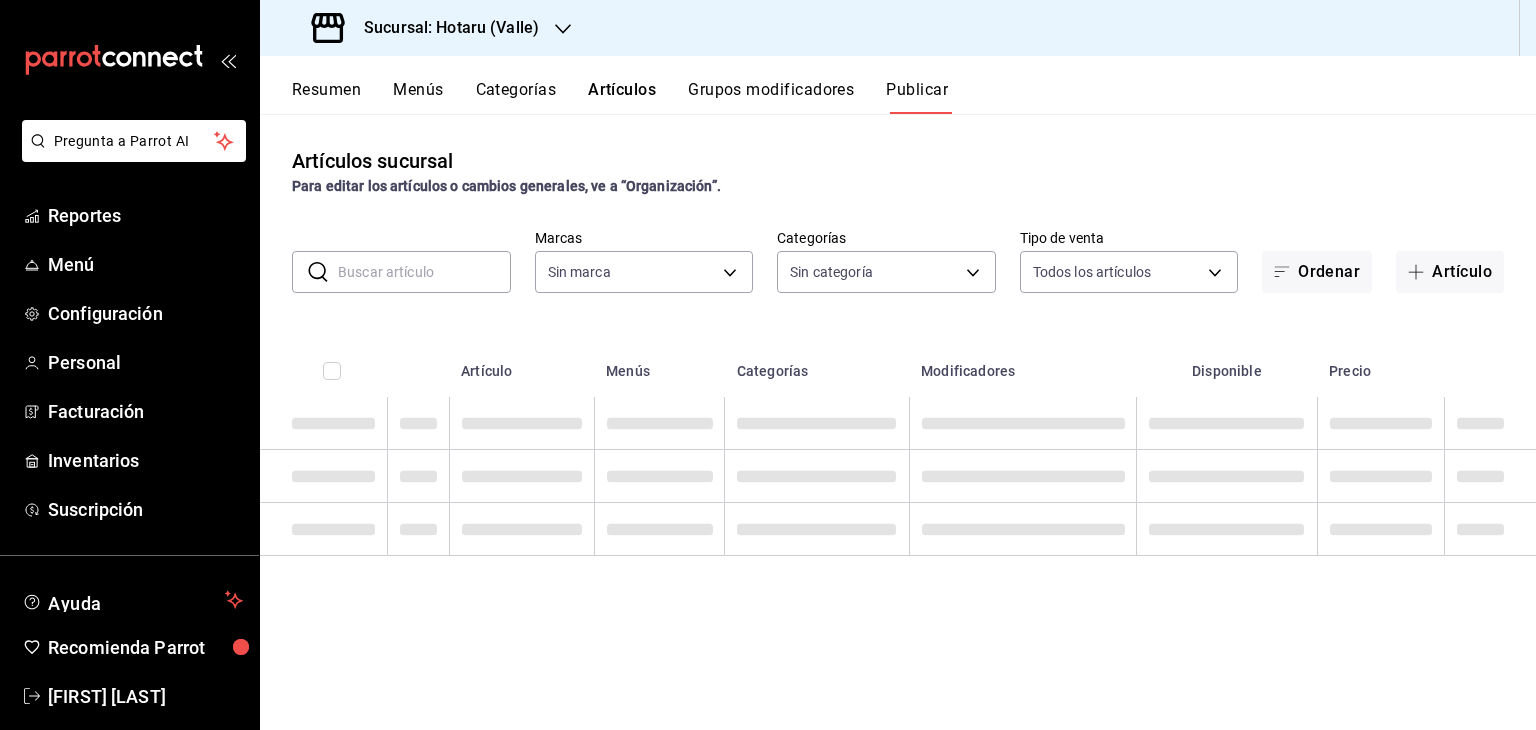 type on "c6f689f8-63fd-49a8-a607-35aea03ac6a9,619c758d-7c36-49c6-a756-e52d453908cb" 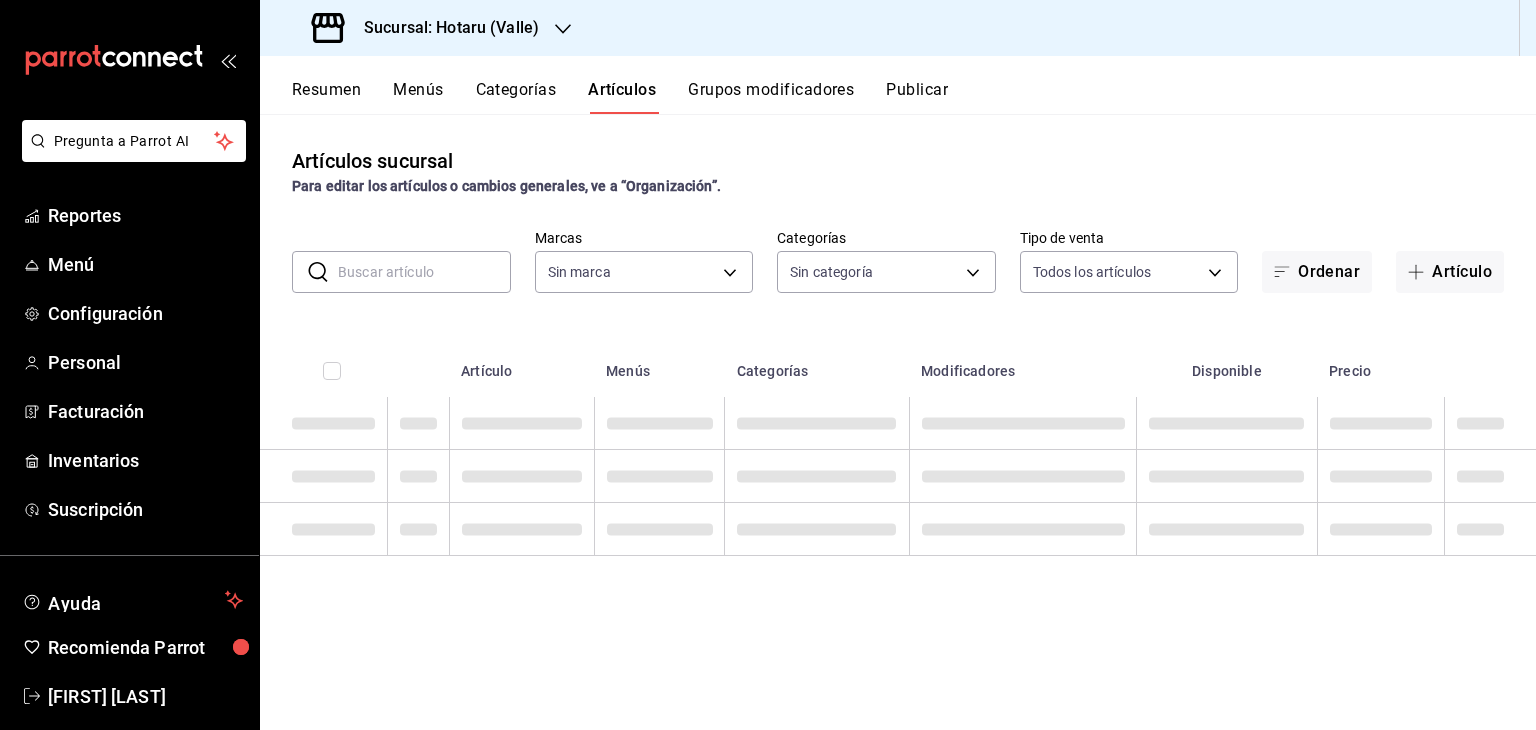type on "c6f689f8-63fd-49a8-a607-35aea03ac6a9,619c758d-7c36-49c6-a756-e52d453908cb" 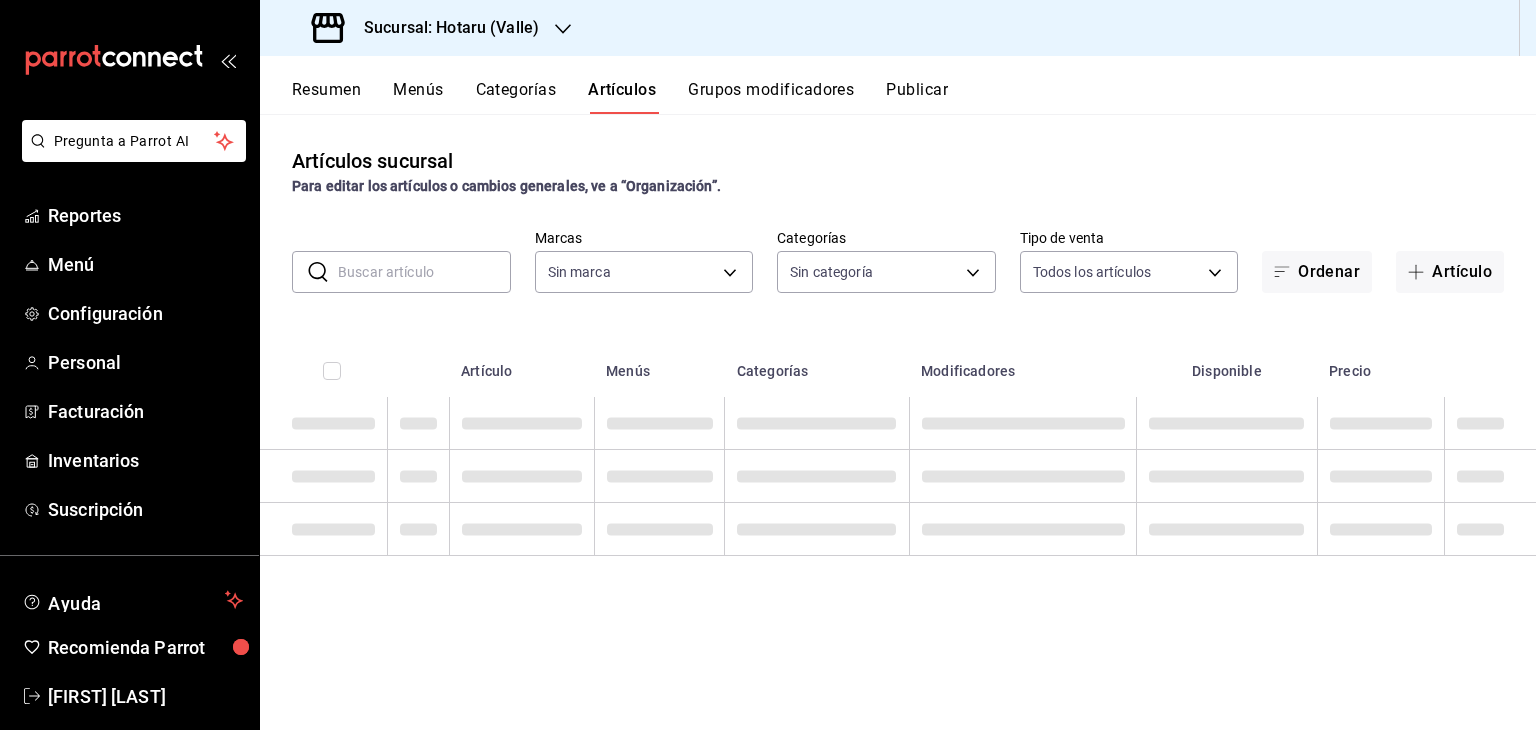 type on "c0b78d51-7925-43e8-b699-c52fb7c6d080,04492c64-33ac-4fe7-8ecc-c444235d9710,37f0fafe-84fb-4dd0-8f92-7e53ebb6192c,73f35796-f71e-4f52-9745-b1c276af16f5,689fc752-f146-4652-a0a8-1fcbe64f40b2,ddc99b21-ae05-4a23-a315-5025ddd12f49,265b906e-5920-4fdb-b364-f76d443986b3,2b24e6fe-2409-48eb-aba4-4b1578180832,c30ed8e5-0cfd-4b33-9d47-8ac3b5bd6514,92860bc8-fcc6-463b-ac1d-49bdcce8ecca,d3b0df3c-04c0-4053-97ca-1d708232a205,92fe8b1b-03f8-45b9-b93e-b9820a0d529d,700eb815-f901-45a6-864b-2819d13ce0dd,666fd55d-4b75-4328-a353-67308befeb61,6e3e038e-bc18-47e5-9f8e-c0f8ed4ea423,b1f74f04-aa3f-4441-b22e-5216a8a9c2c3,115c9520-3766-4752-b93b-569932fdf6b7,077b2a29-04e5-4a90-bf65-6ba407138554,9efacff4-2478-49aa-b2a7-43877695f90e,60e4354f-c819-4d98-a36d-880cb9776140,df058627-cbb8-4b07-87f0-503d58bda0da,8142f708-6428-4387-bd20-f87772ea64f4,5e00879a-0c9e-49c7-8c9f-dbd3c5c6851d,98e1a948-6522-412d-99ee-3a1b1fbb3283,0003456a-c026-4c72-892b-06a1e9d4d7a6,91022785-9e39-4fec-9f66-579476891657,9648f51b-c51d-4337-9d15-22aa2862f086,b43532a8-ceb7-4f65-84b..." 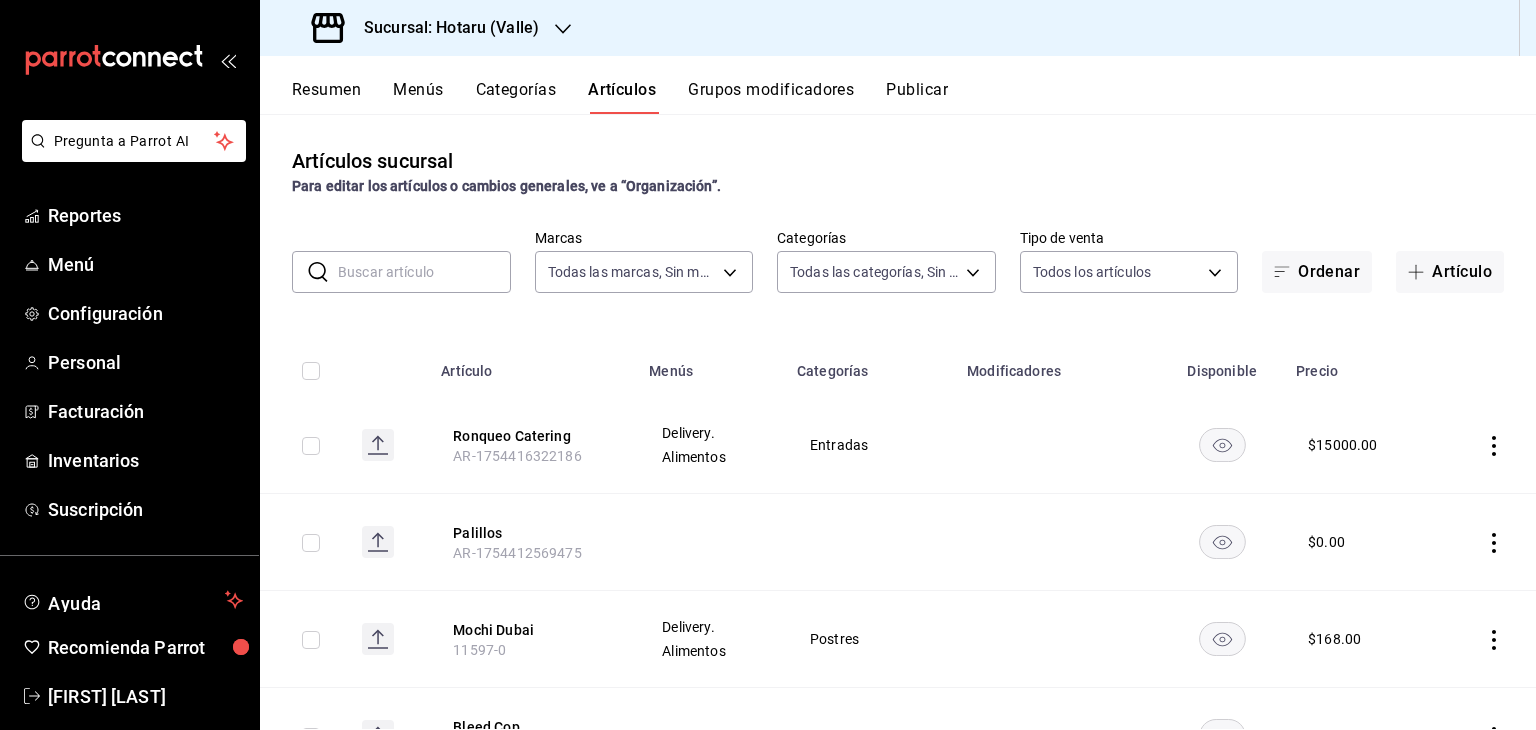 click at bounding box center [424, 272] 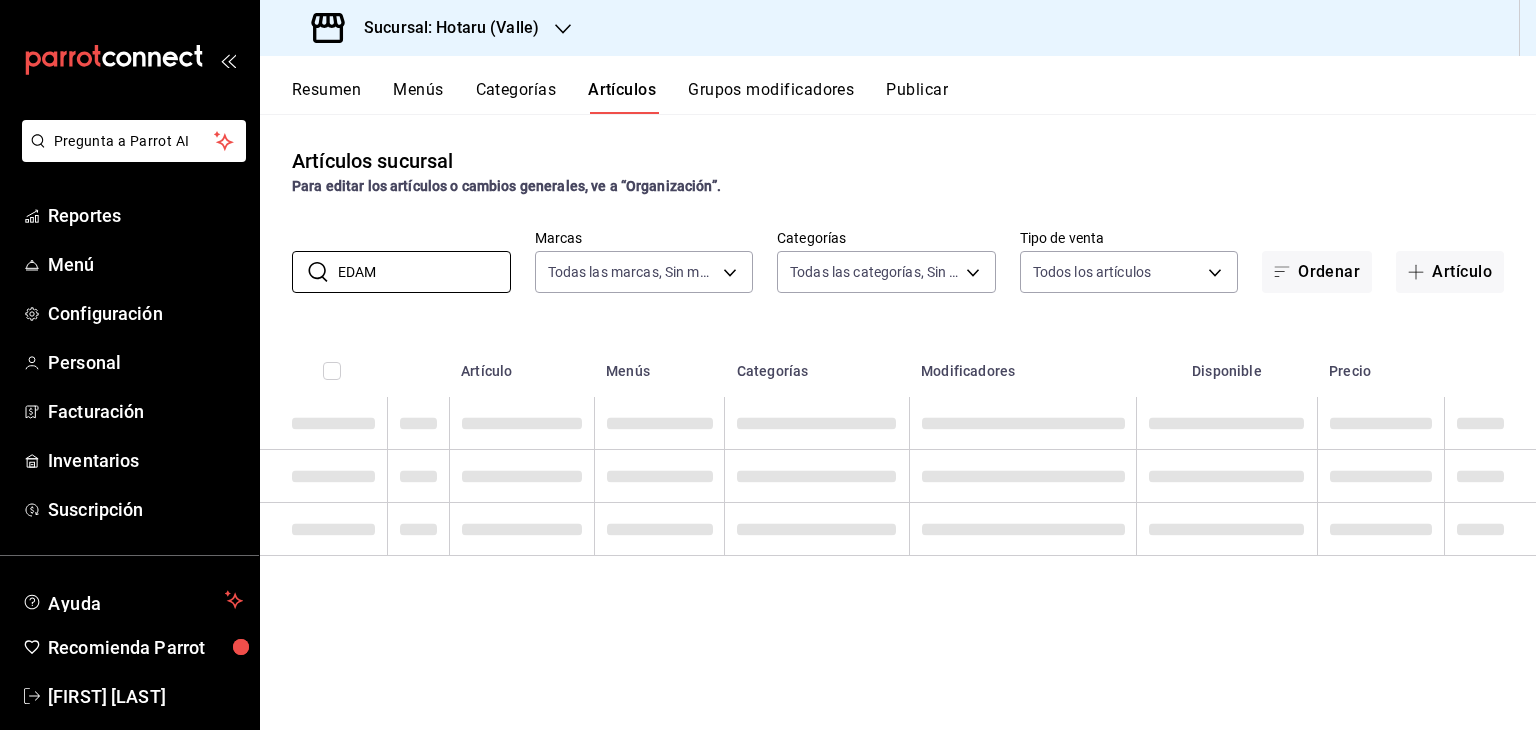 type on "EDAM" 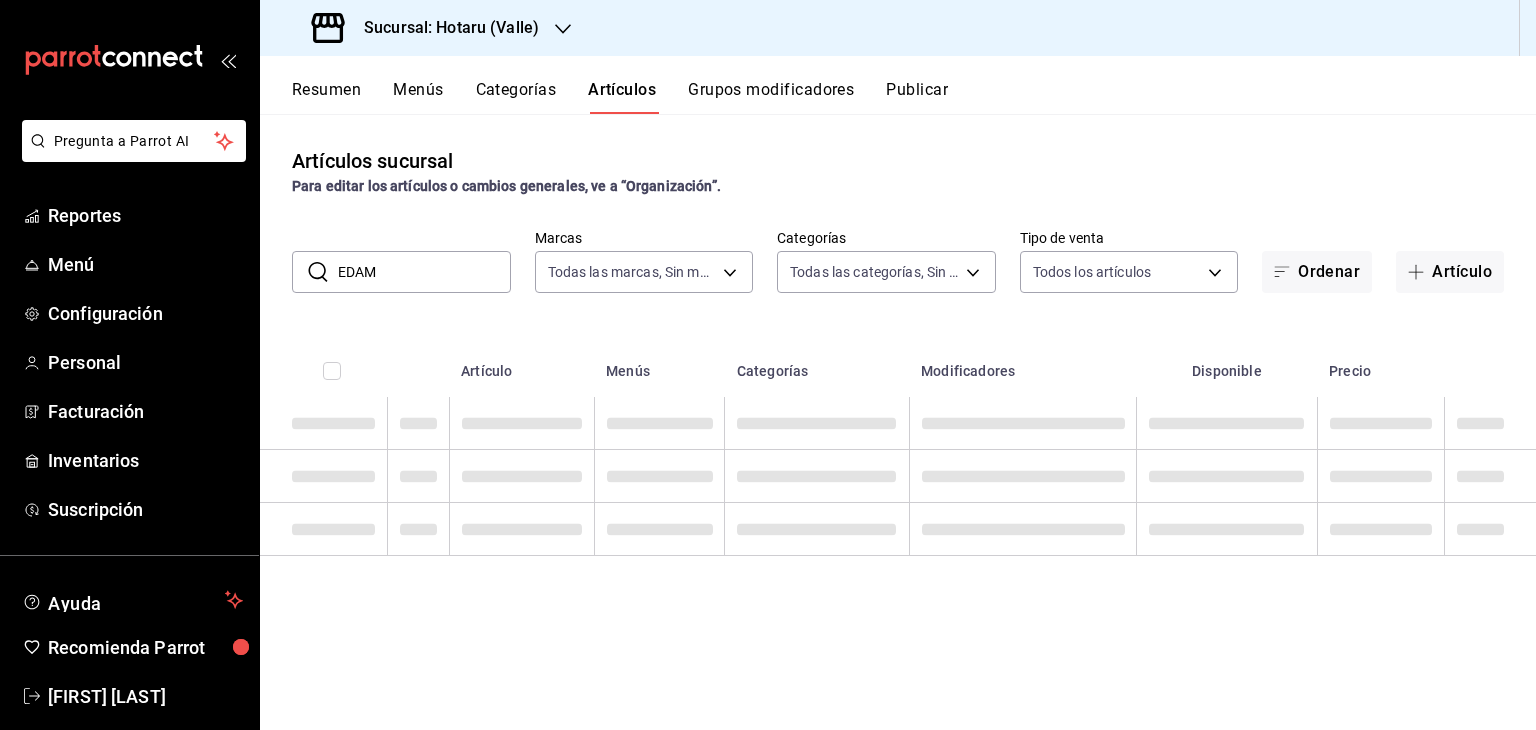 click on "Artículos sucursal Para editar los artículos o cambios generales, ve a “Organización”. ​ EDAM ​ Marcas Todas las marcas, Sin marca [UUID],[UUID] Categorías Todas las categorías, Sin categoría Tipo de venta Todos los artículos ALL Ordenar Artículo Artículo Menús Categorías Modificadores Disponible Precio" at bounding box center (898, 421) 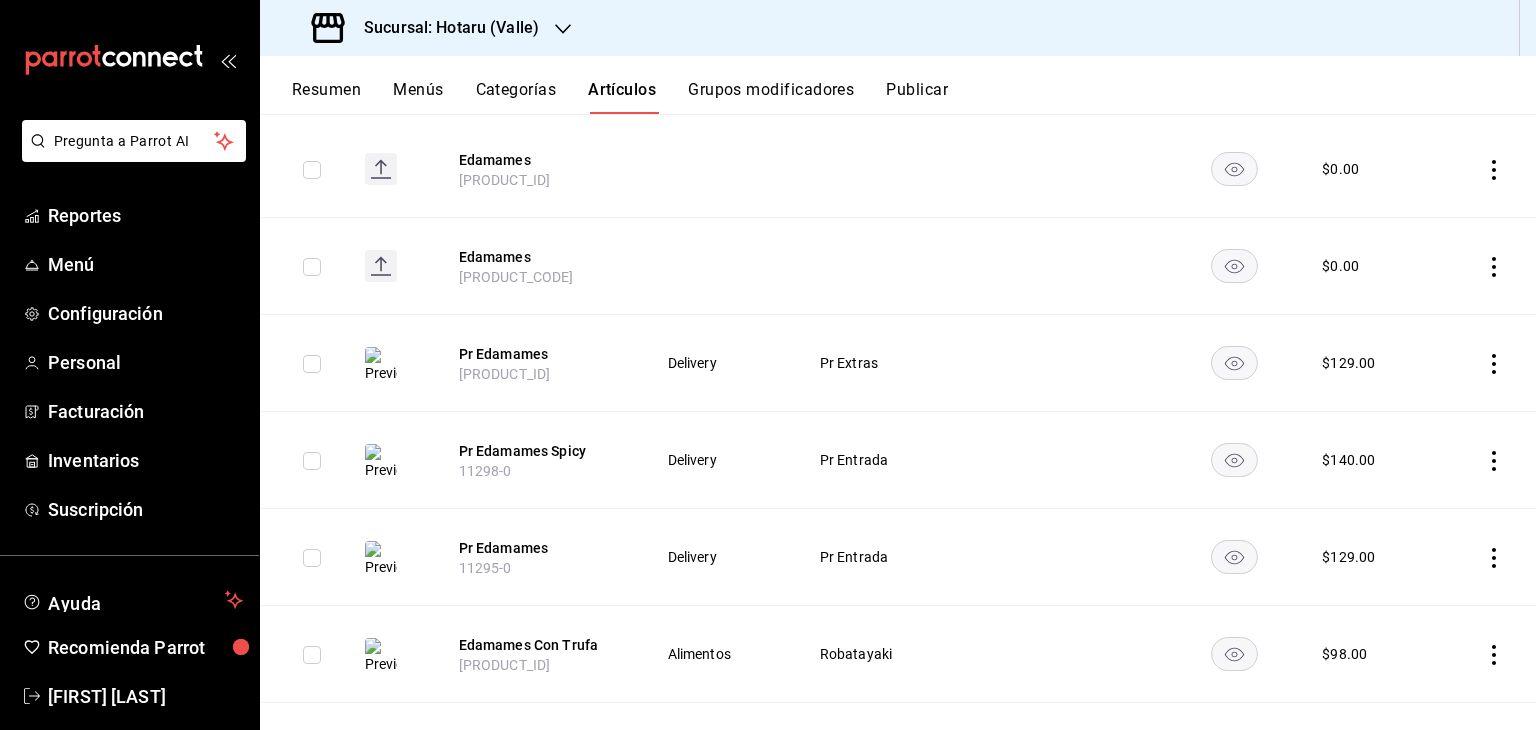 scroll, scrollTop: 392, scrollLeft: 0, axis: vertical 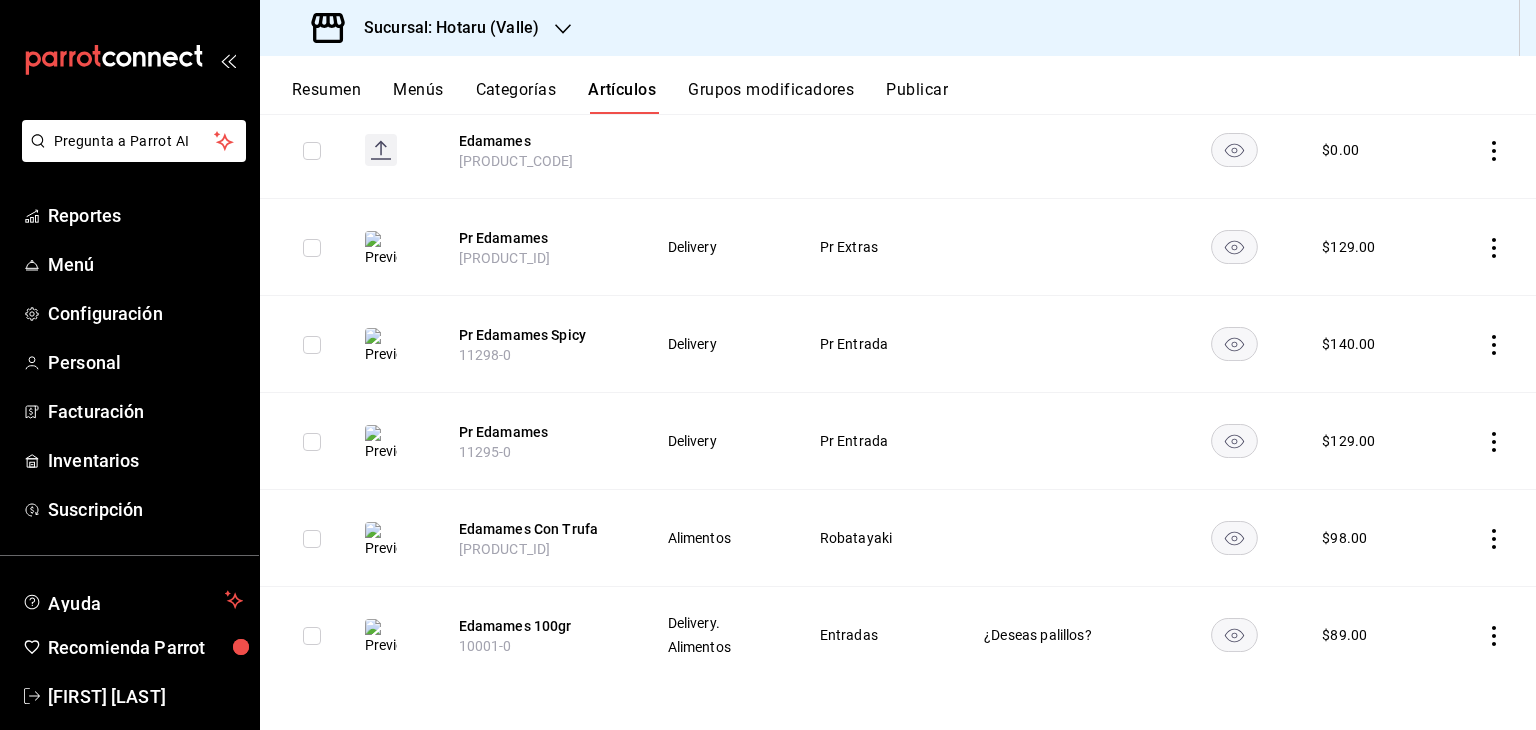 drag, startPoint x: 1339, startPoint y: 93, endPoint x: 1192, endPoint y: 98, distance: 147.085 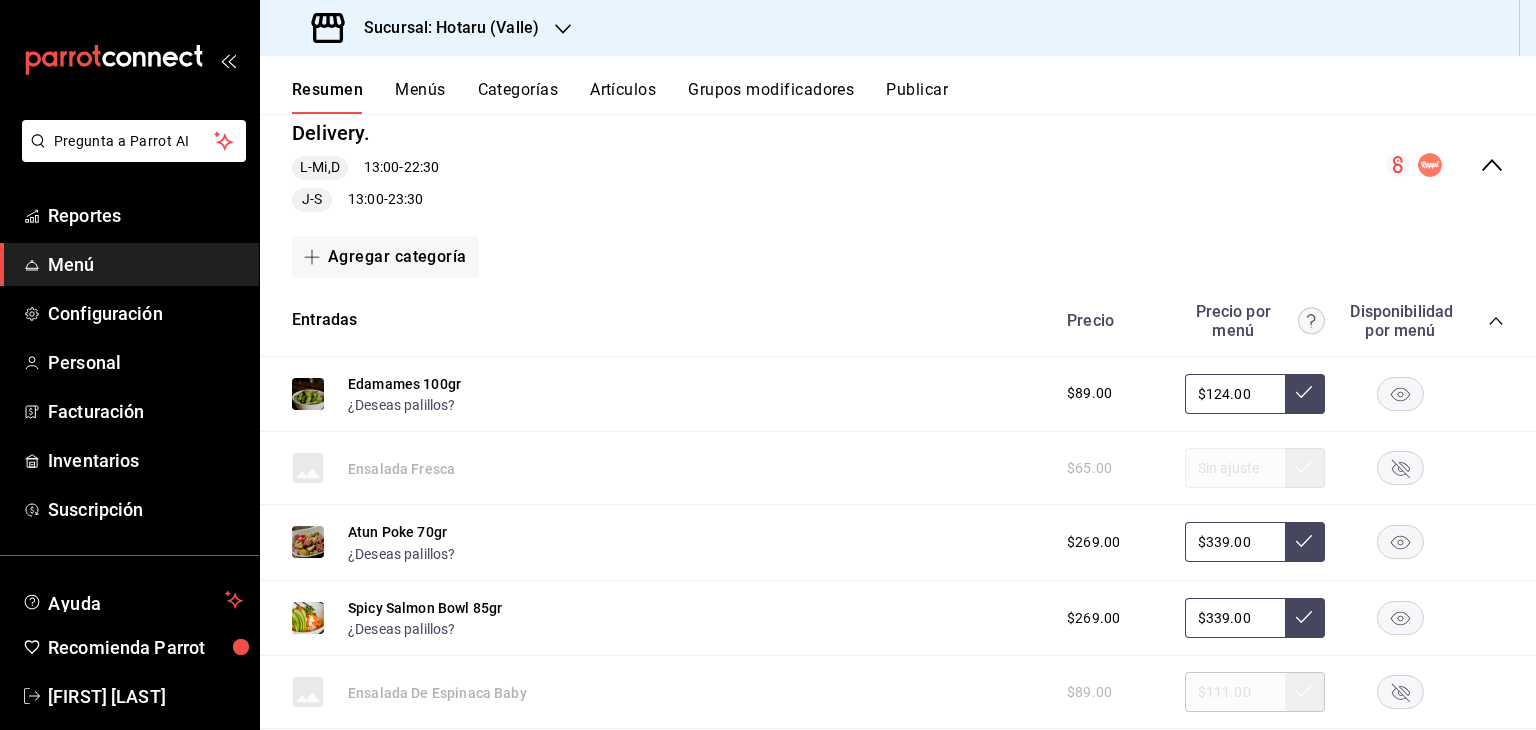 scroll, scrollTop: 0, scrollLeft: 0, axis: both 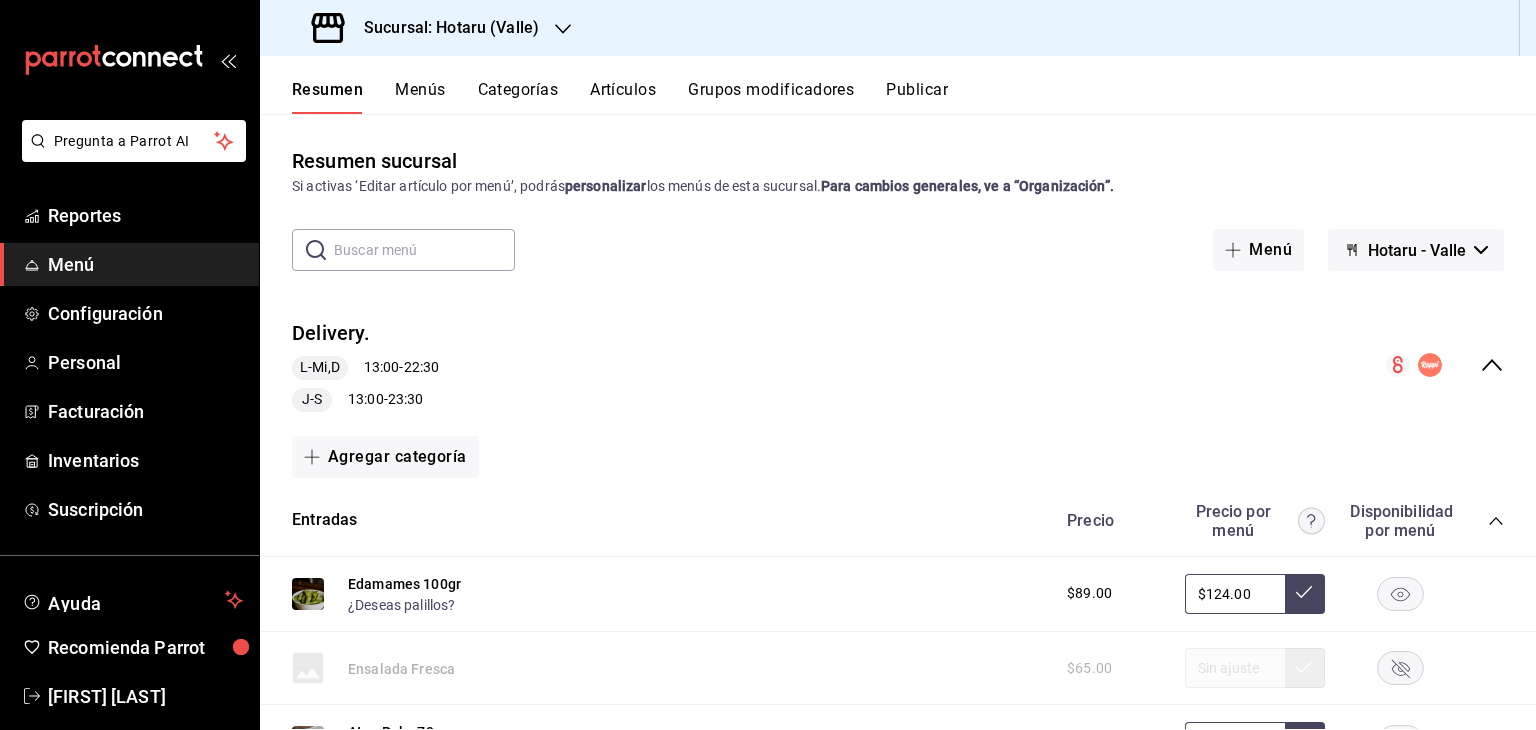 click 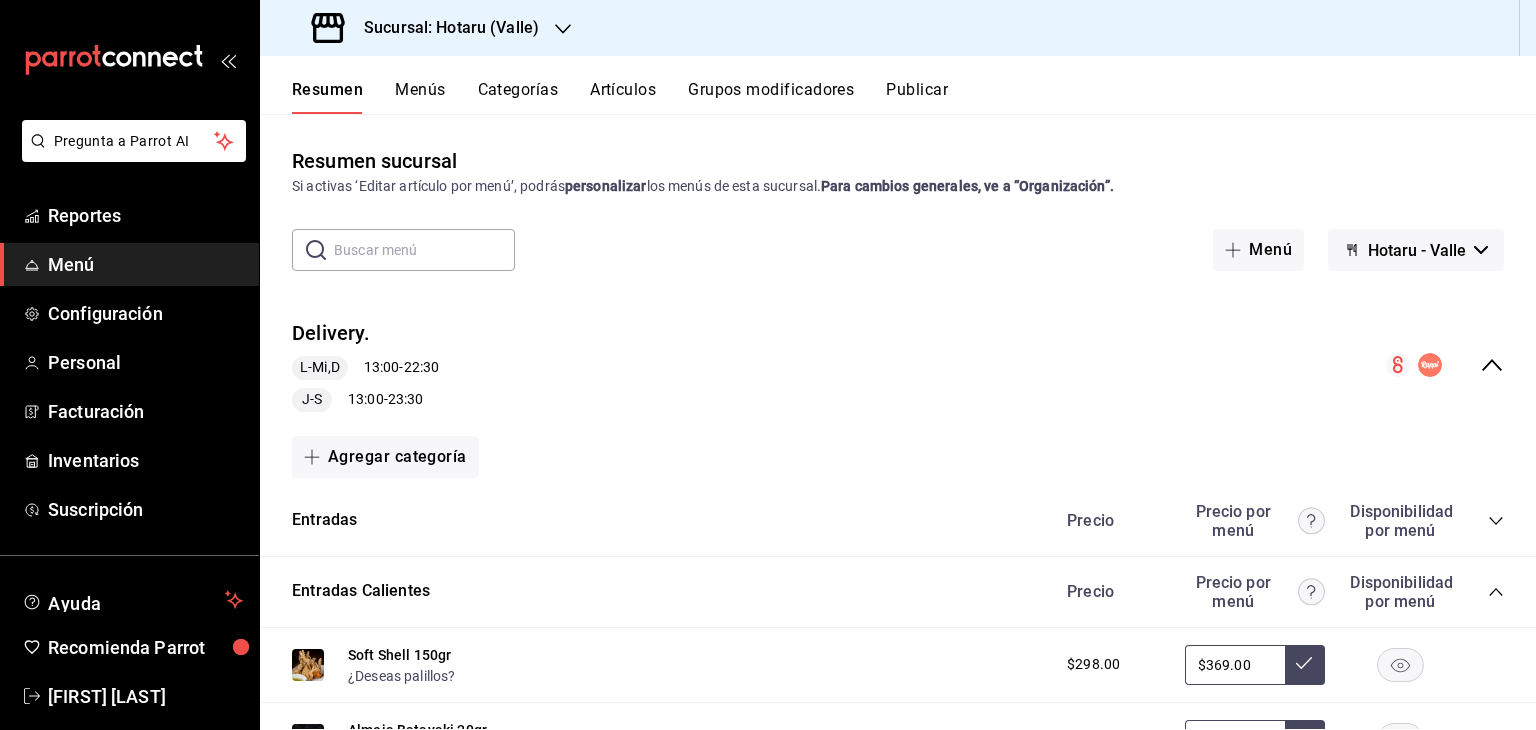click 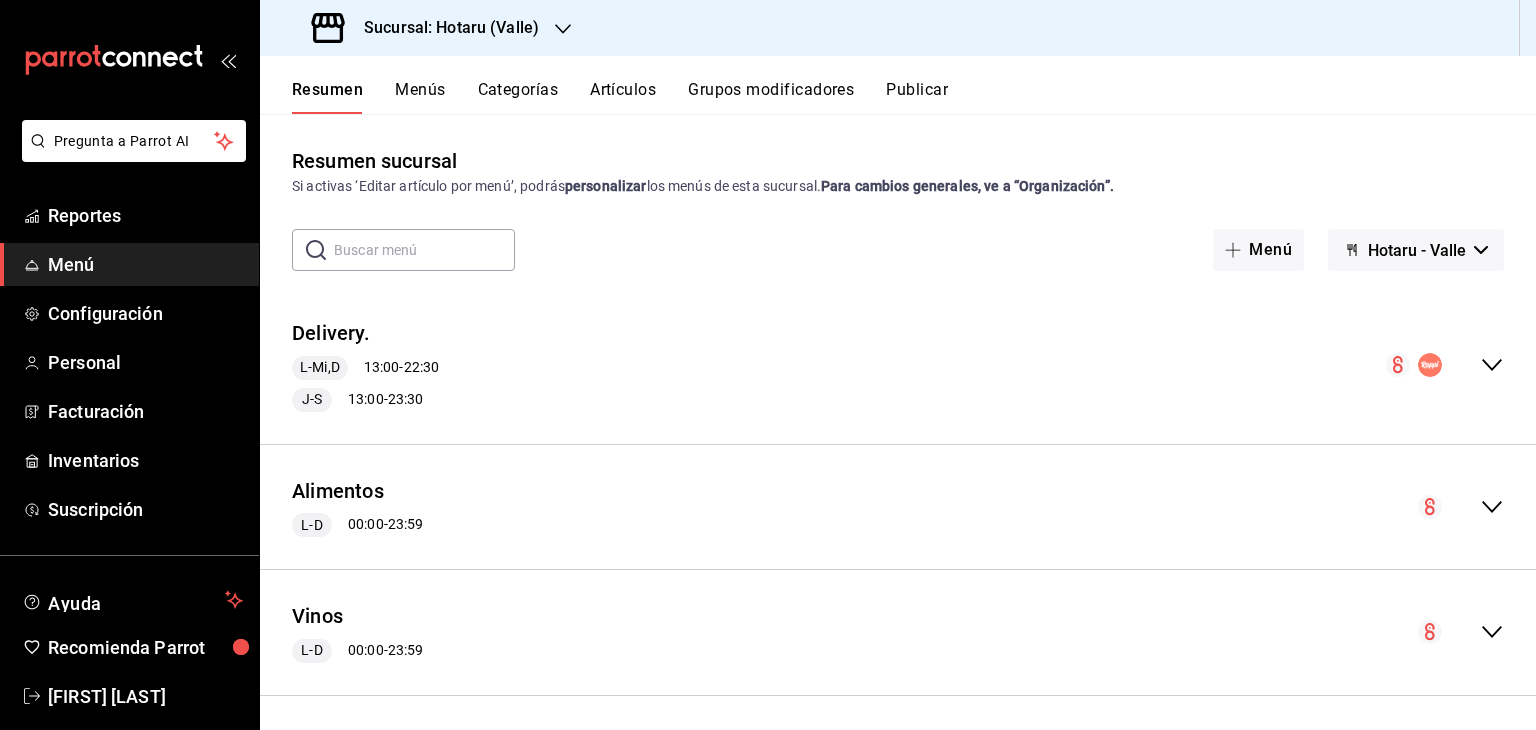 click 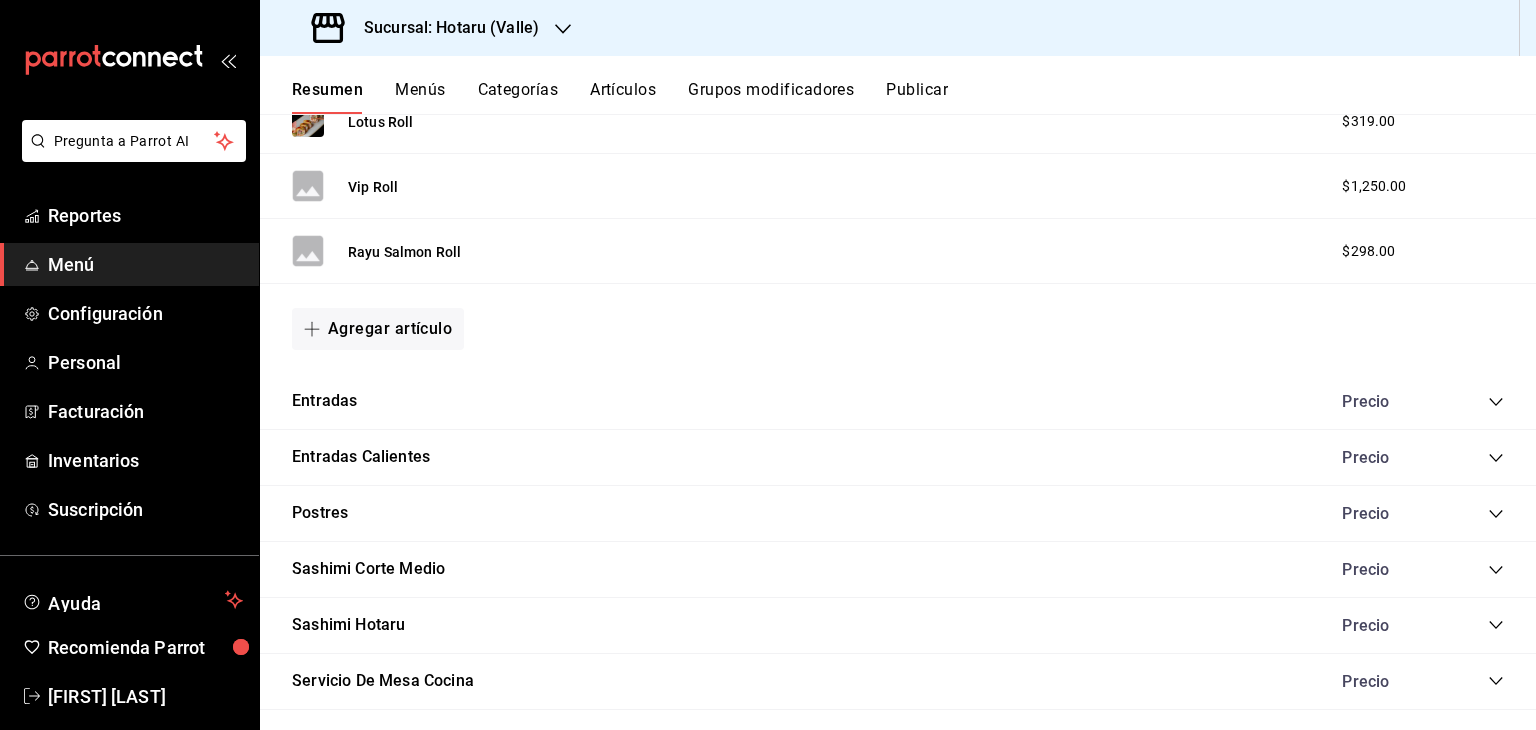 scroll, scrollTop: 3800, scrollLeft: 0, axis: vertical 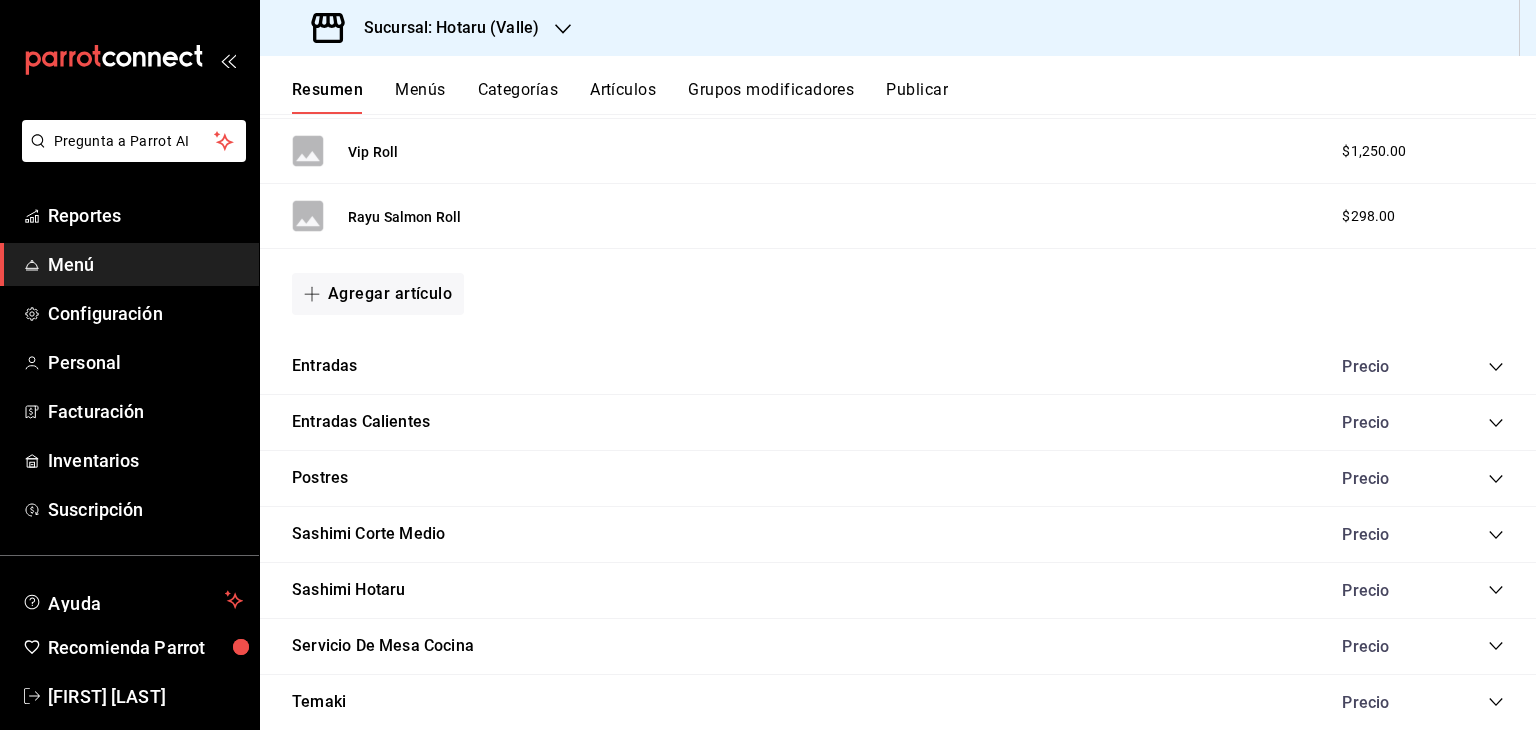 click 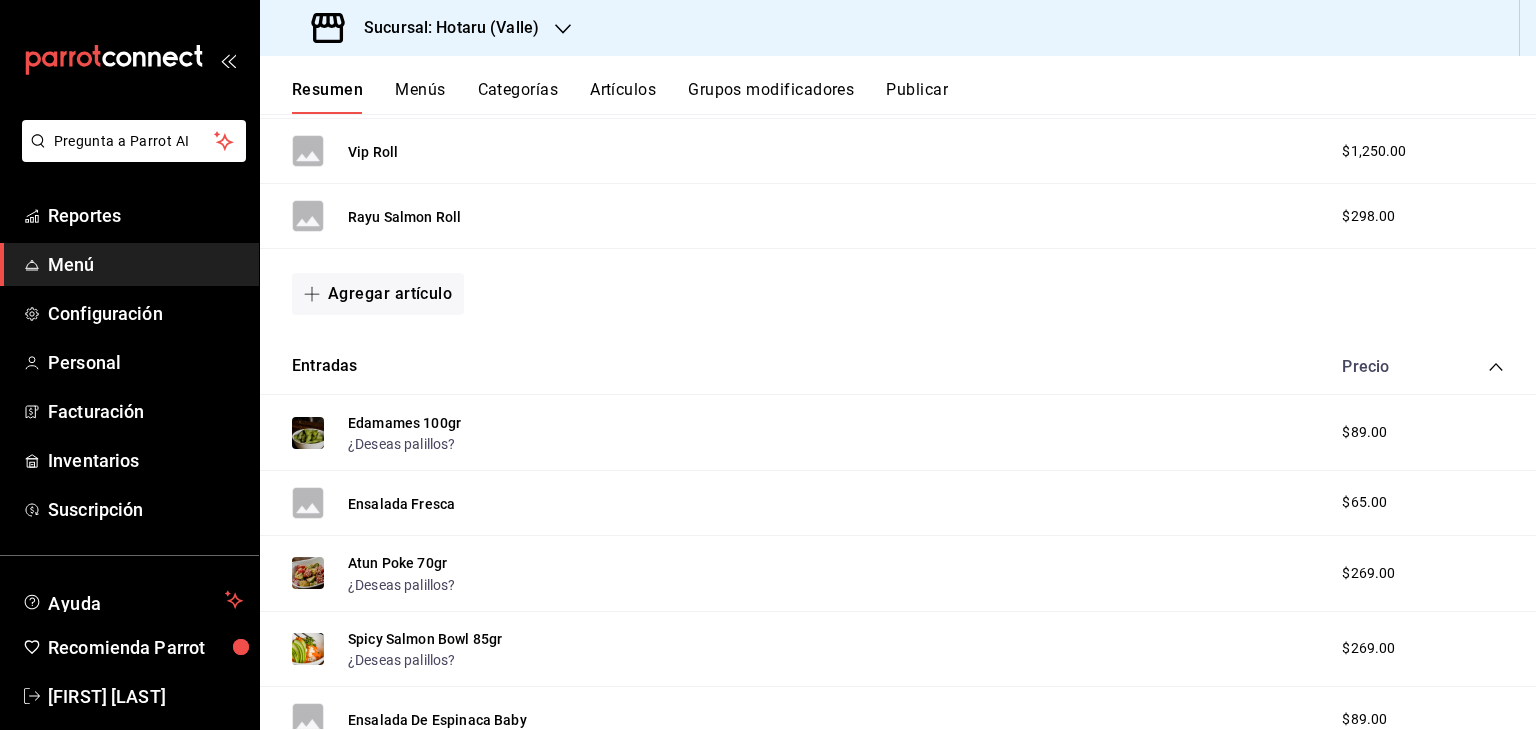 drag, startPoint x: 408, startPoint y: 430, endPoint x: 876, endPoint y: 449, distance: 468.38553 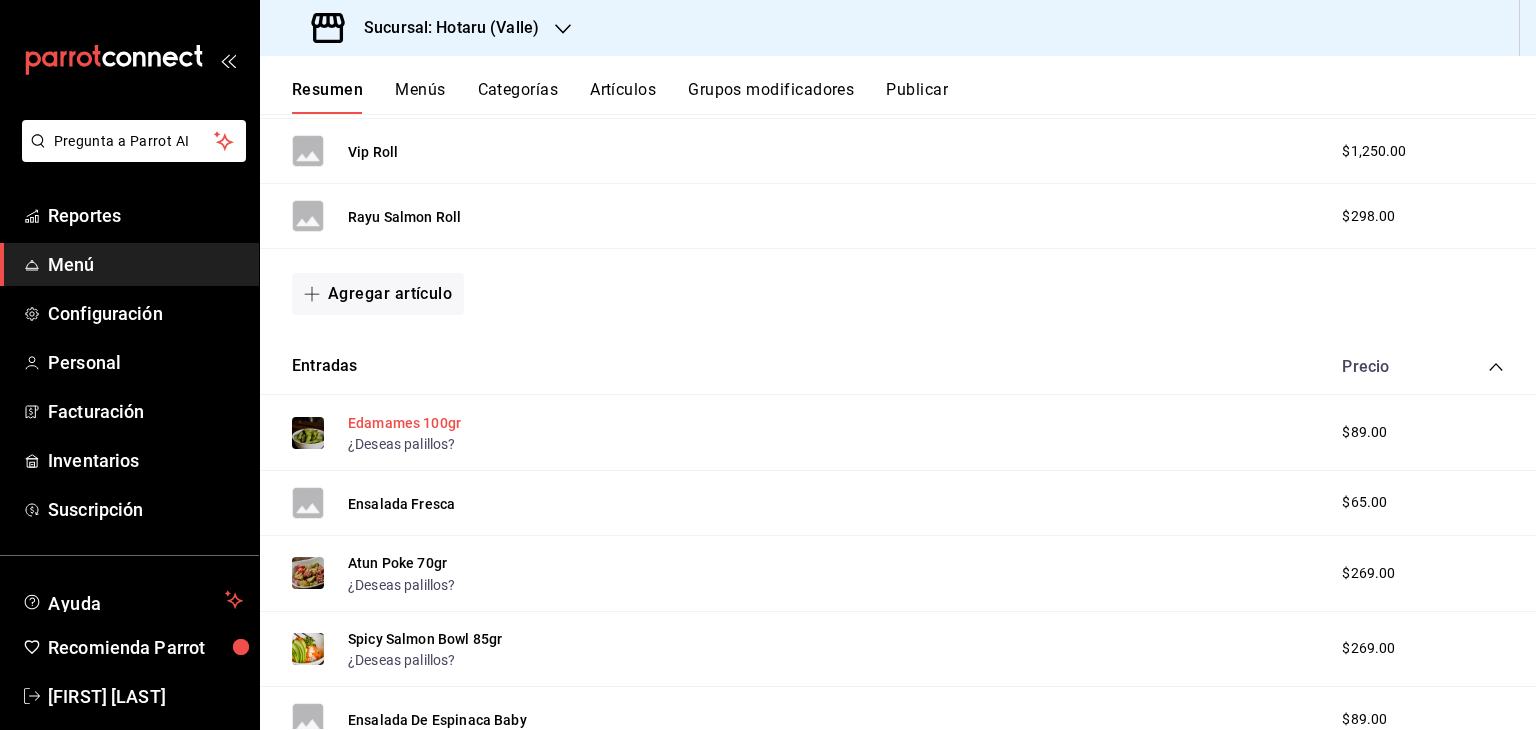 click on "Edamames 100gr" at bounding box center (404, 423) 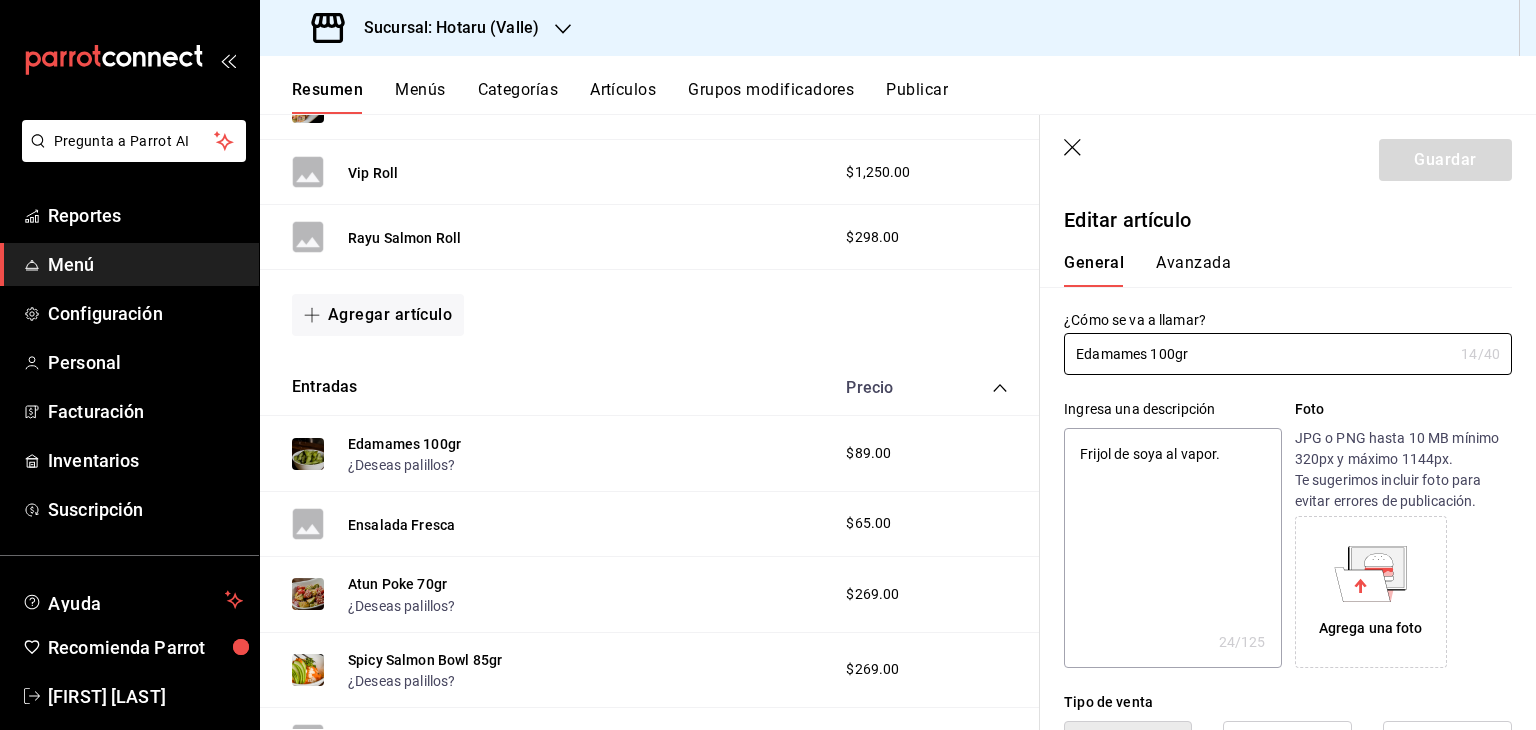 type on "x" 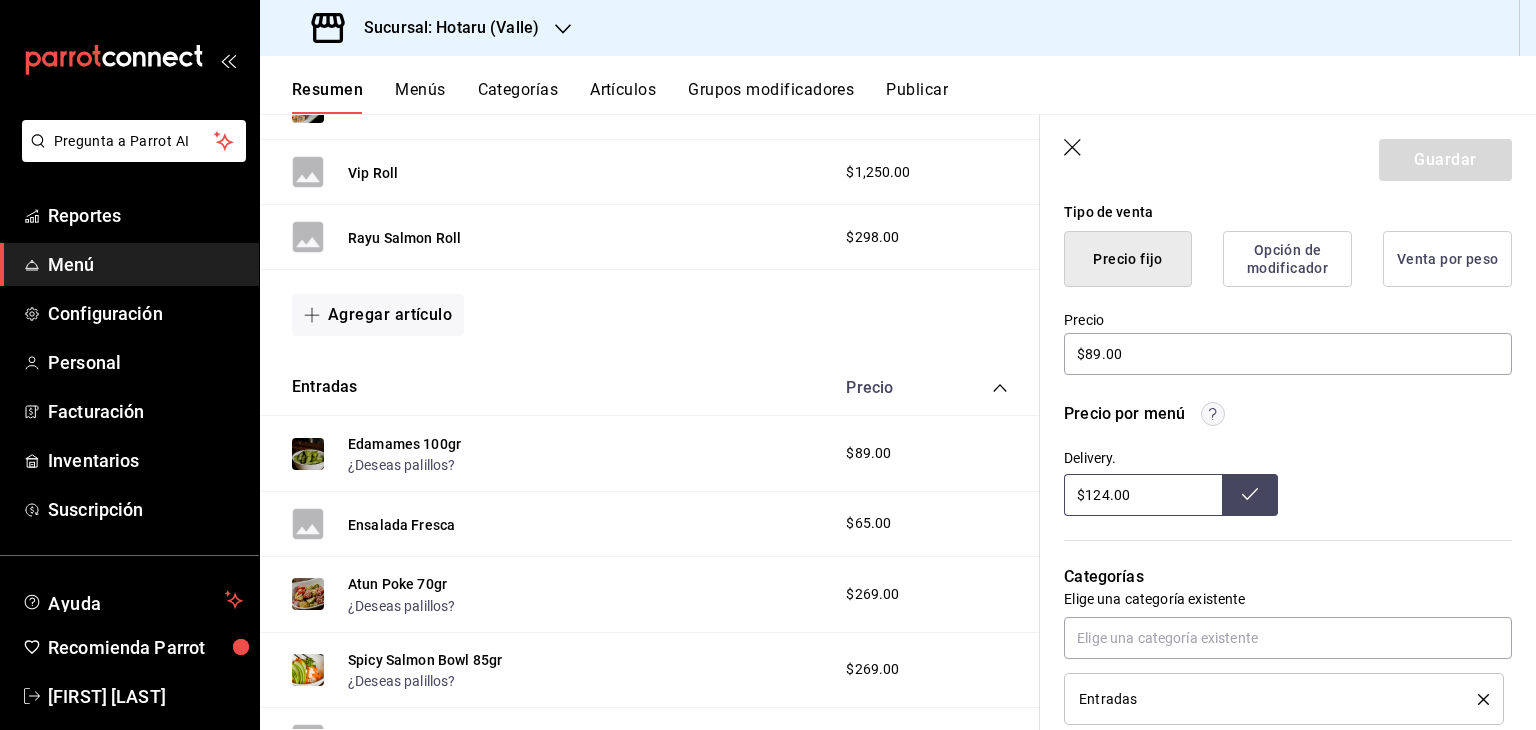 scroll, scrollTop: 500, scrollLeft: 0, axis: vertical 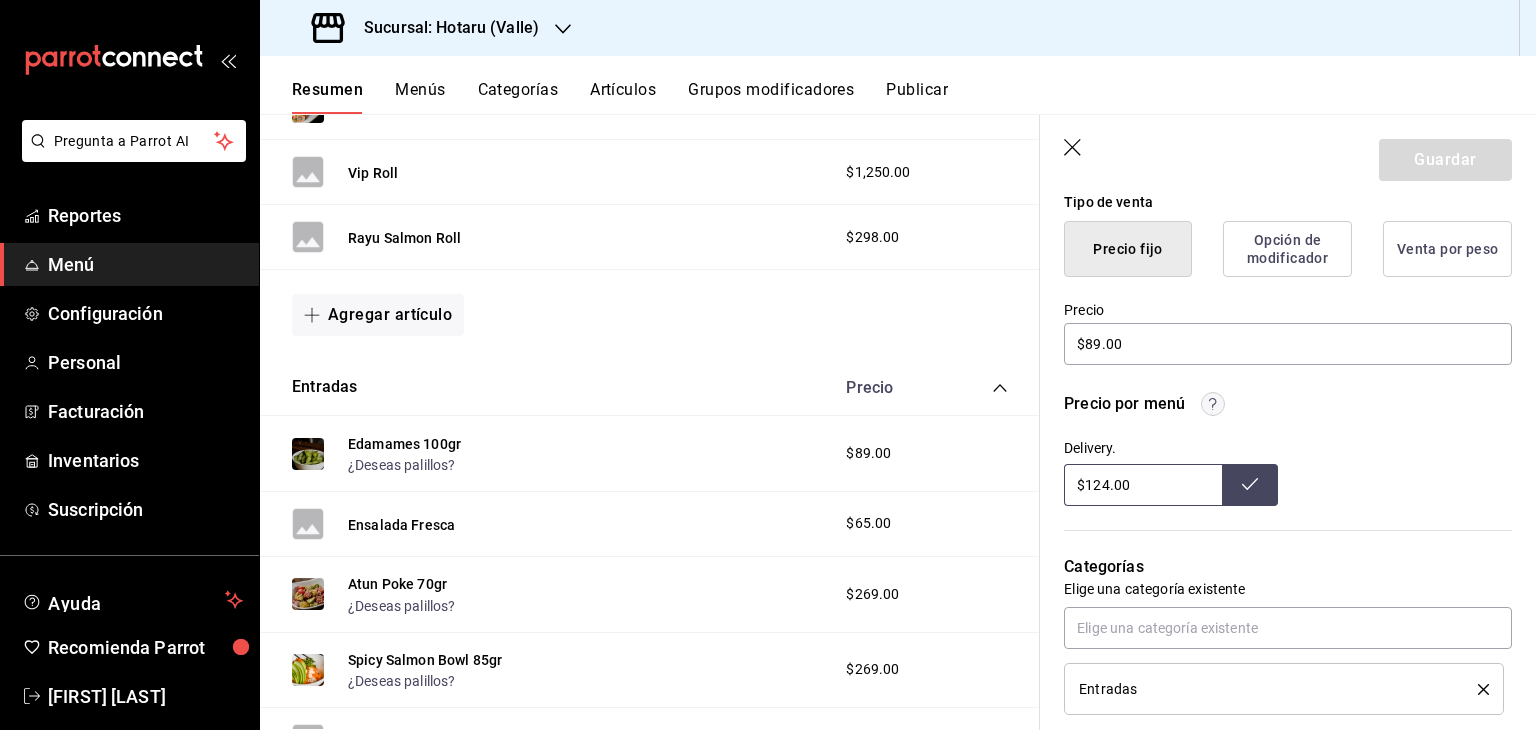 type on "x" 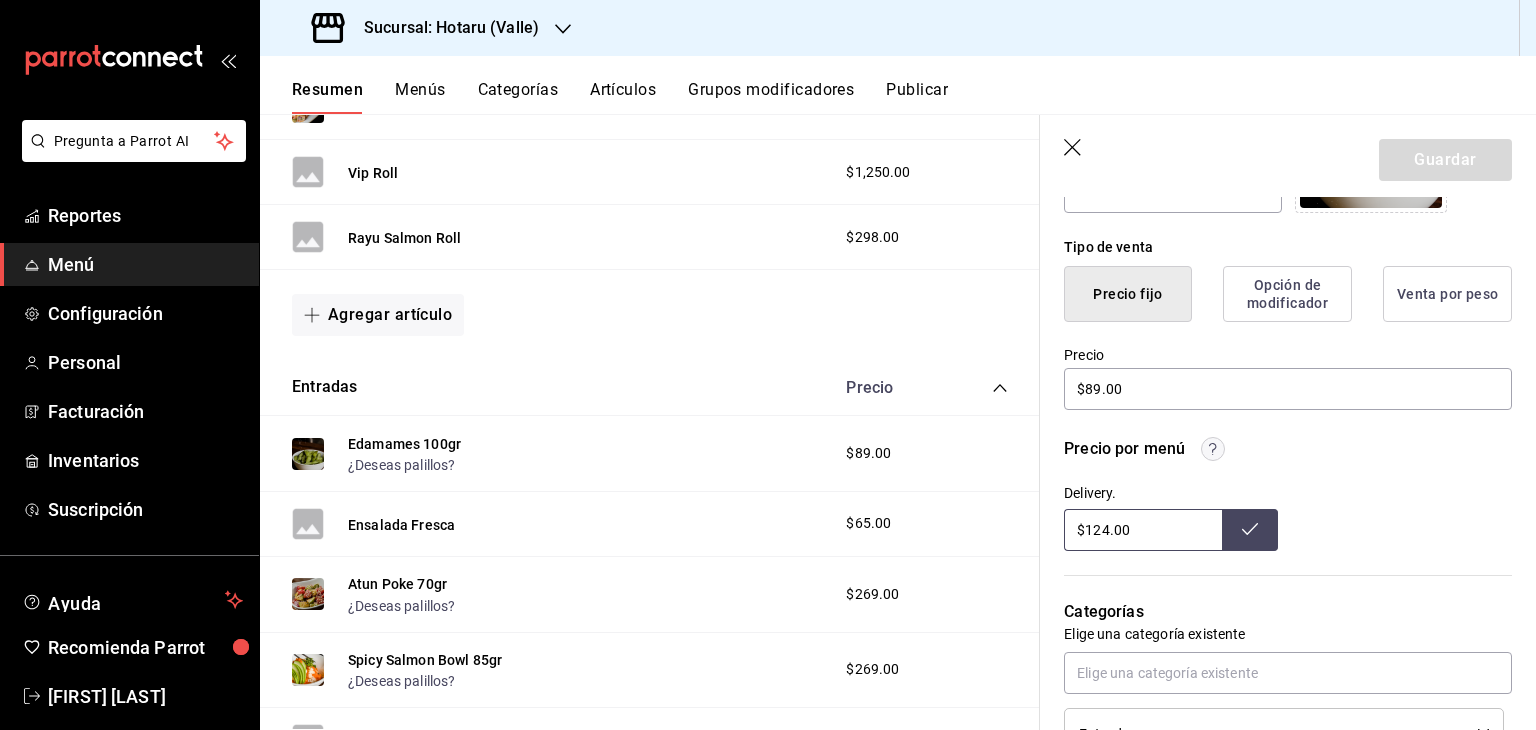 scroll, scrollTop: 438, scrollLeft: 0, axis: vertical 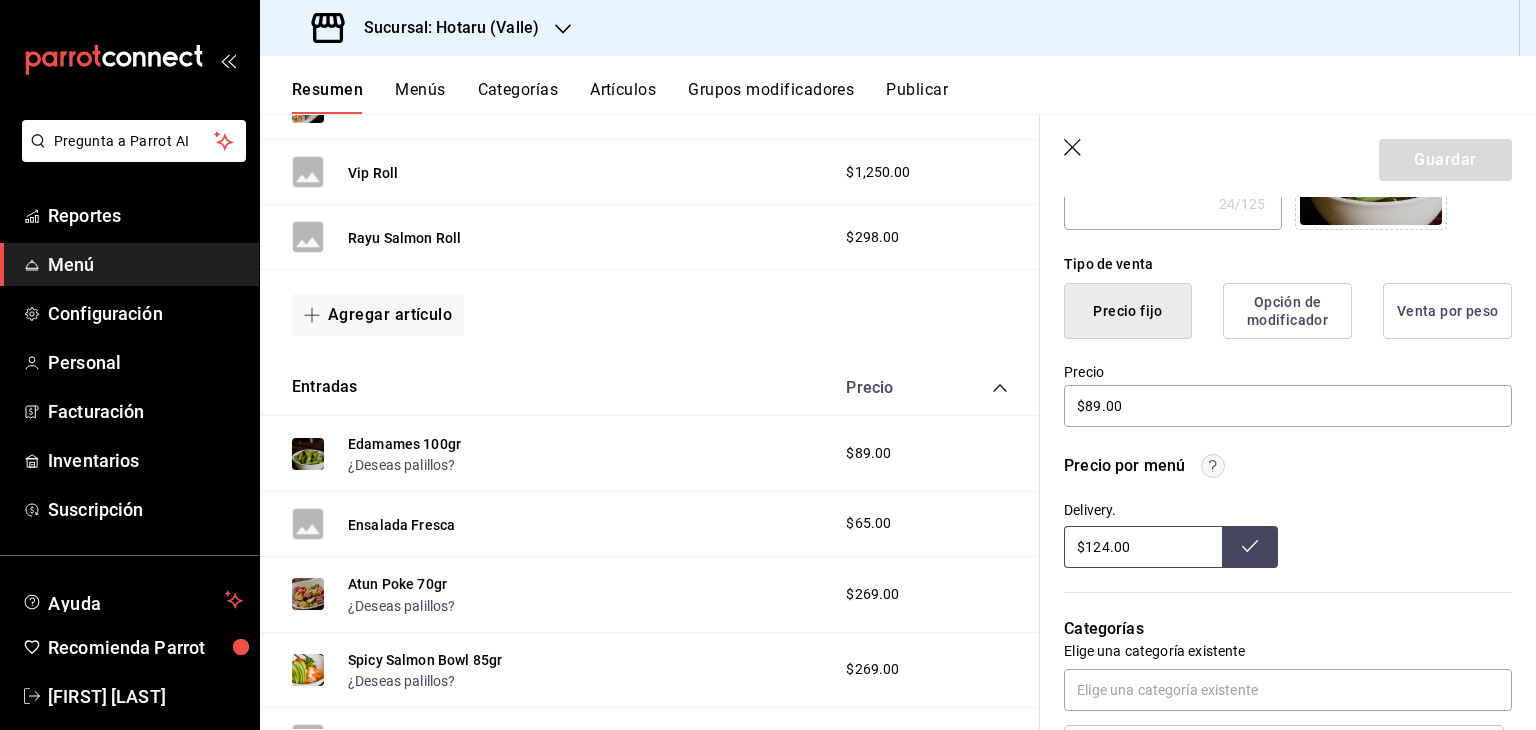 click 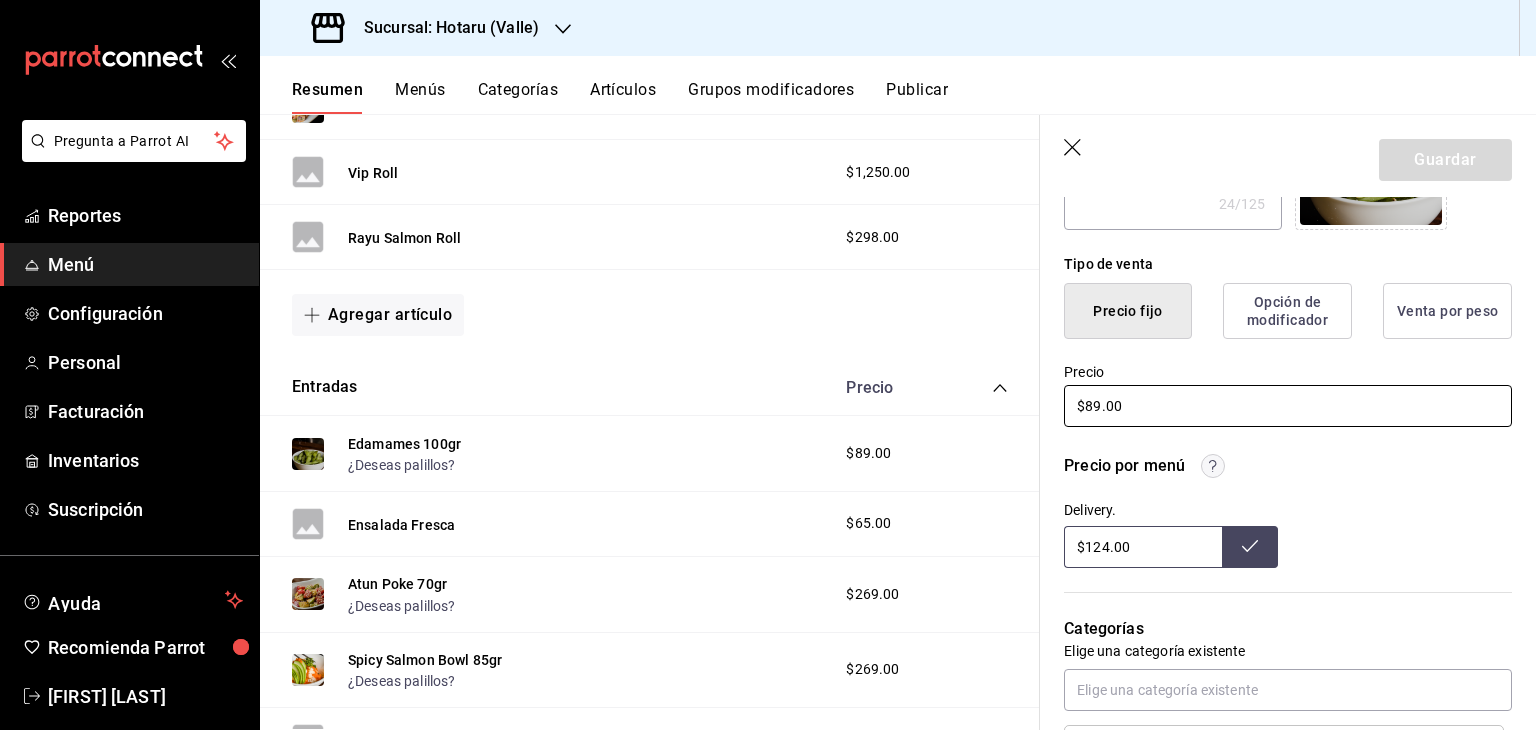 click on "$89.00" at bounding box center (1288, 406) 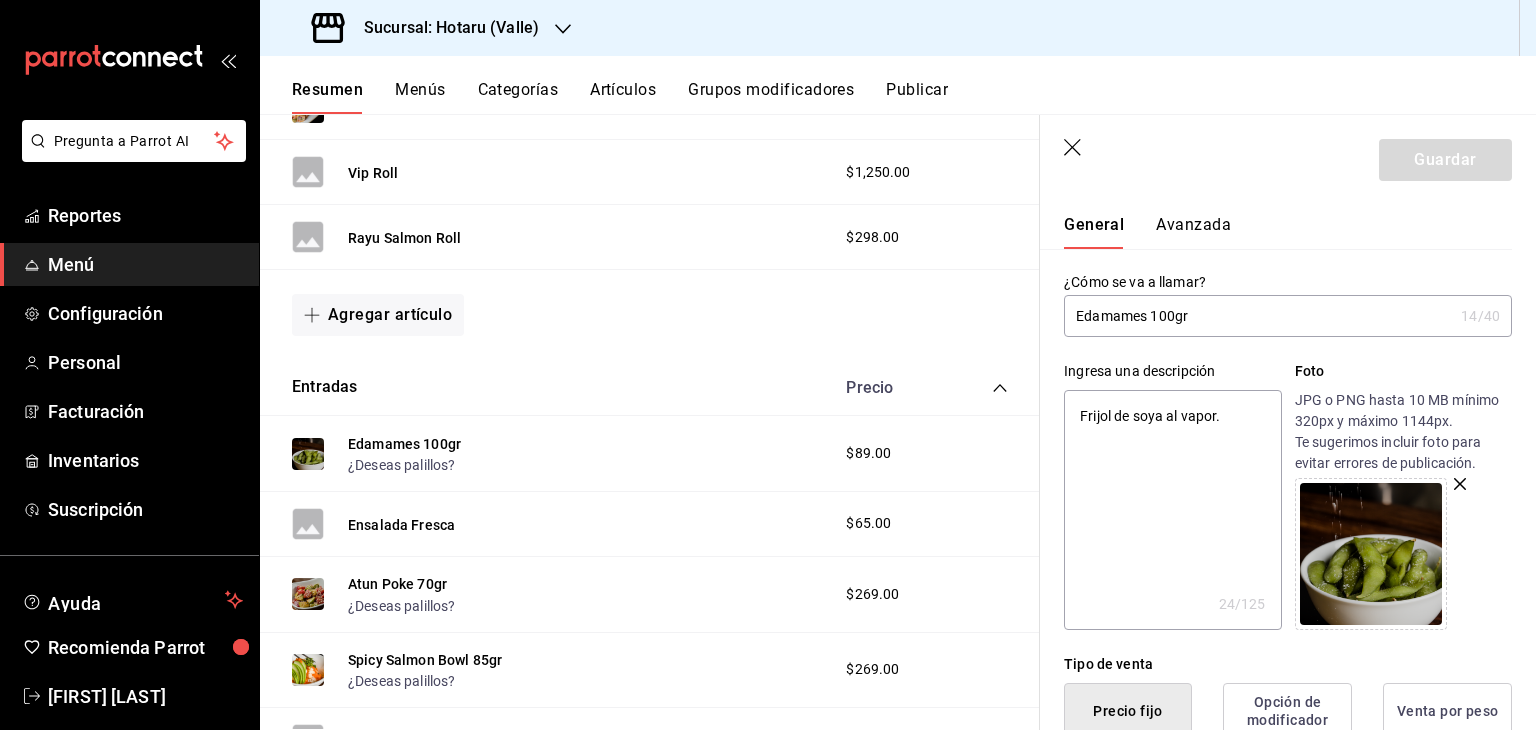 scroll, scrollTop: 0, scrollLeft: 0, axis: both 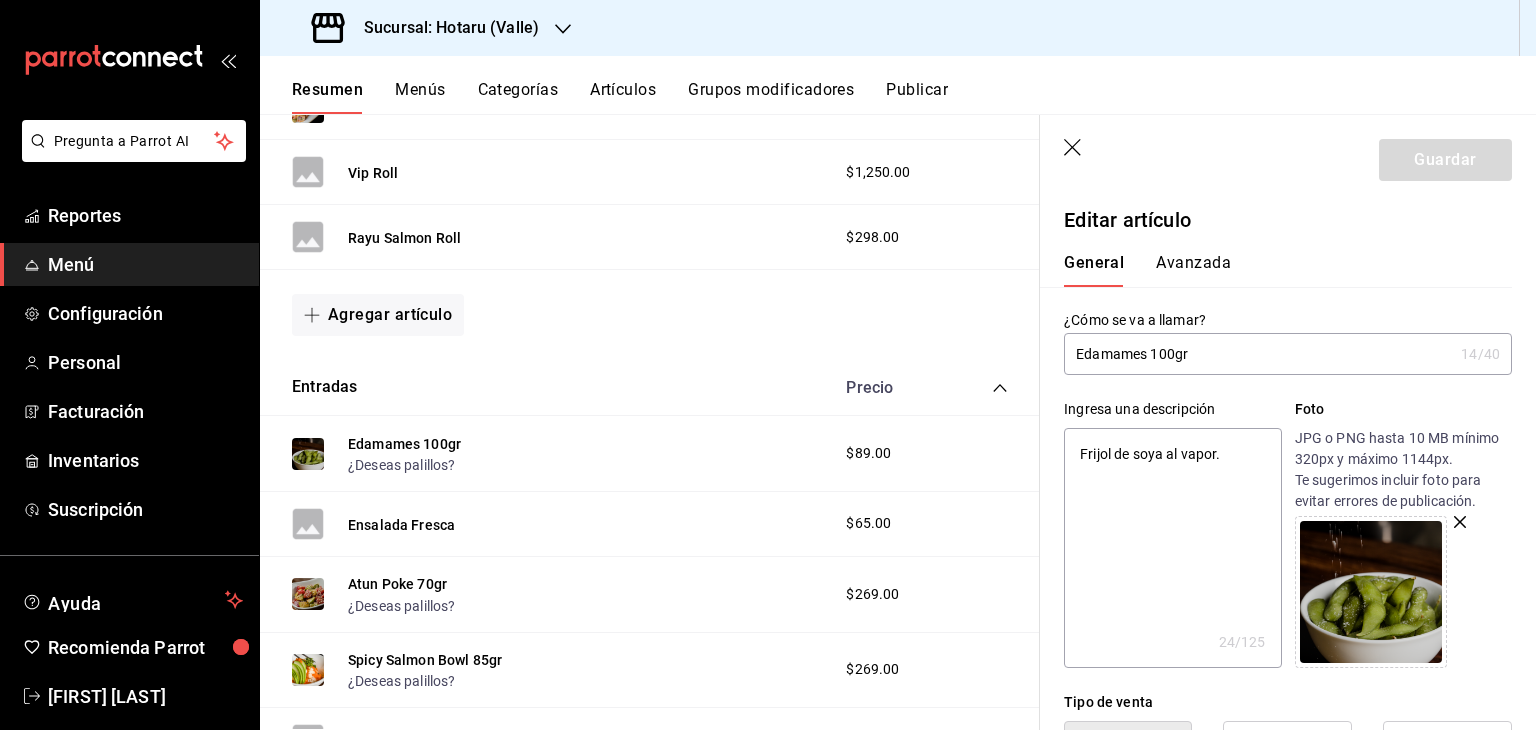 click 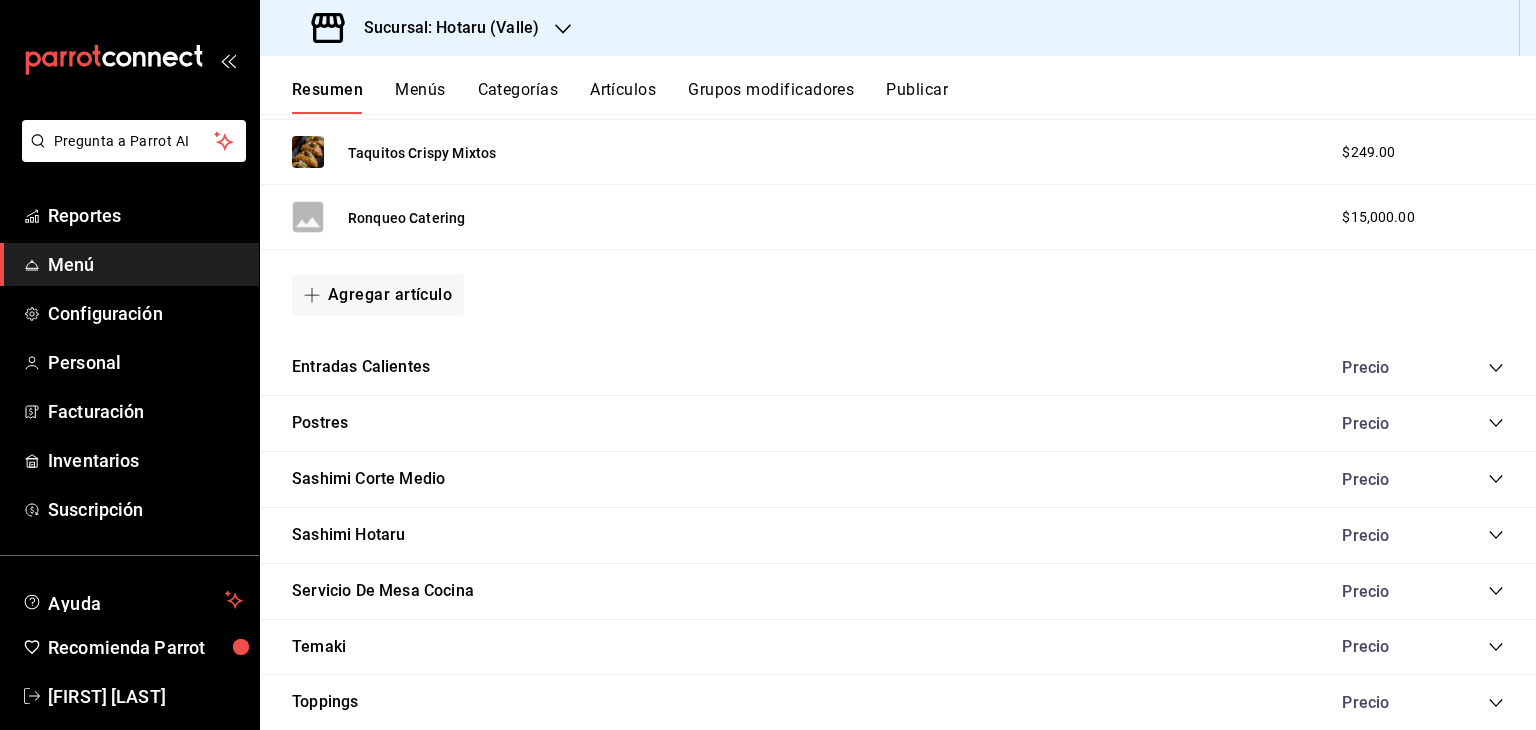 scroll, scrollTop: 4600, scrollLeft: 0, axis: vertical 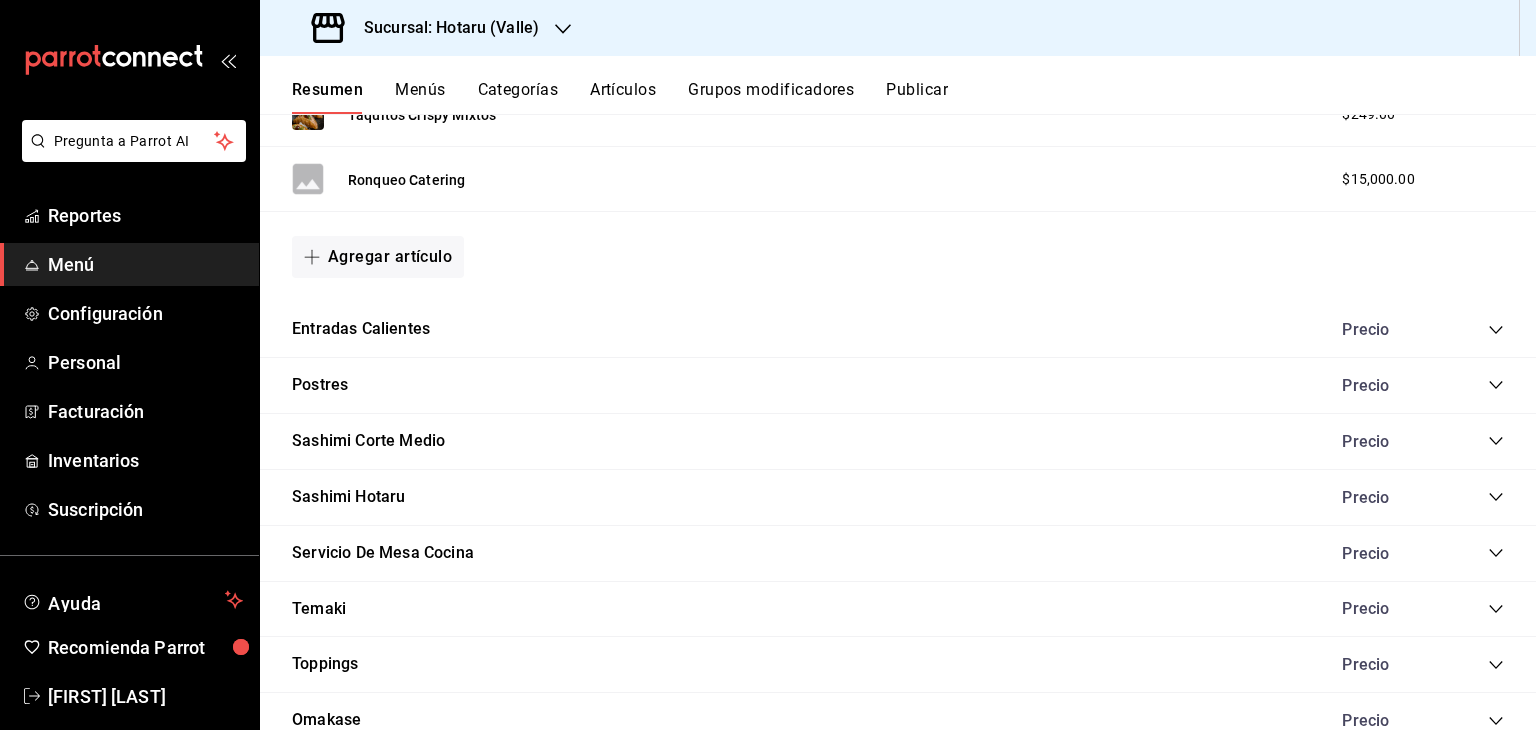 click 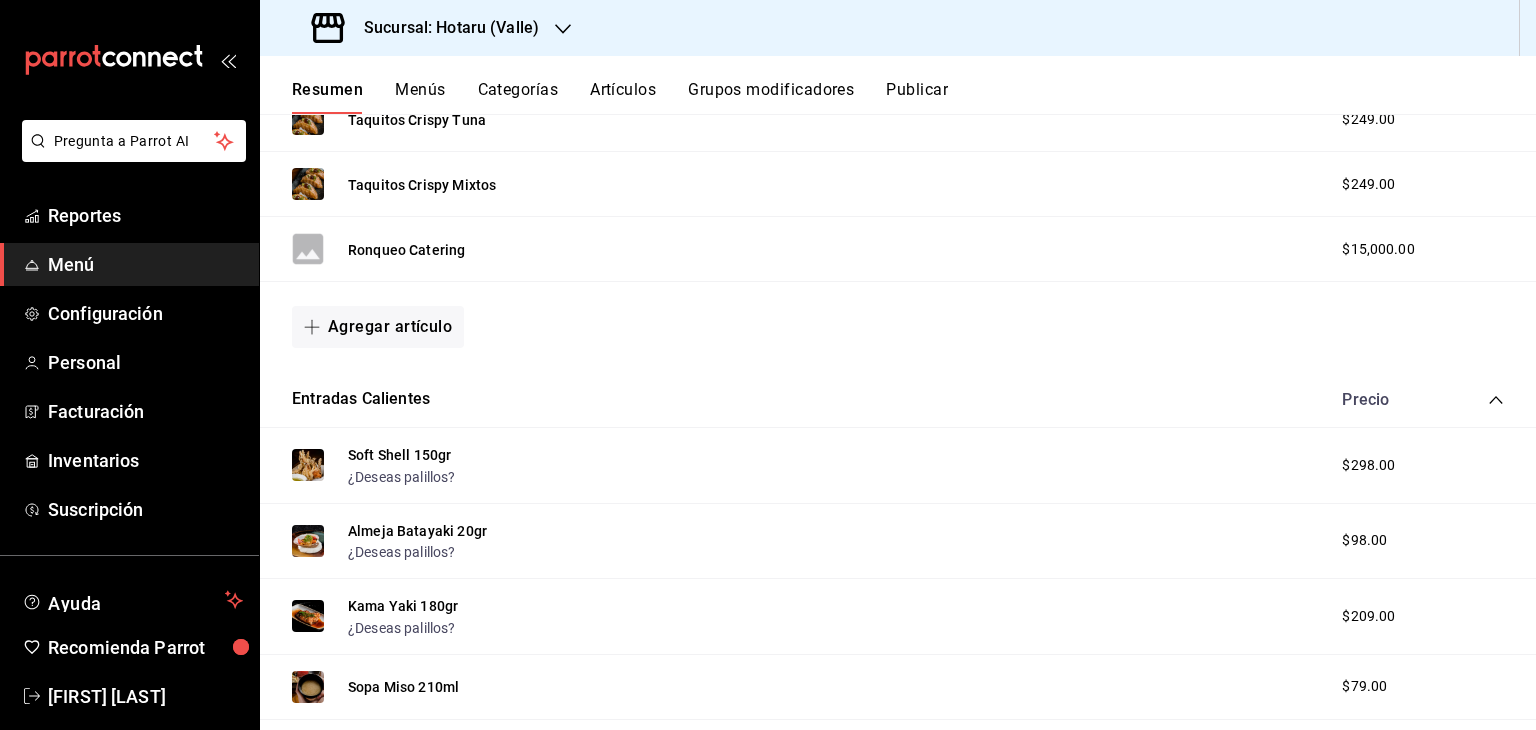 scroll, scrollTop: 4500, scrollLeft: 0, axis: vertical 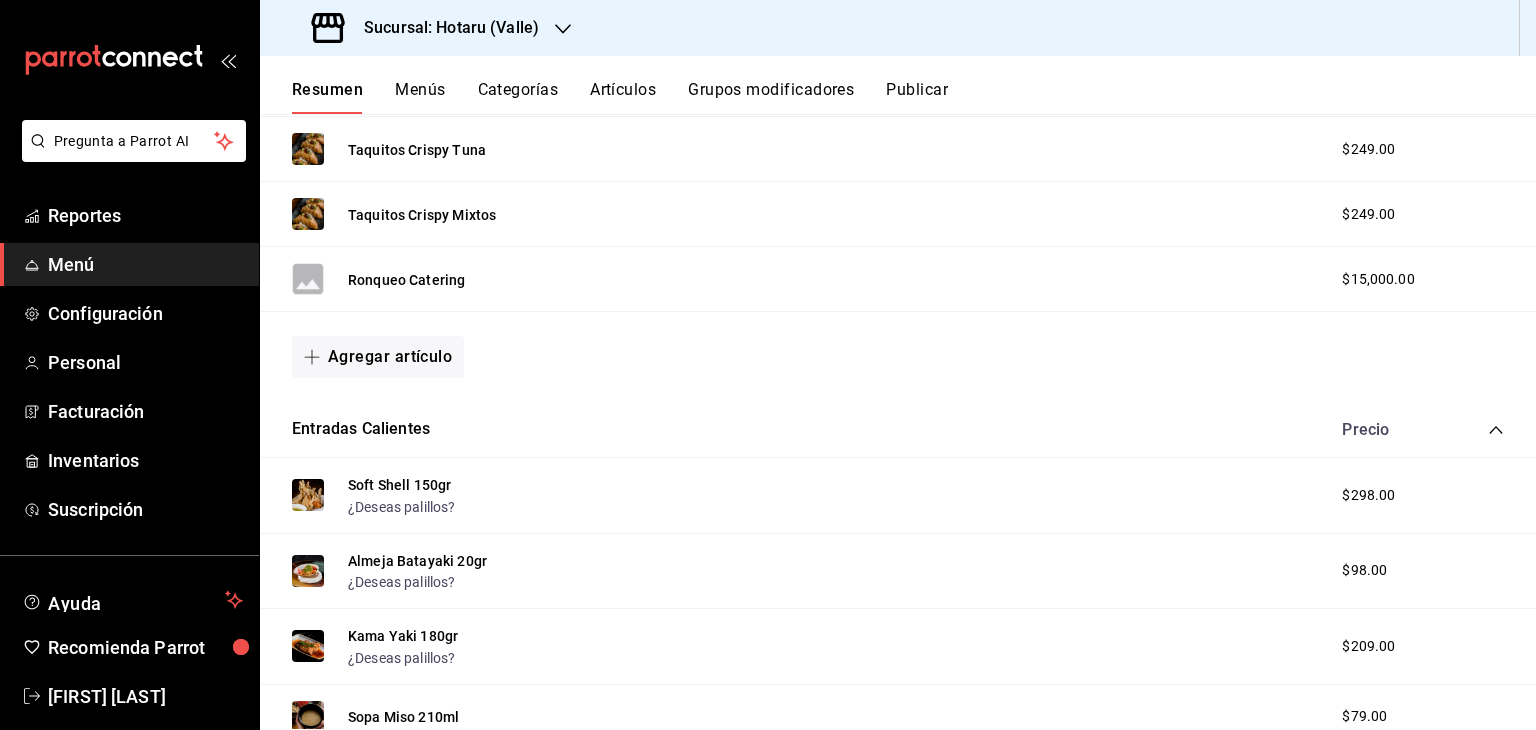 click 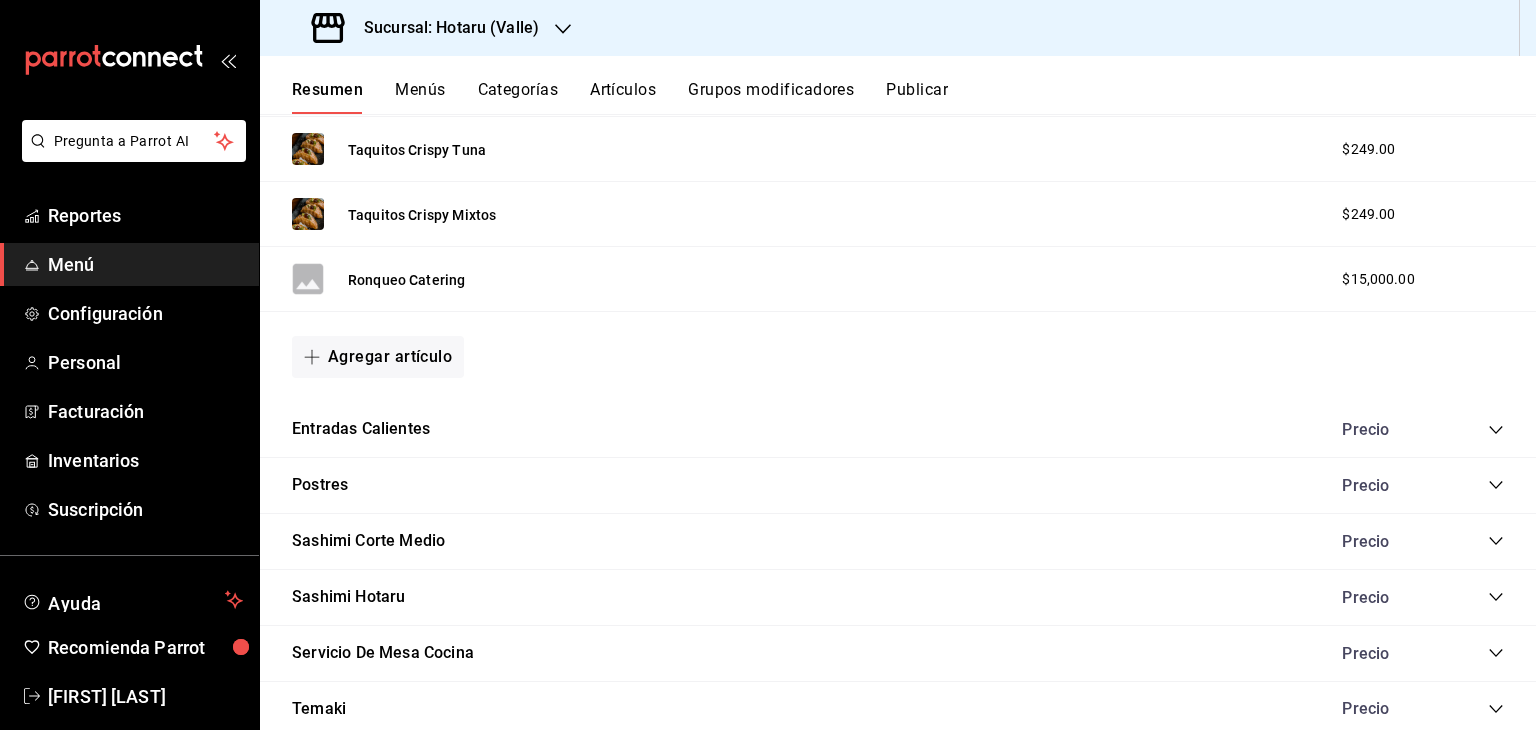click 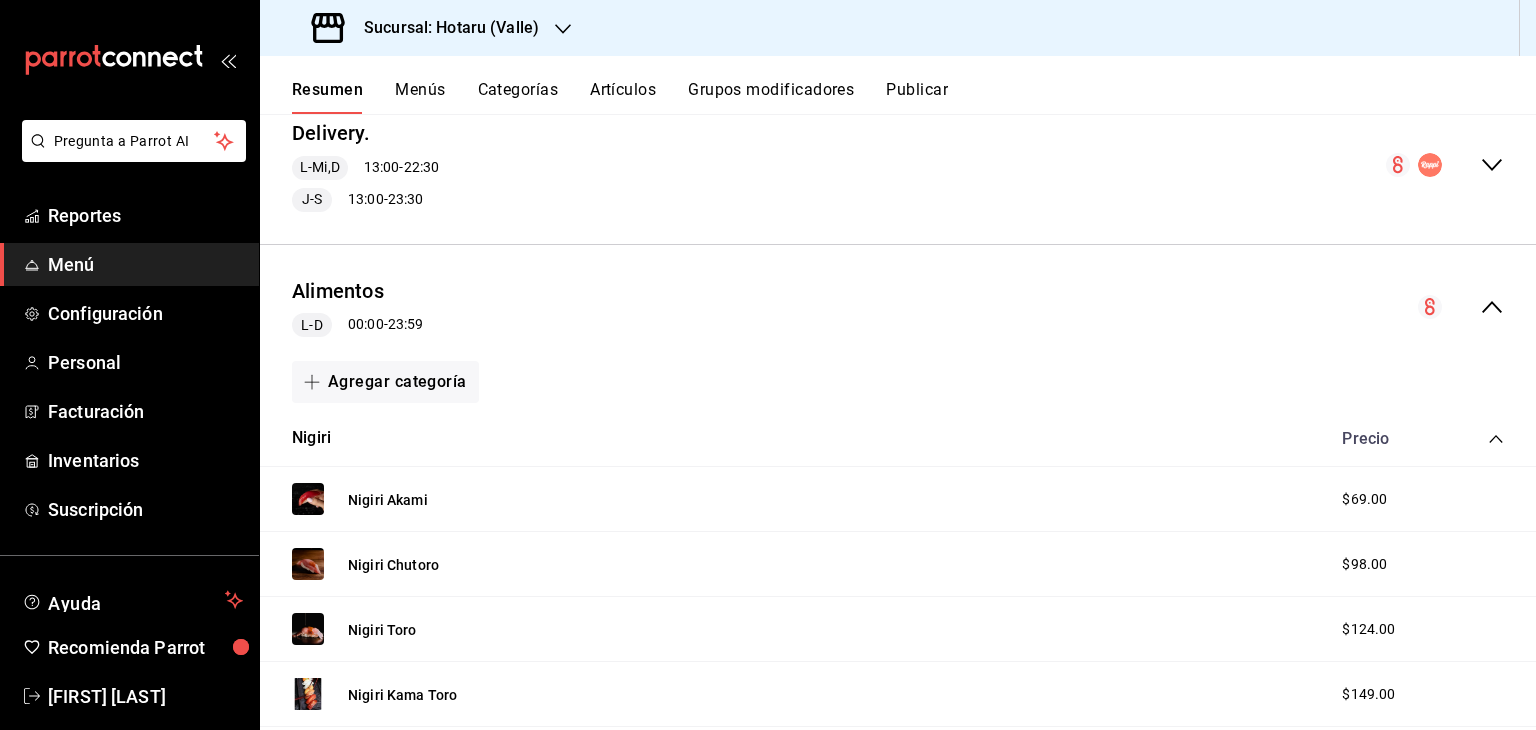 scroll, scrollTop: 0, scrollLeft: 0, axis: both 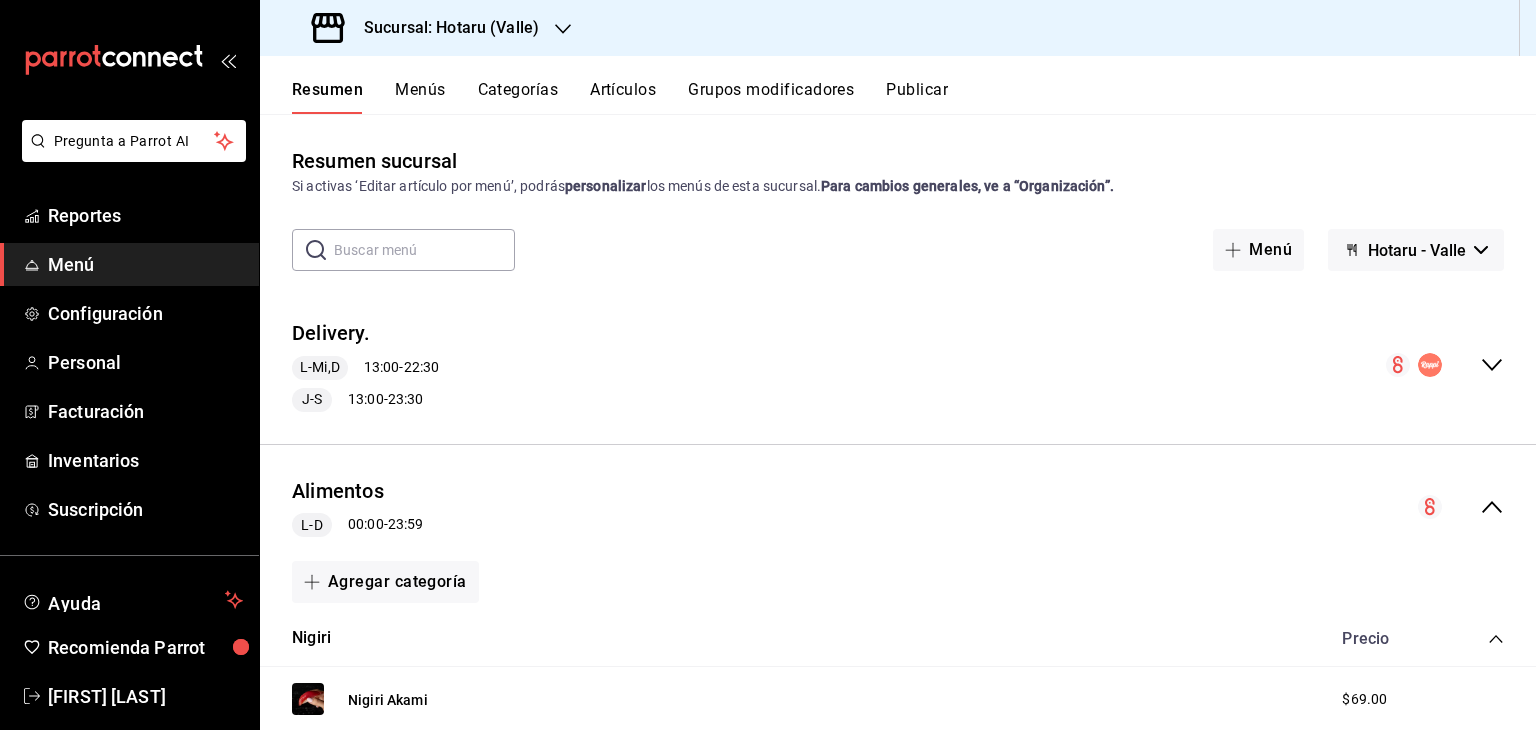 click 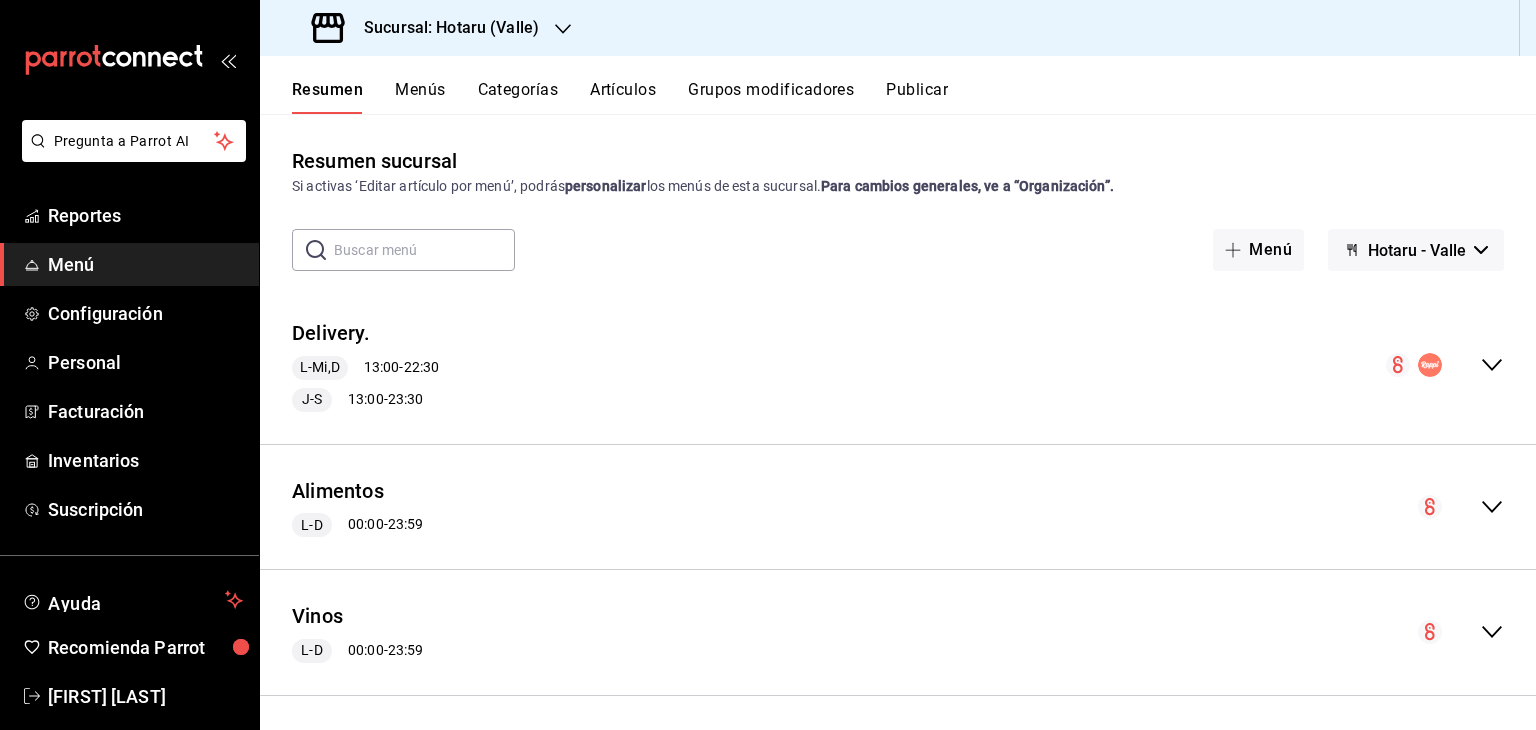 click 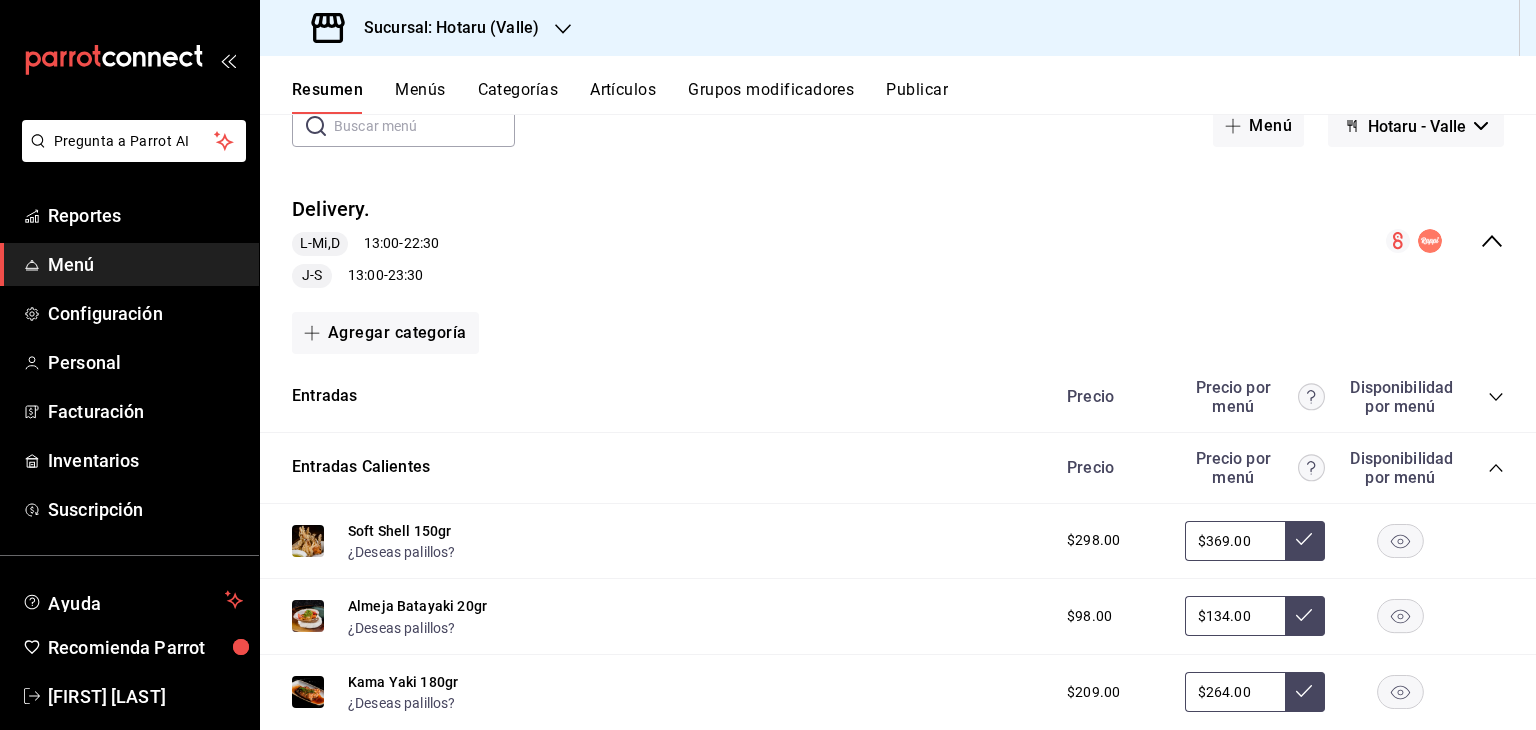 scroll, scrollTop: 0, scrollLeft: 0, axis: both 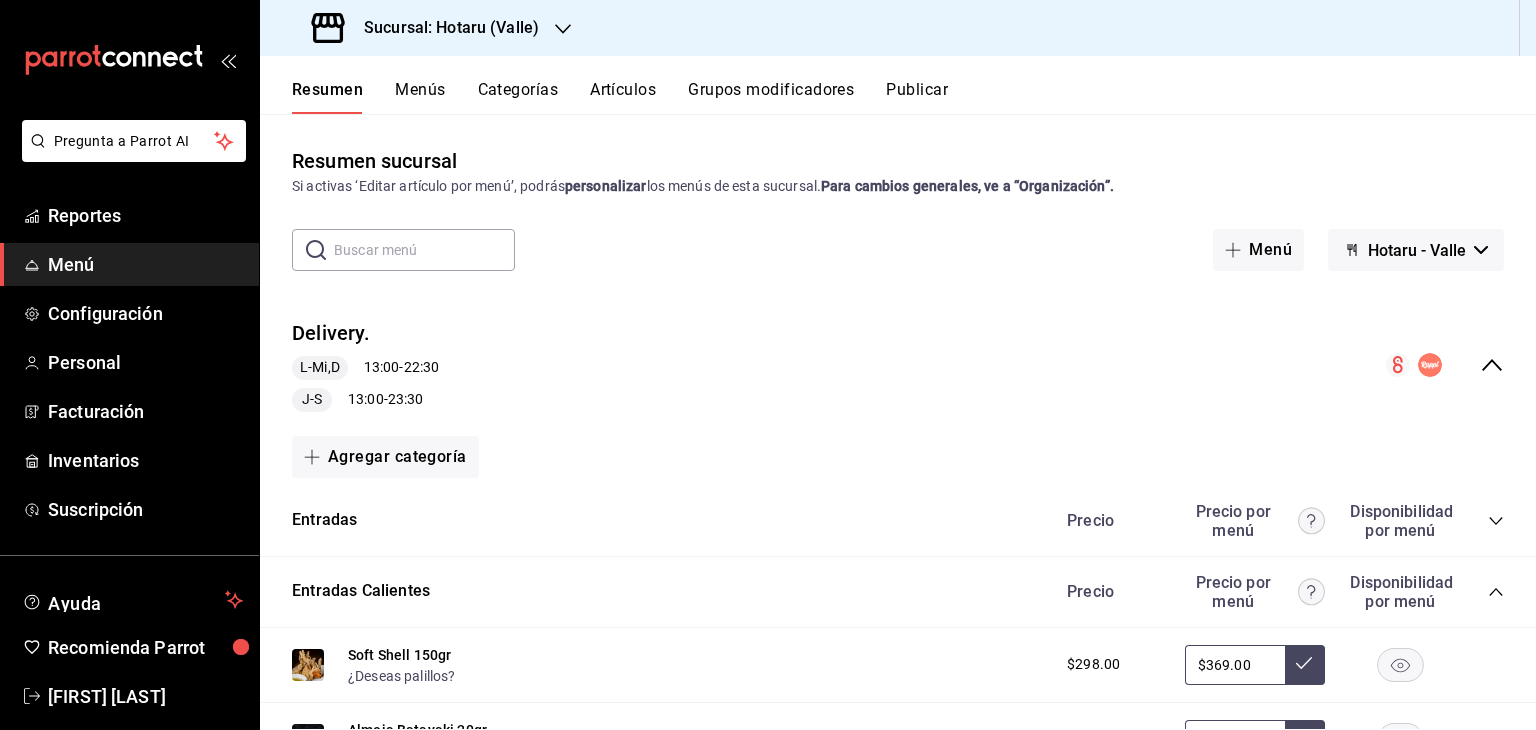 click on "Publicar" at bounding box center [917, 97] 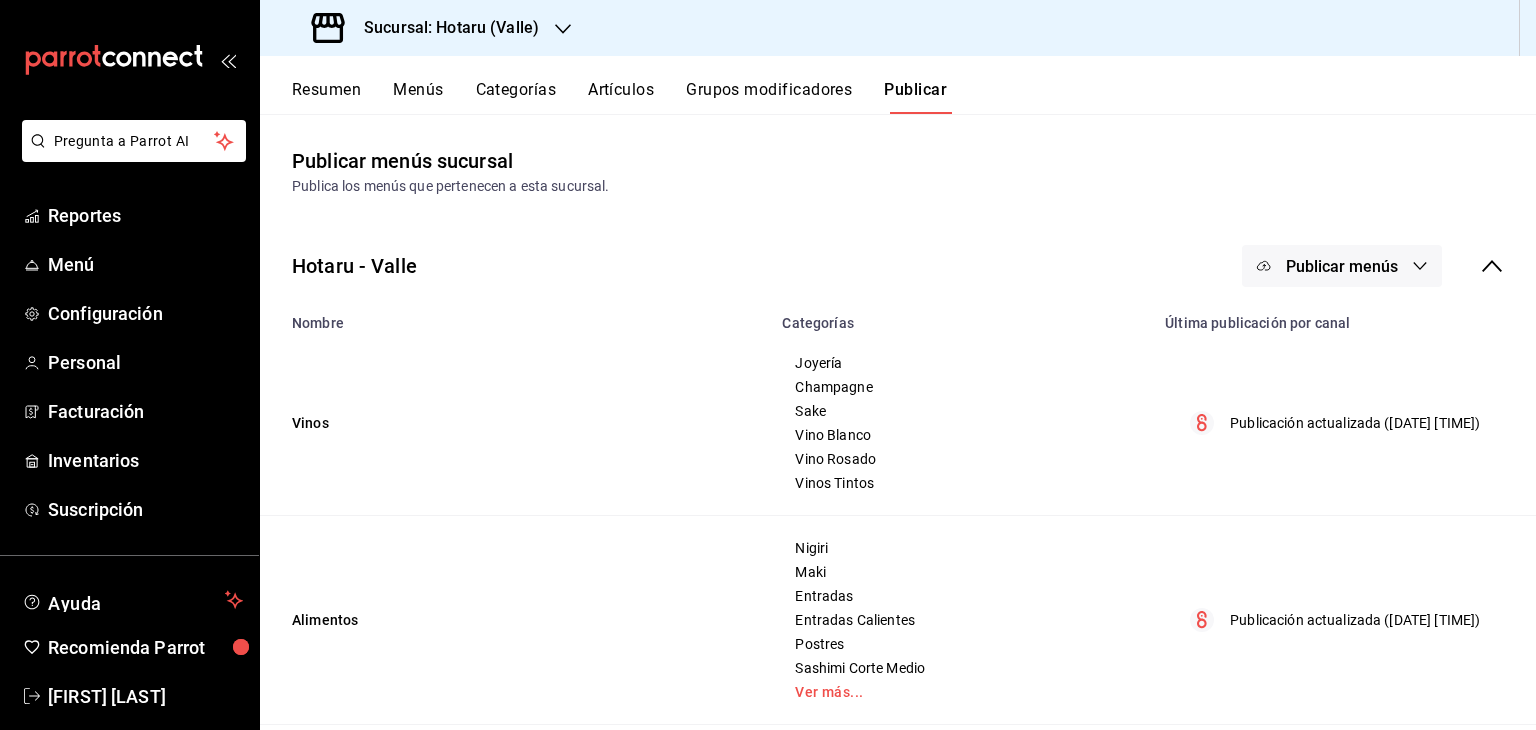 click on "Publicar menús" at bounding box center [1342, 266] 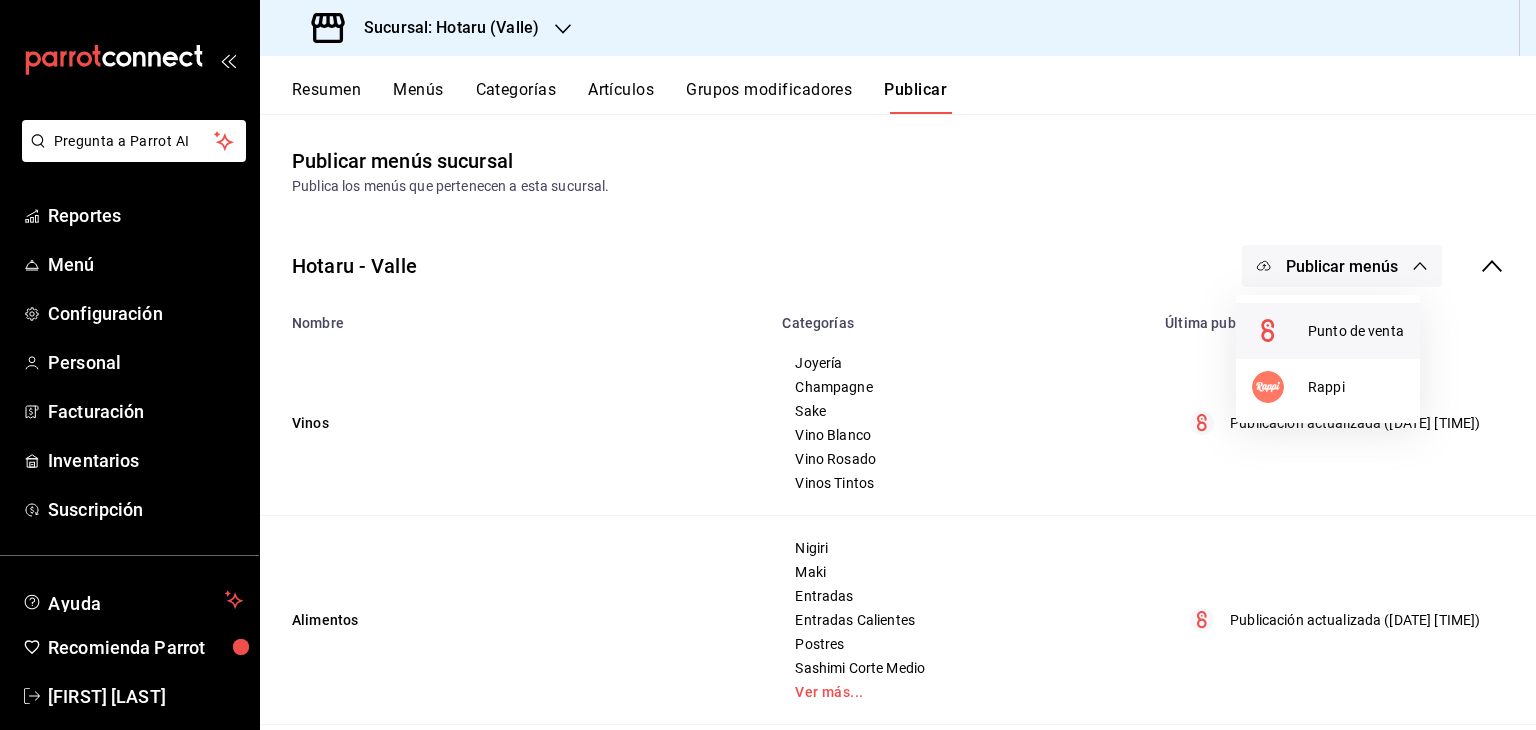 click at bounding box center (1280, 331) 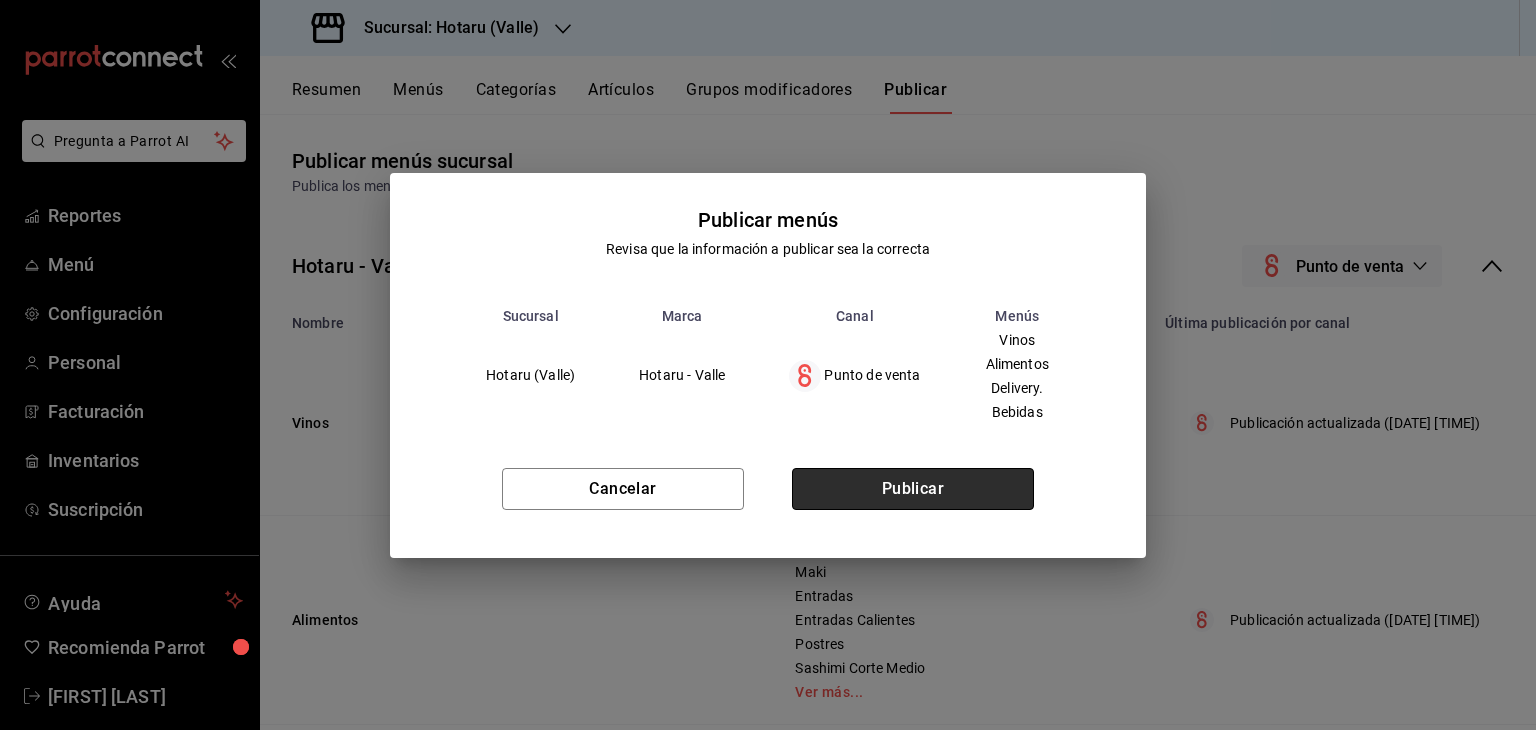 click on "Publicar" at bounding box center (913, 489) 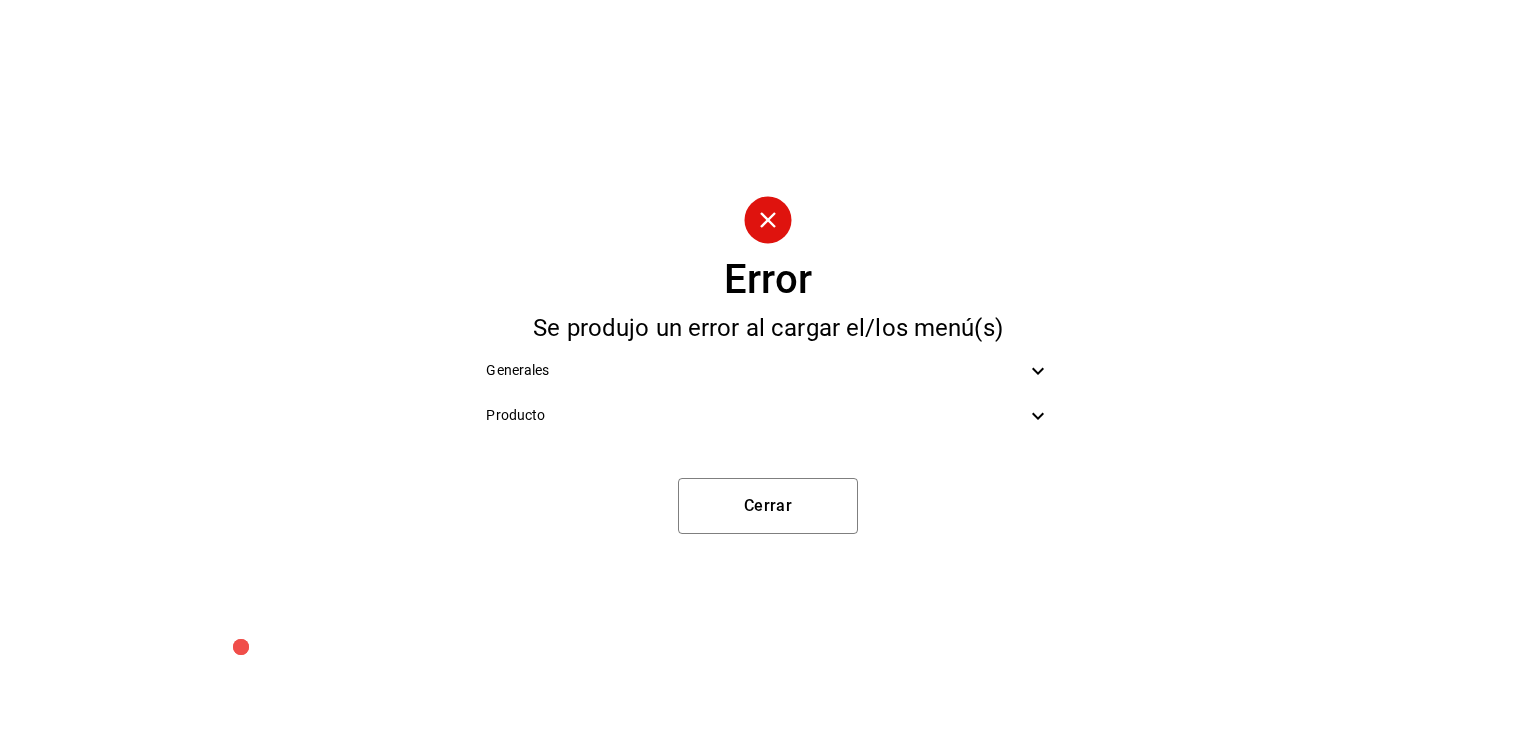 click 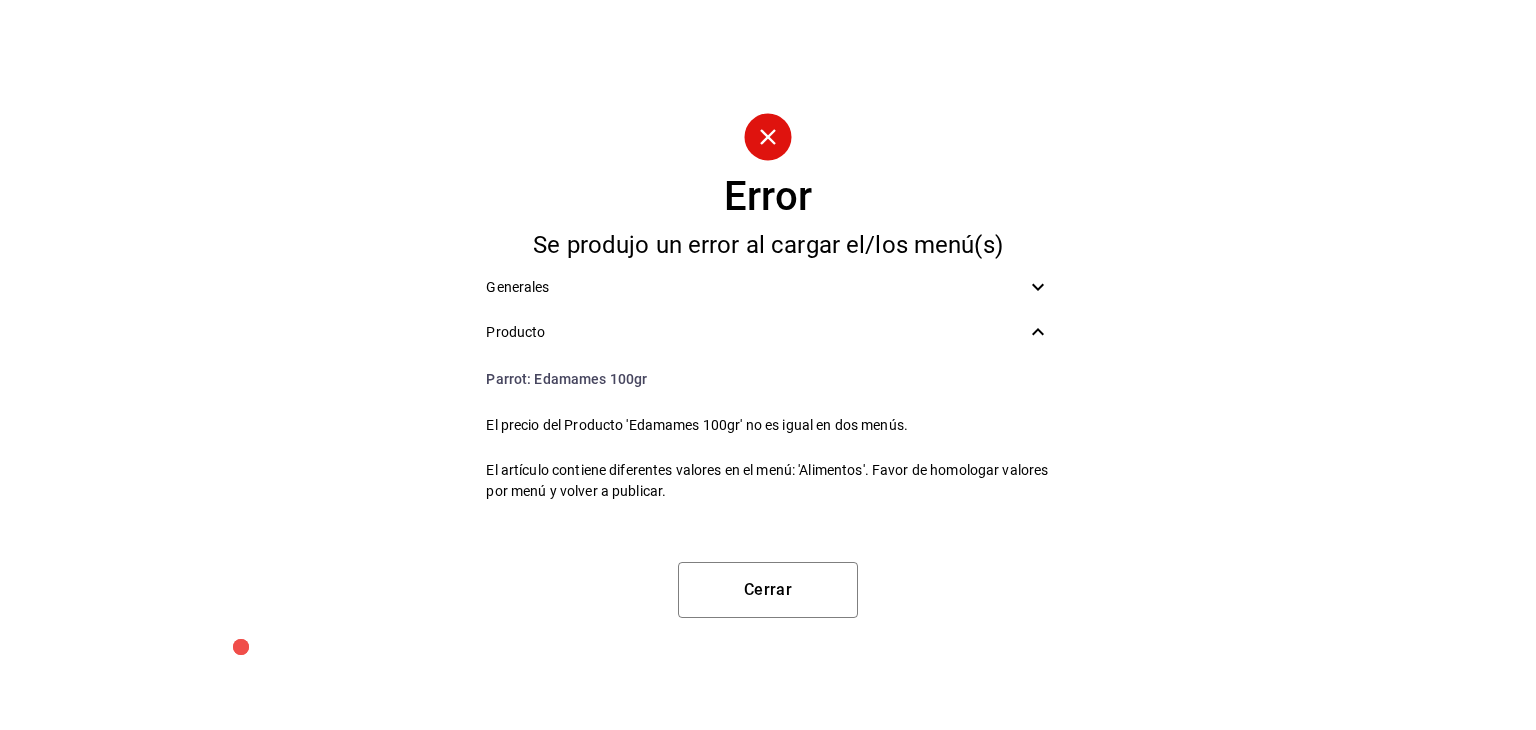 click 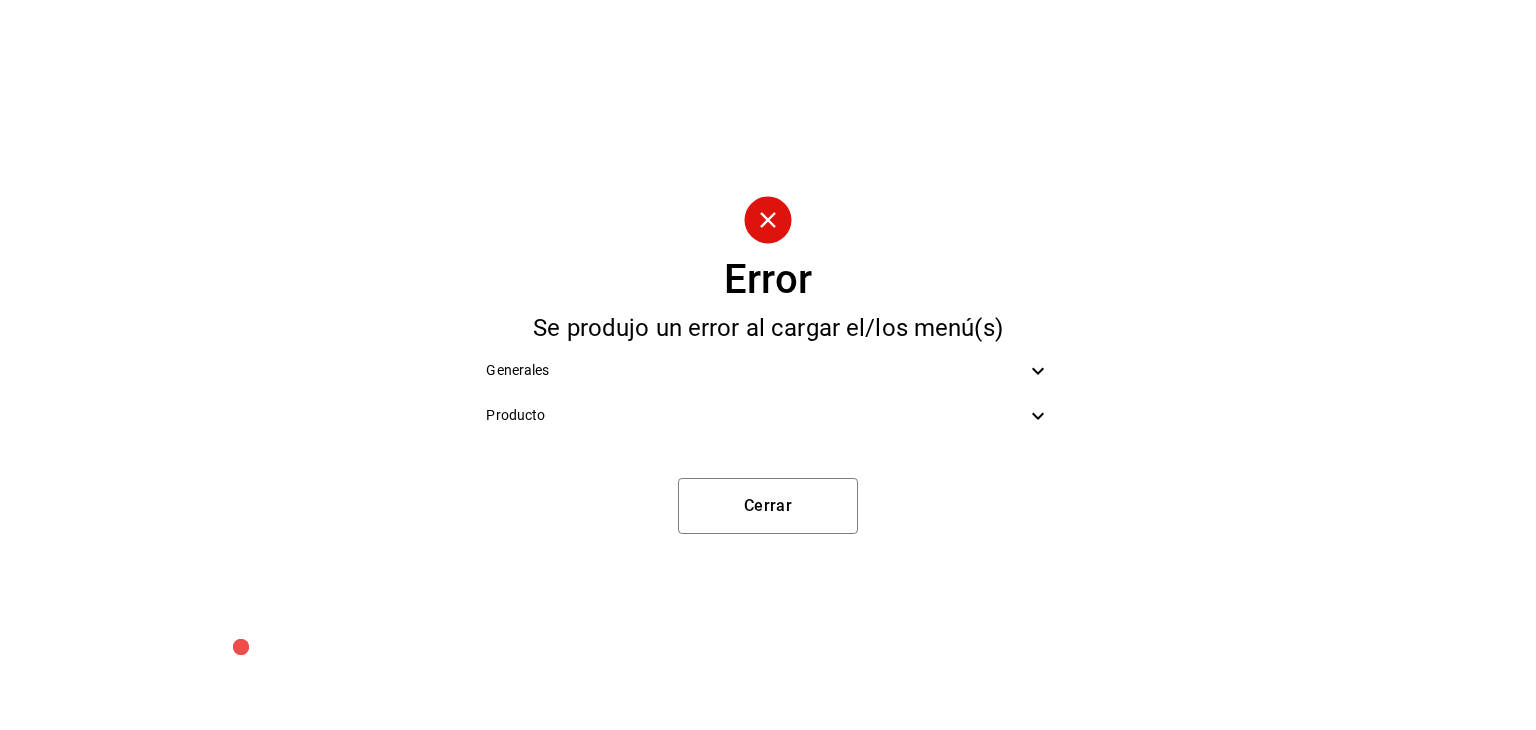 click on "Generales" at bounding box center [767, 370] 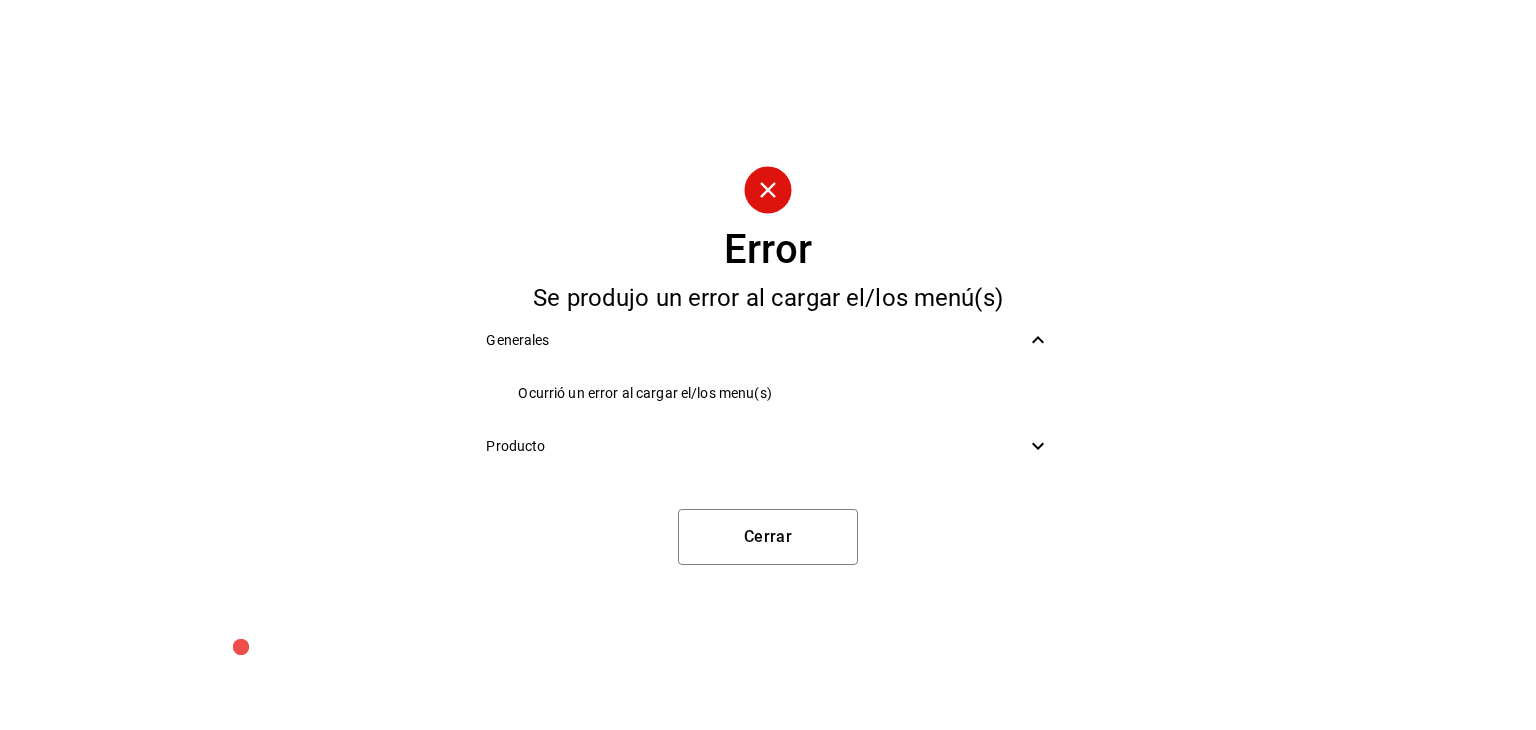 click 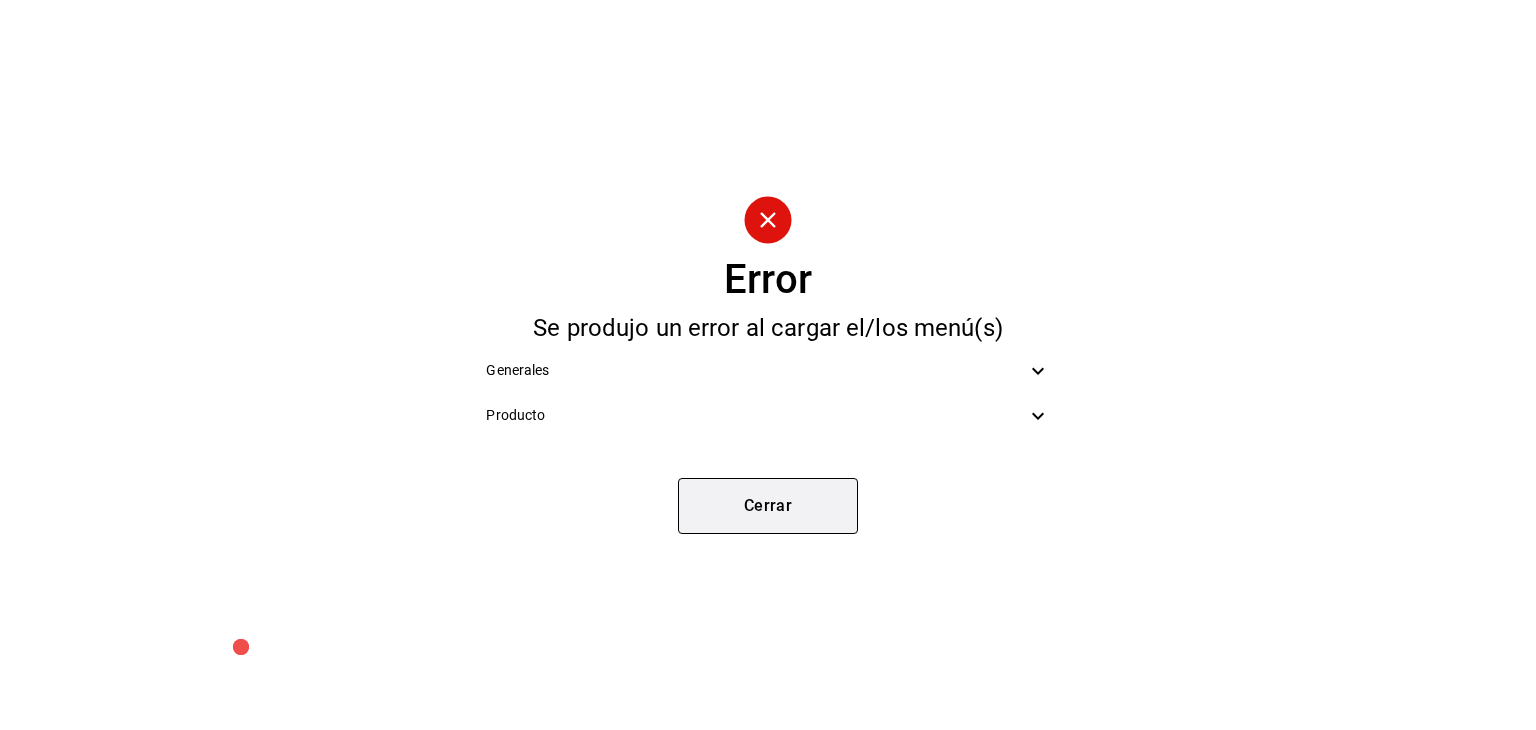 click on "Cerrar" at bounding box center (768, 506) 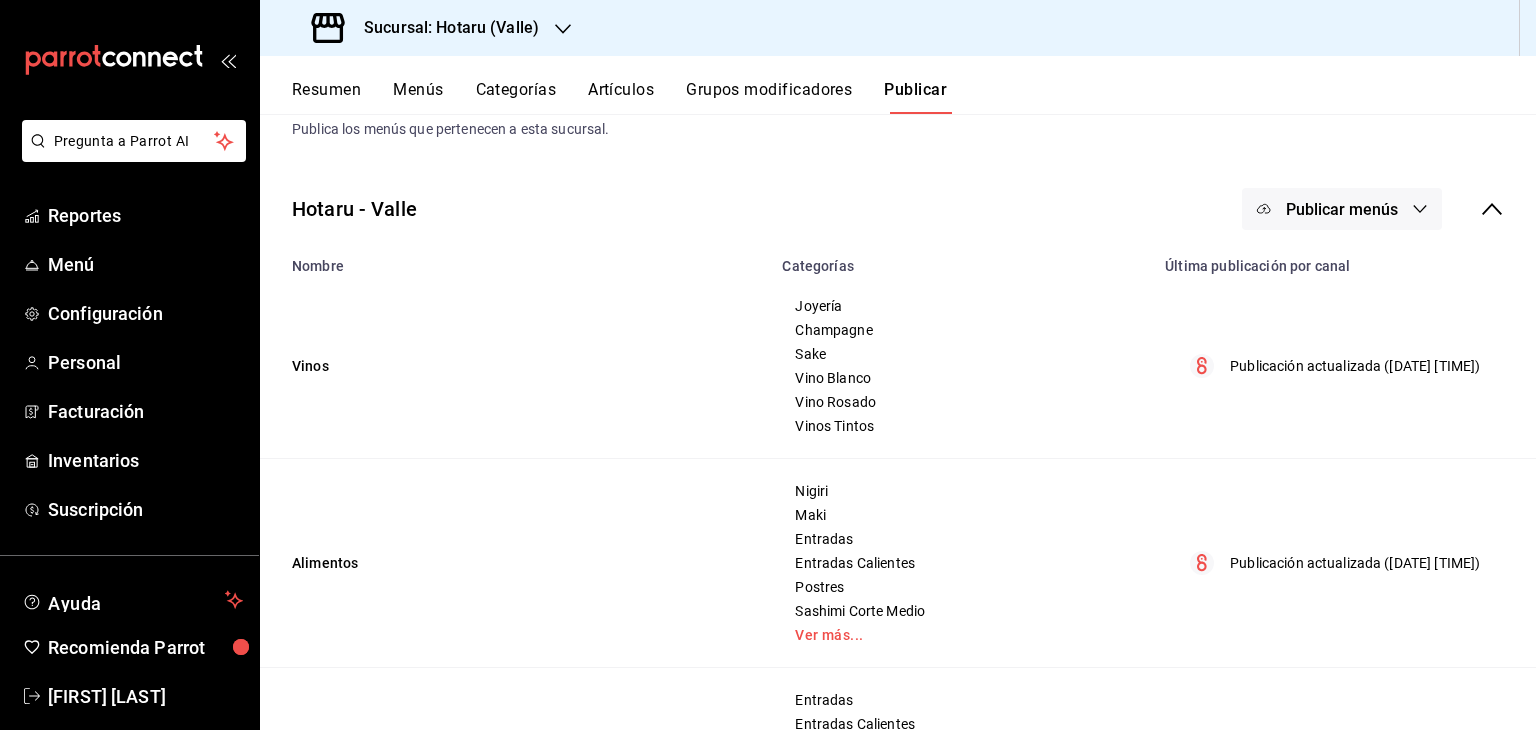 scroll, scrollTop: 0, scrollLeft: 0, axis: both 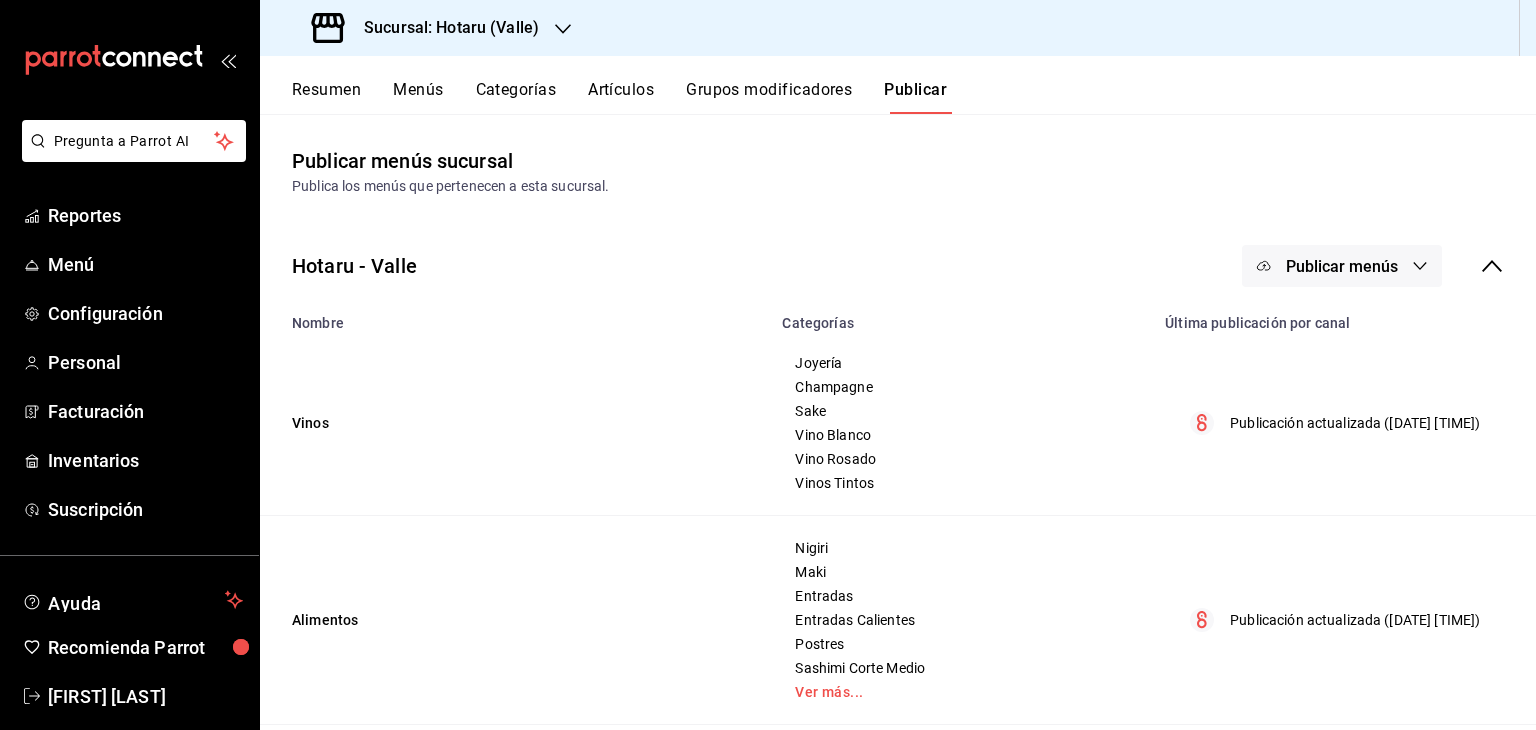 click on "Menús" at bounding box center [418, 97] 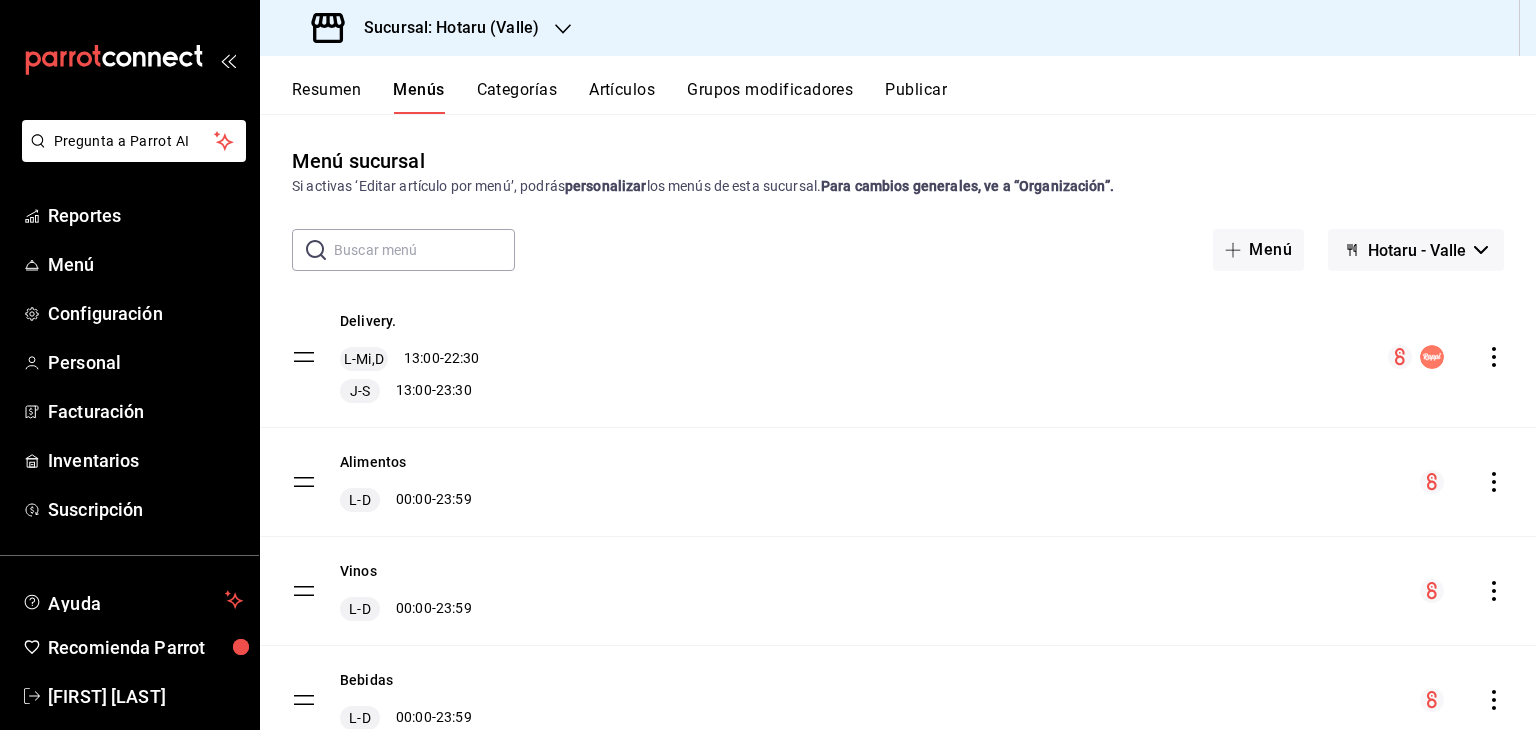 click at bounding box center [1462, 482] 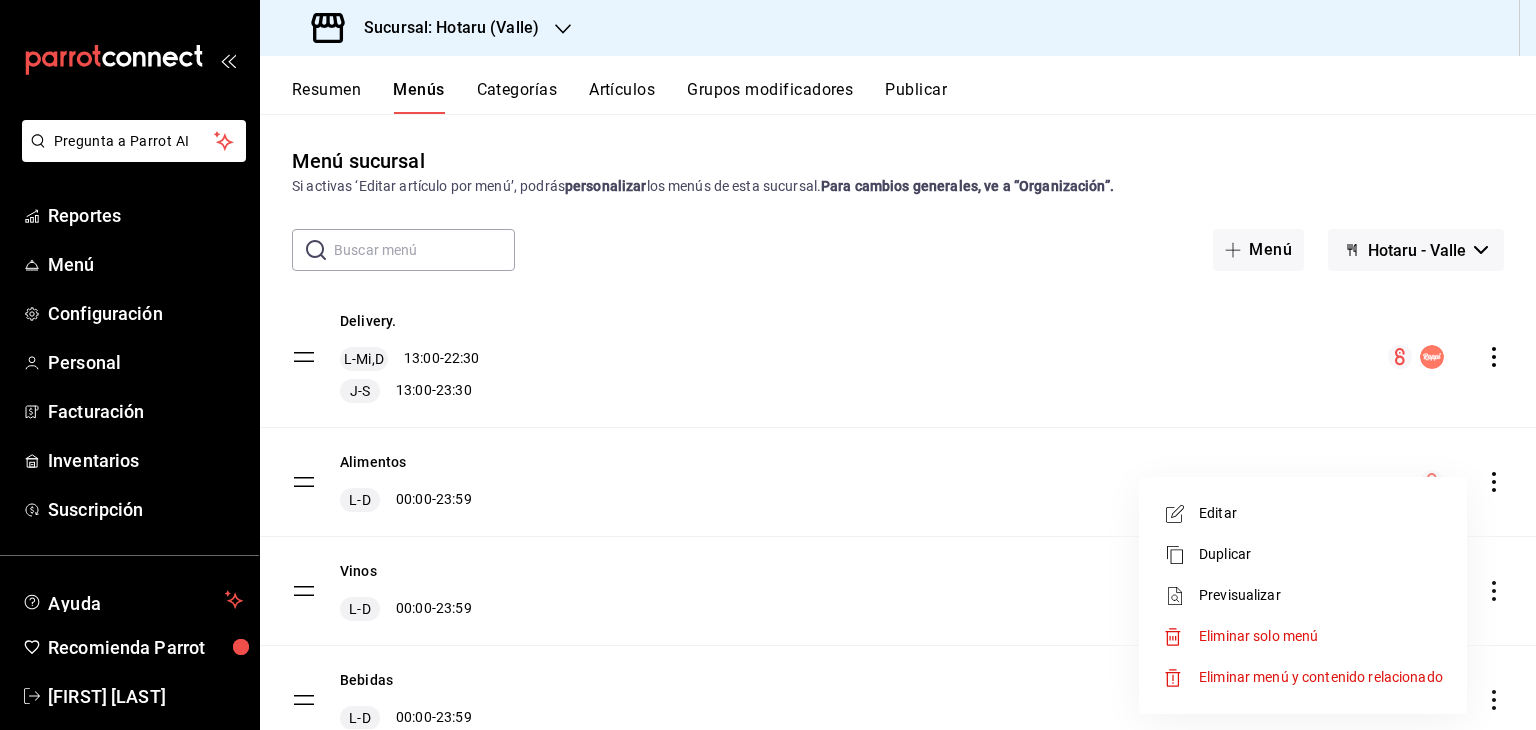 click on "Editar" at bounding box center (1321, 513) 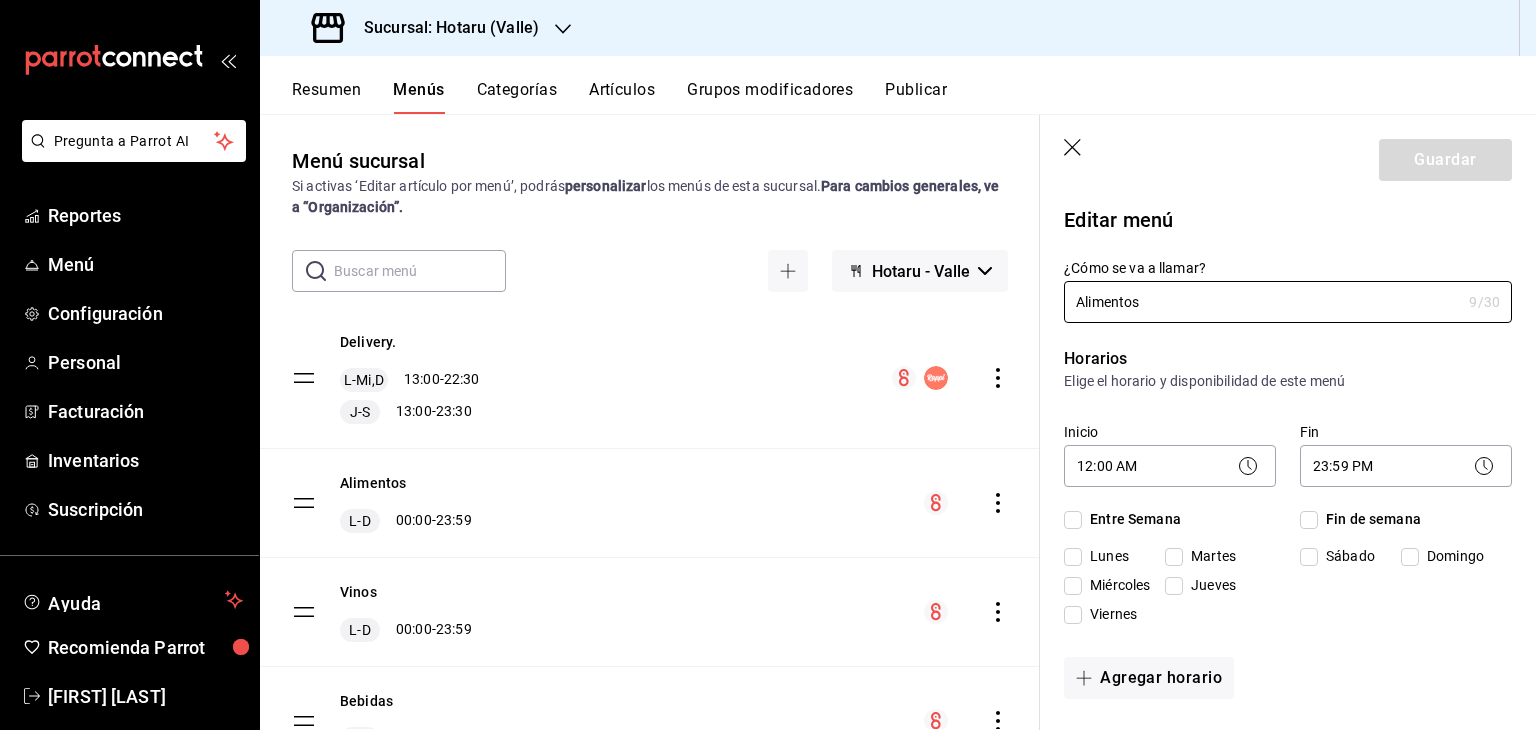 checkbox on "true" 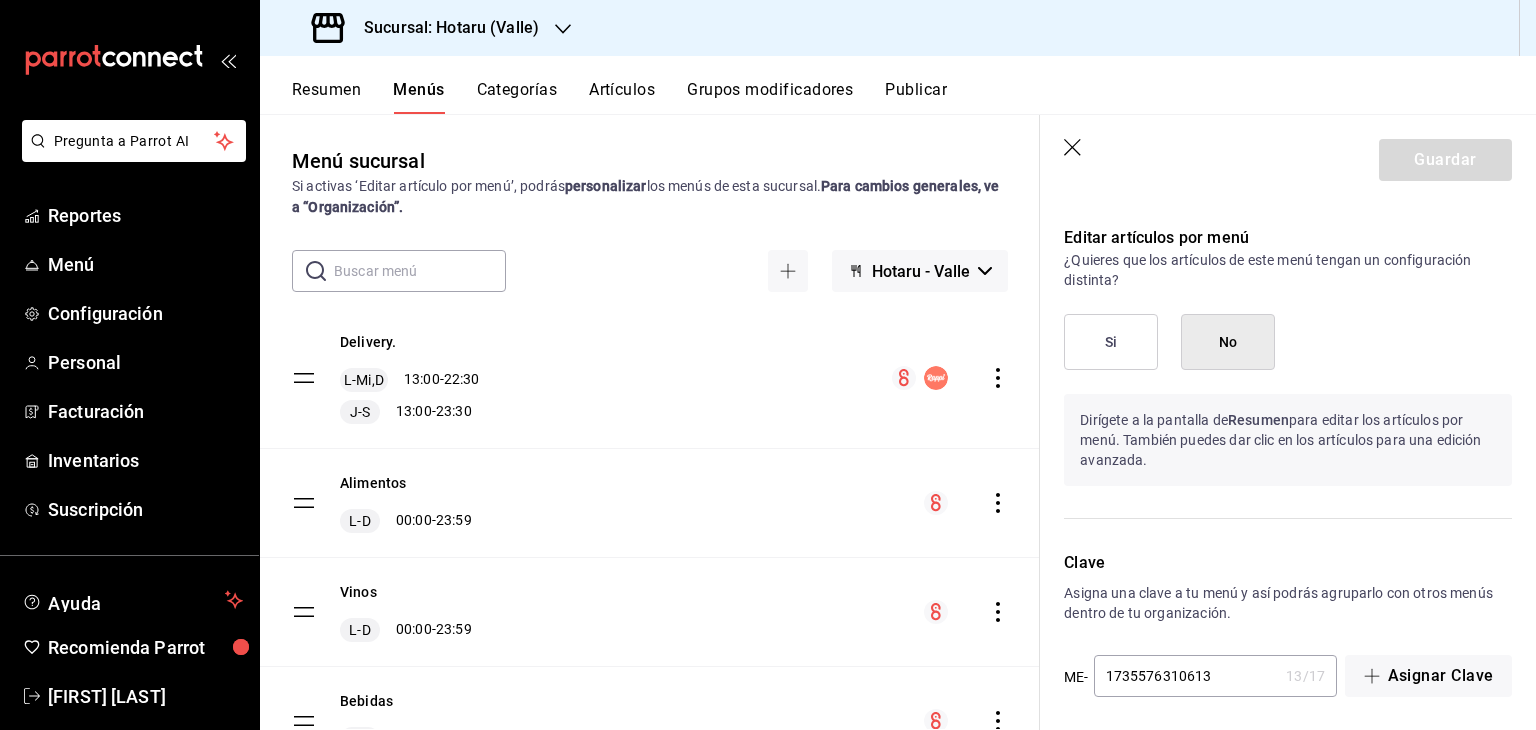 scroll, scrollTop: 1616, scrollLeft: 0, axis: vertical 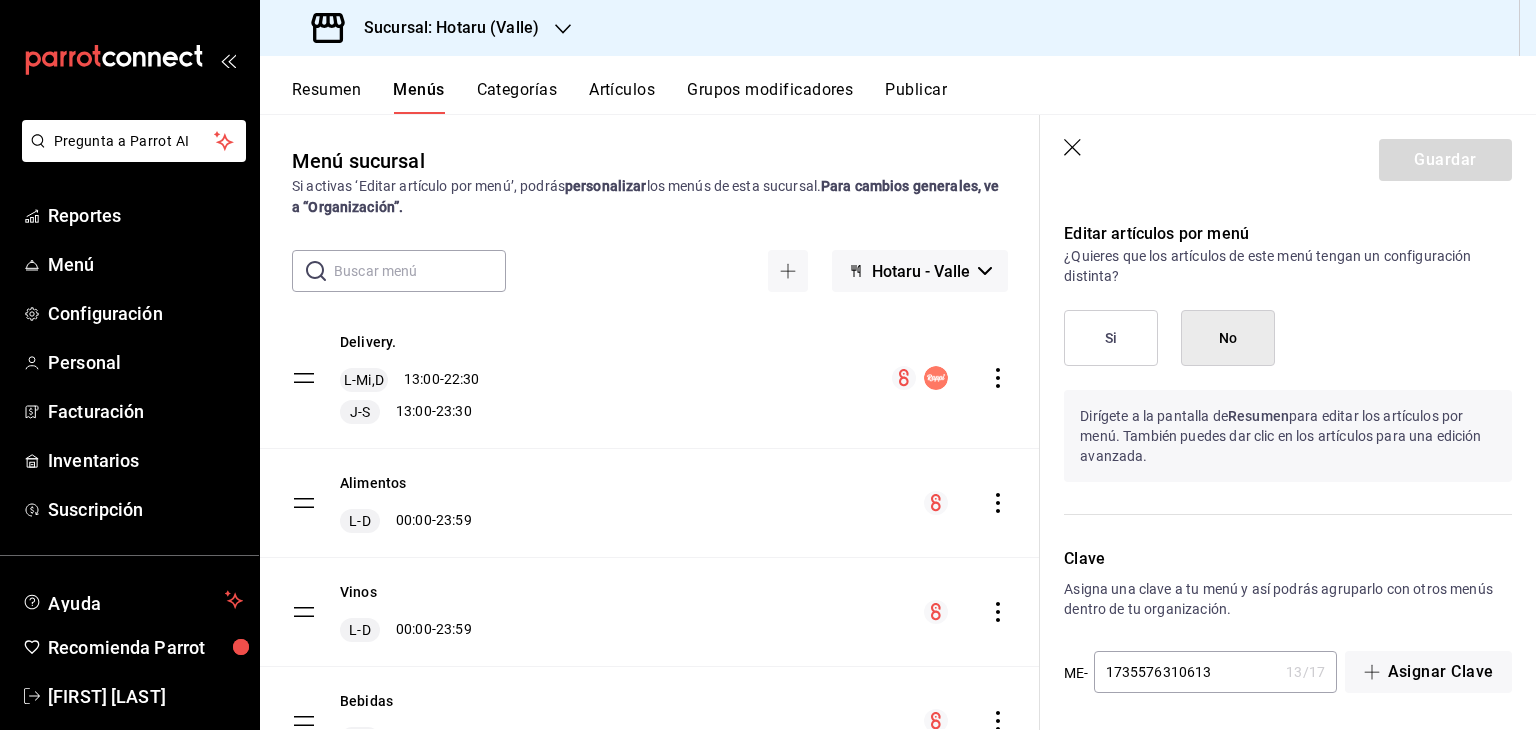 click 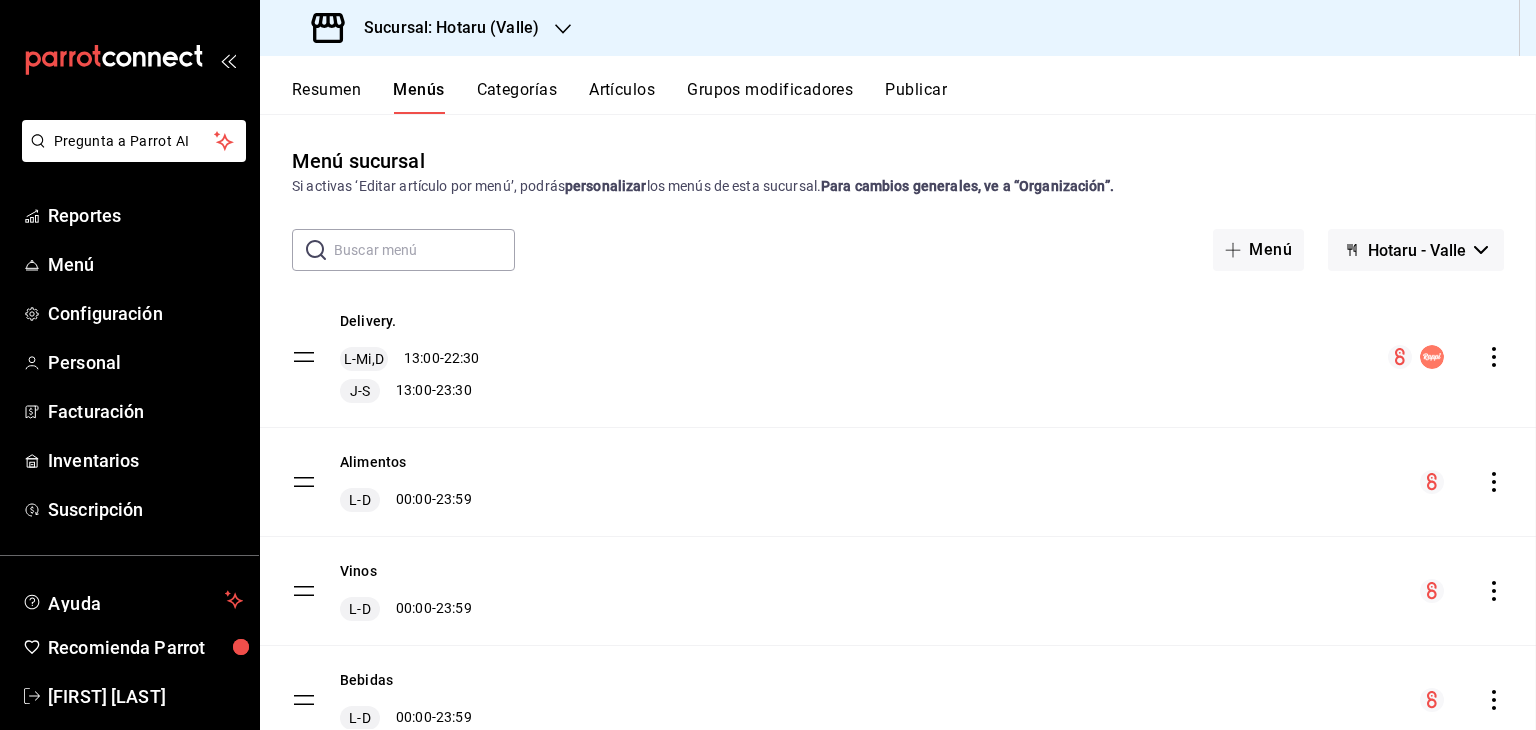 checkbox on "false" 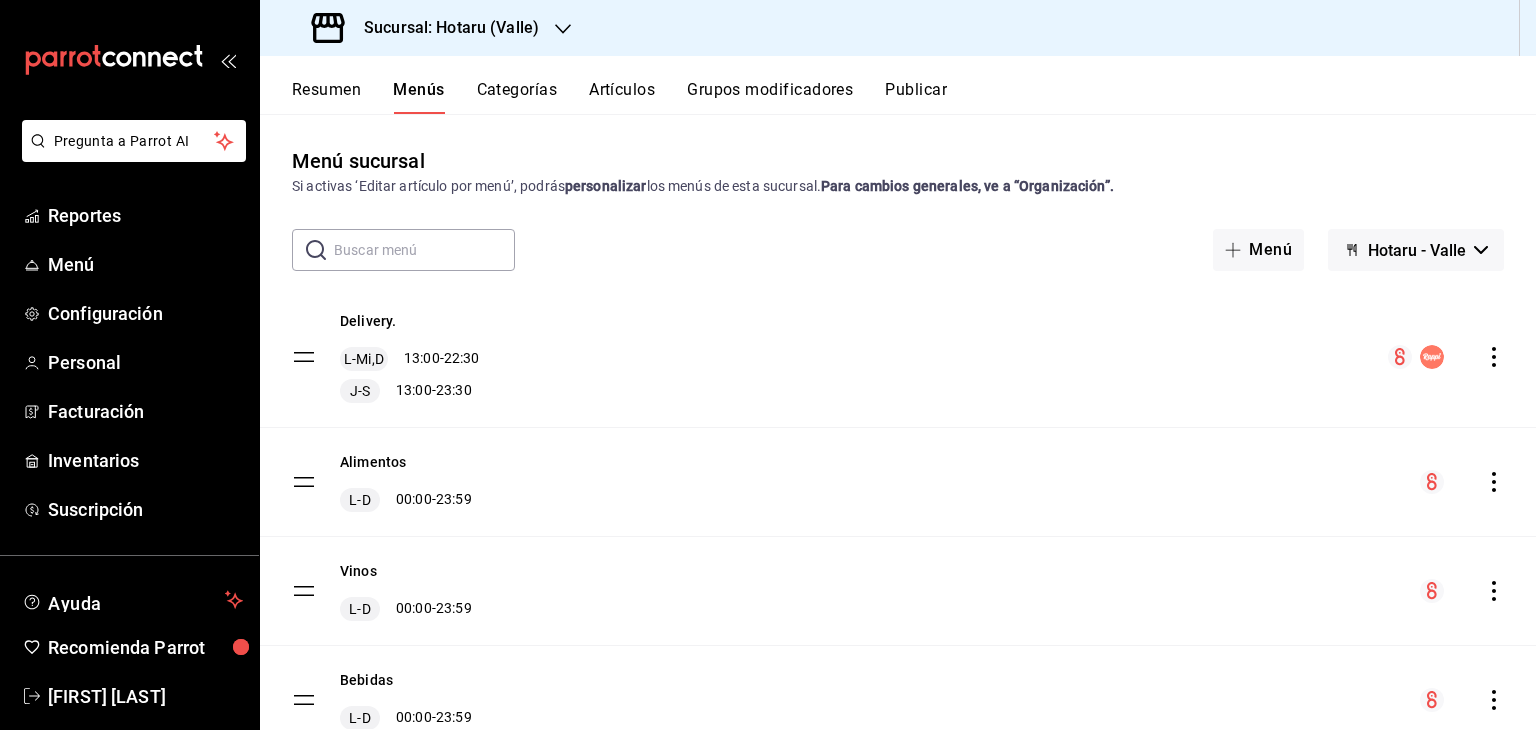 click on "Artículos" at bounding box center [622, 97] 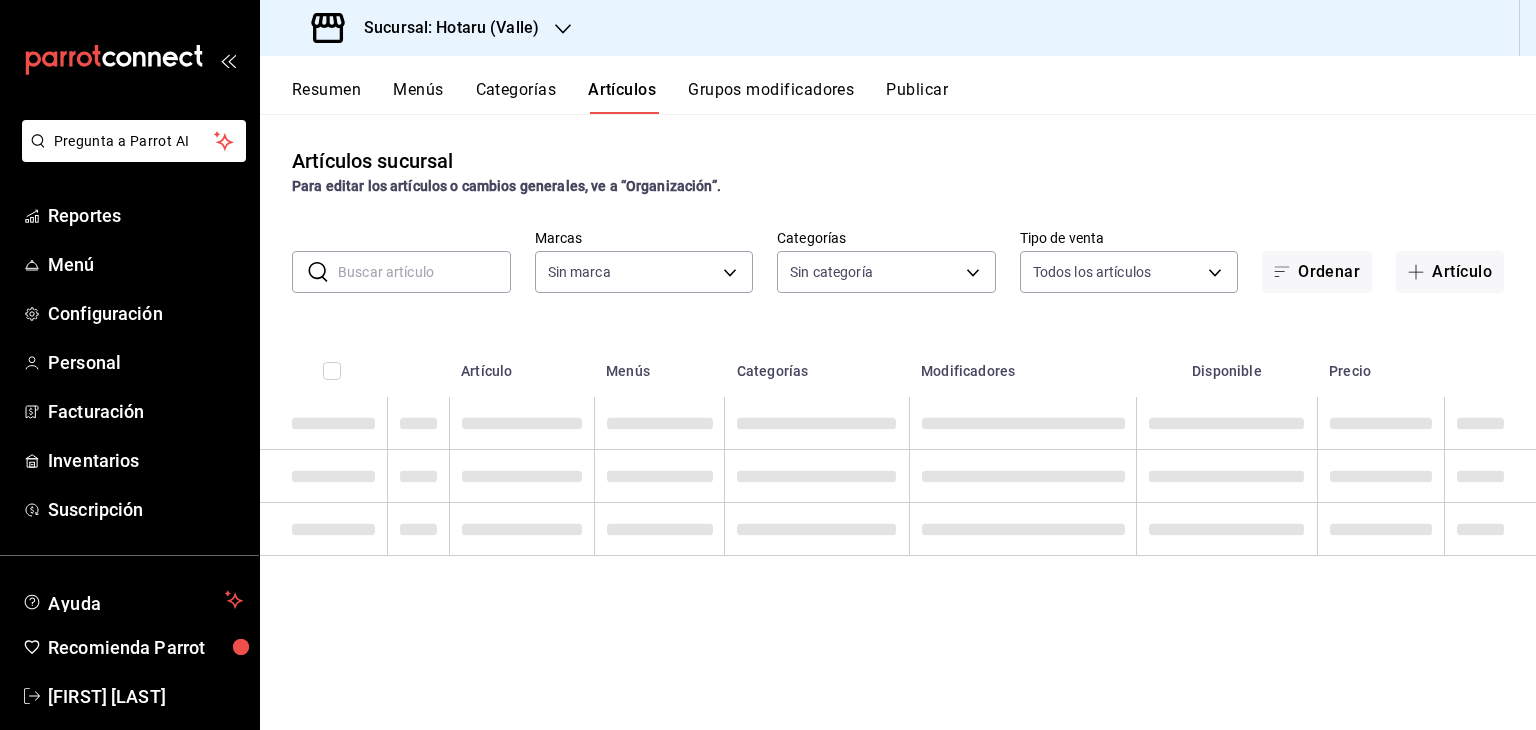 click at bounding box center (424, 272) 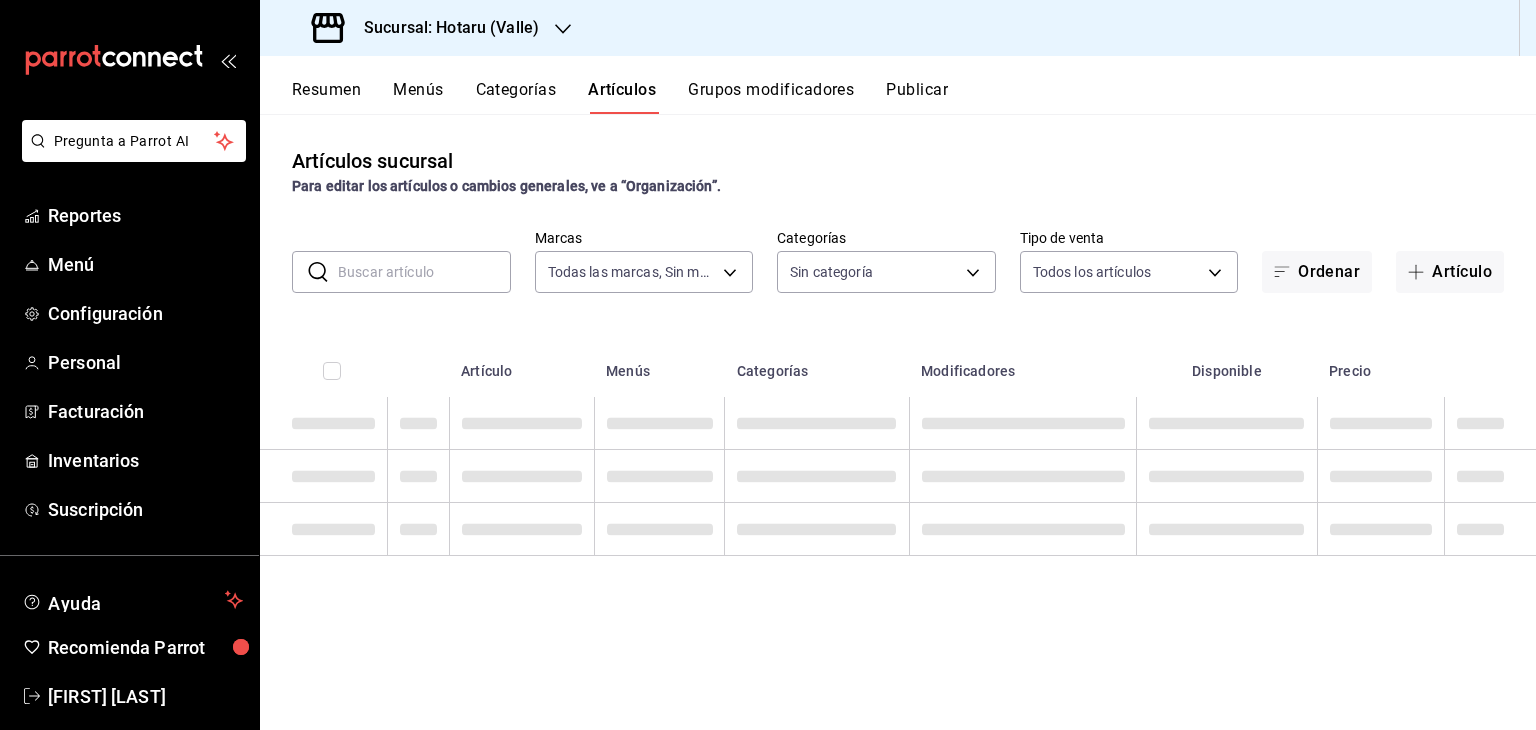 type on "c0b78d51-7925-43e8-b699-c52fb7c6d080,04492c64-33ac-4fe7-8ecc-c444235d9710,37f0fafe-84fb-4dd0-8f92-7e53ebb6192c,73f35796-f71e-4f52-9745-b1c276af16f5,689fc752-f146-4652-a0a8-1fcbe64f40b2,ddc99b21-ae05-4a23-a315-5025ddd12f49,265b906e-5920-4fdb-b364-f76d443986b3,2b24e6fe-2409-48eb-aba4-4b1578180832,c30ed8e5-0cfd-4b33-9d47-8ac3b5bd6514,92860bc8-fcc6-463b-ac1d-49bdcce8ecca,d3b0df3c-04c0-4053-97ca-1d708232a205,92fe8b1b-03f8-45b9-b93e-b9820a0d529d,700eb815-f901-45a6-864b-2819d13ce0dd,666fd55d-4b75-4328-a353-67308befeb61,6e3e038e-bc18-47e5-9f8e-c0f8ed4ea423,b1f74f04-aa3f-4441-b22e-5216a8a9c2c3,115c9520-3766-4752-b93b-569932fdf6b7,077b2a29-04e5-4a90-bf65-6ba407138554,9efacff4-2478-49aa-b2a7-43877695f90e,60e4354f-c819-4d98-a36d-880cb9776140,df058627-cbb8-4b07-87f0-503d58bda0da,8142f708-6428-4387-bd20-f87772ea64f4,5e00879a-0c9e-49c7-8c9f-dbd3c5c6851d,98e1a948-6522-412d-99ee-3a1b1fbb3283,0003456a-c026-4c72-892b-06a1e9d4d7a6,91022785-9e39-4fec-9f66-579476891657,9648f51b-c51d-4337-9d15-22aa2862f086,b43532a8-ceb7-4f65-84b..." 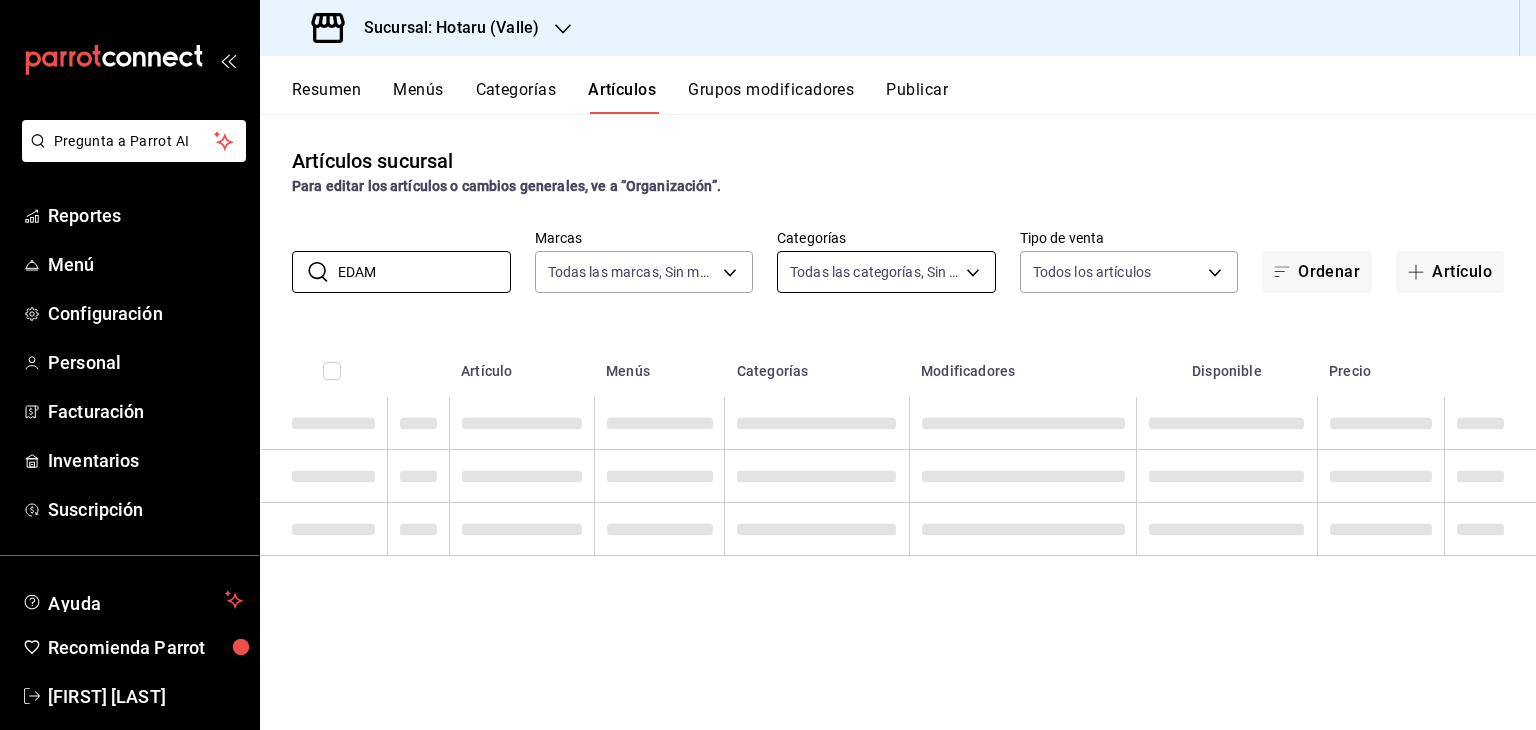 type on "EDAM" 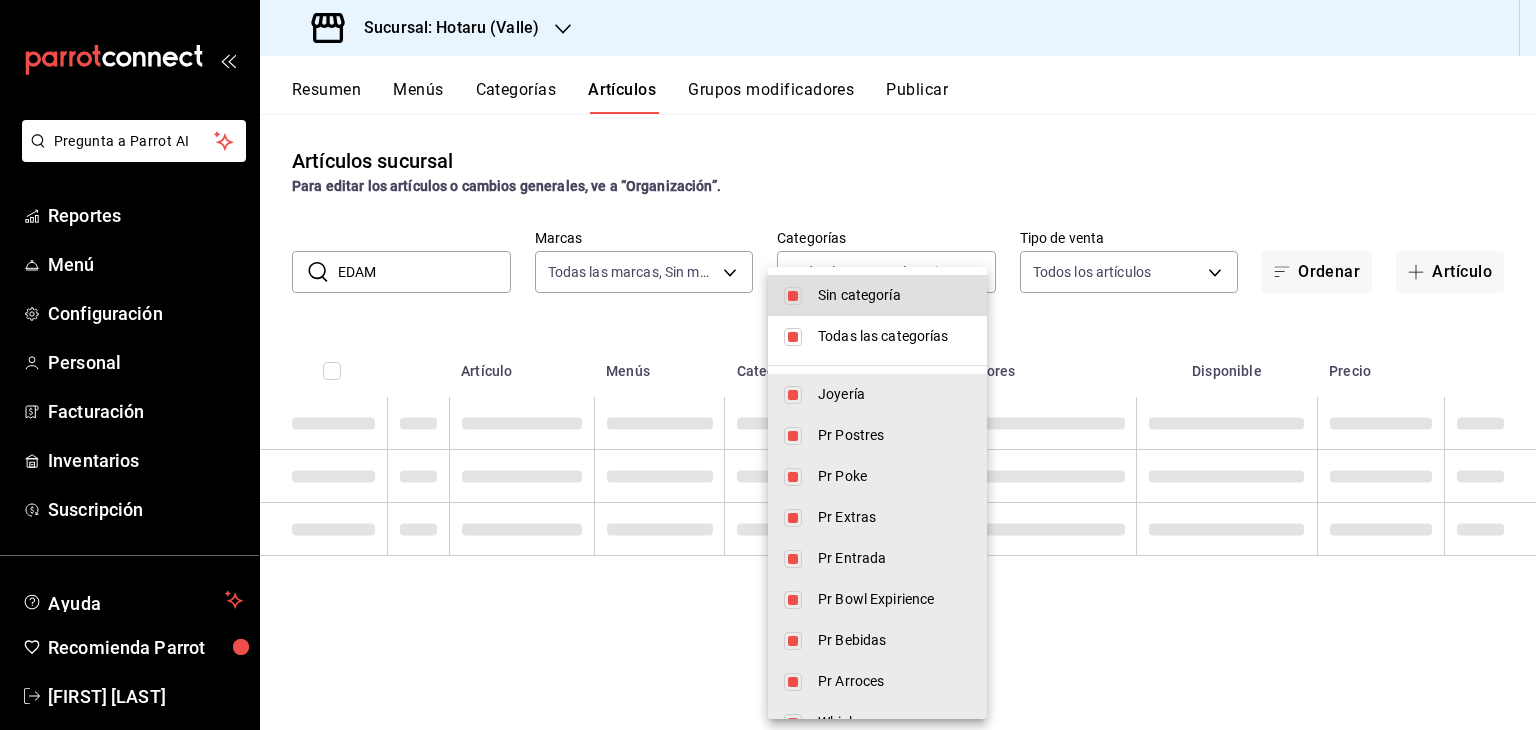 click at bounding box center [768, 365] 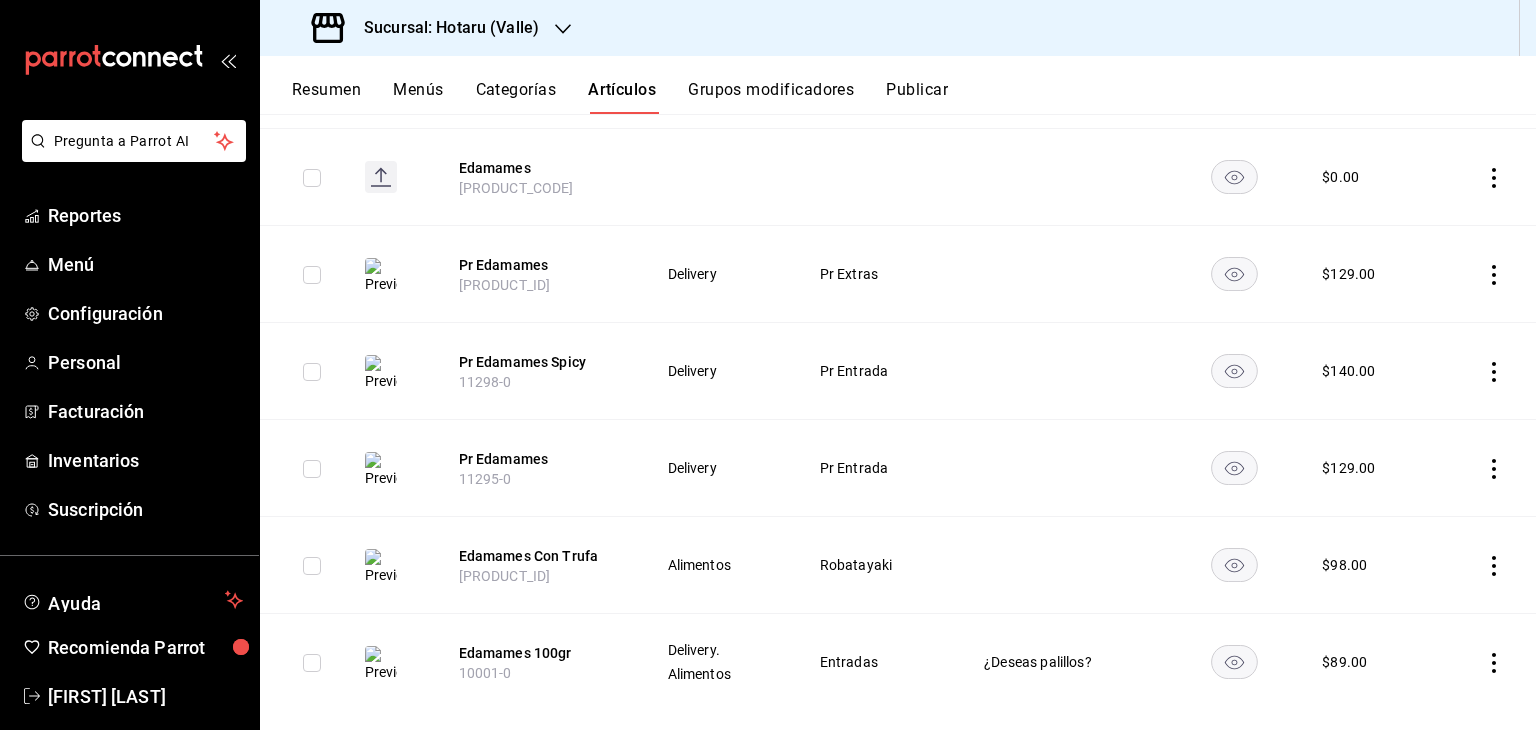 scroll, scrollTop: 392, scrollLeft: 0, axis: vertical 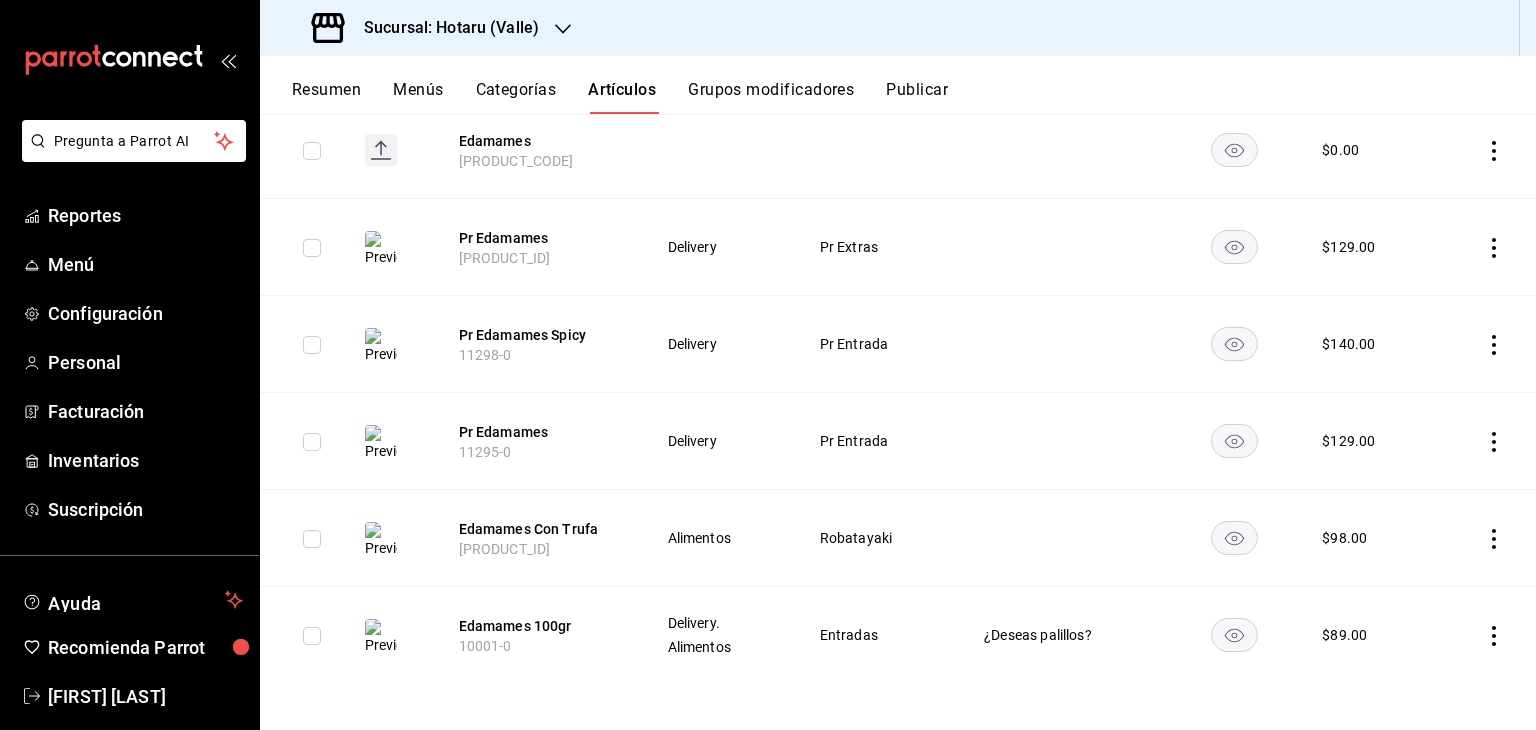 click 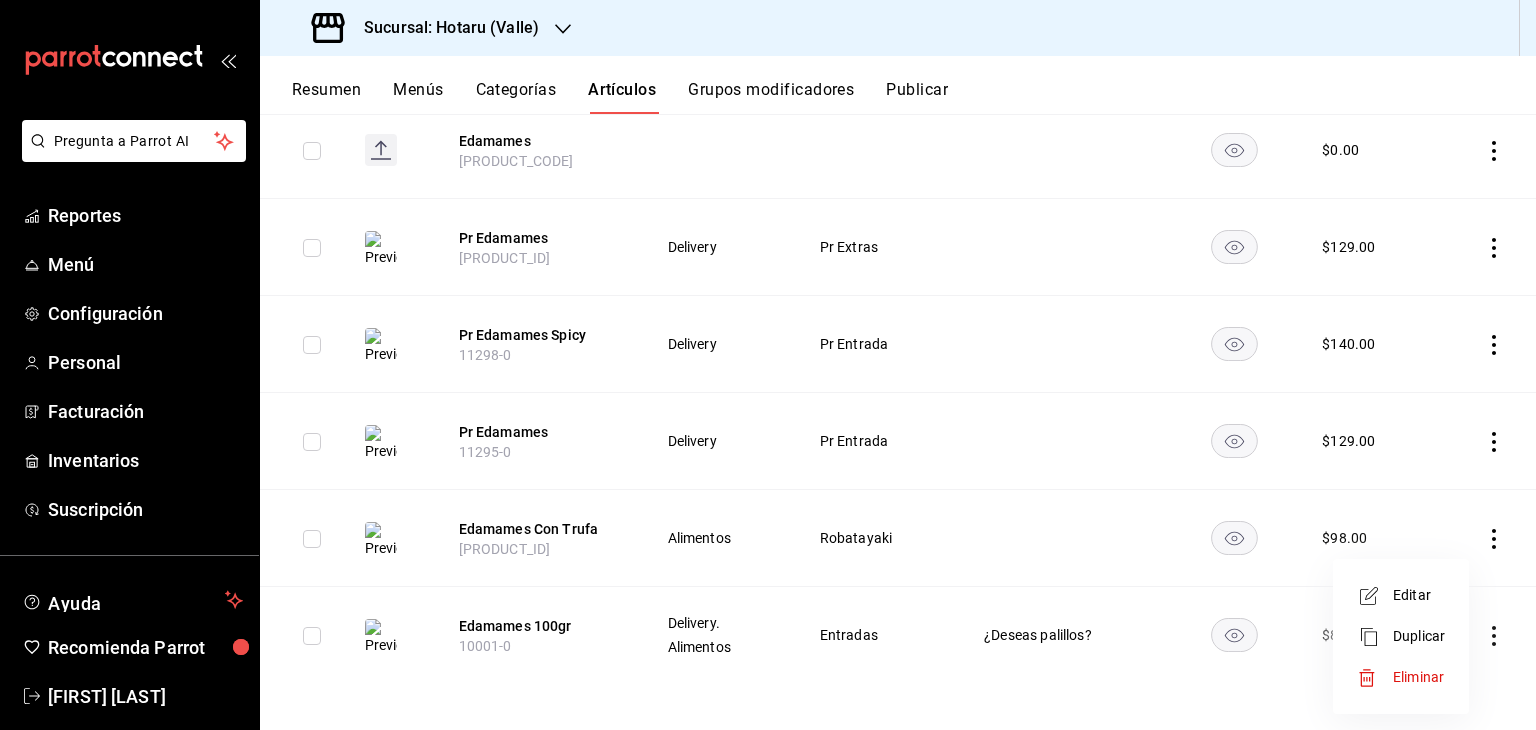 click on "Editar" at bounding box center [1419, 595] 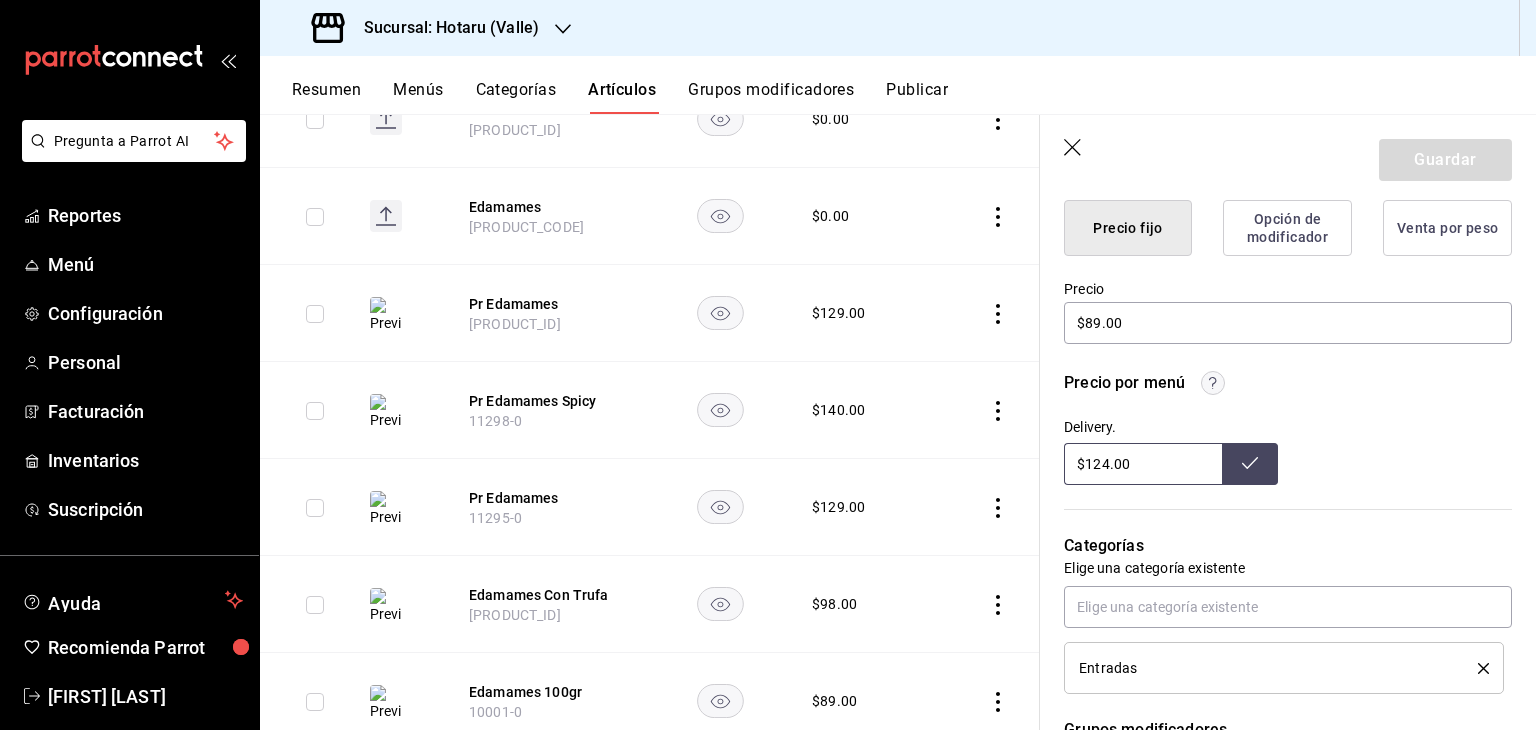 scroll, scrollTop: 500, scrollLeft: 0, axis: vertical 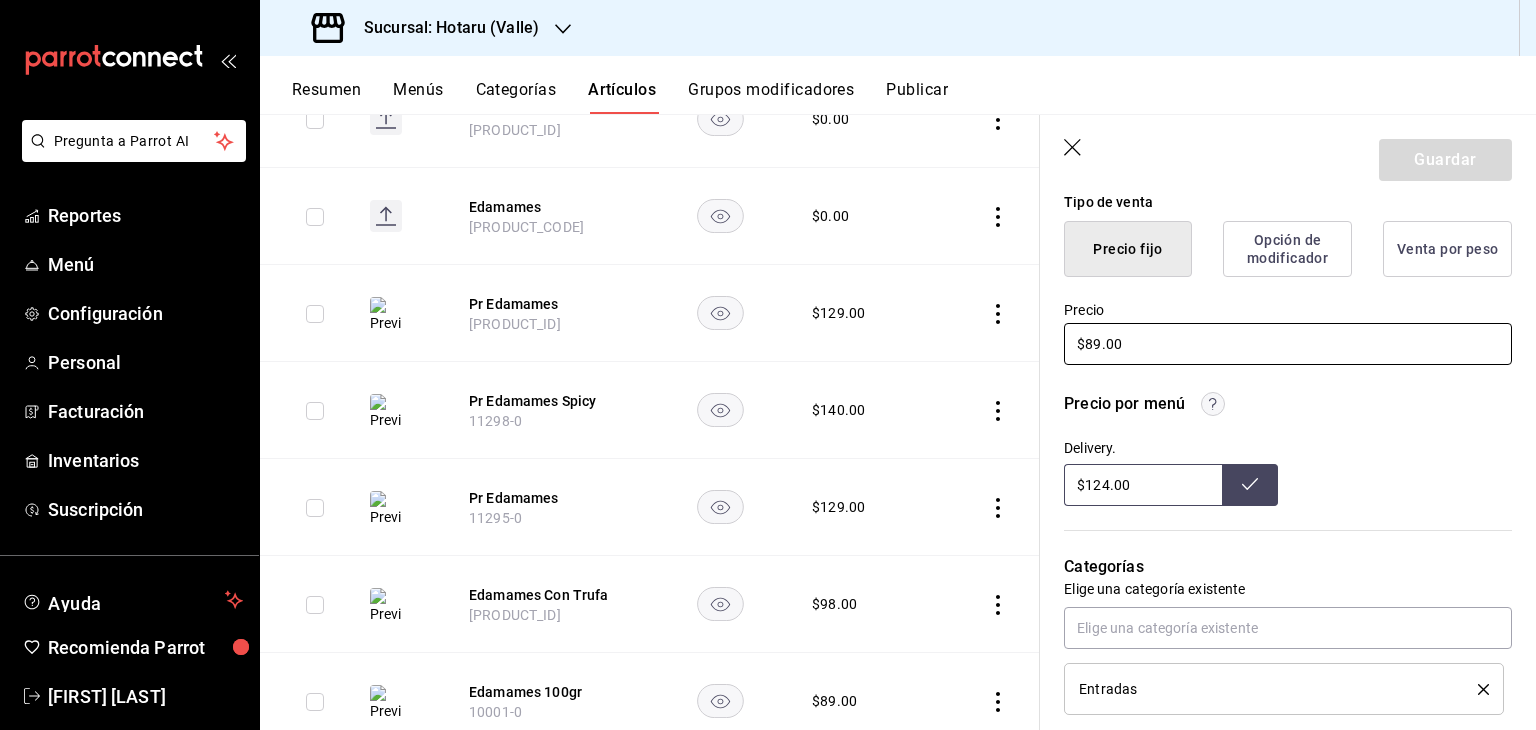 drag, startPoint x: 1169, startPoint y: 348, endPoint x: 920, endPoint y: 345, distance: 249.01807 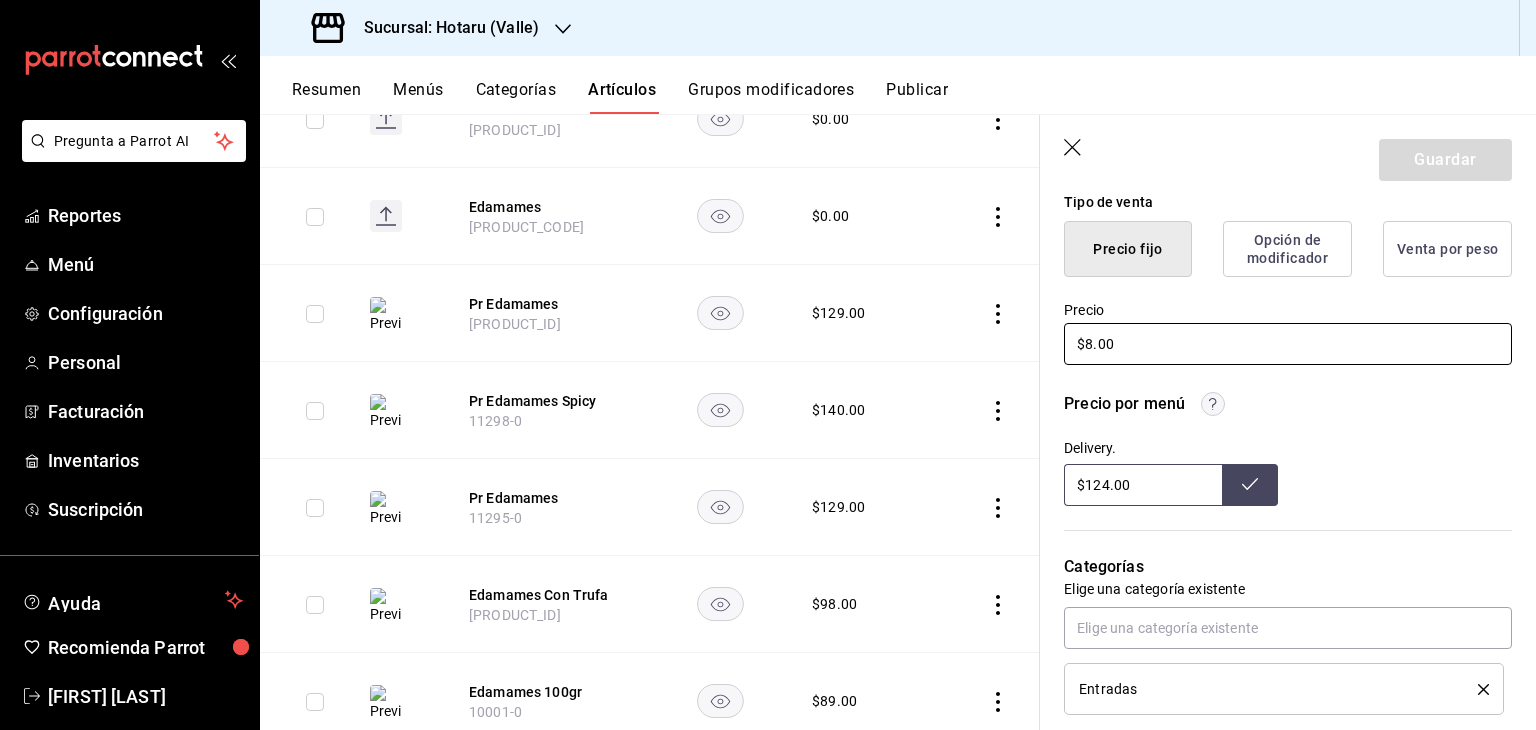 type on "x" 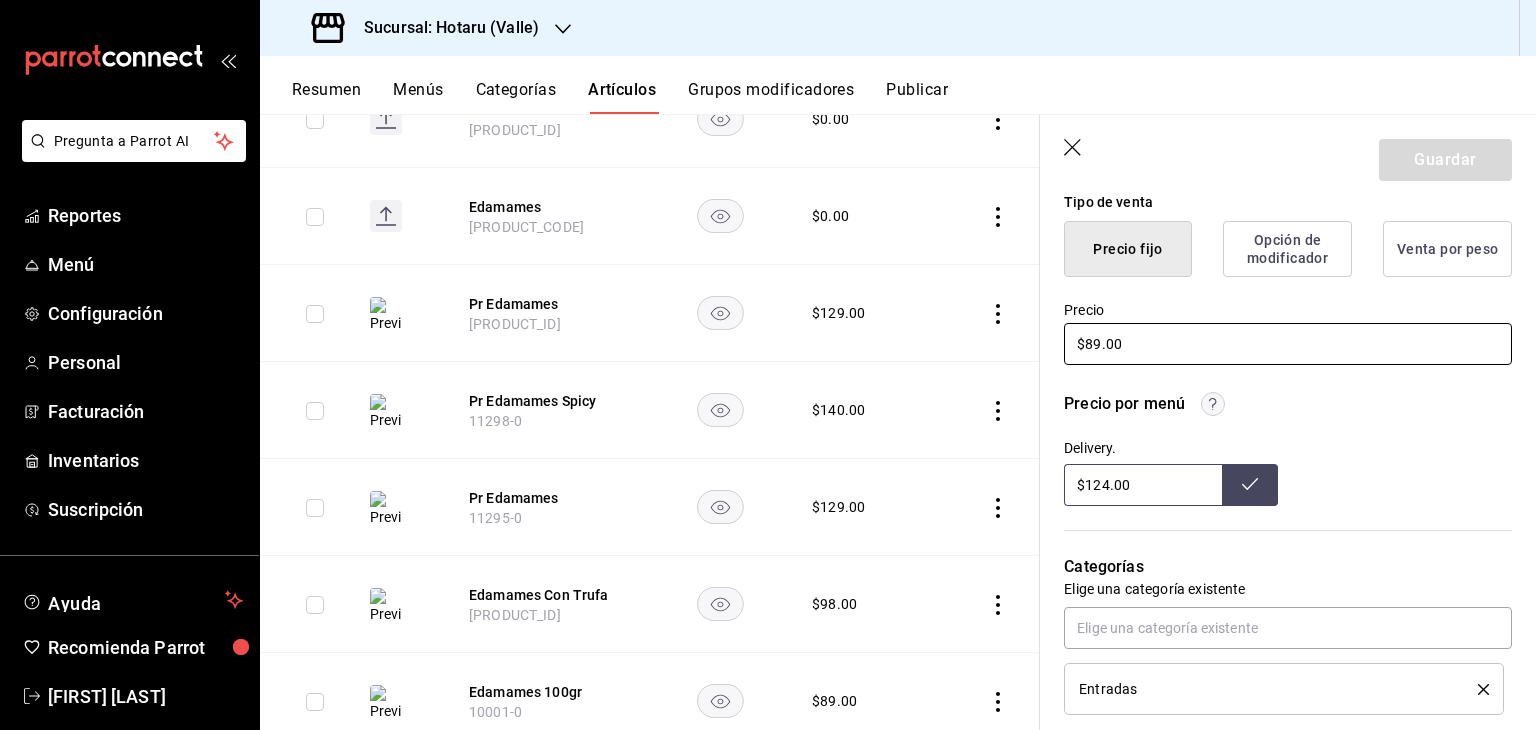 type on "x" 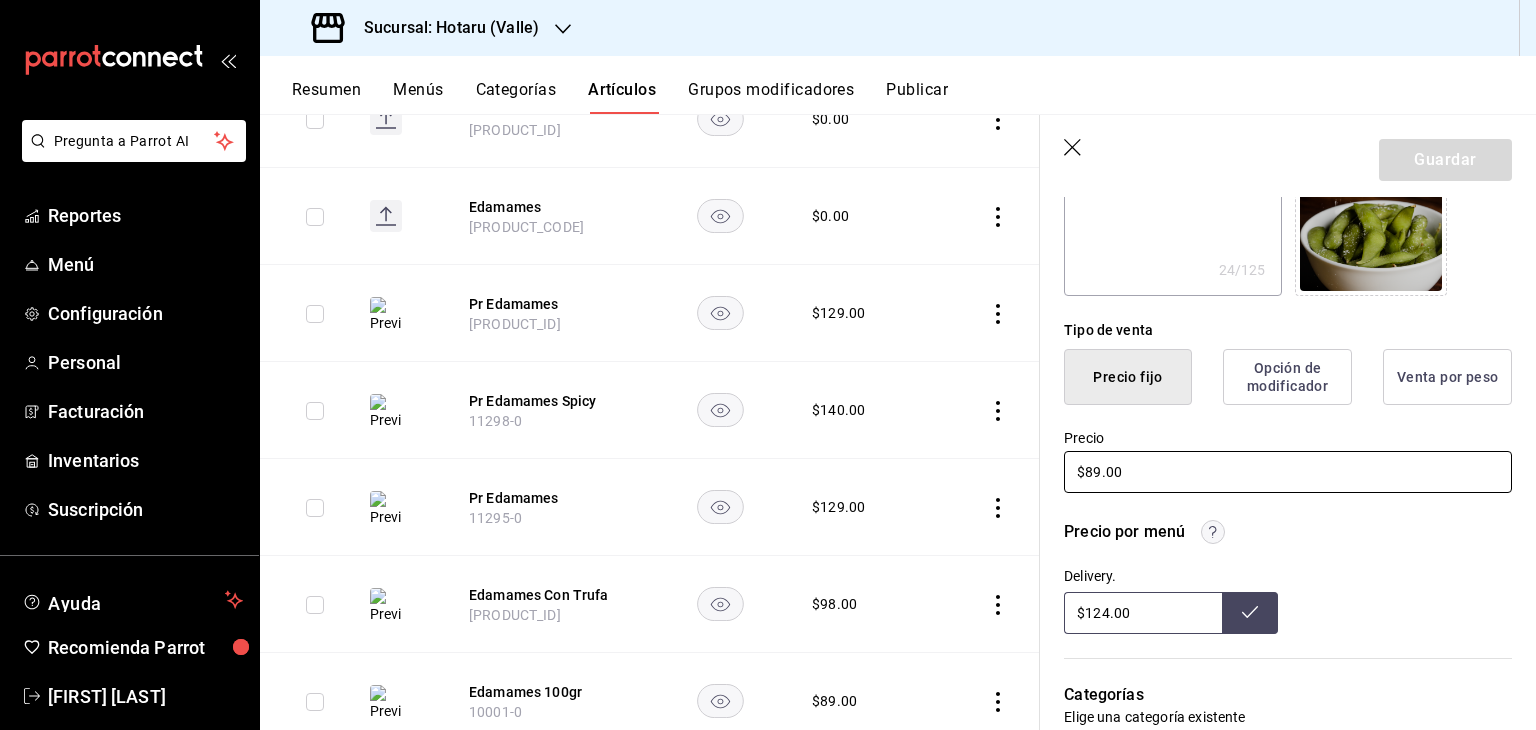 scroll, scrollTop: 400, scrollLeft: 0, axis: vertical 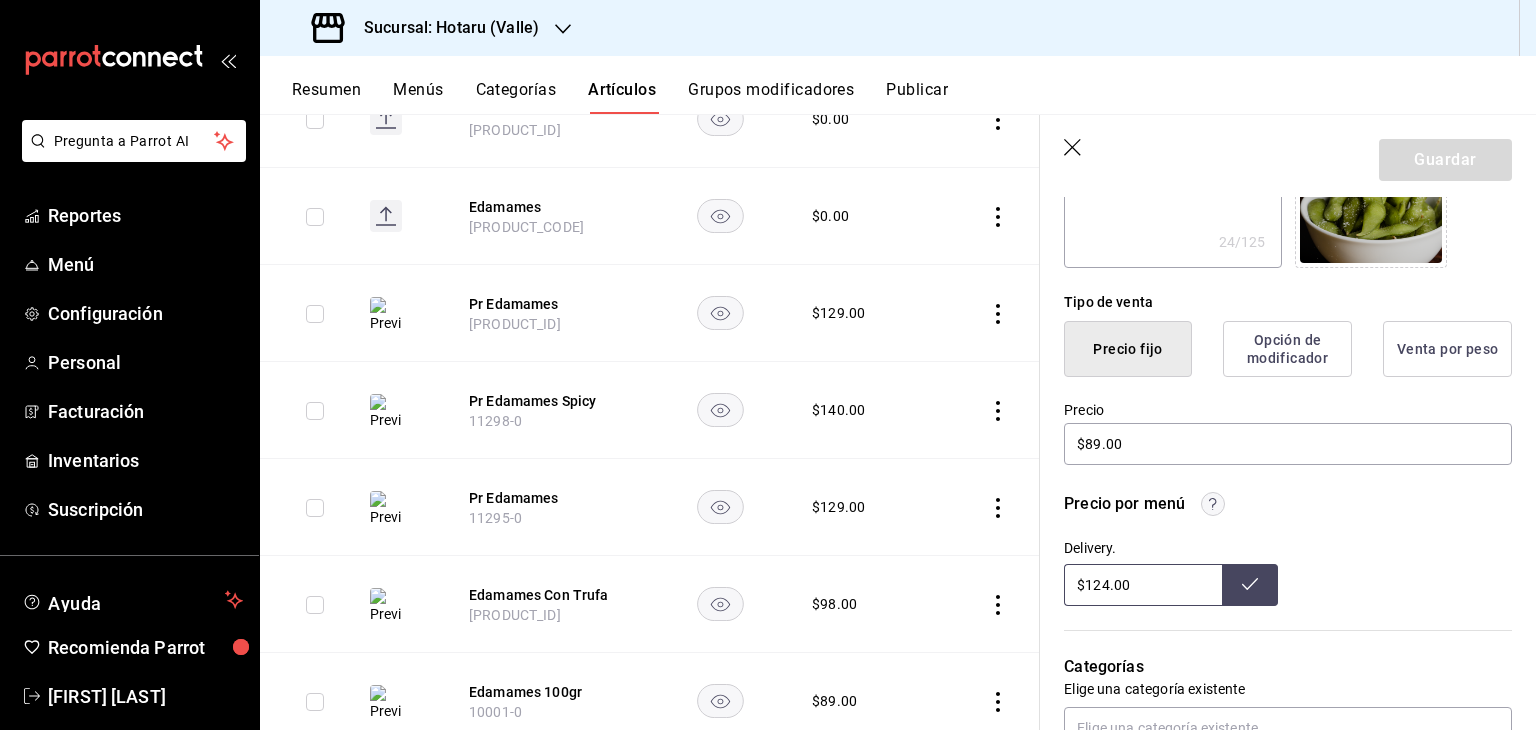 click 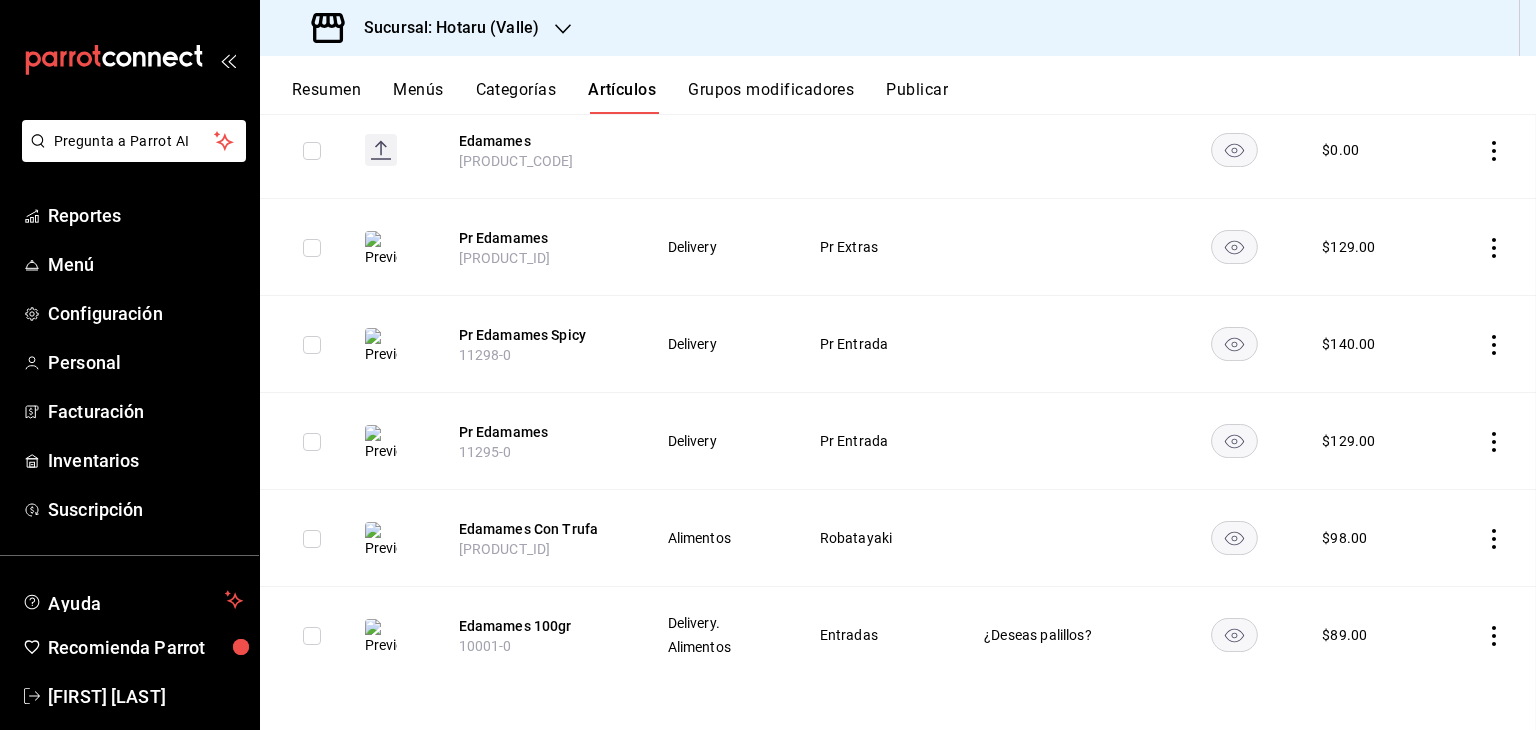 scroll, scrollTop: 326, scrollLeft: 0, axis: vertical 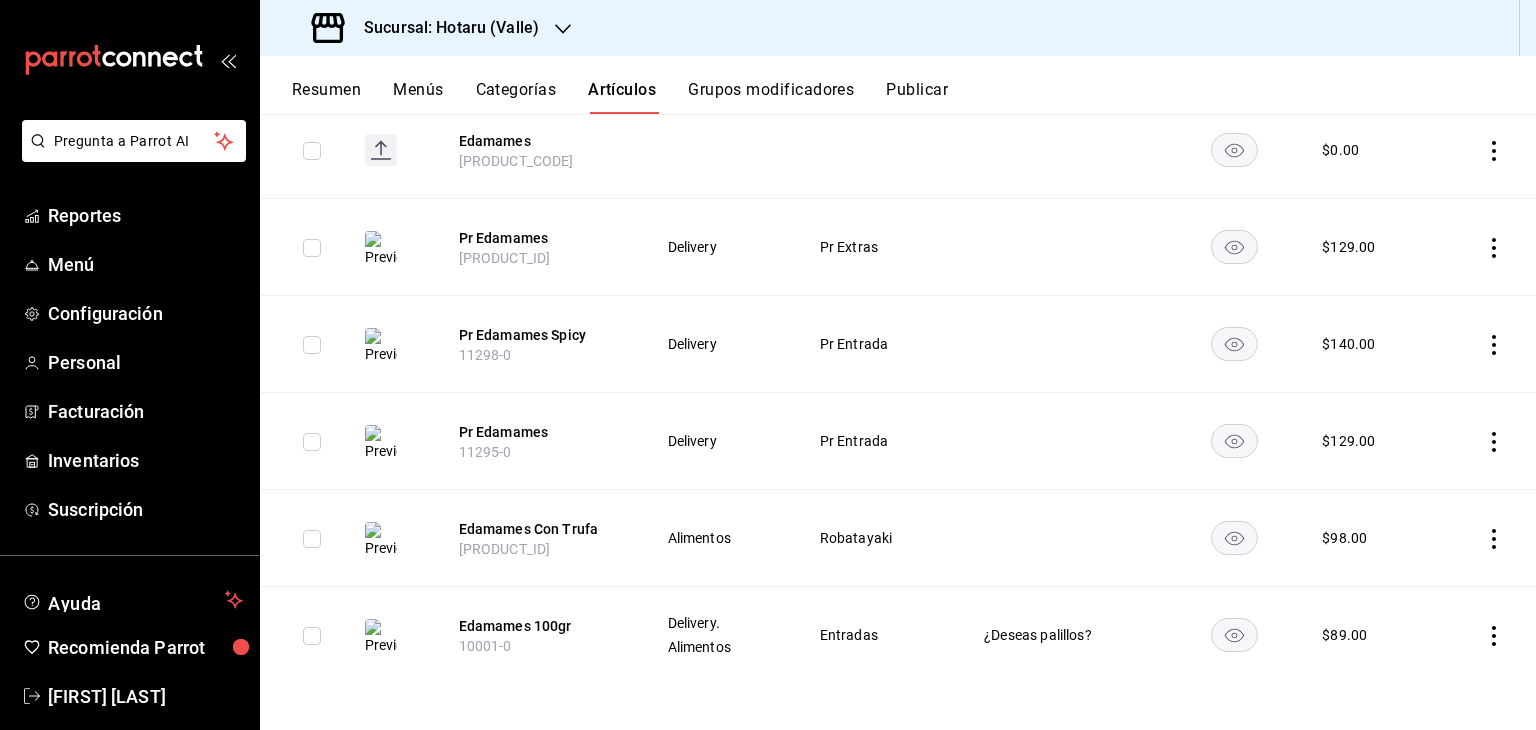 click at bounding box center (1485, 247) 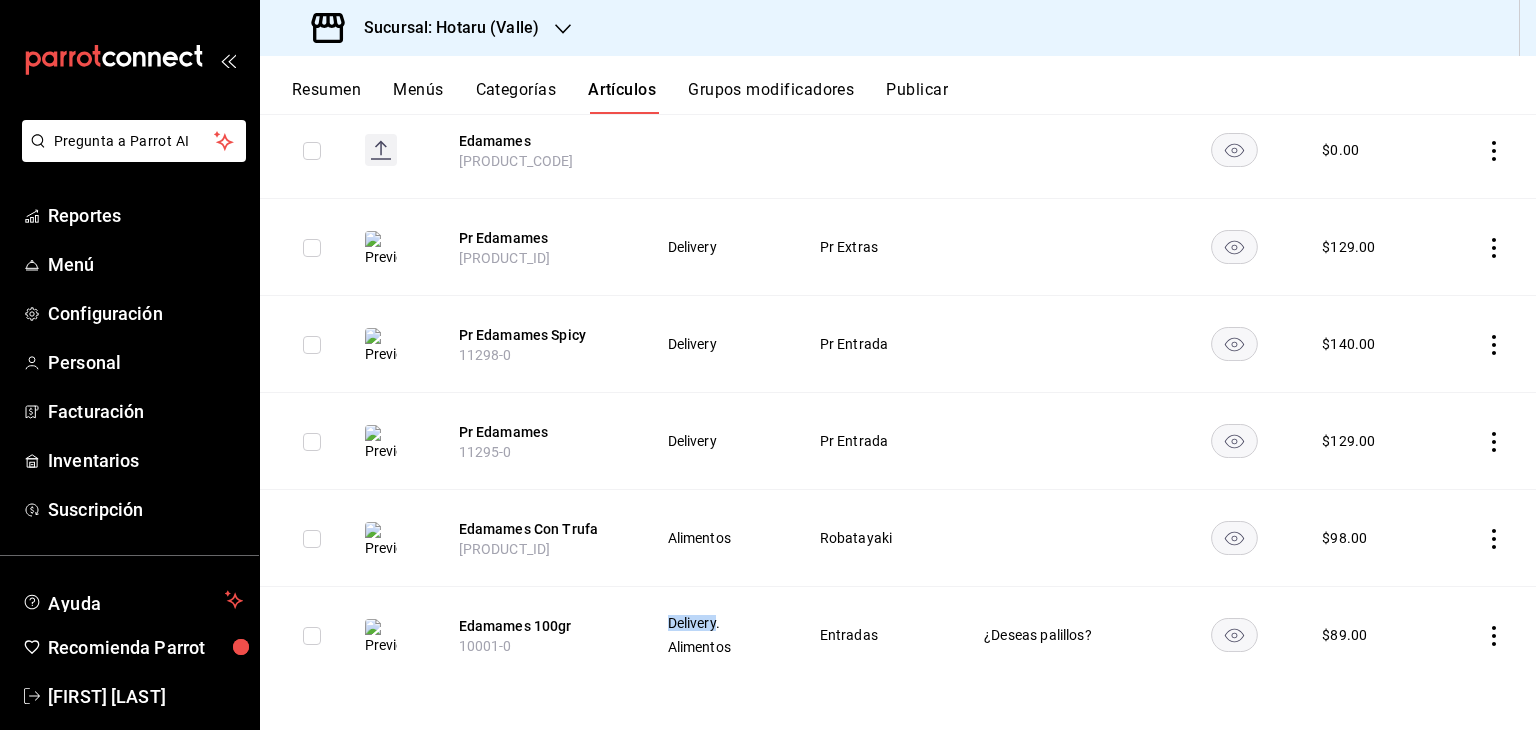 click on "Delivery." at bounding box center [719, 623] 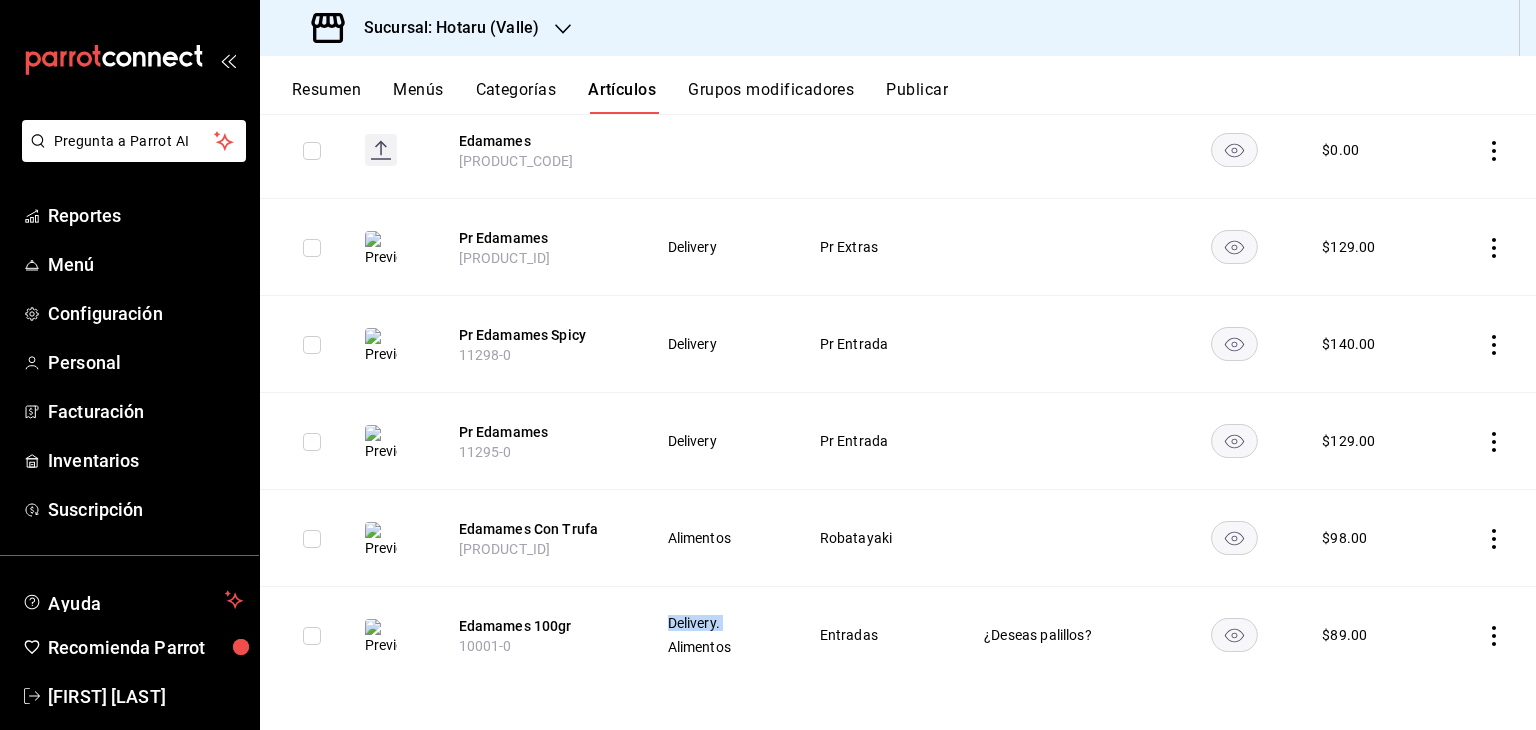 click on "Delivery." at bounding box center (719, 623) 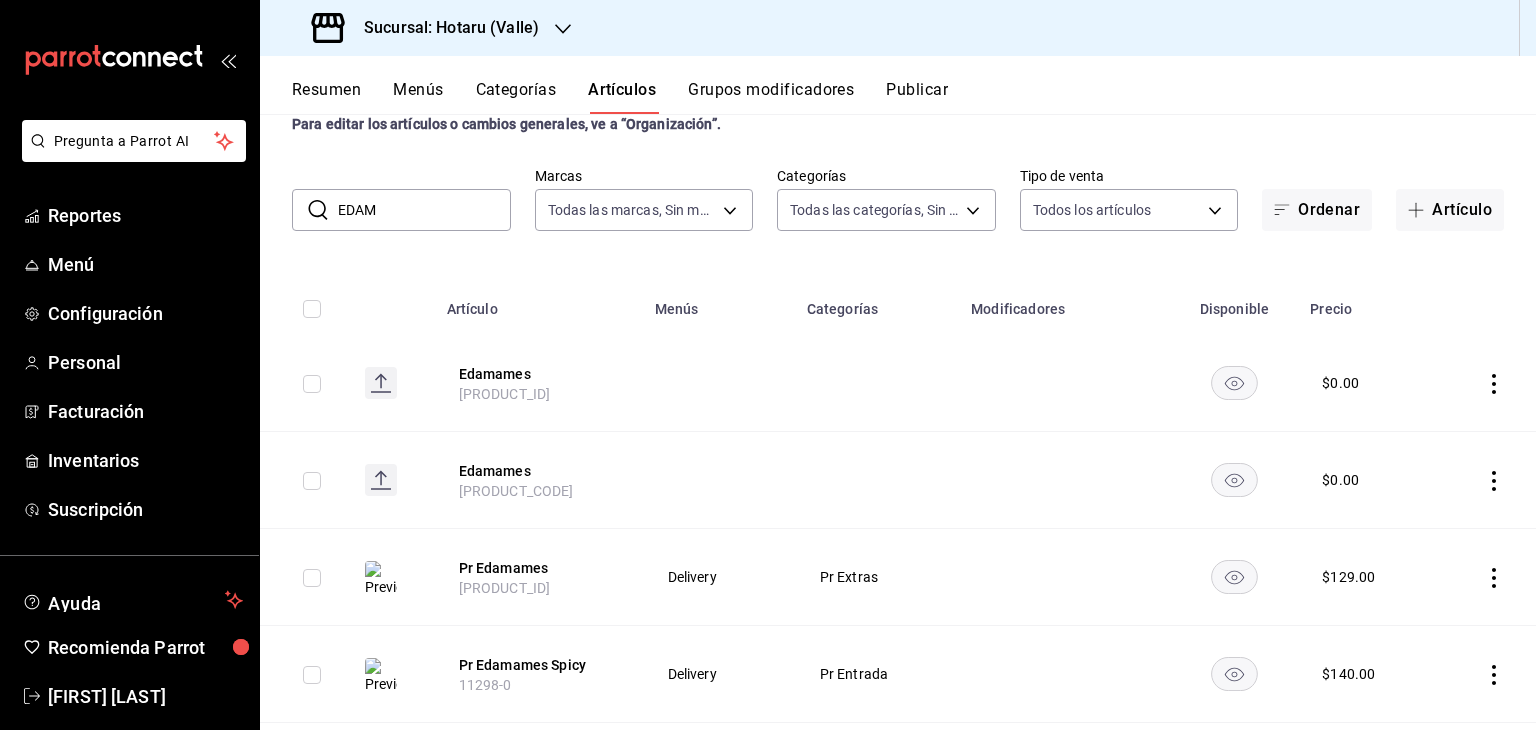 scroll, scrollTop: 0, scrollLeft: 0, axis: both 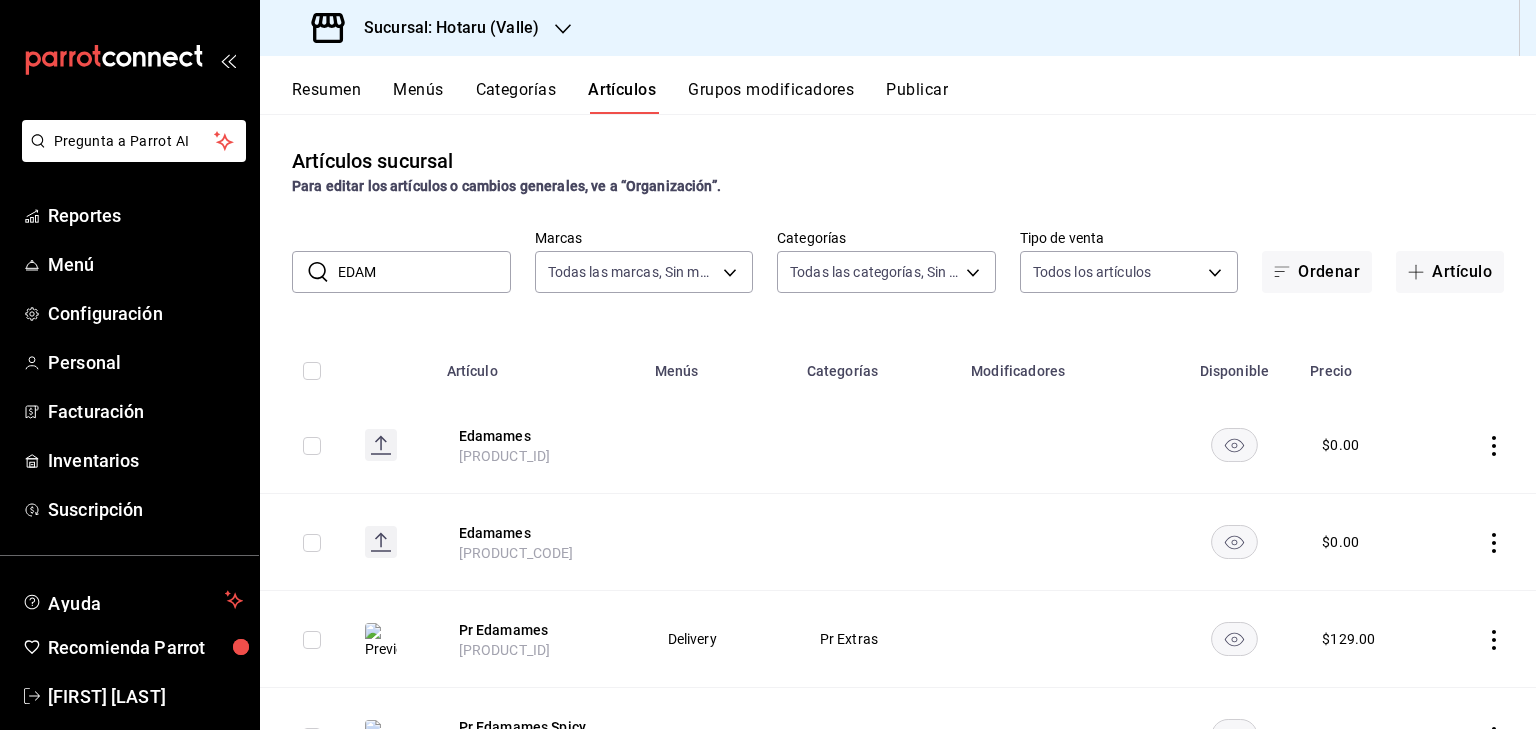 click on "Resumen Menús Categorías Artículos Grupos modificadores Publicar" at bounding box center [898, 85] 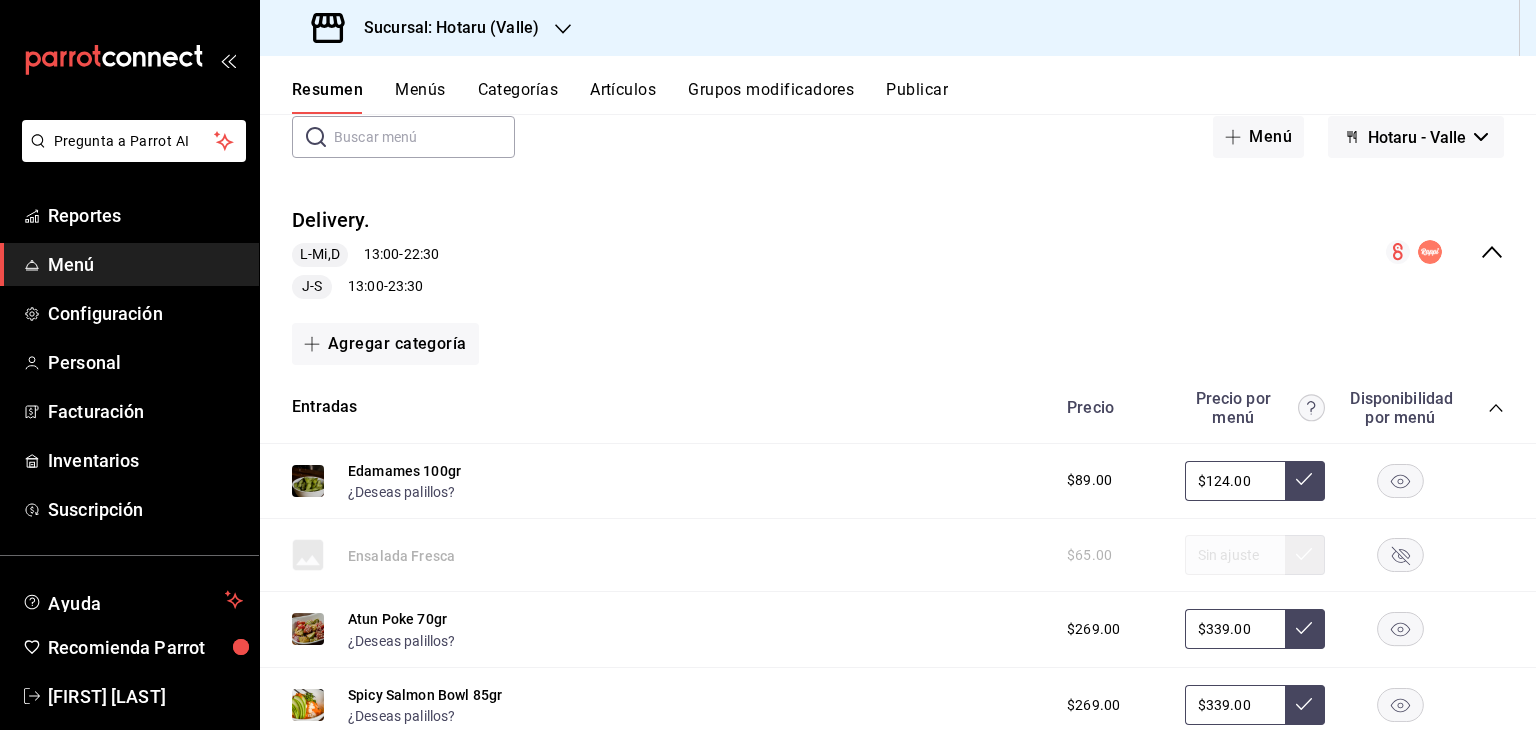 scroll, scrollTop: 200, scrollLeft: 0, axis: vertical 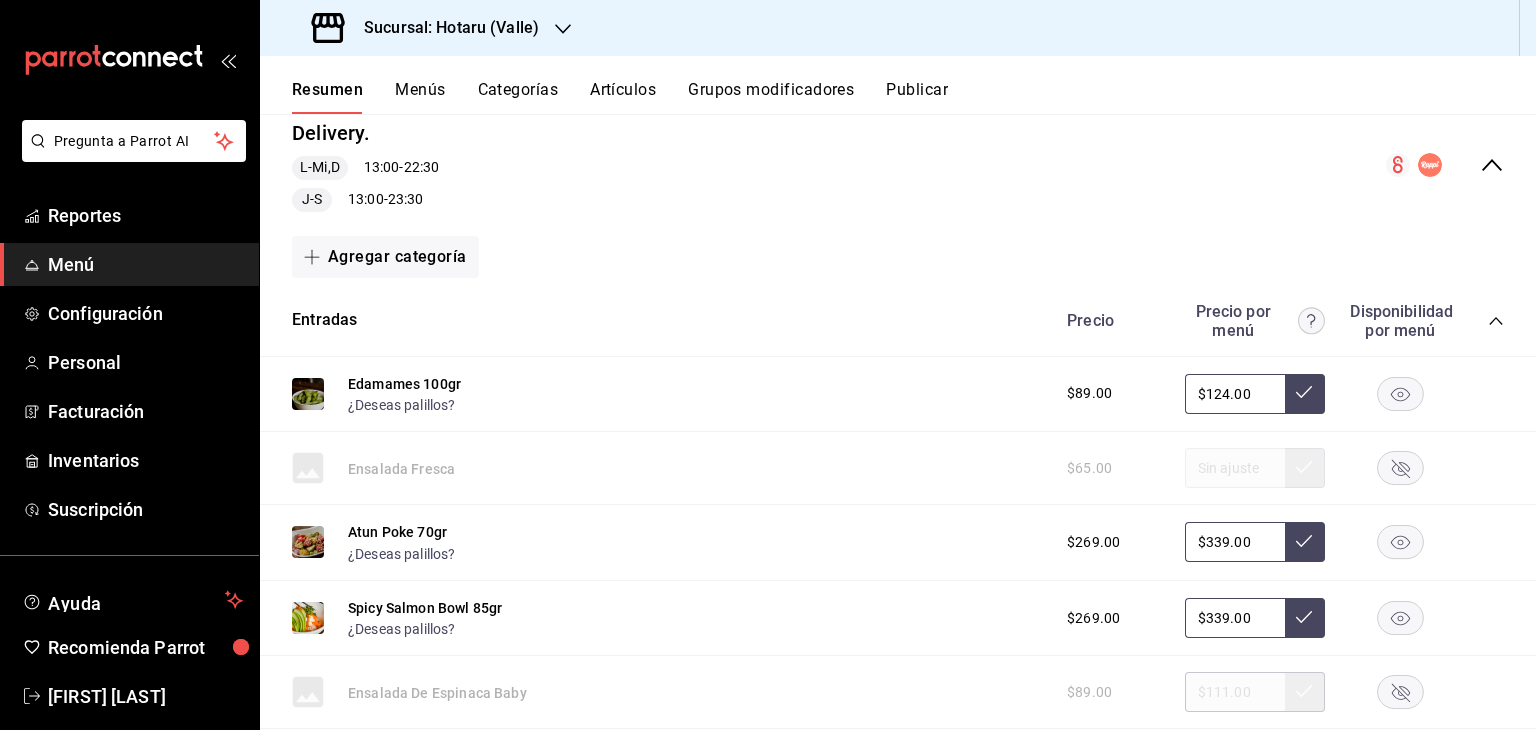 click 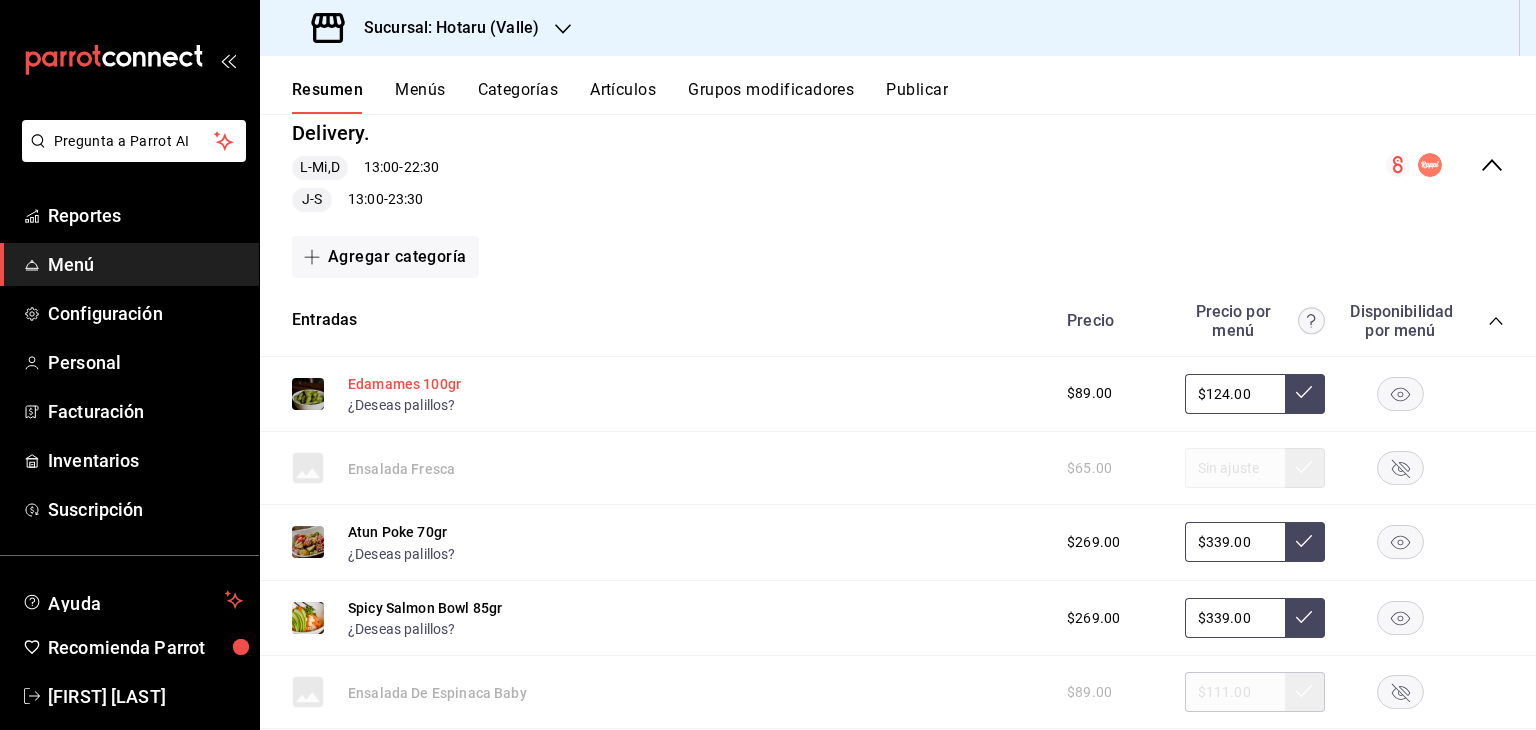 drag, startPoint x: 417, startPoint y: 392, endPoint x: 996, endPoint y: 439, distance: 580.9045 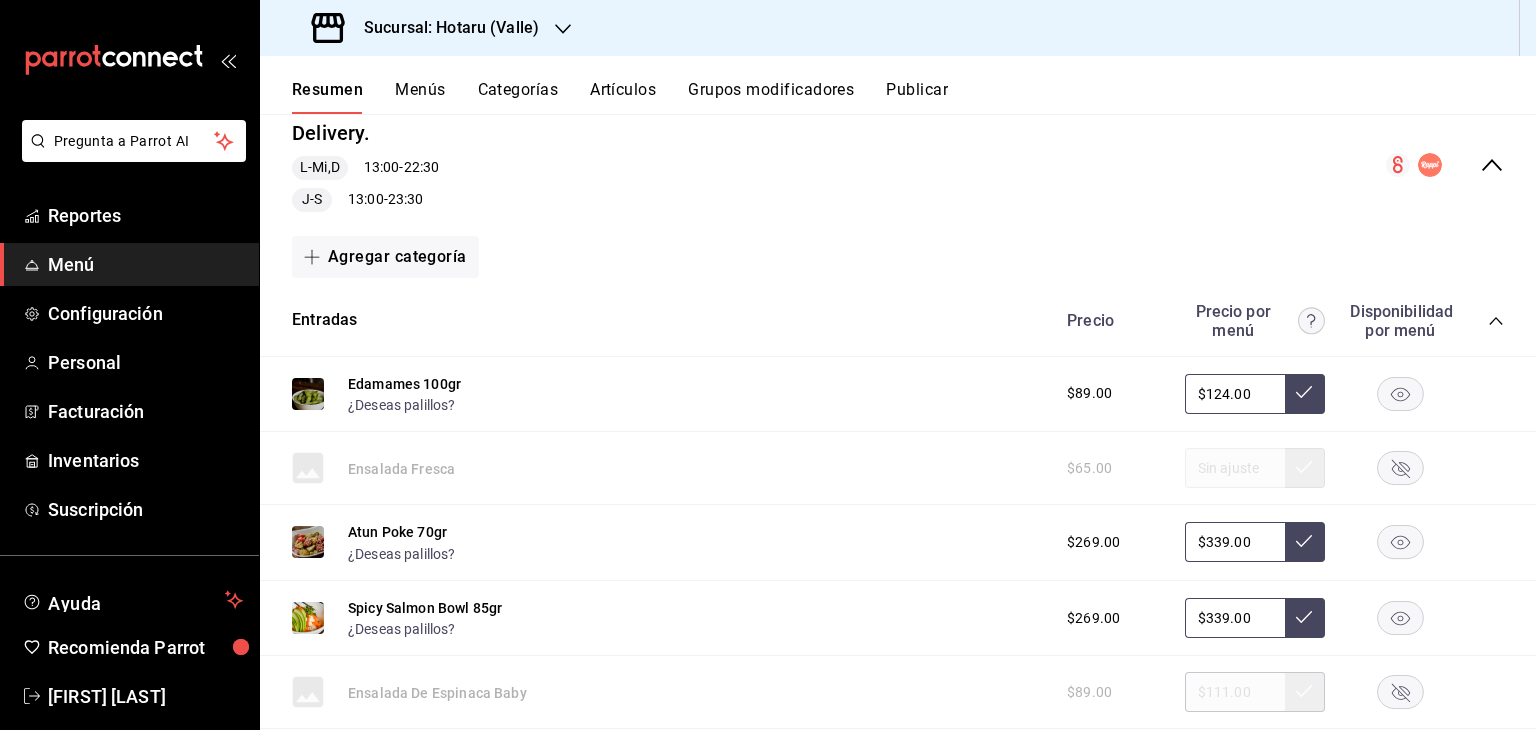 click on "Edamames 100gr" at bounding box center (404, 384) 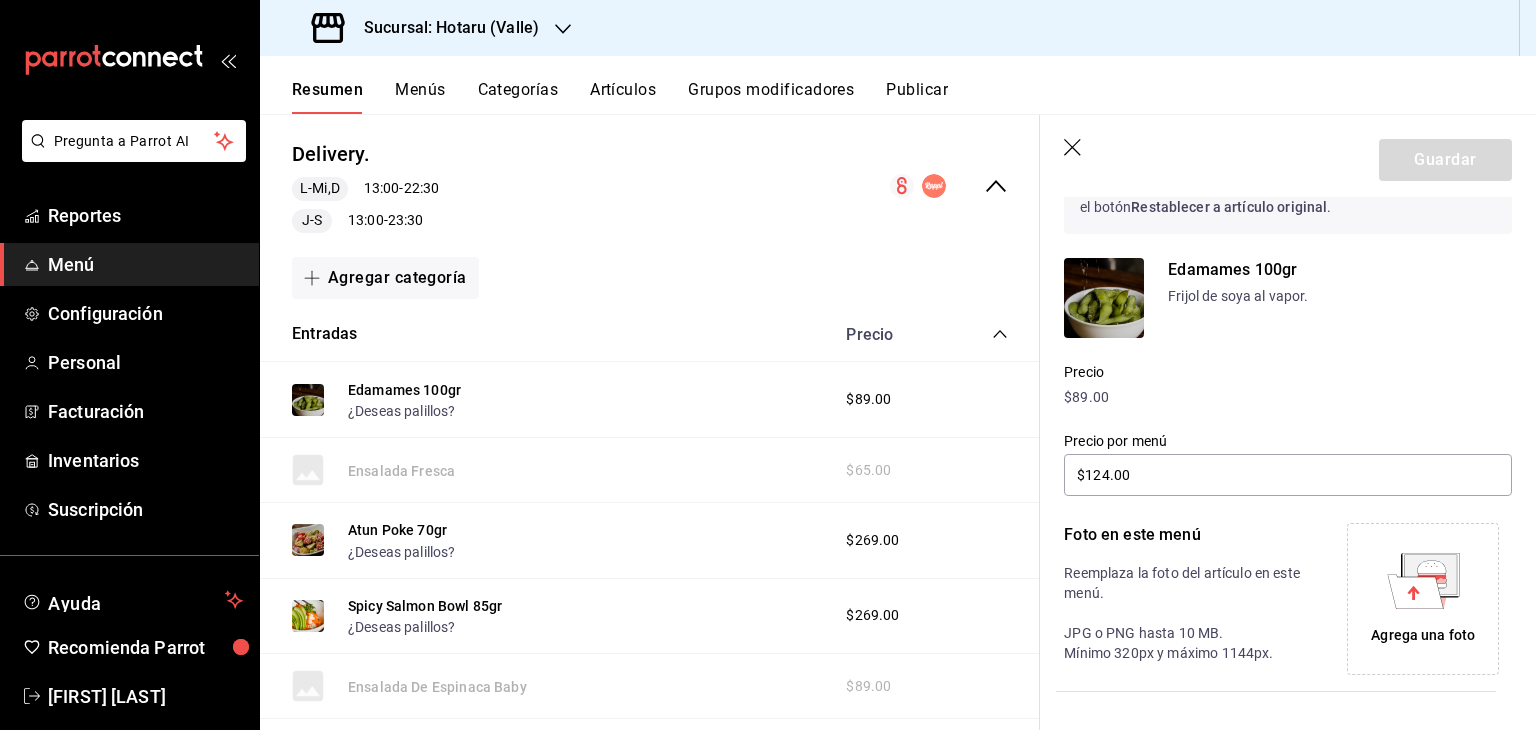 scroll, scrollTop: 0, scrollLeft: 0, axis: both 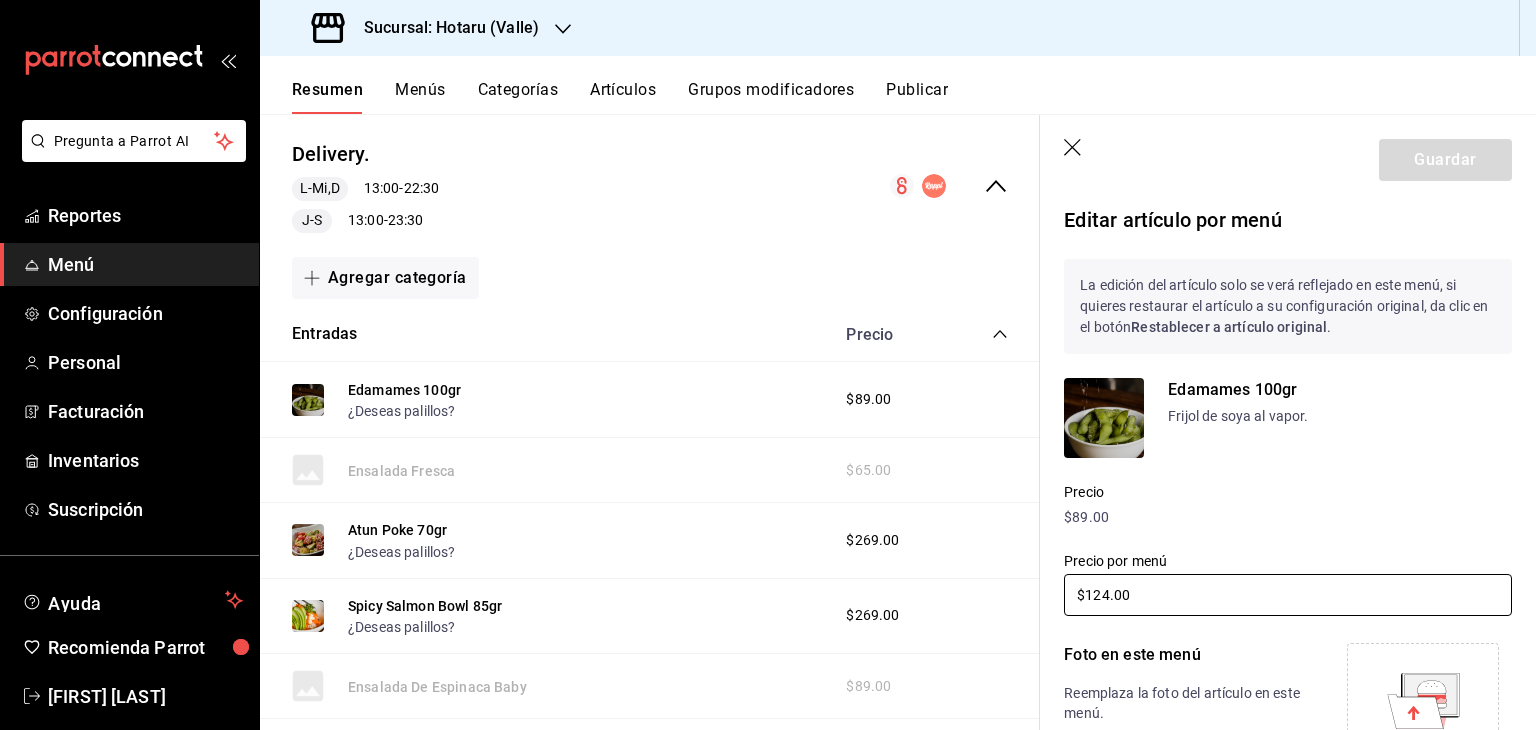 drag, startPoint x: 1182, startPoint y: 591, endPoint x: 928, endPoint y: 588, distance: 254.01772 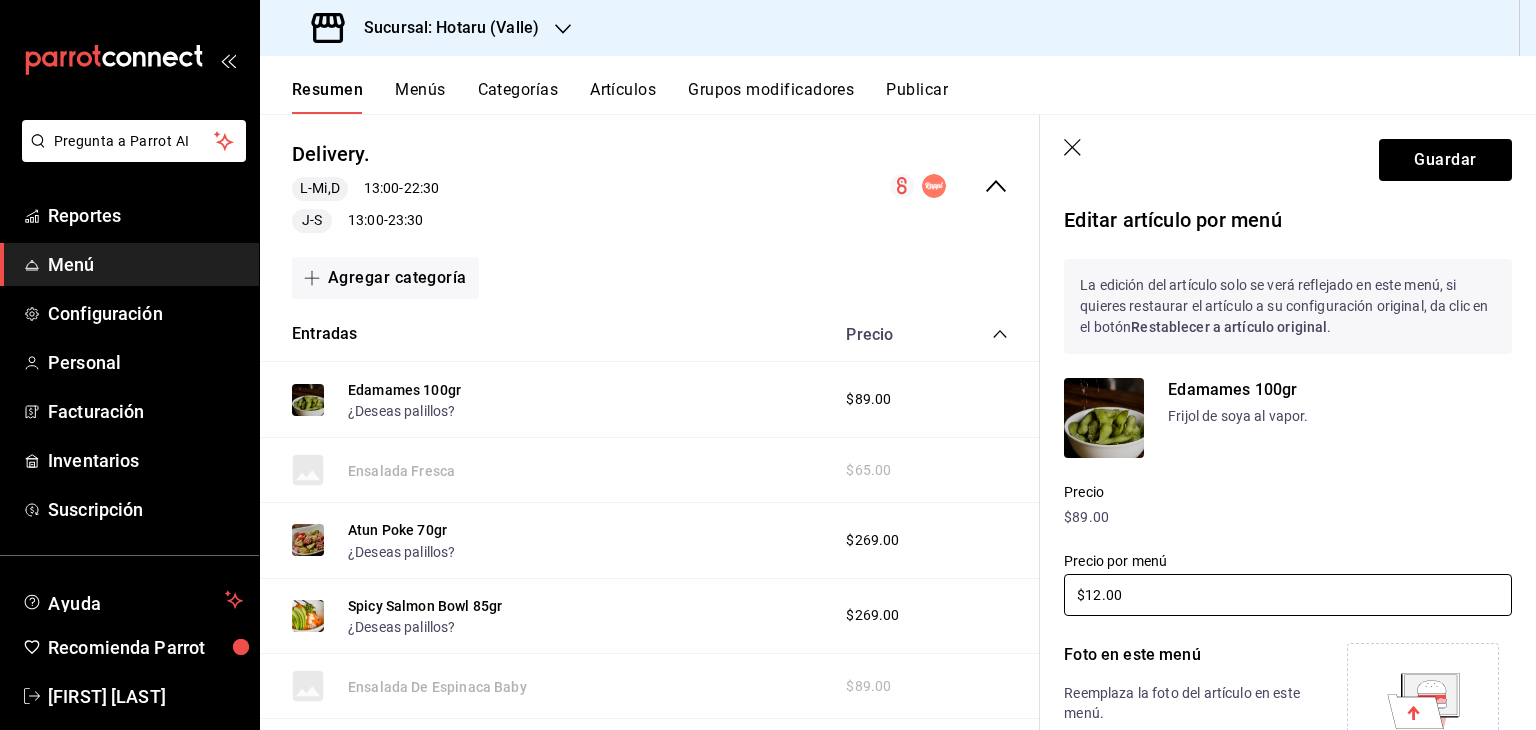 type on "$124.00" 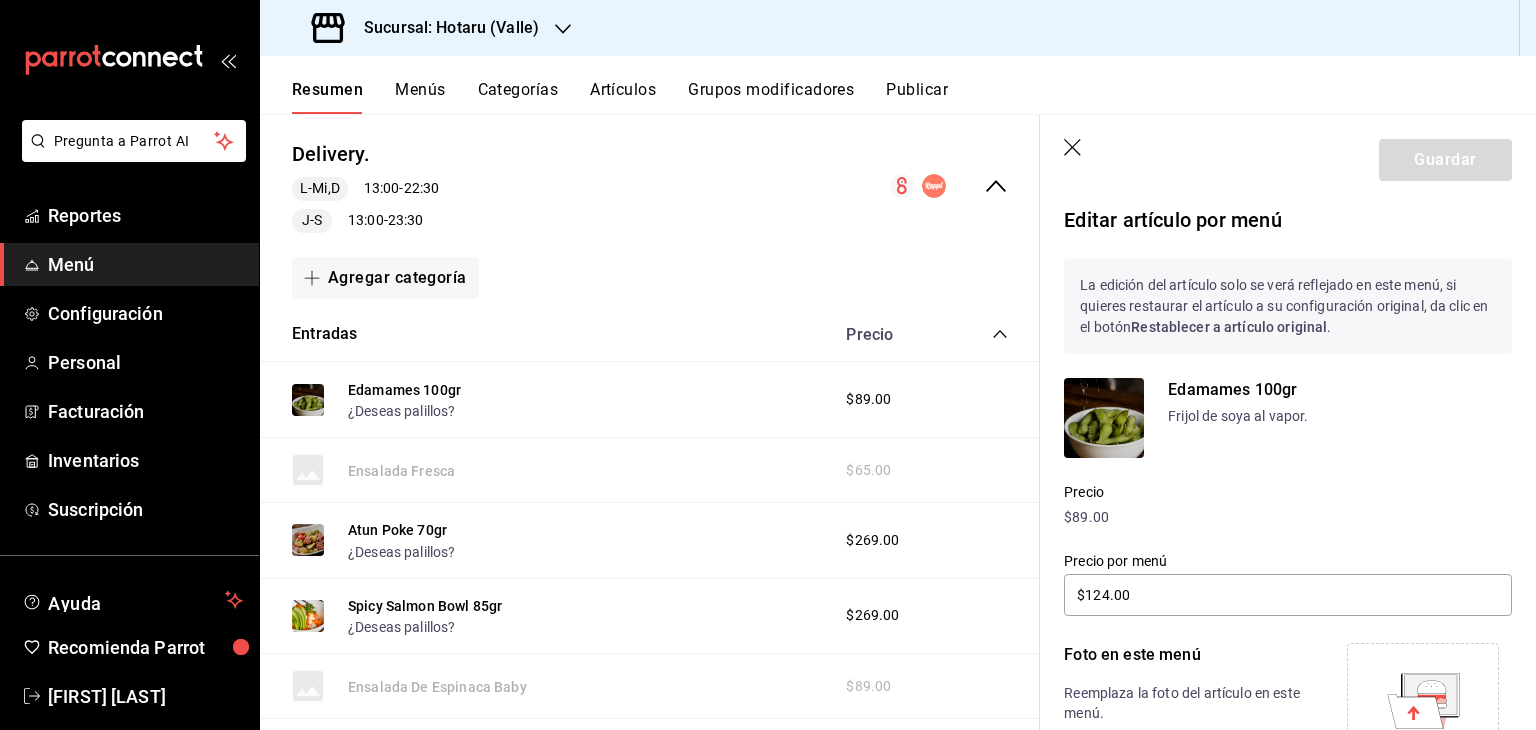 click 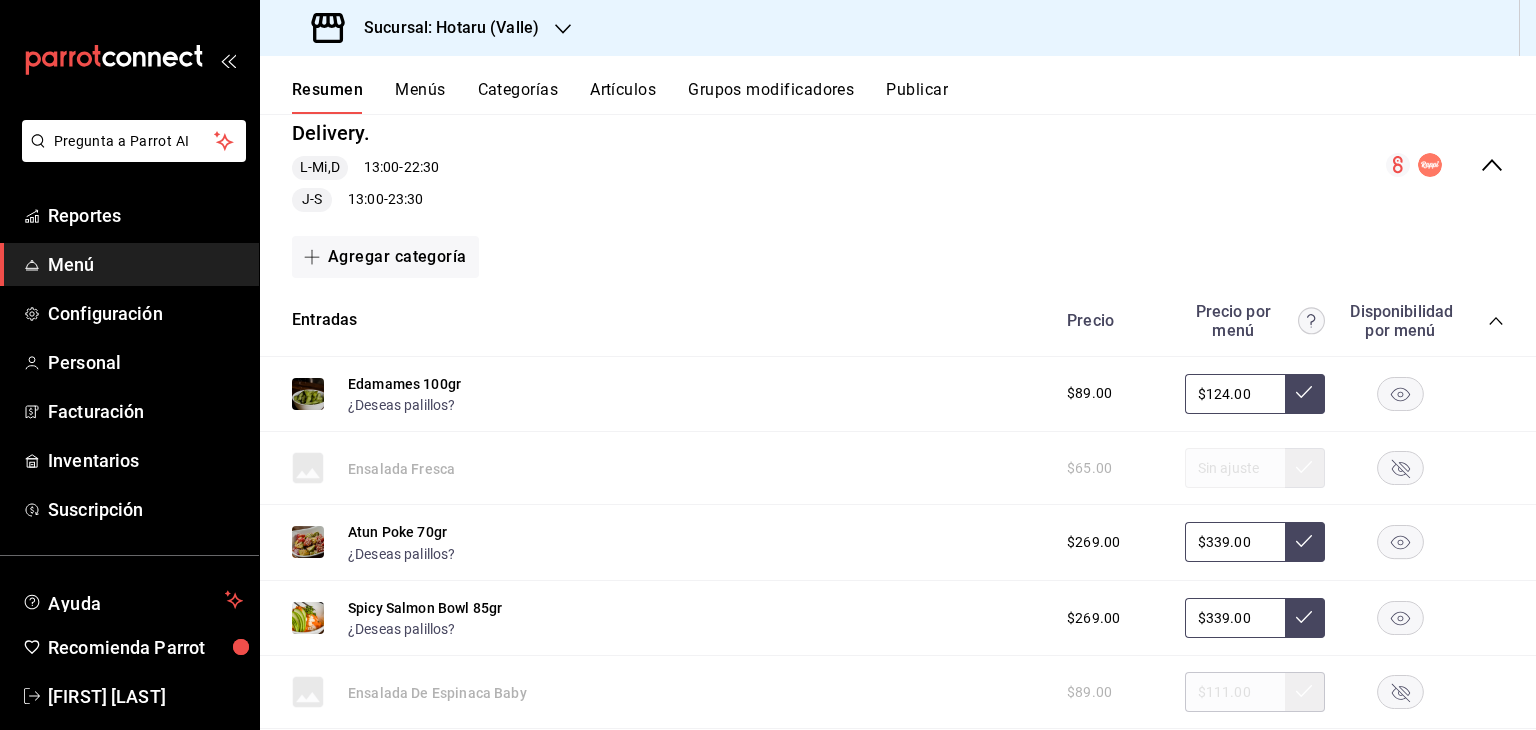 click at bounding box center (1305, 394) 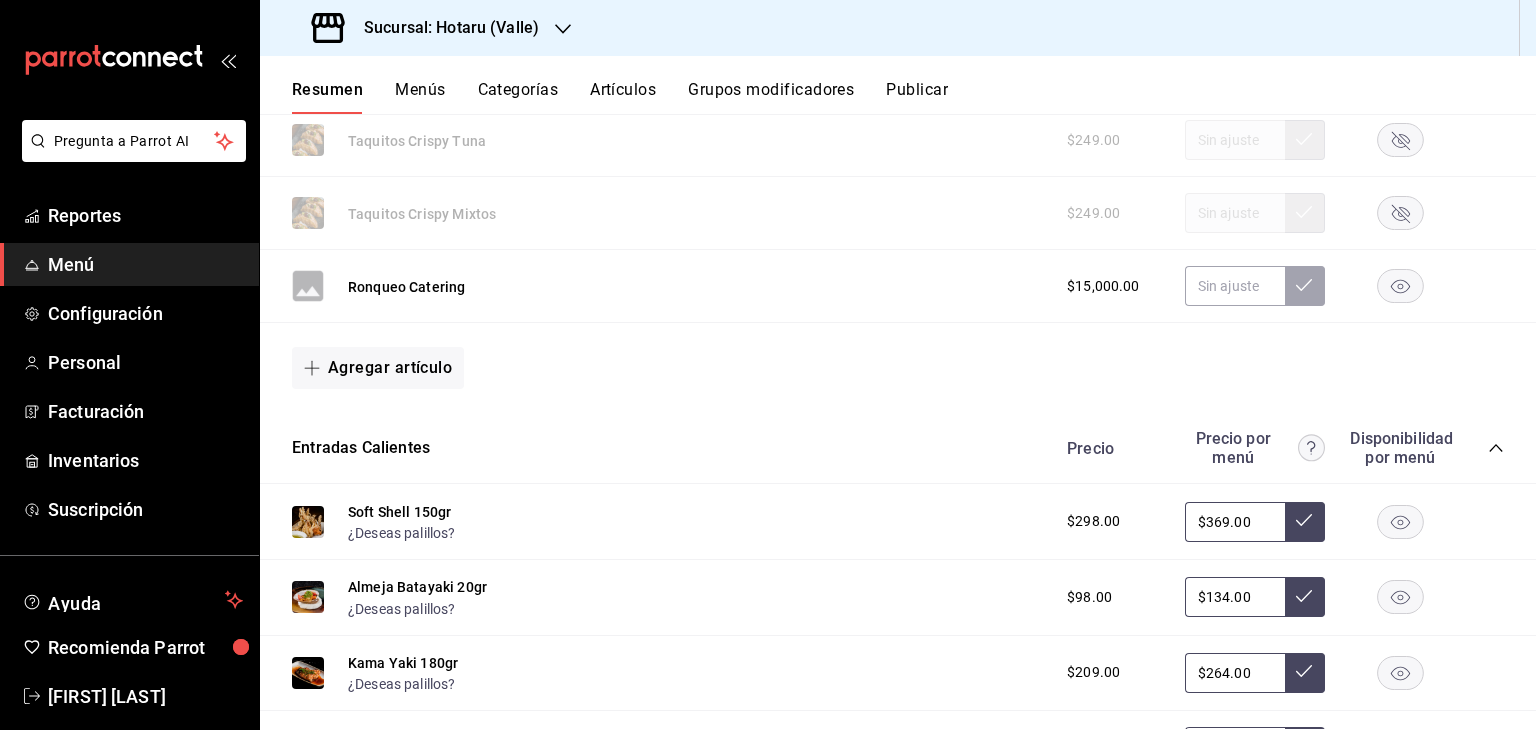 scroll, scrollTop: 900, scrollLeft: 0, axis: vertical 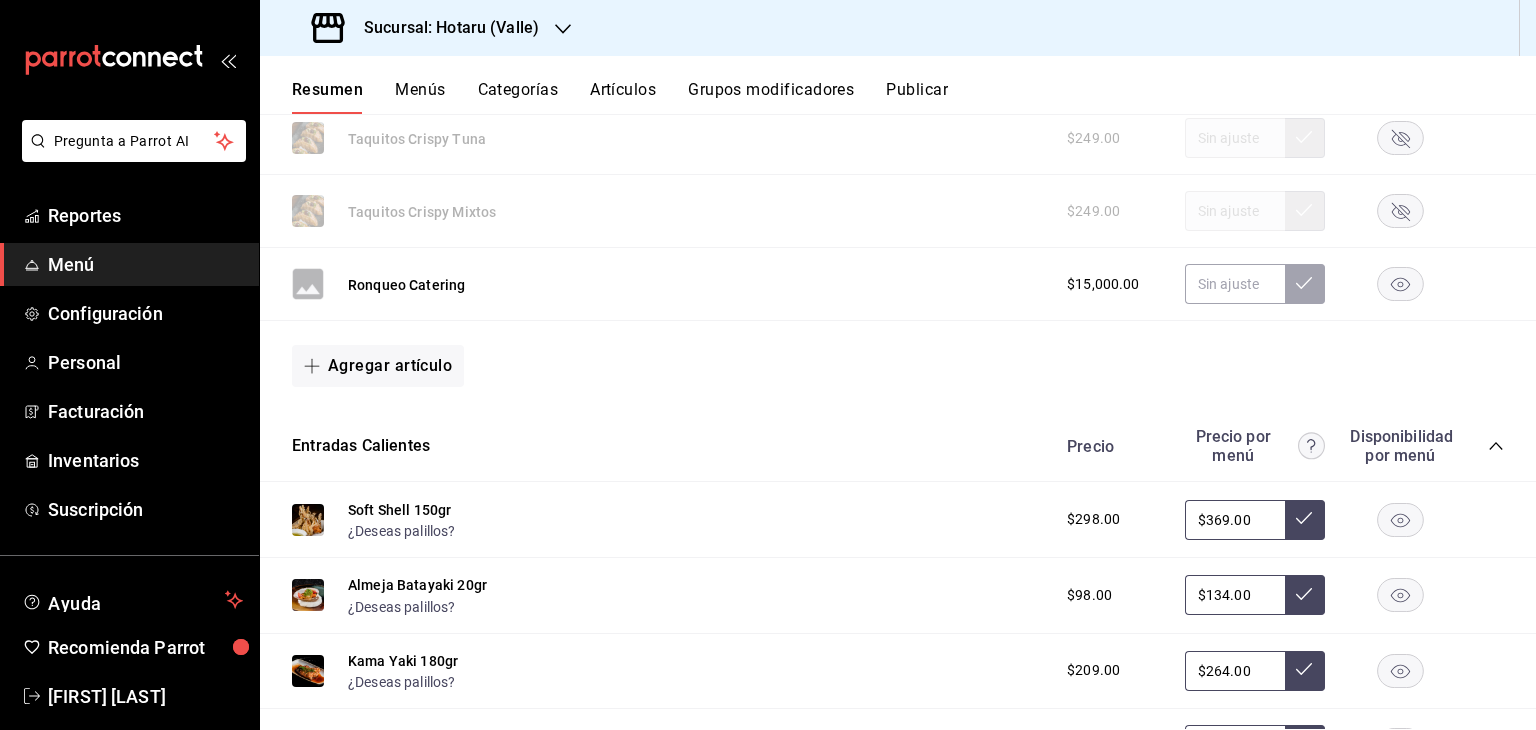 click 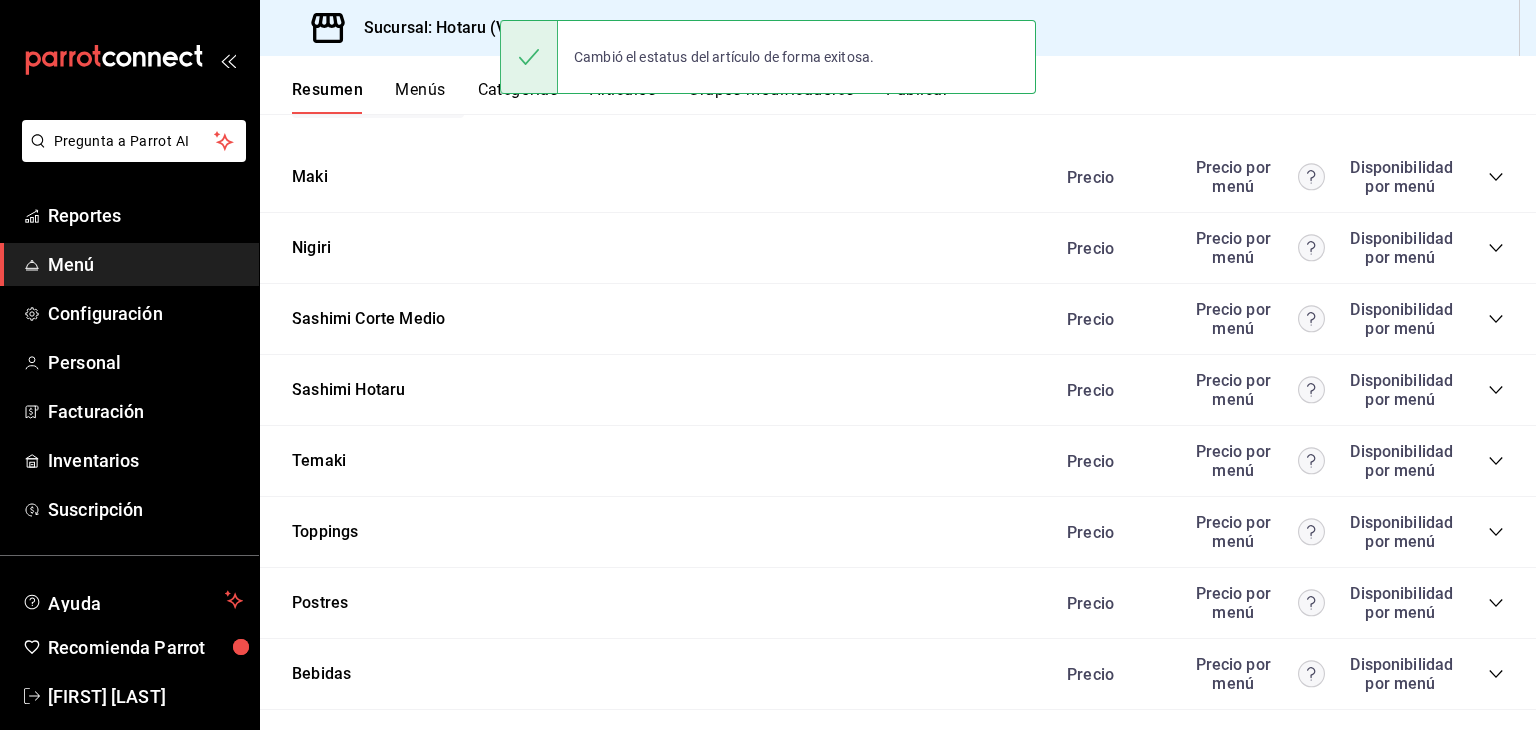 scroll, scrollTop: 2487, scrollLeft: 0, axis: vertical 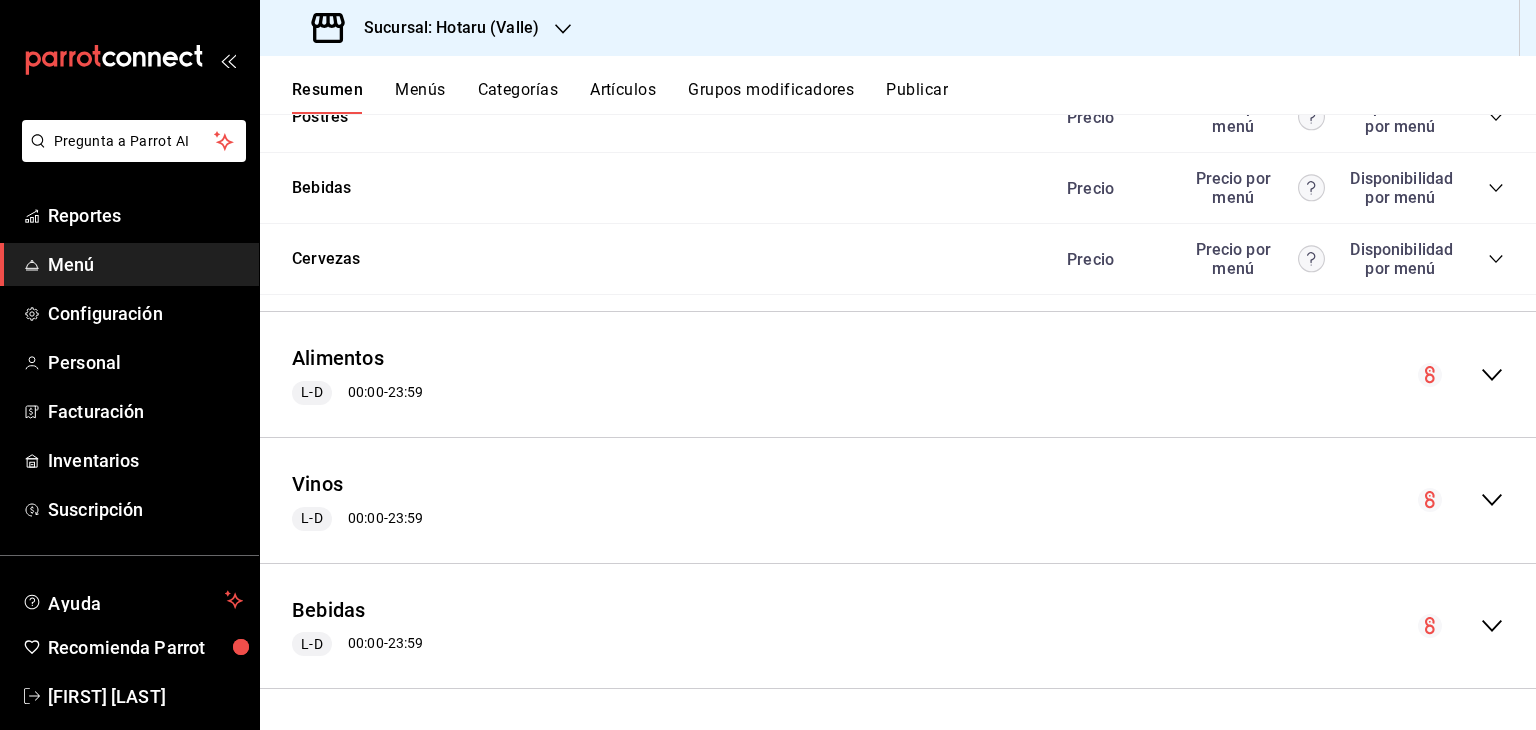 click 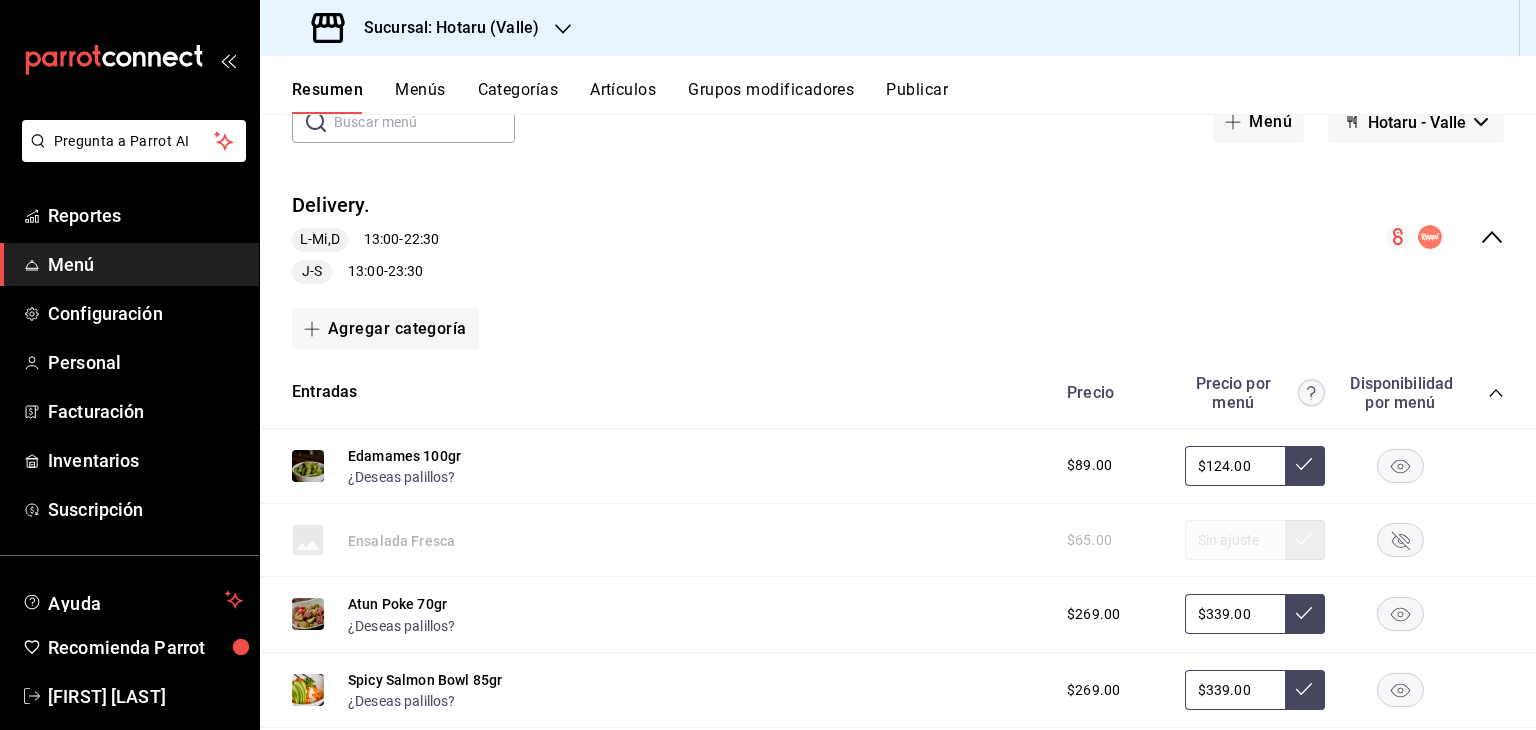 scroll, scrollTop: 0, scrollLeft: 0, axis: both 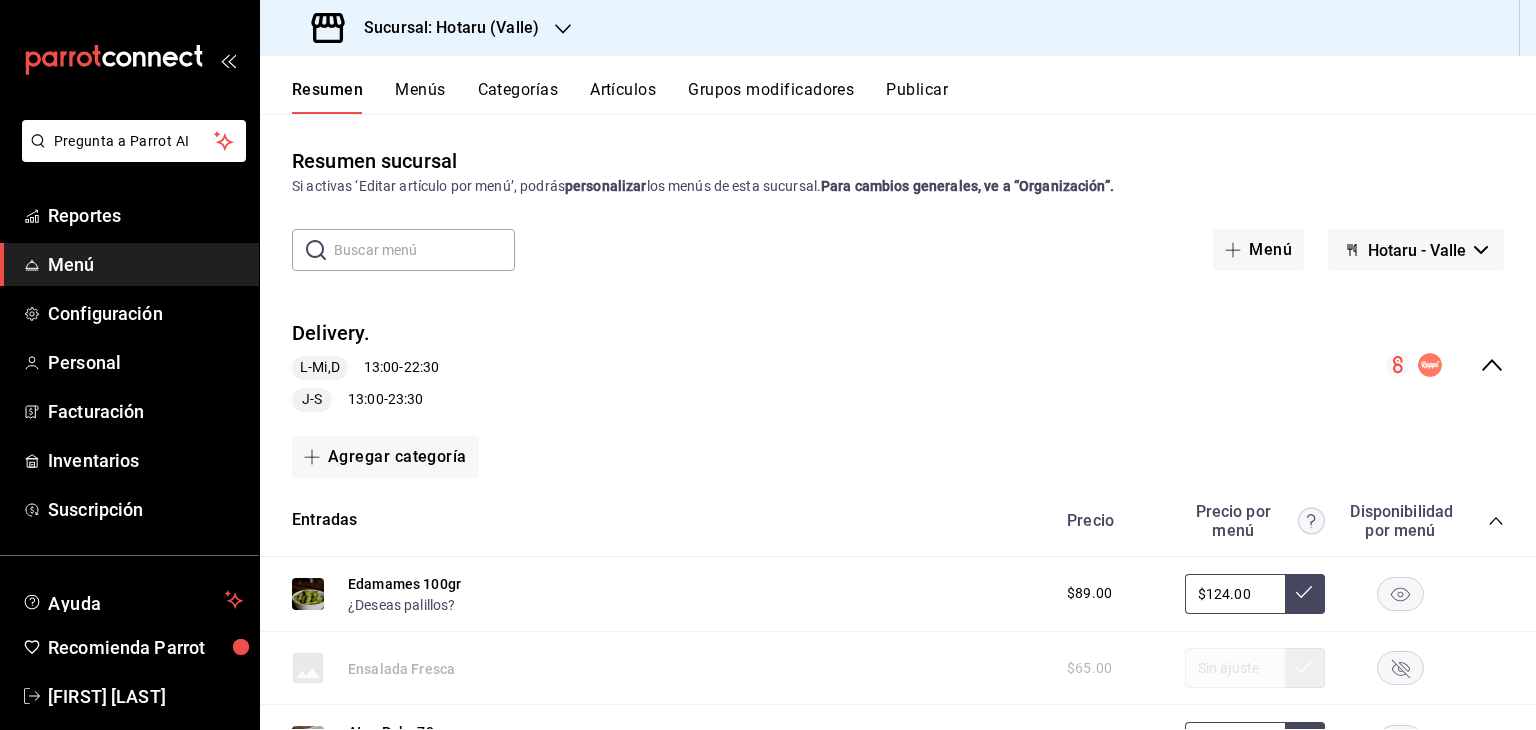 click on "Hotaru - Valle" at bounding box center [1417, 250] 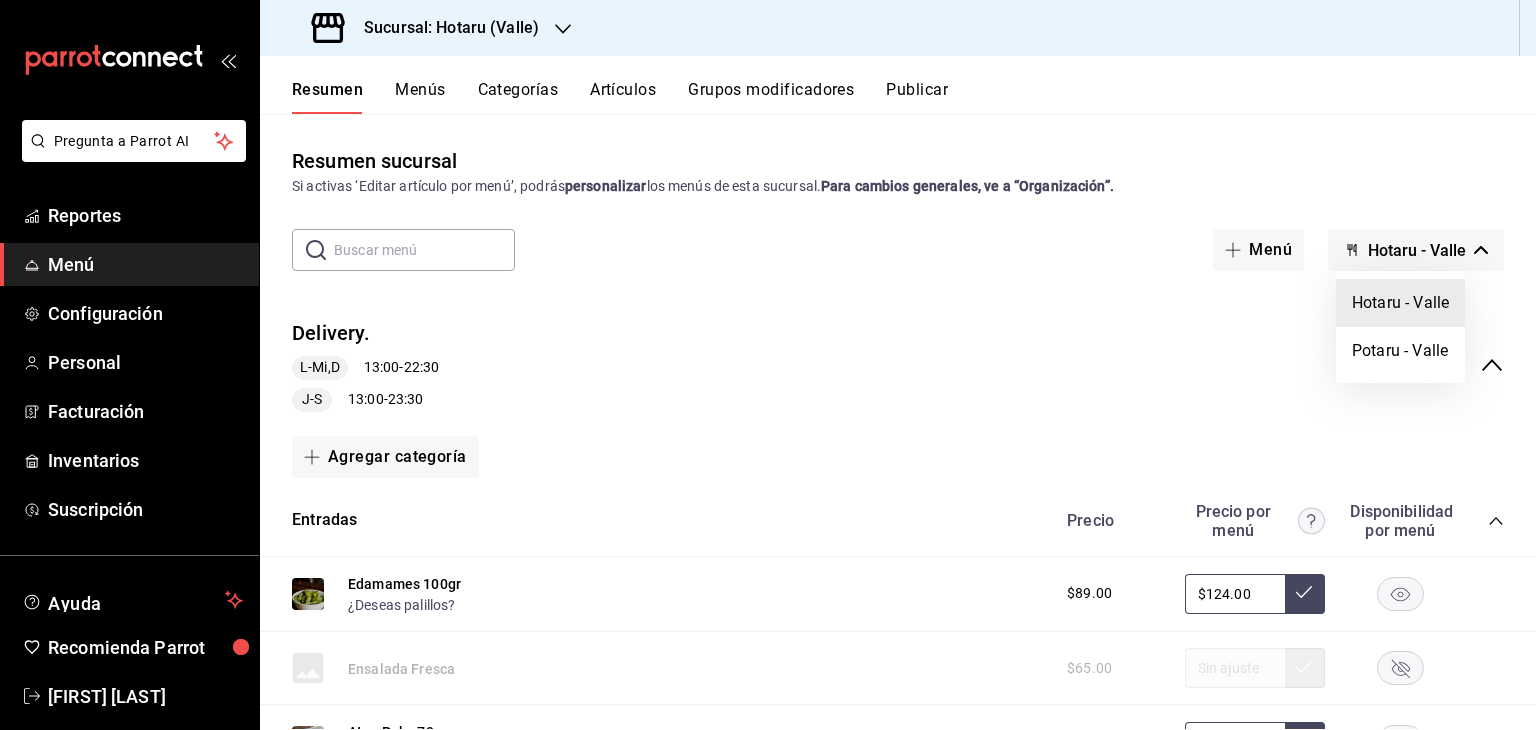 click at bounding box center [768, 365] 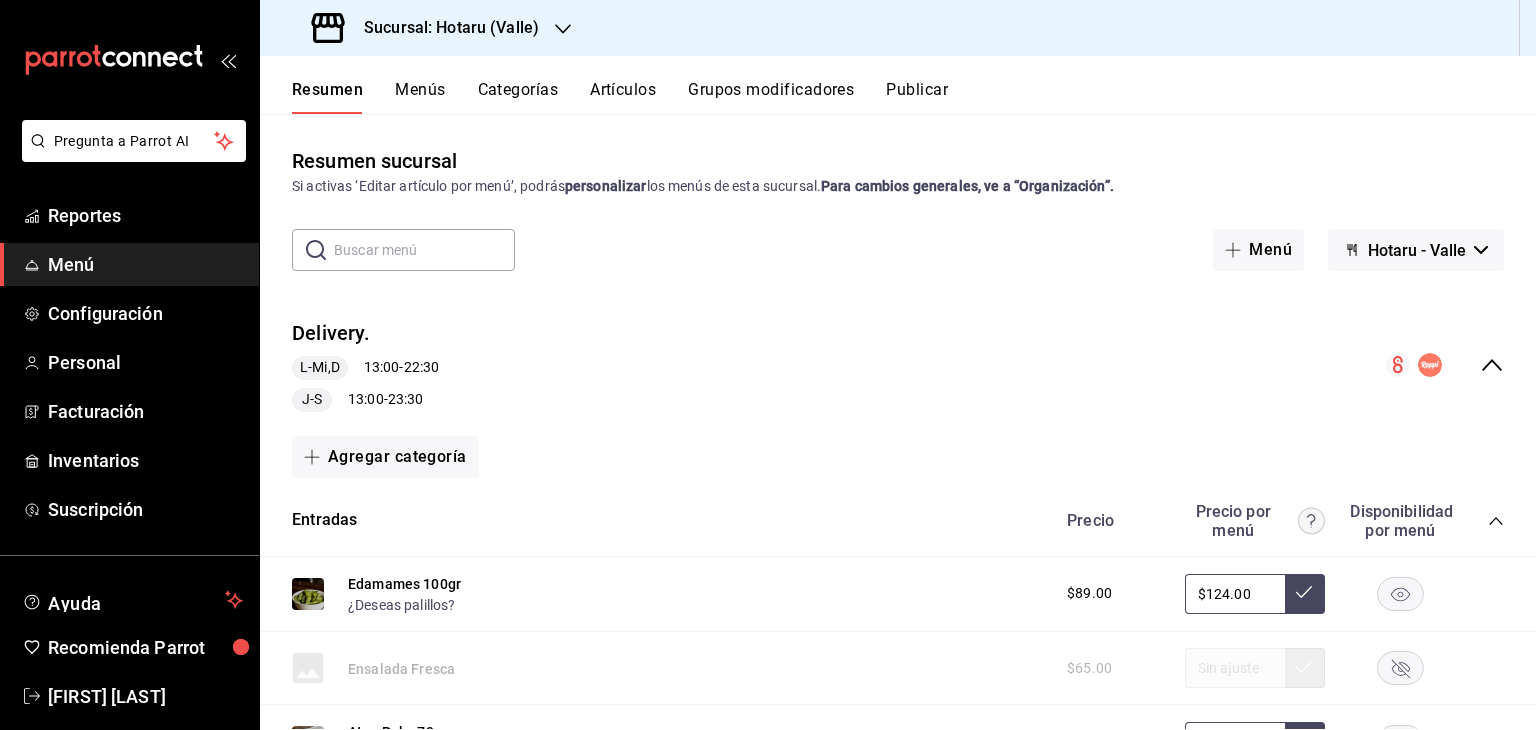 click 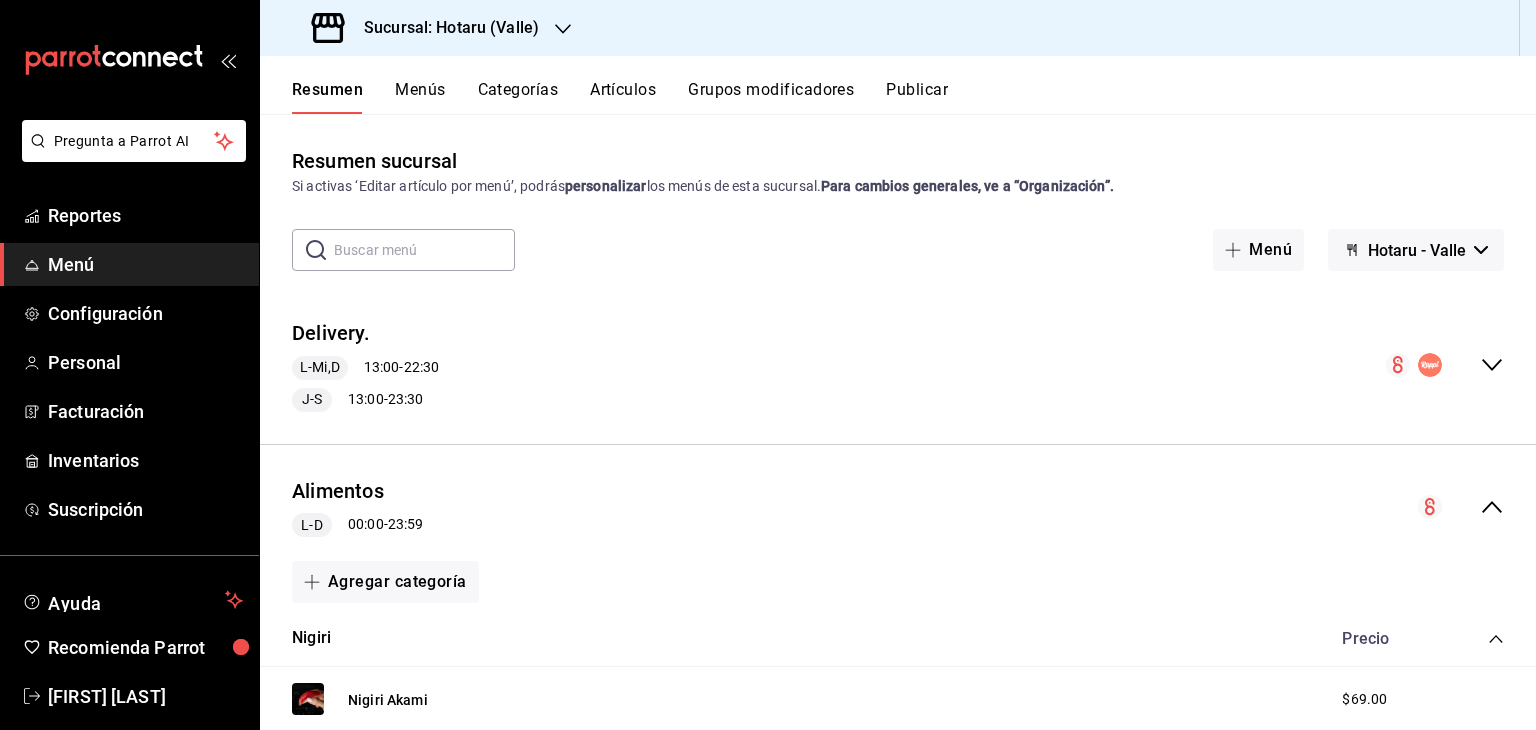 click 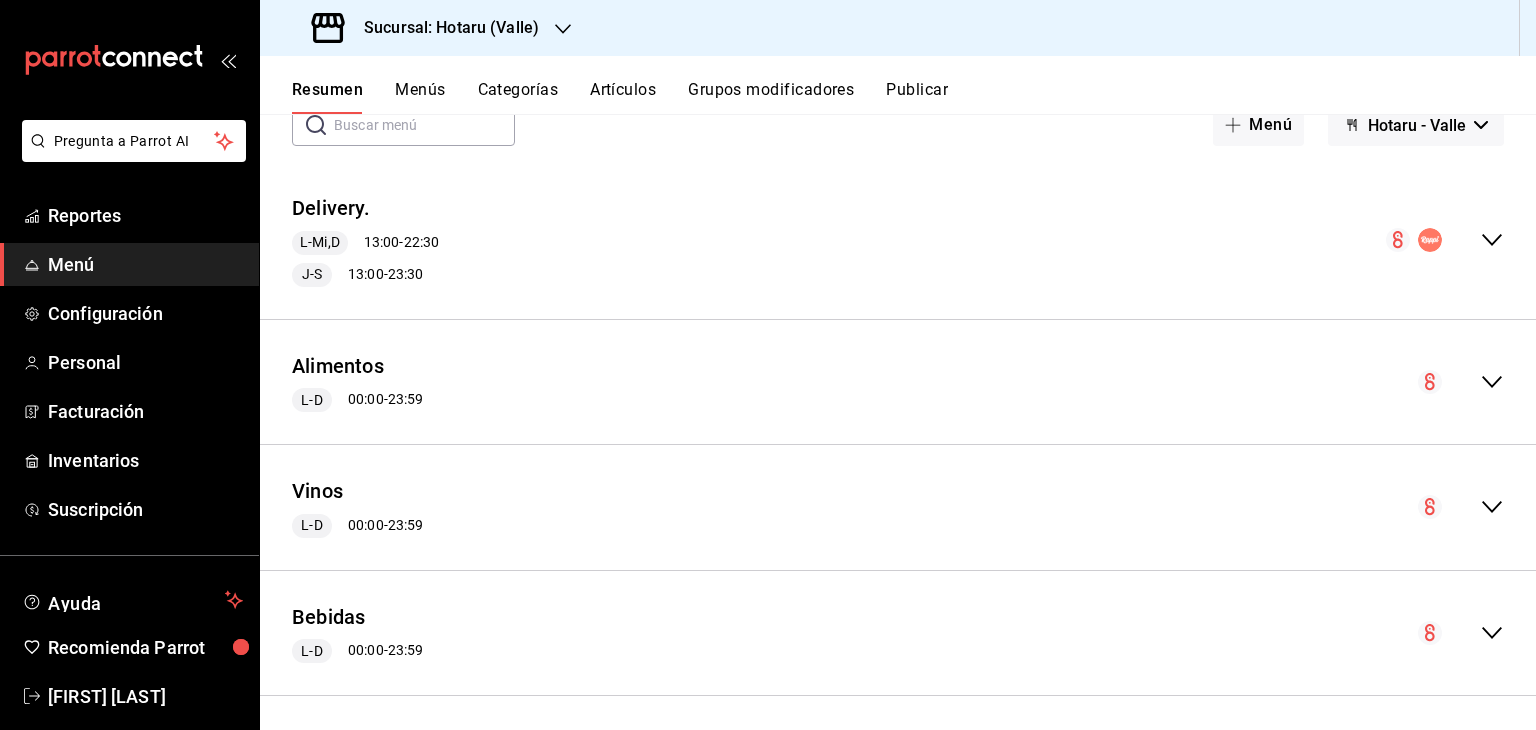scroll, scrollTop: 132, scrollLeft: 0, axis: vertical 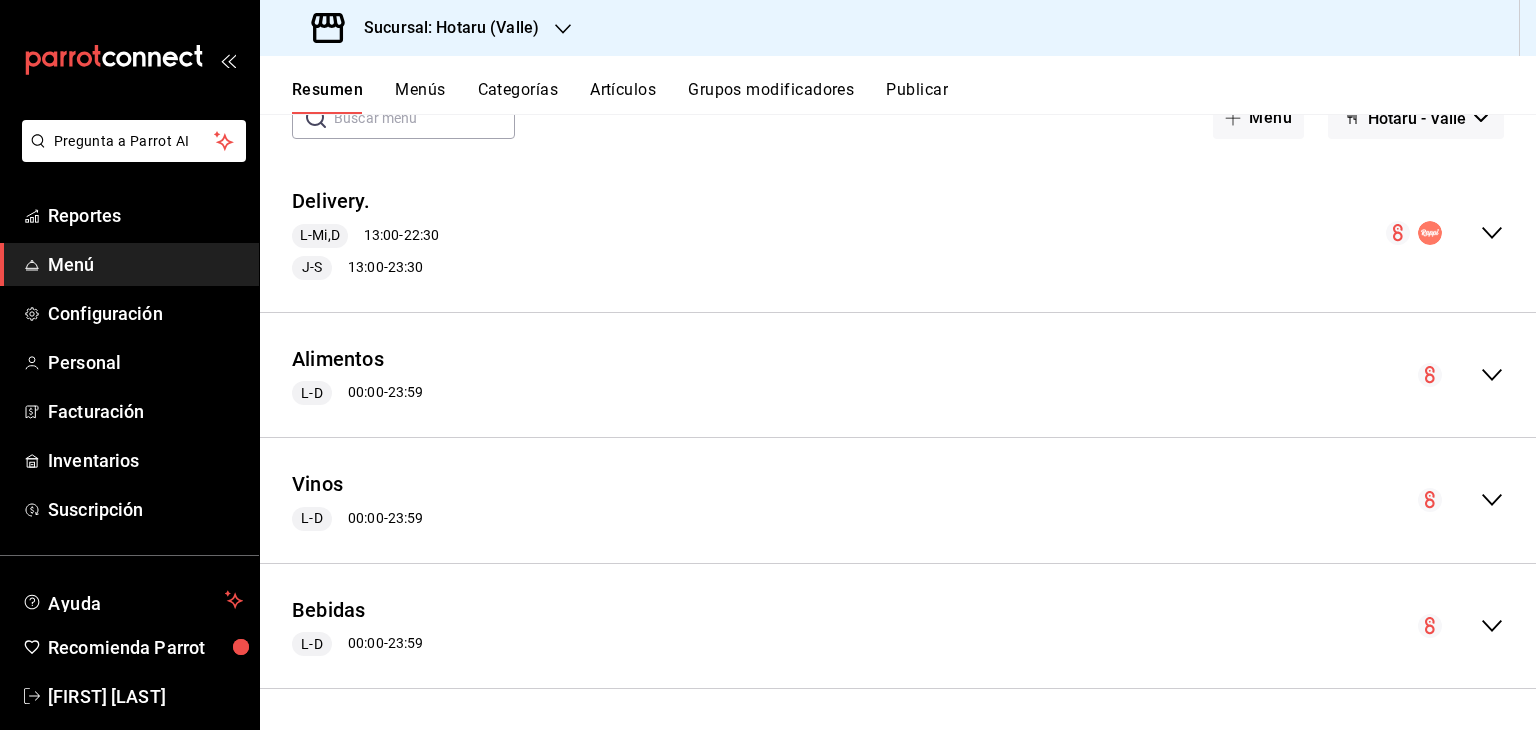 drag, startPoint x: 1484, startPoint y: 624, endPoint x: 1472, endPoint y: 583, distance: 42.72002 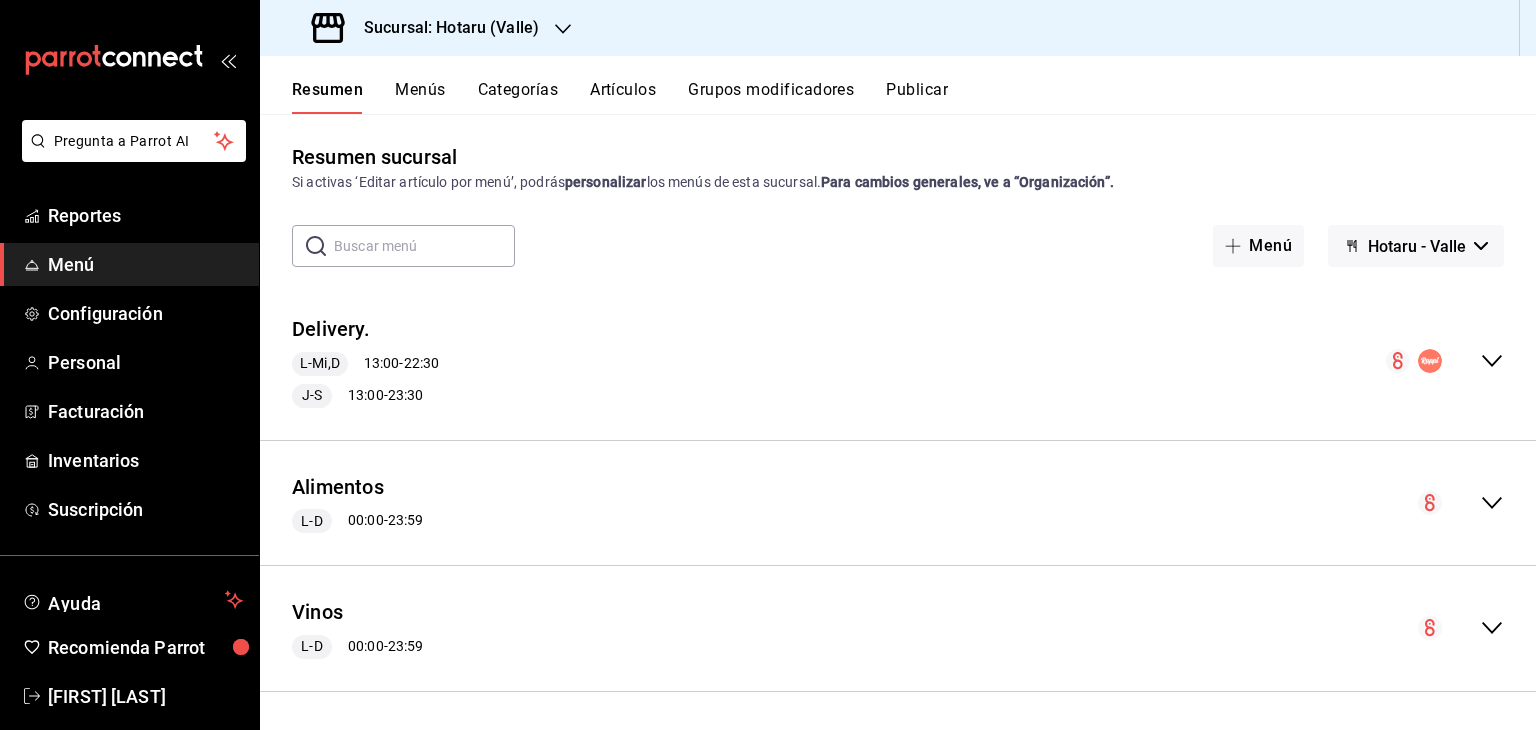 scroll, scrollTop: 0, scrollLeft: 0, axis: both 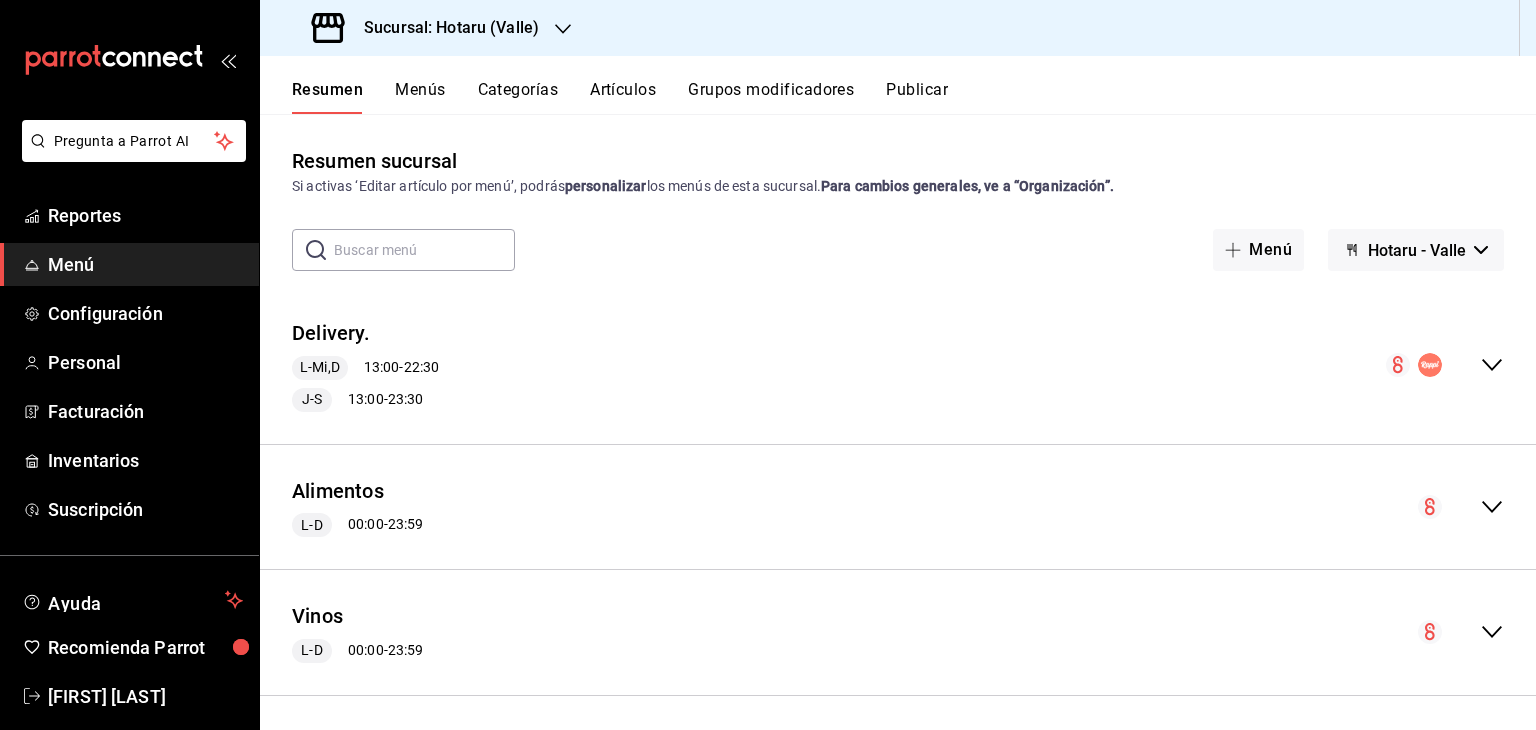 click on "Publicar" at bounding box center (917, 97) 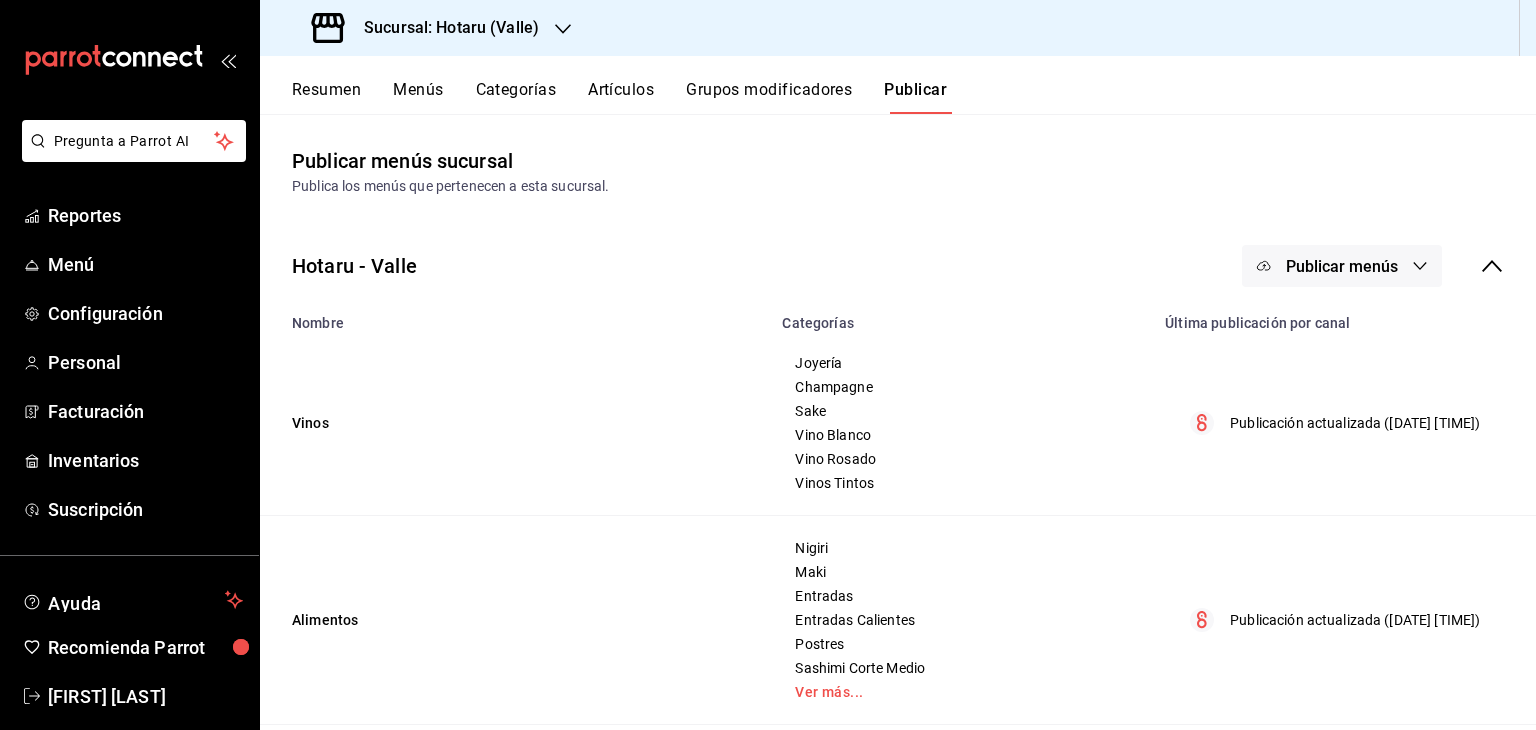 click on "Publicar menús" at bounding box center (1342, 266) 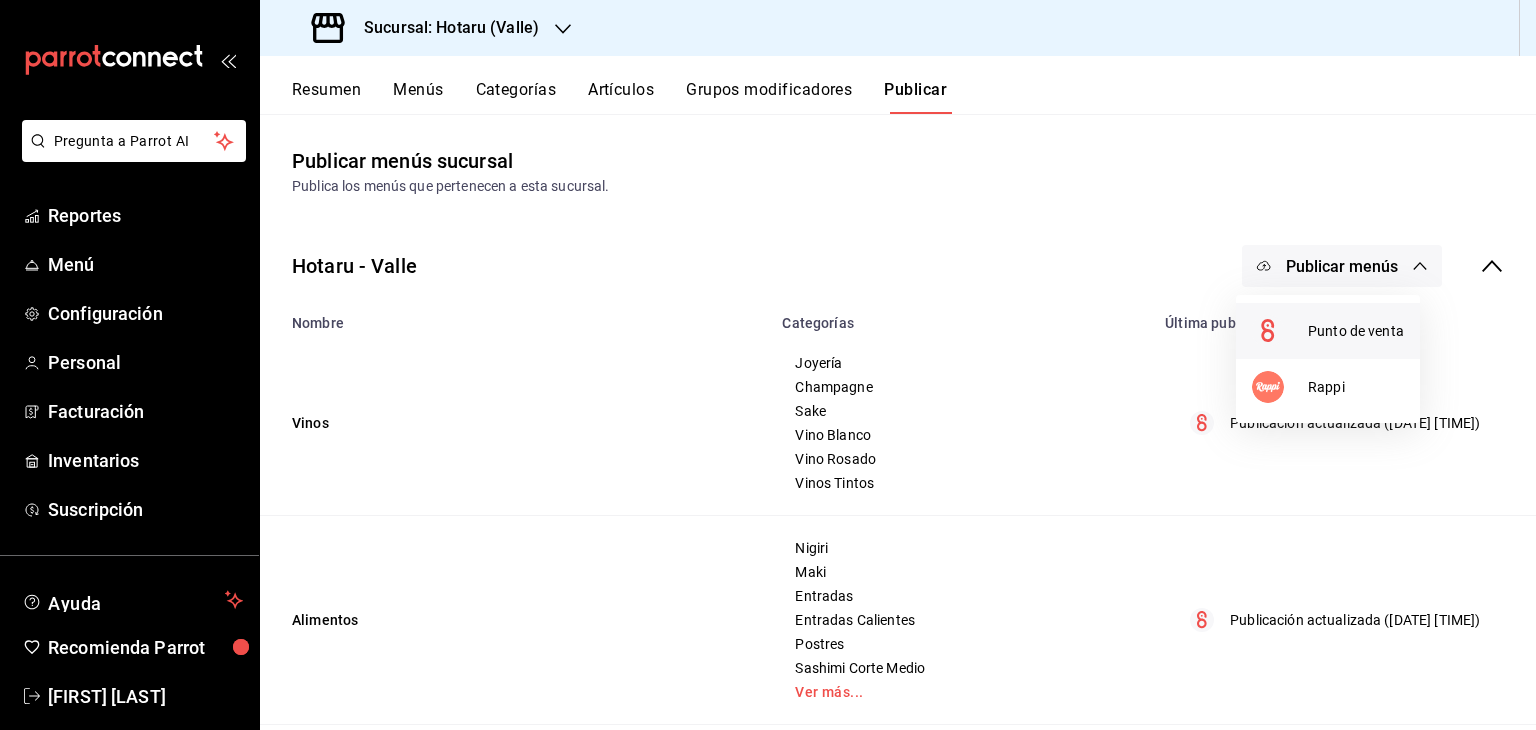 click on "Punto de venta" at bounding box center [1356, 331] 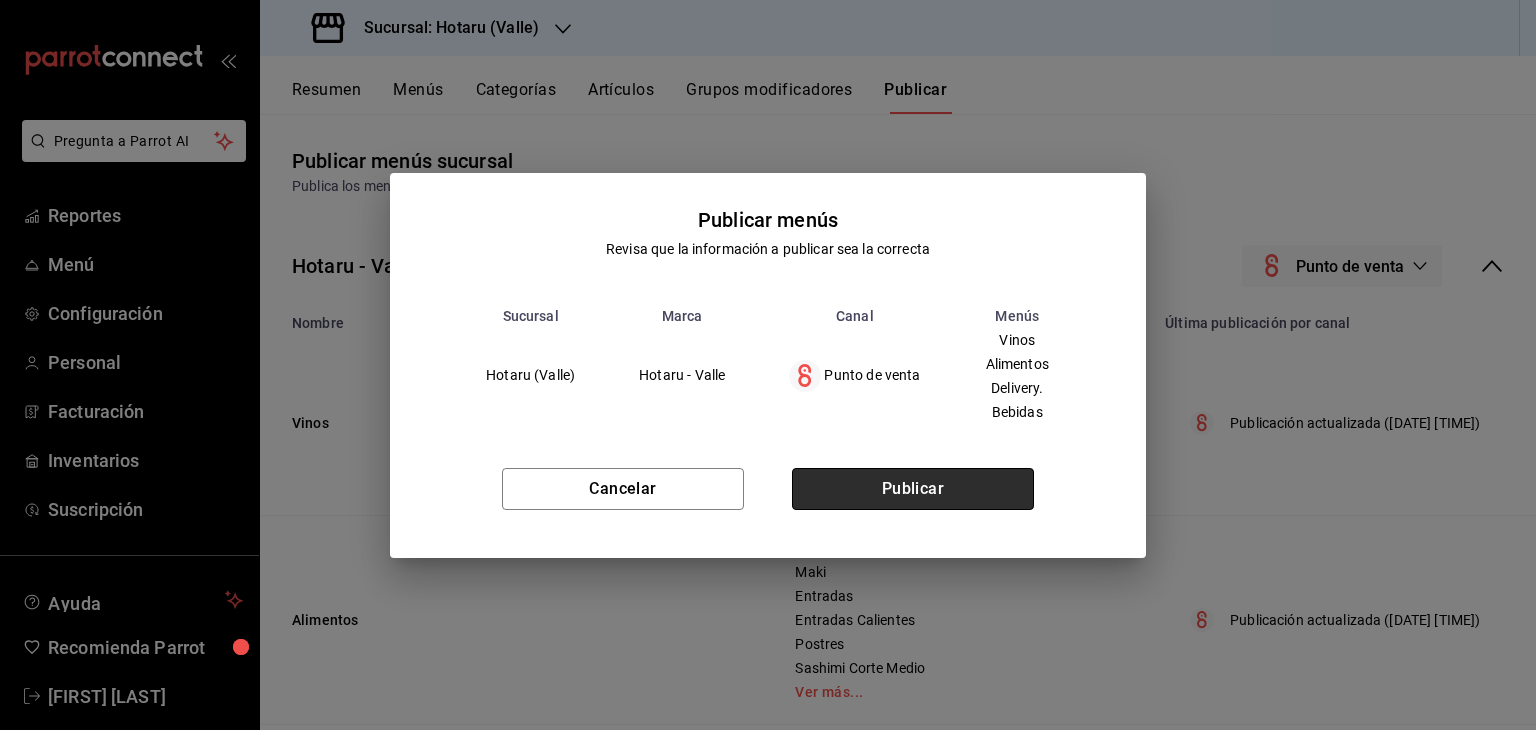 click on "Publicar" at bounding box center (913, 489) 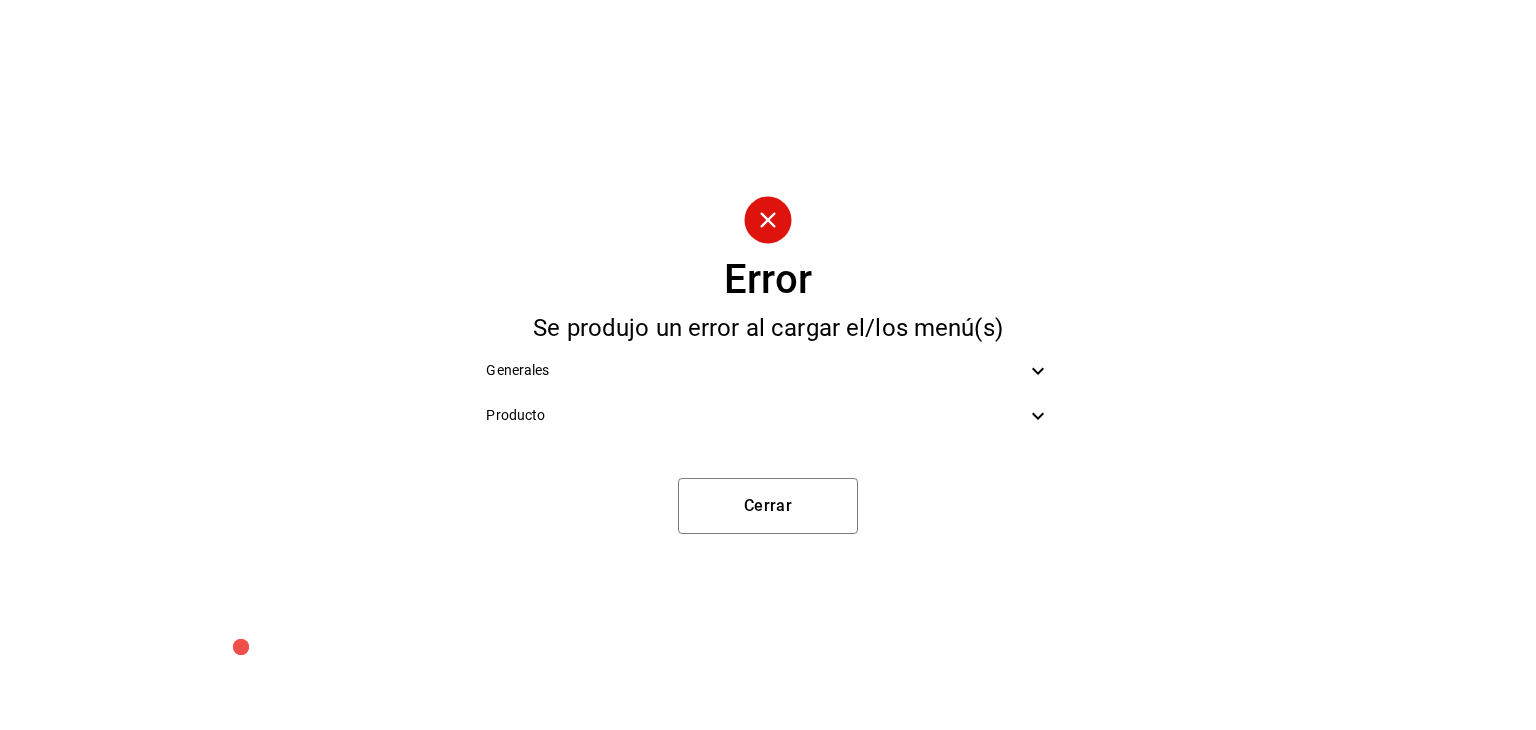 click 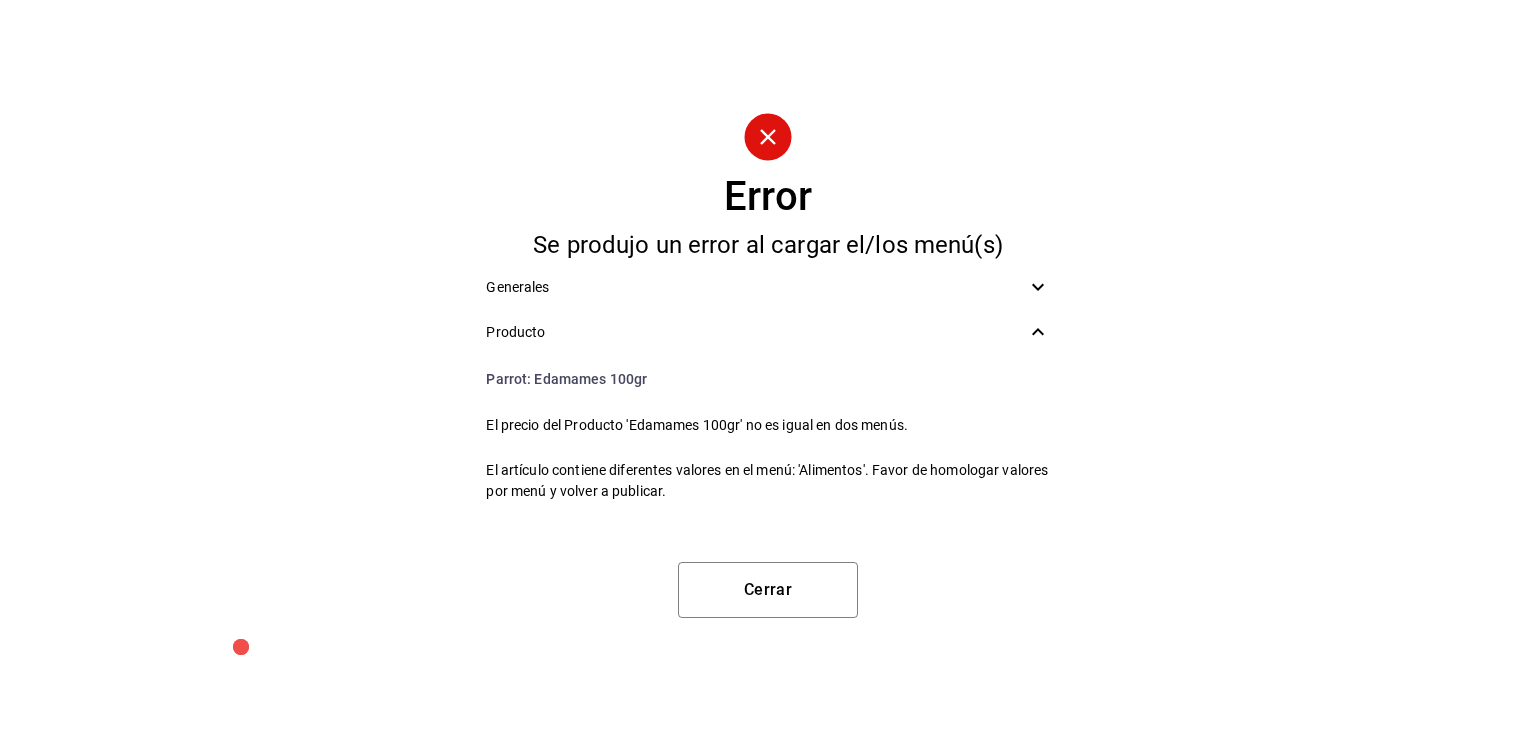 drag, startPoint x: 1438, startPoint y: 193, endPoint x: 1396, endPoint y: 160, distance: 53.413483 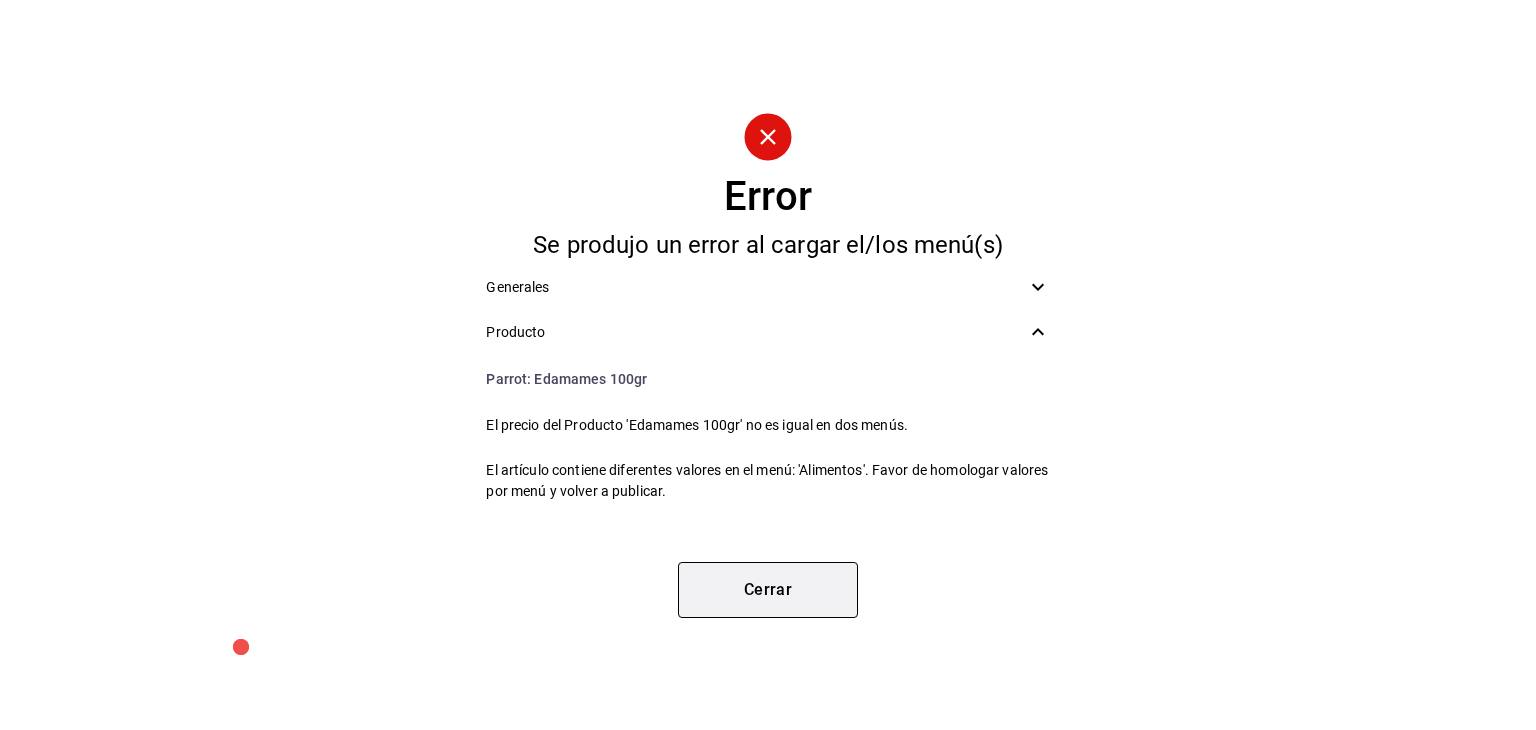 click on "Cerrar" at bounding box center [768, 590] 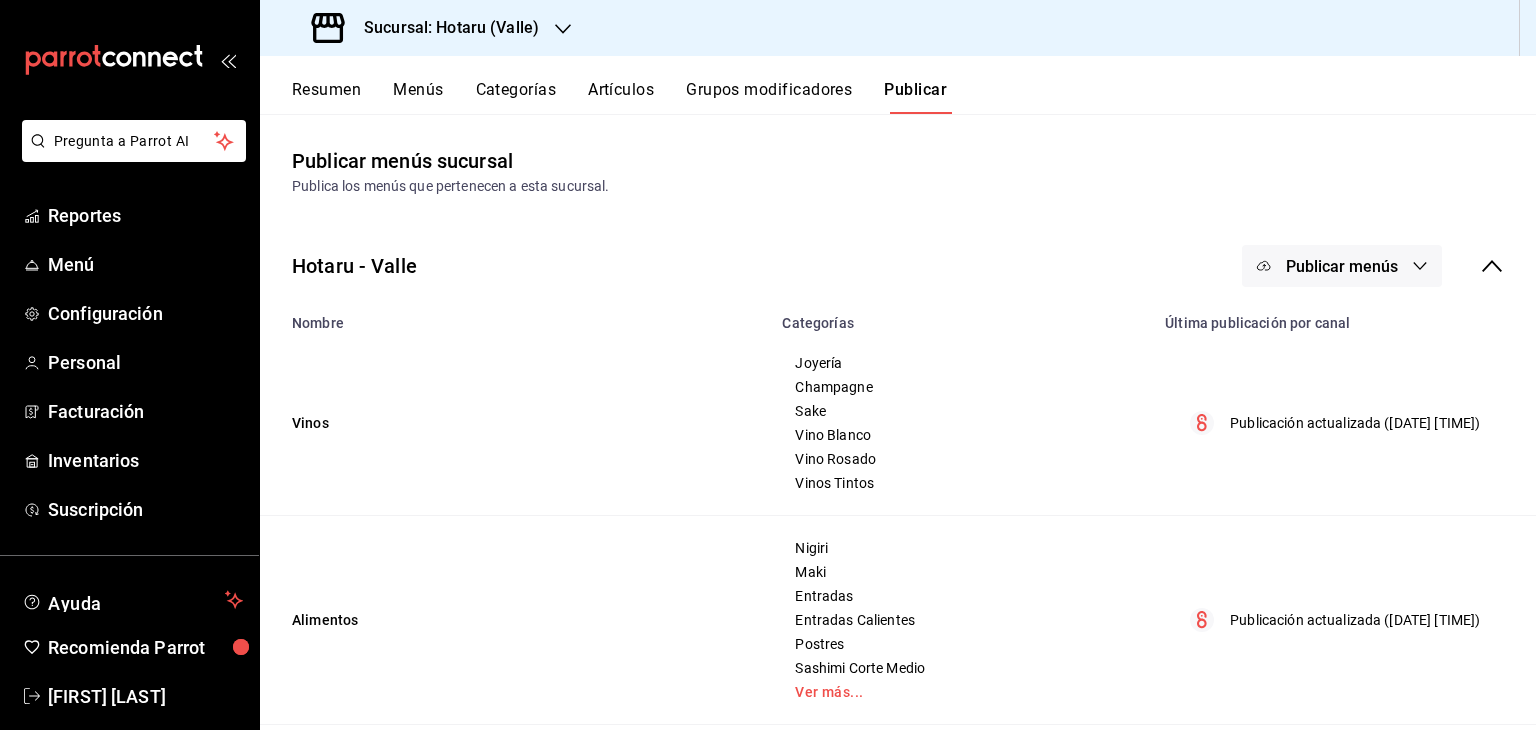 click on "Sucursal: Hotaru (Valle)" at bounding box center (443, 28) 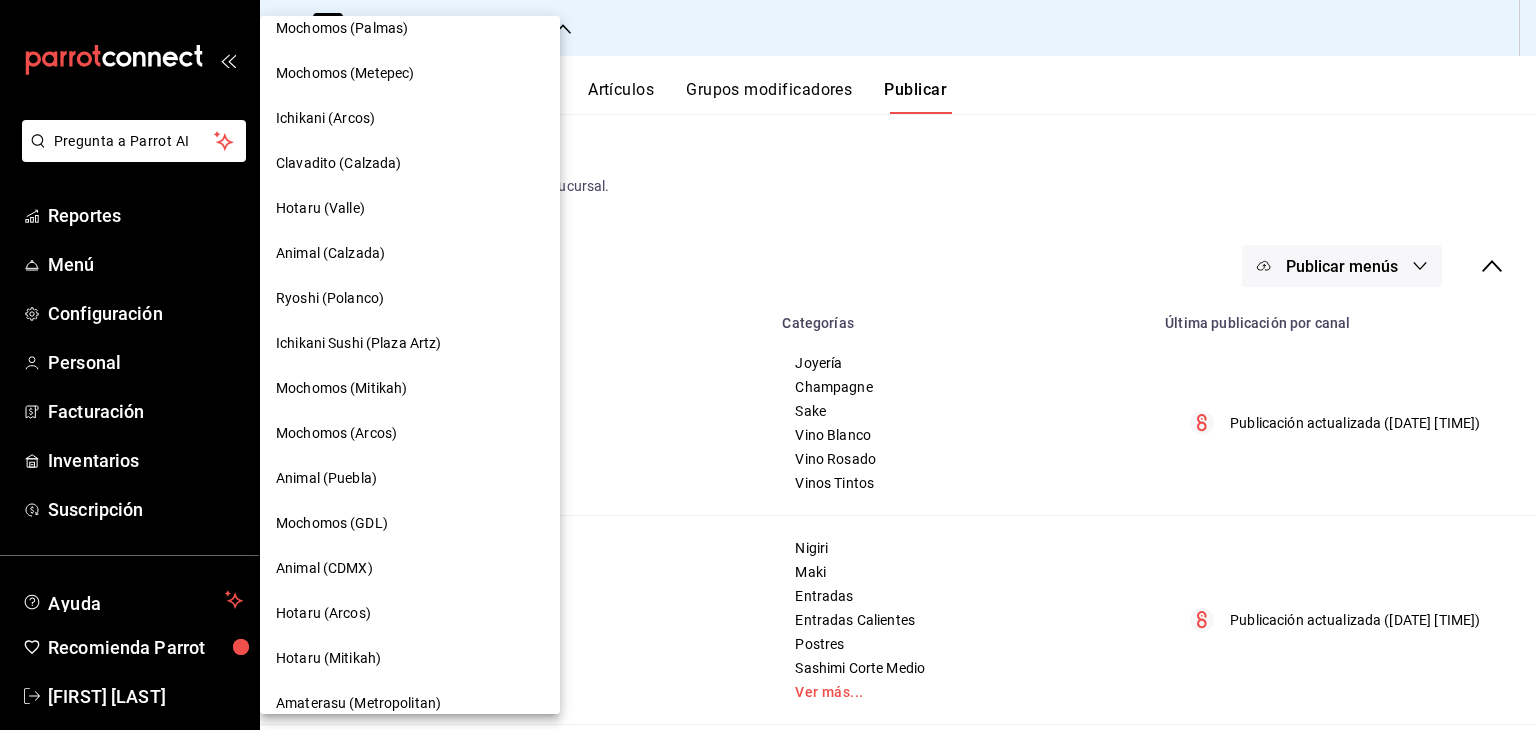 scroll, scrollTop: 300, scrollLeft: 0, axis: vertical 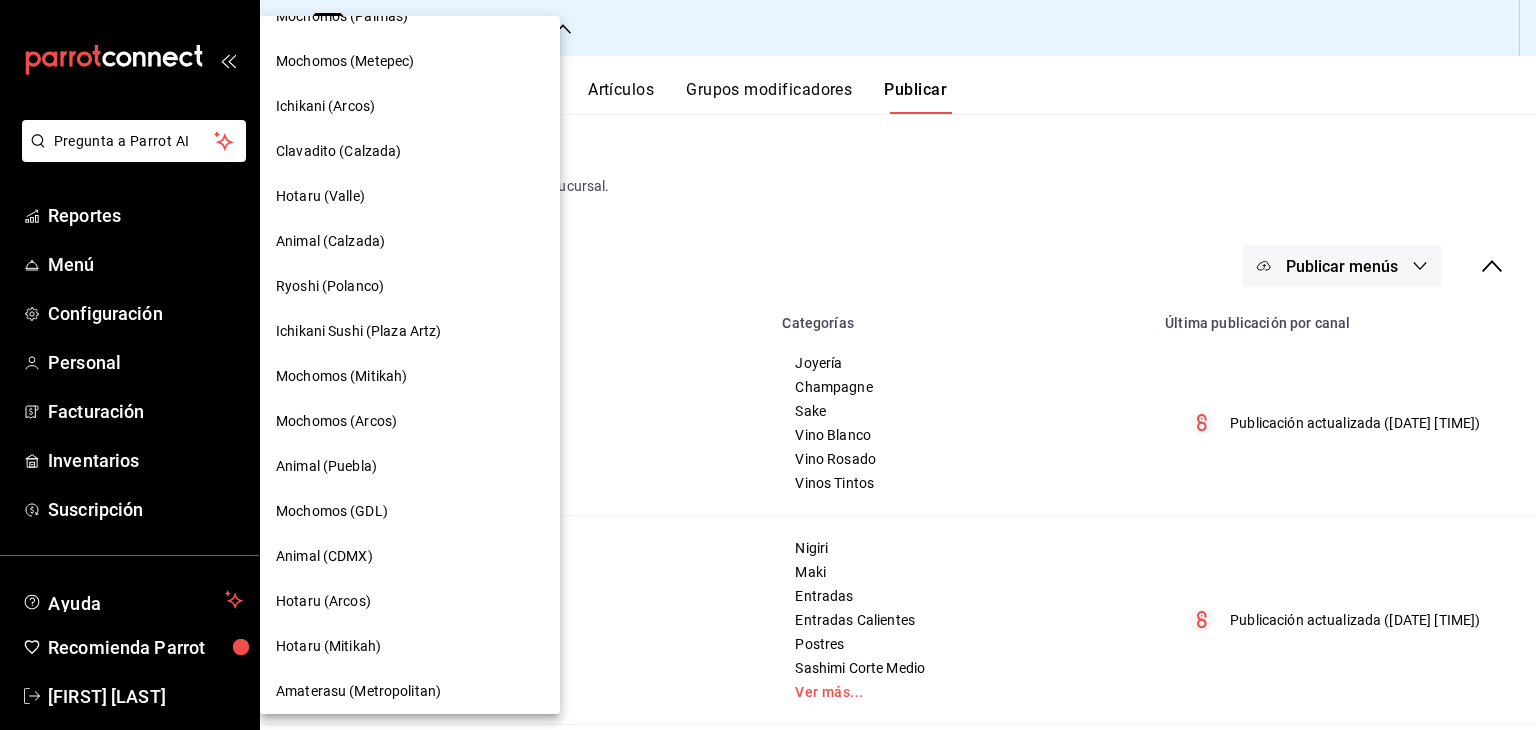 click on "Mochomos (Mitikah)" at bounding box center (410, 376) 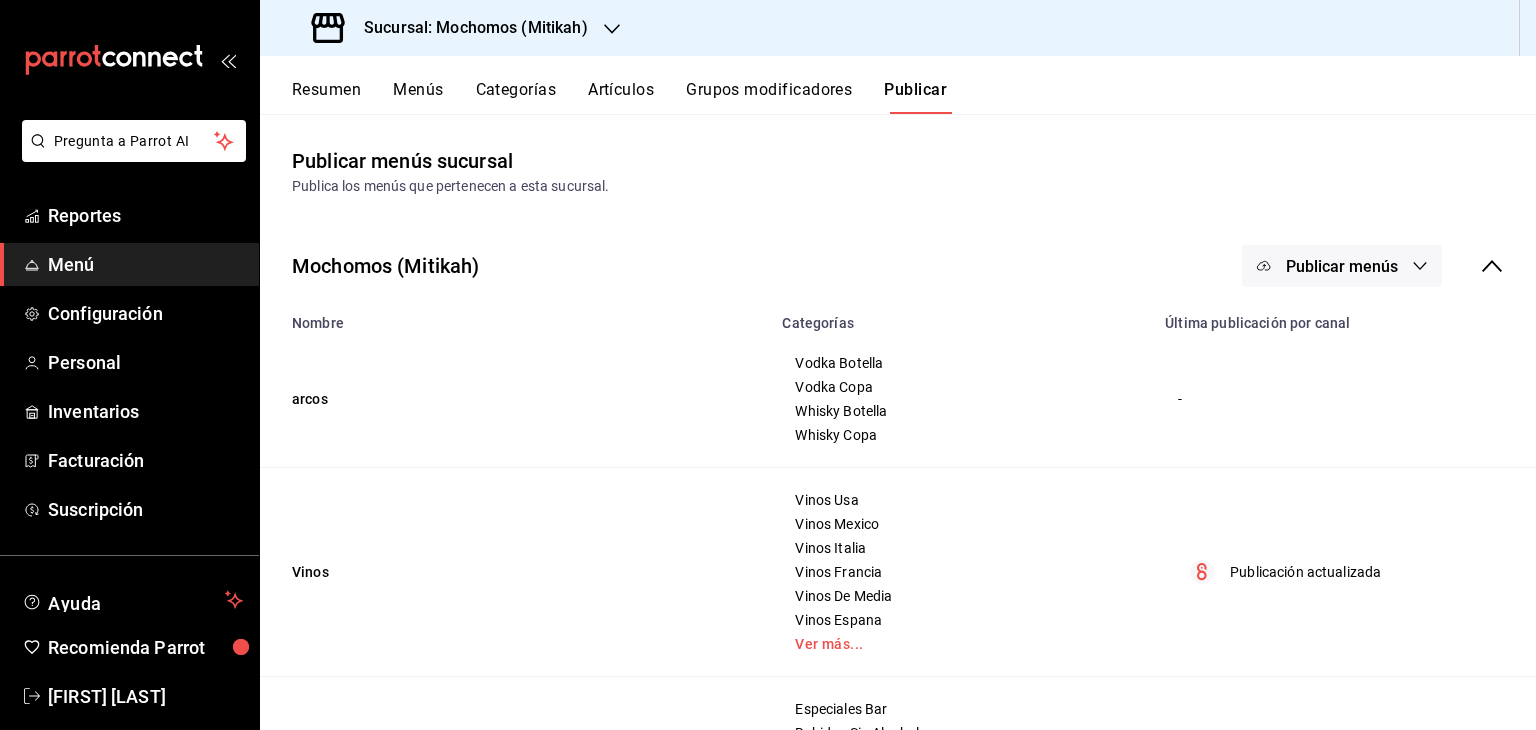click on "Artículos" at bounding box center [621, 97] 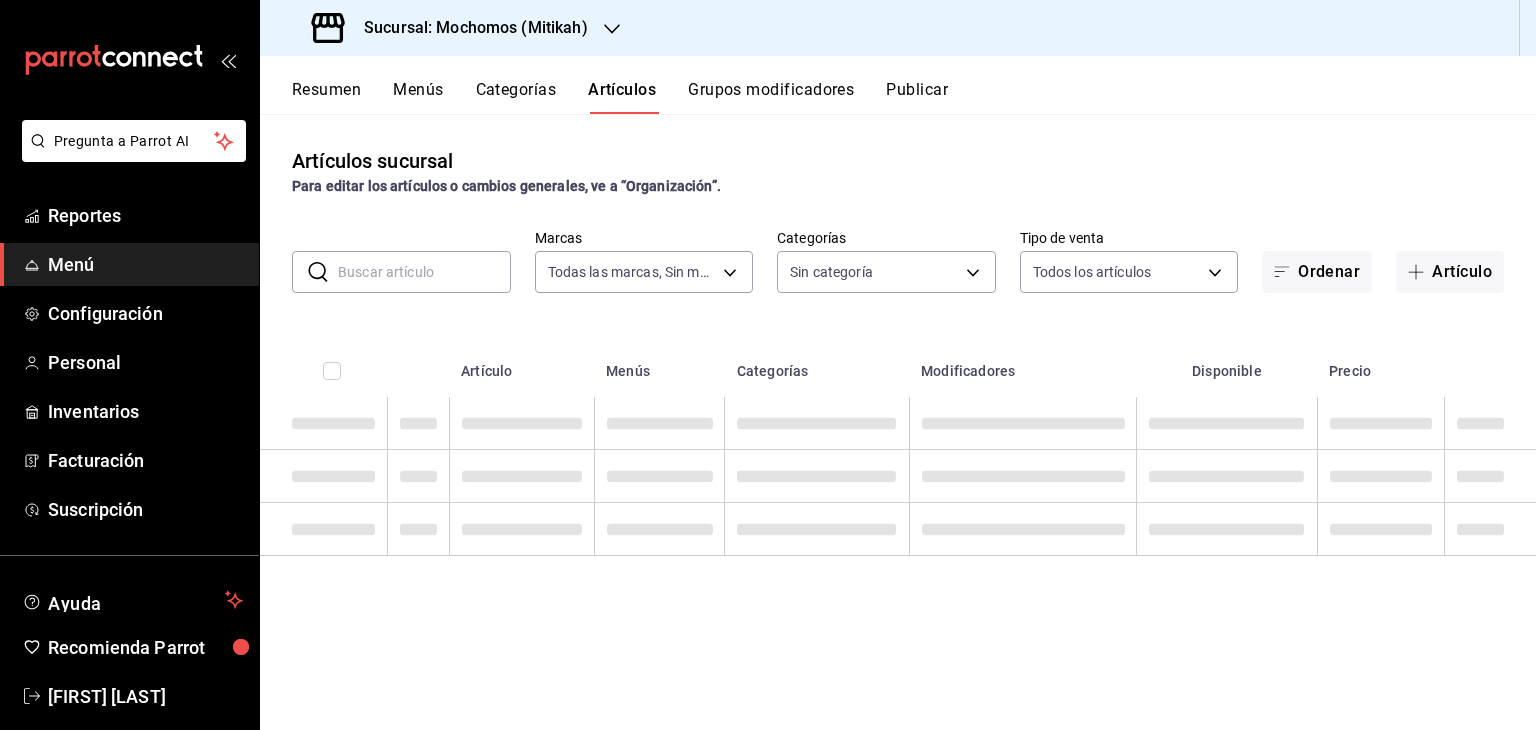 type on "d0e5f648-281b-433d-bf08-9501e0541b8c" 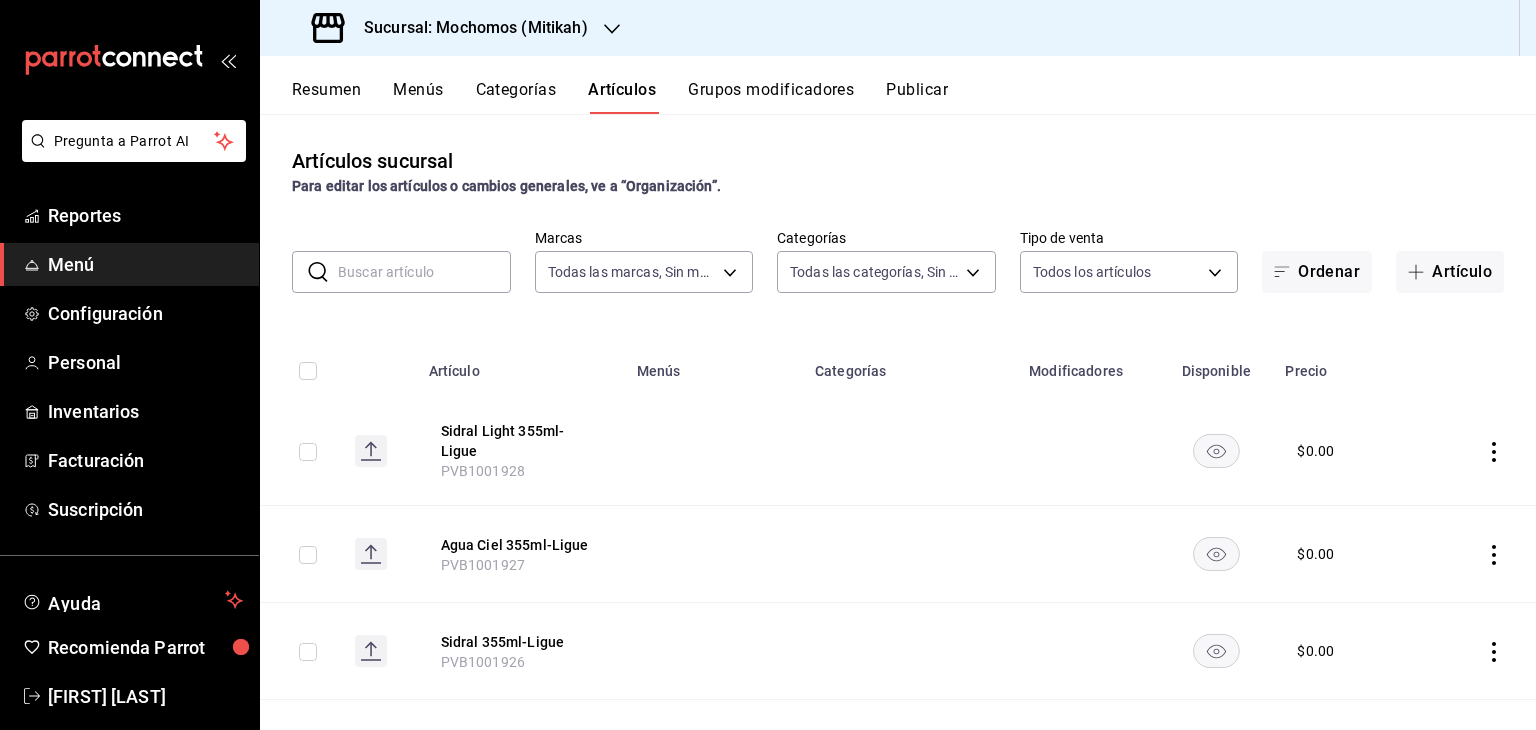 type on "2f35be6f-ff15-4940-b385-314360a5d00c,4e108ac5-71ad-4fe3-83dd-65cb98b4ff2e,7ee7a55d-f080-4793-9f2c-cb3637ee3808,be789492-1ee2-4f97-bbcb-0c8ab5620c70,194fc194-ad57-40d1-9efa-459fa599f4a9,de54564f-cc83-45a0-be5e-86f529e8ee62,5c86e2ac-4c74-4494-875d-e671956252b3,cc1a51e9-7ae0-4f9f-8e09-01bb06ec536a,09d9ca26-9b57-4f7b-a506-090f7bd81d4e,0c426c1b-ce85-4f81-be5e-b1227e61d7b1,5fdef886-76ba-4ec6-9a41-11ec4bbe5cb6,731303a5-6178-4129-874f-52914f4509b8,0fc2fca5-a8c3-4e1f-9474-f15c9fc8d8f8,2e7de026-e1ca-453f-9c7b-3ab426988255,02be2acd-36c9-4680-9af1-4740c2db76f1,1eb77057-ece0-4e89-aca5-83cac7c07fbb,da73695b-e518-4328-b1fe-fbece7cc4ca2,1931a866-7703-43fe-a52a-48ee974d030a,b11abe06-9493-436e-868f-02b8a5bda780,93c98993-e706-4132-b434-272a603db076,f198b314-c838-4113-b5a4-78c0fa815c00,471b6fd0-ac49-498b-aae5-3e51bc982101,d53151bb-c692-4997-a38b-28d855fe71ee,d285e1d7-cc9e-45ba-a735-c487687f9d6b,e3d731a9-9e76-4be6-8e81-e3e400600852,c31e9804-8b17-4928-84d4-b3c0e8f32afa,1919f1dc-fc31-4edf-83c2-be0b4a01c6f6,2e1a4321-1024-4e9b-8d1..." 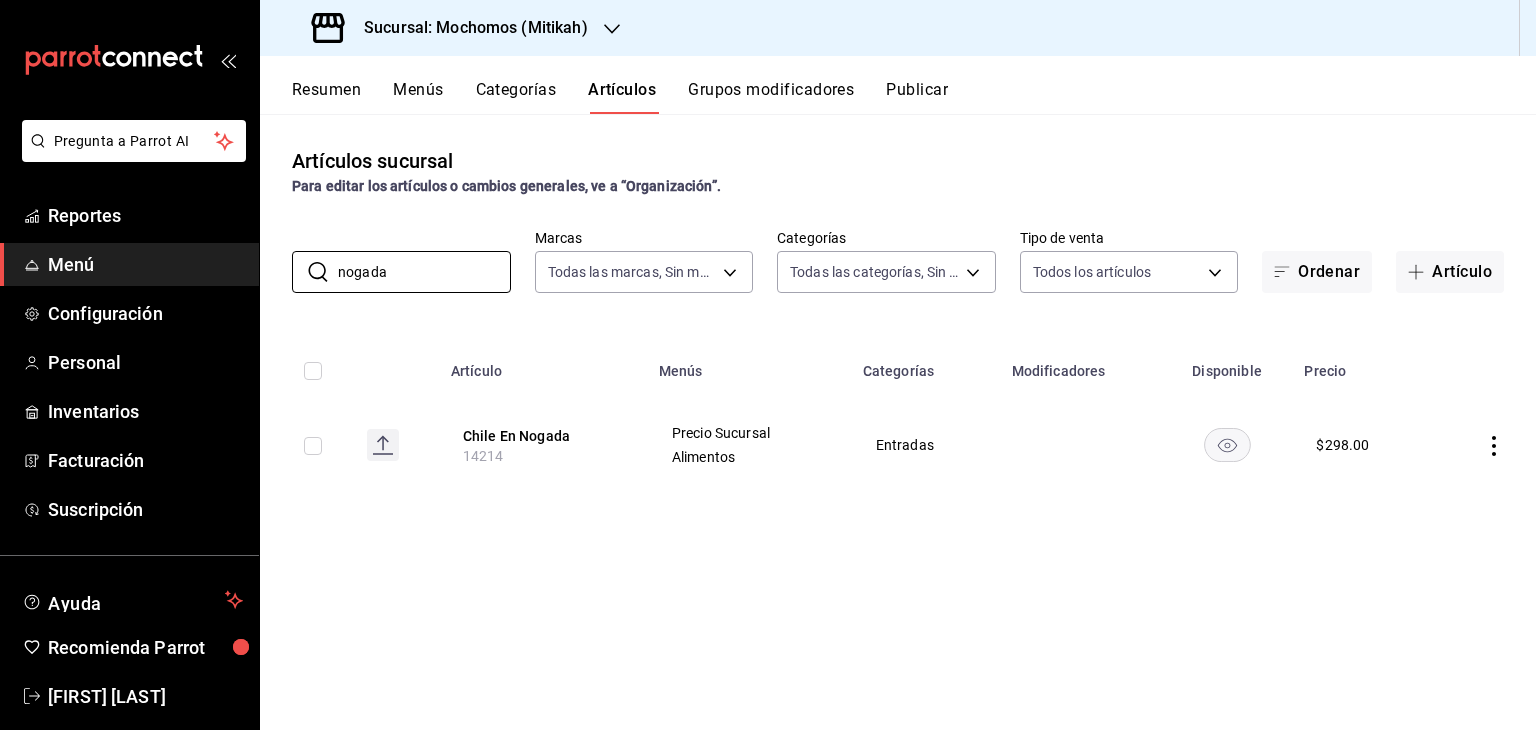 type on "nogada" 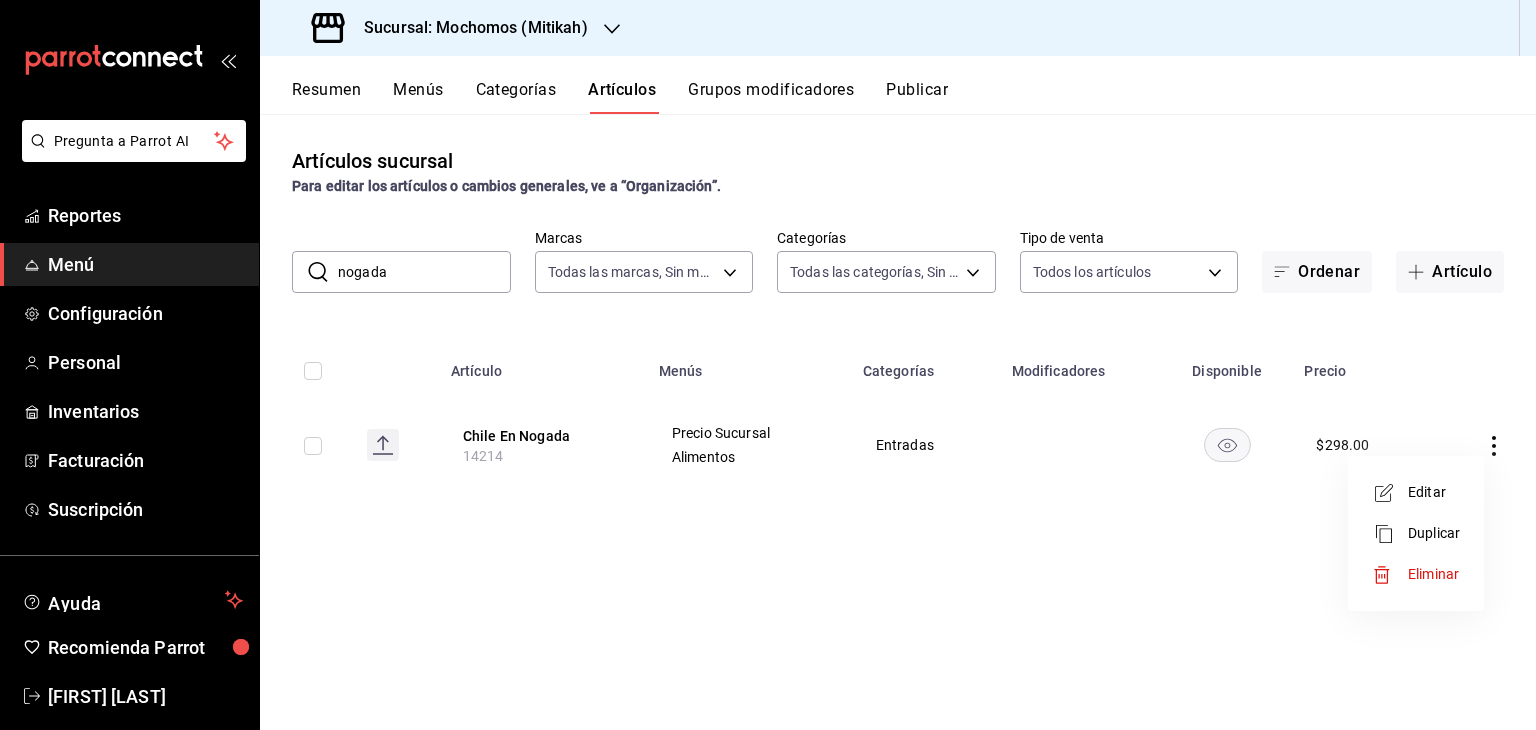 click on "Editar" at bounding box center [1434, 492] 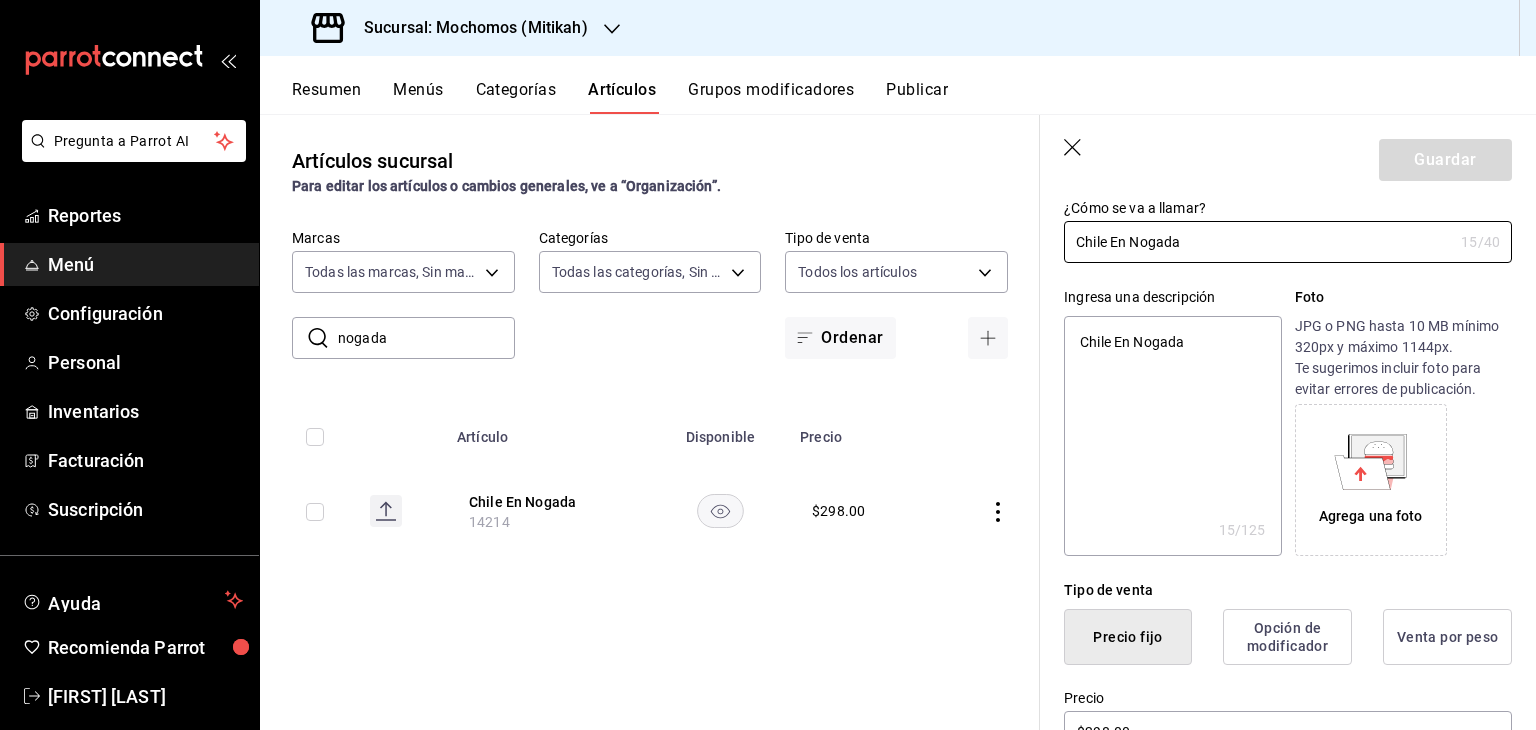 scroll, scrollTop: 400, scrollLeft: 0, axis: vertical 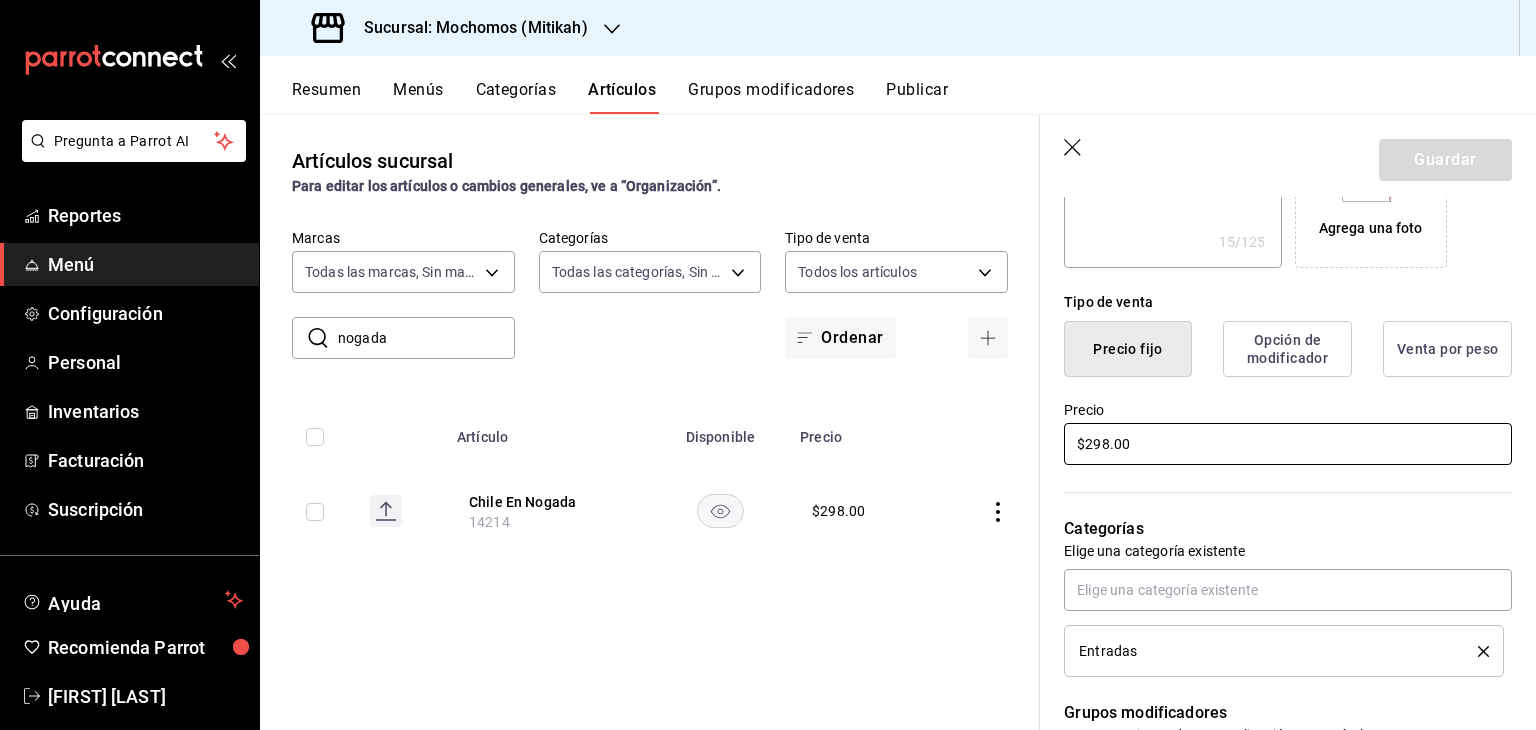 drag, startPoint x: 1163, startPoint y: 448, endPoint x: 654, endPoint y: 443, distance: 509.02457 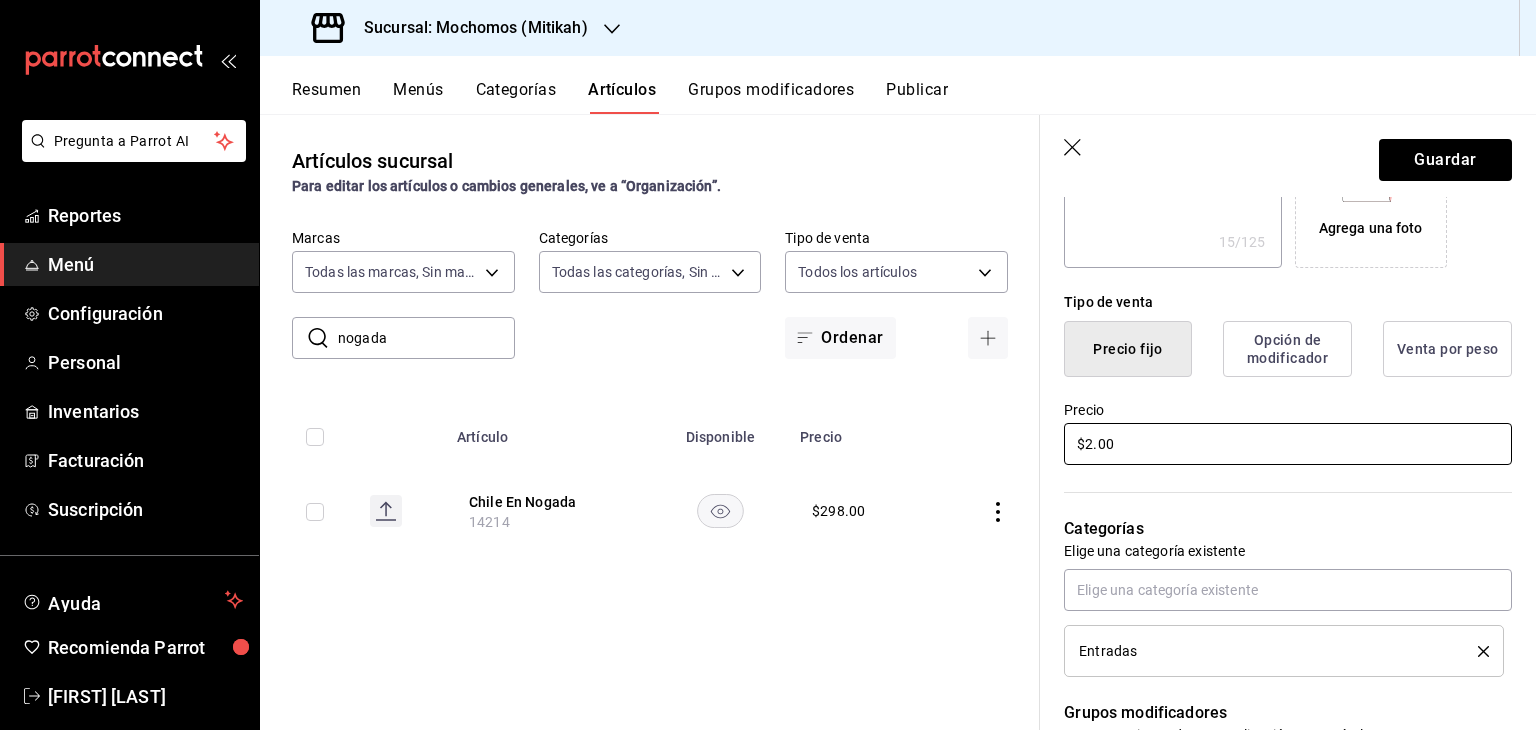 type on "x" 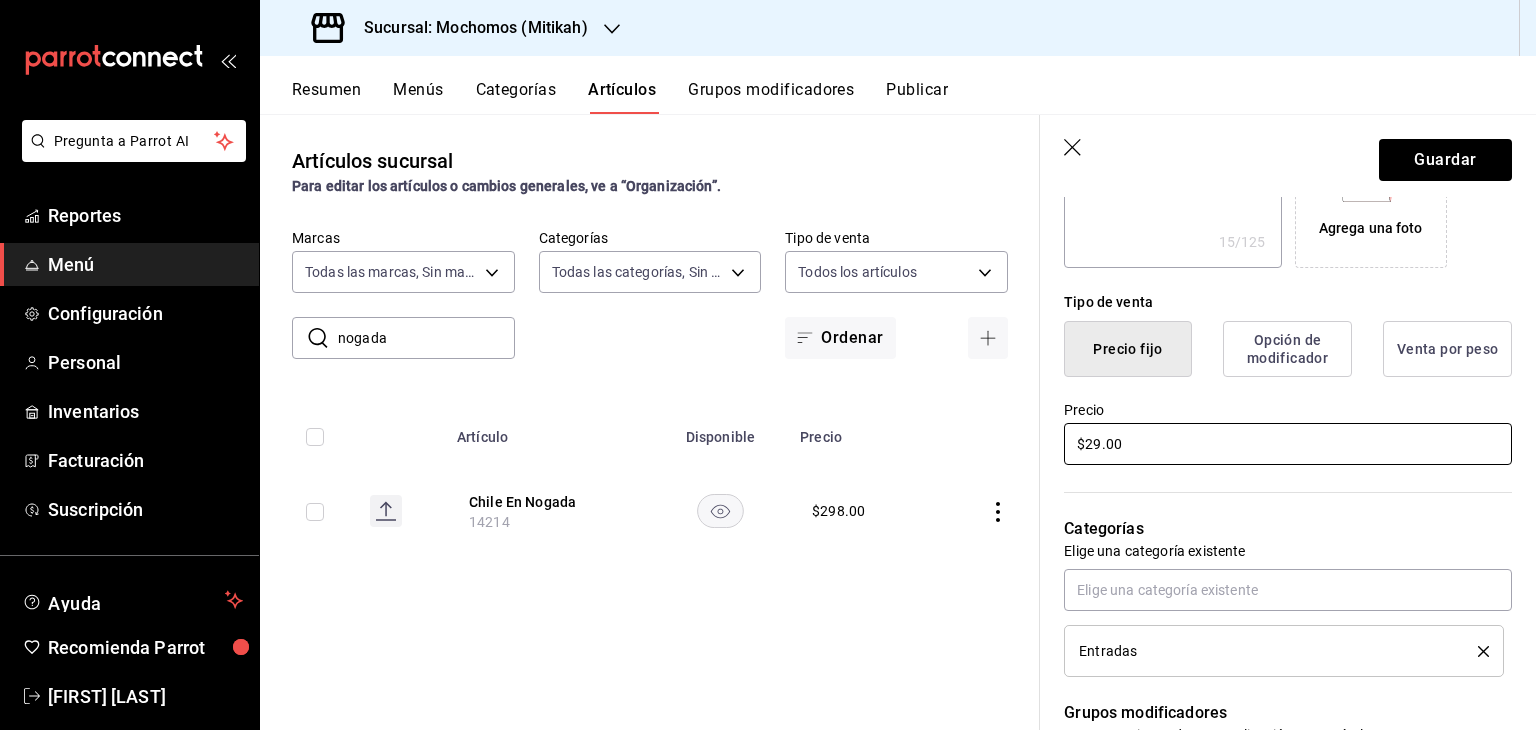 type on "x" 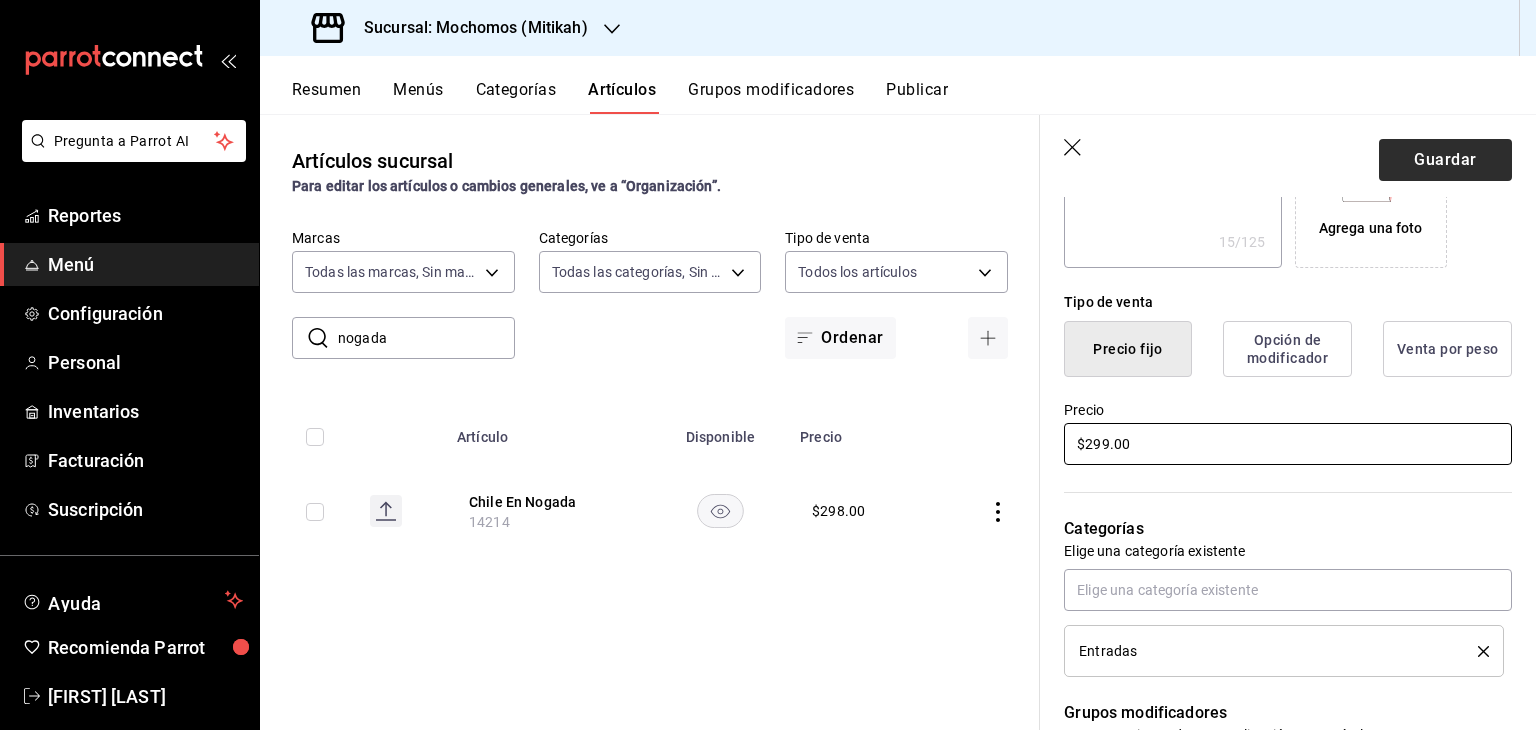 type on "$299.00" 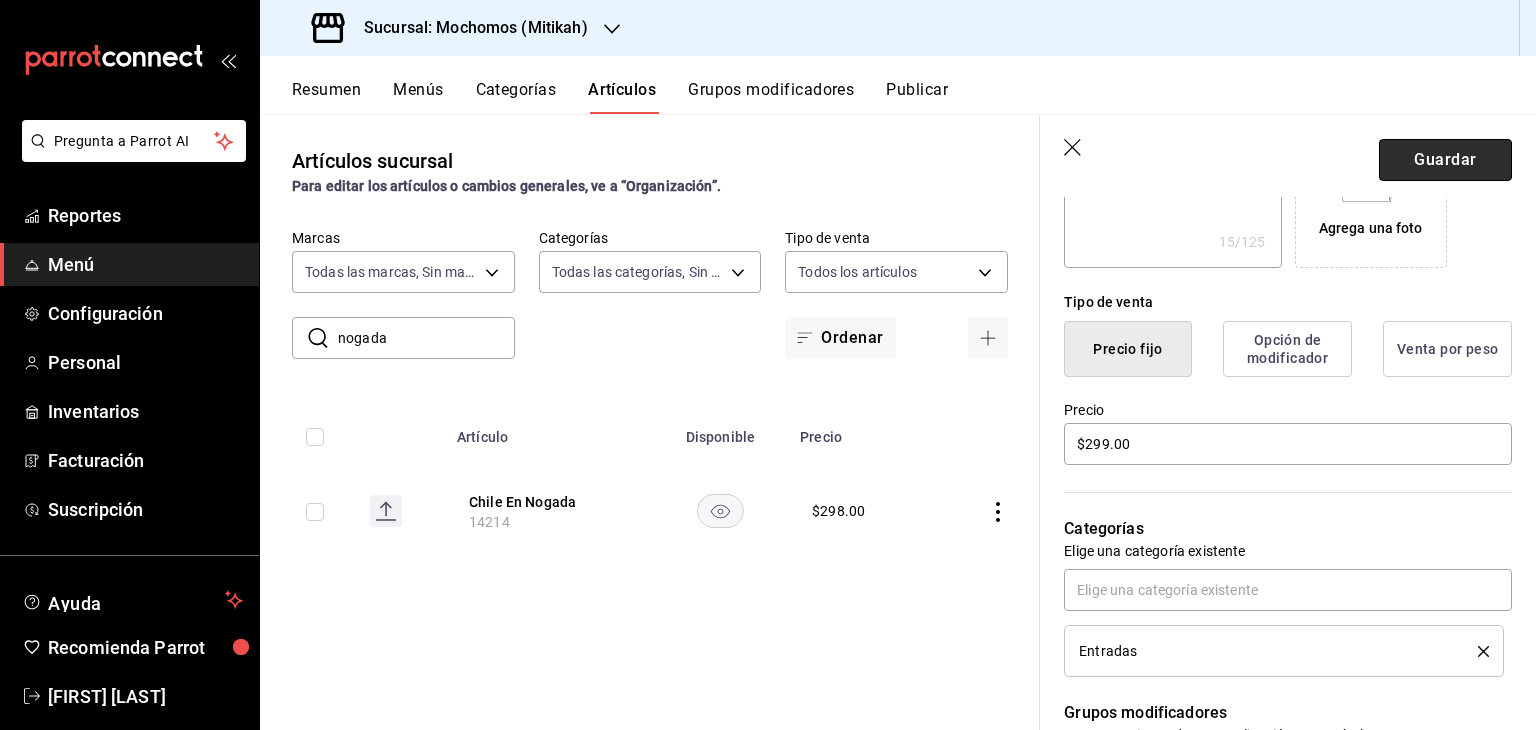 click on "Guardar" at bounding box center [1445, 160] 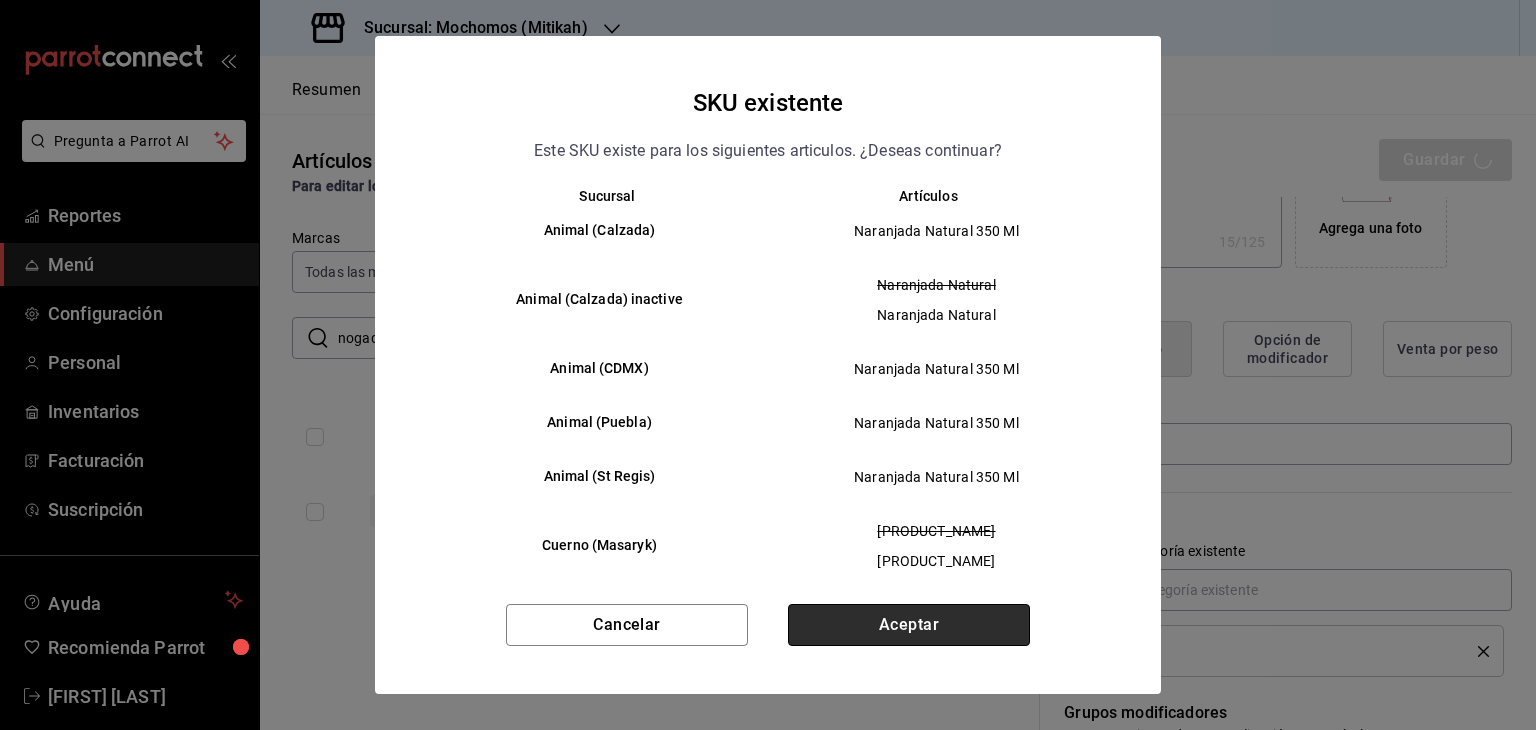 click on "Aceptar" at bounding box center [909, 625] 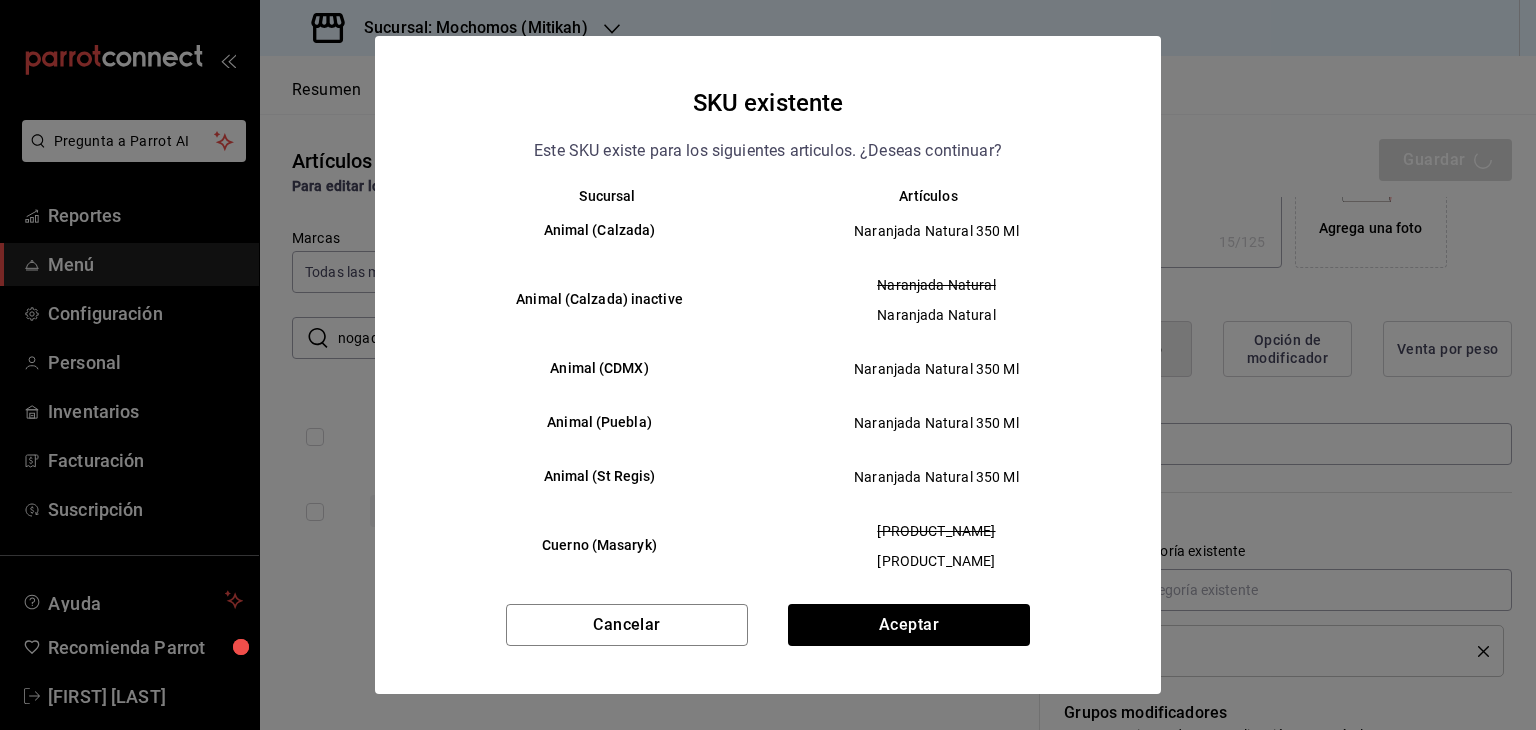 type on "x" 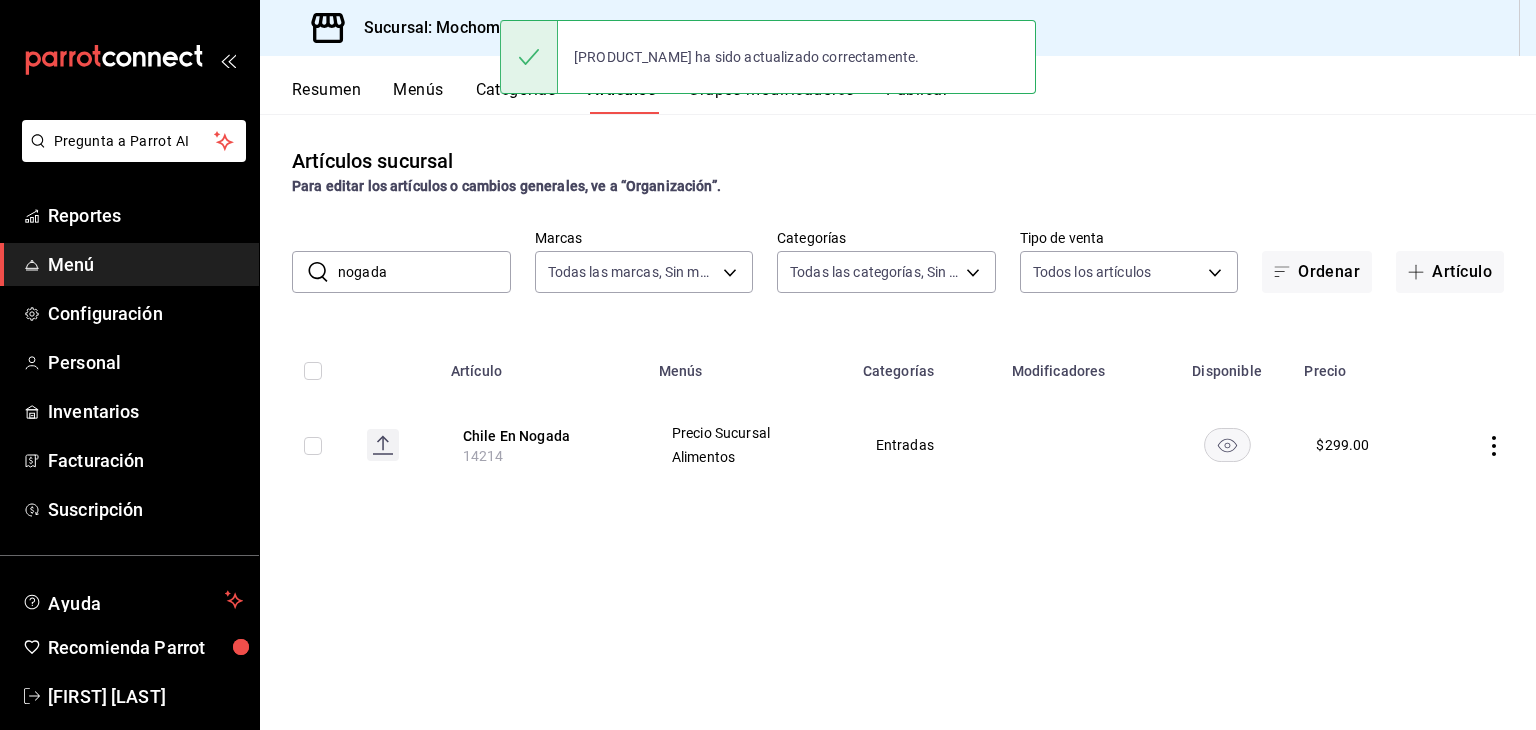 scroll, scrollTop: 0, scrollLeft: 0, axis: both 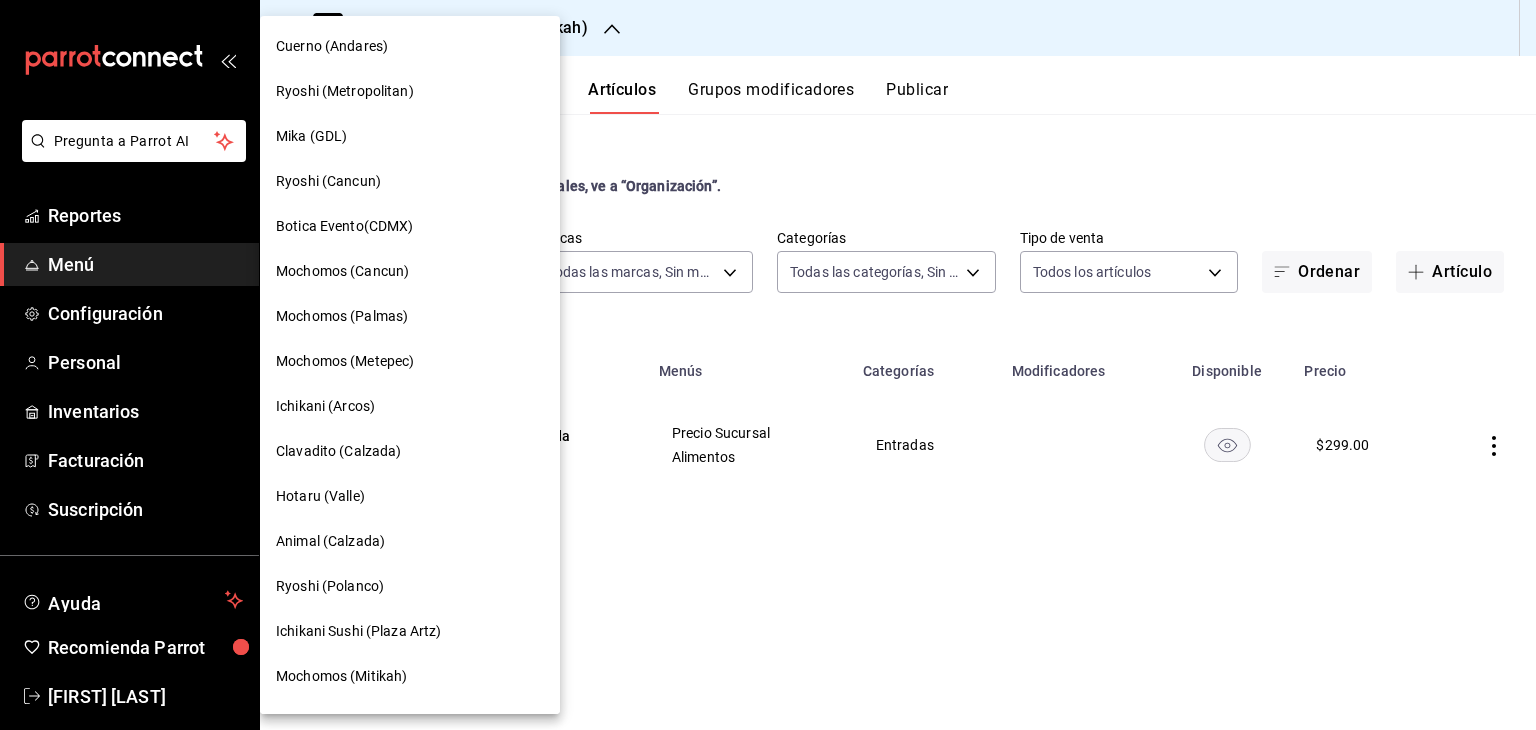 click at bounding box center (768, 365) 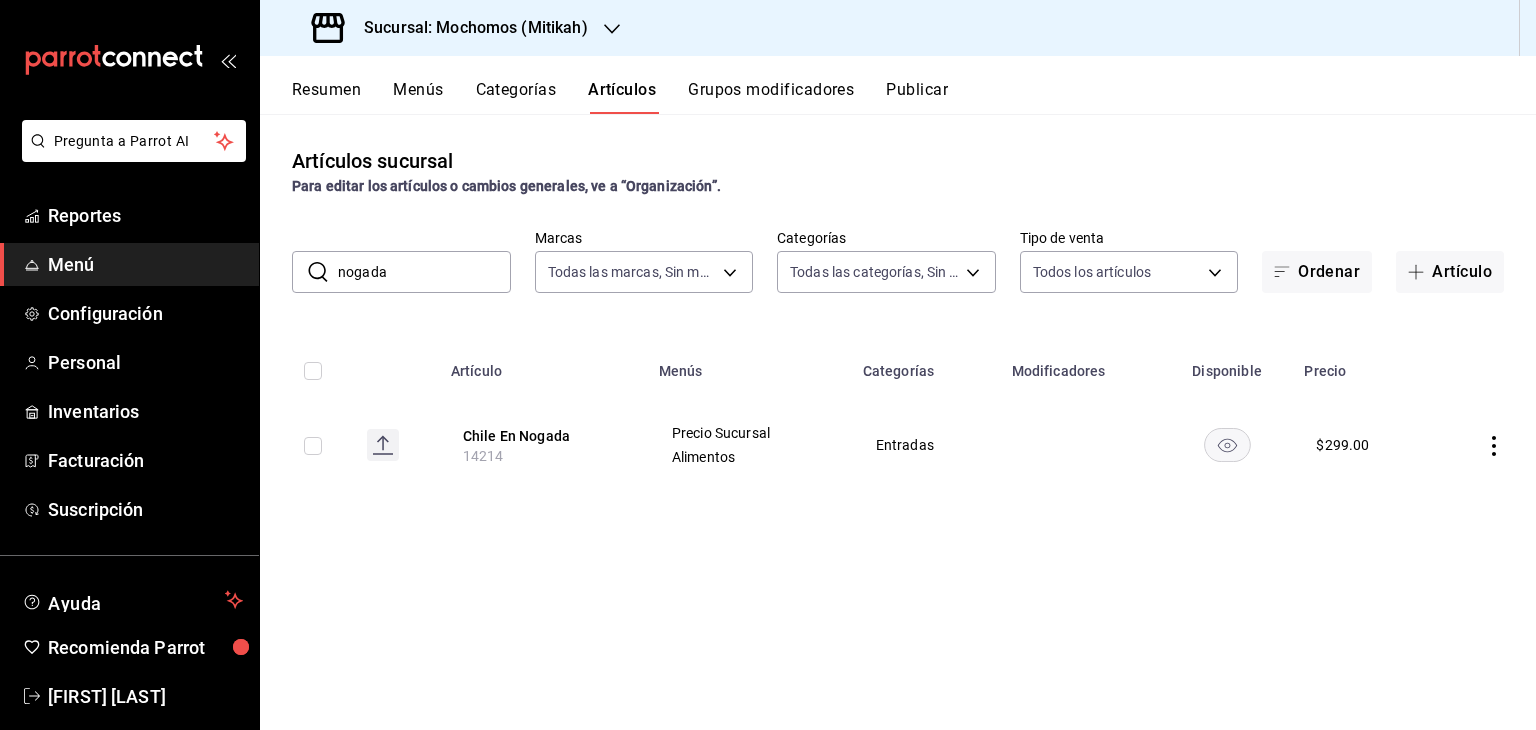 click on "Publicar" at bounding box center [917, 97] 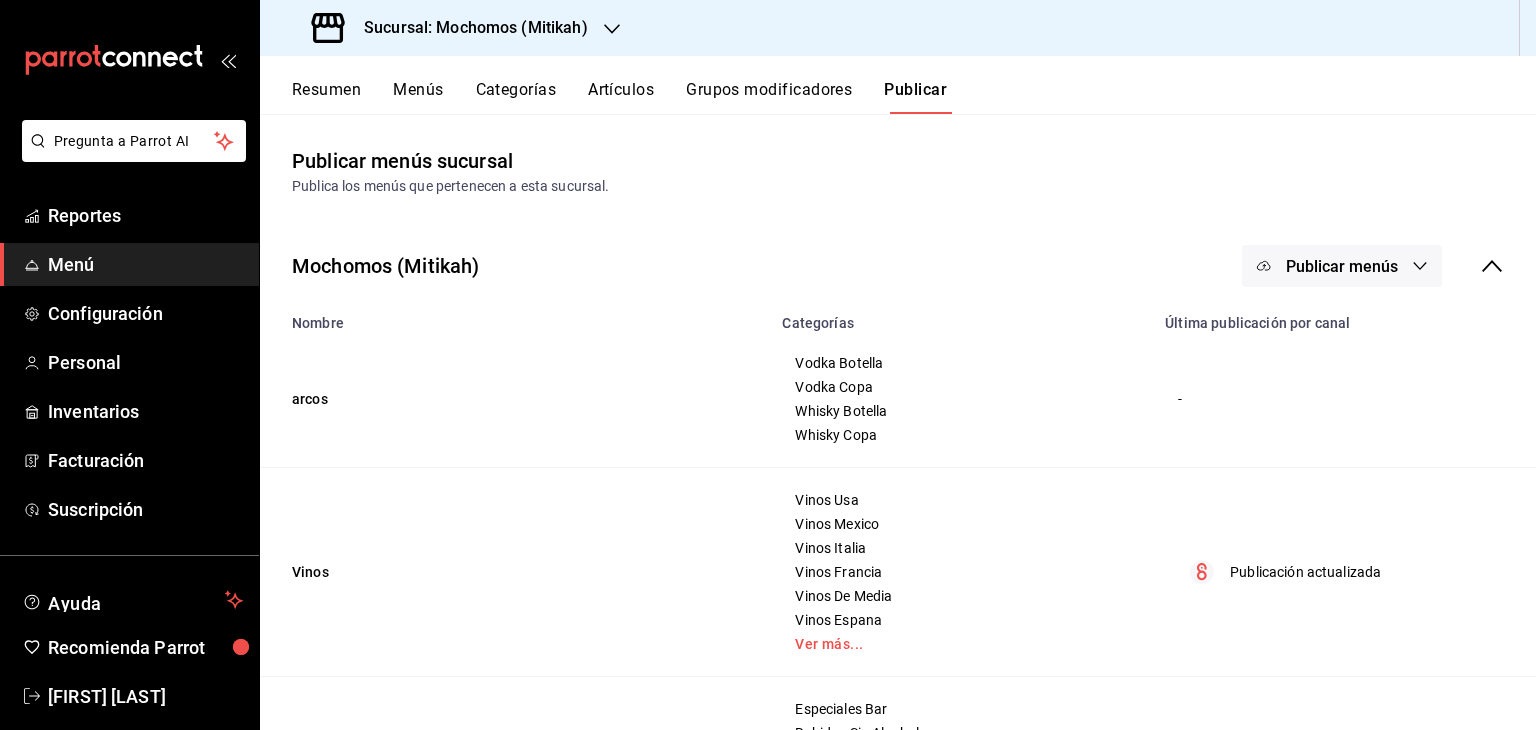 click on "Publicar menús" at bounding box center (1342, 266) 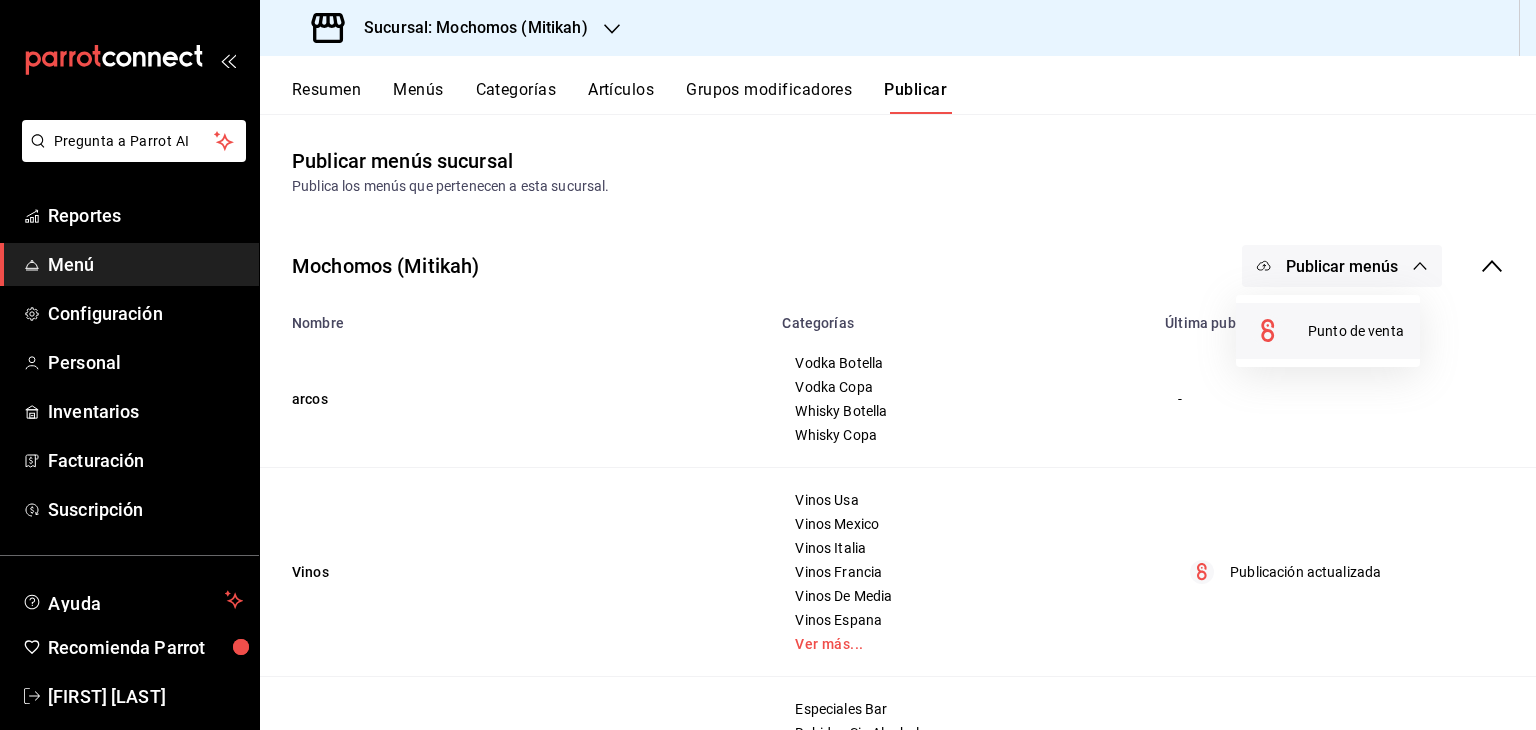 click on "Punto de venta" at bounding box center (1328, 331) 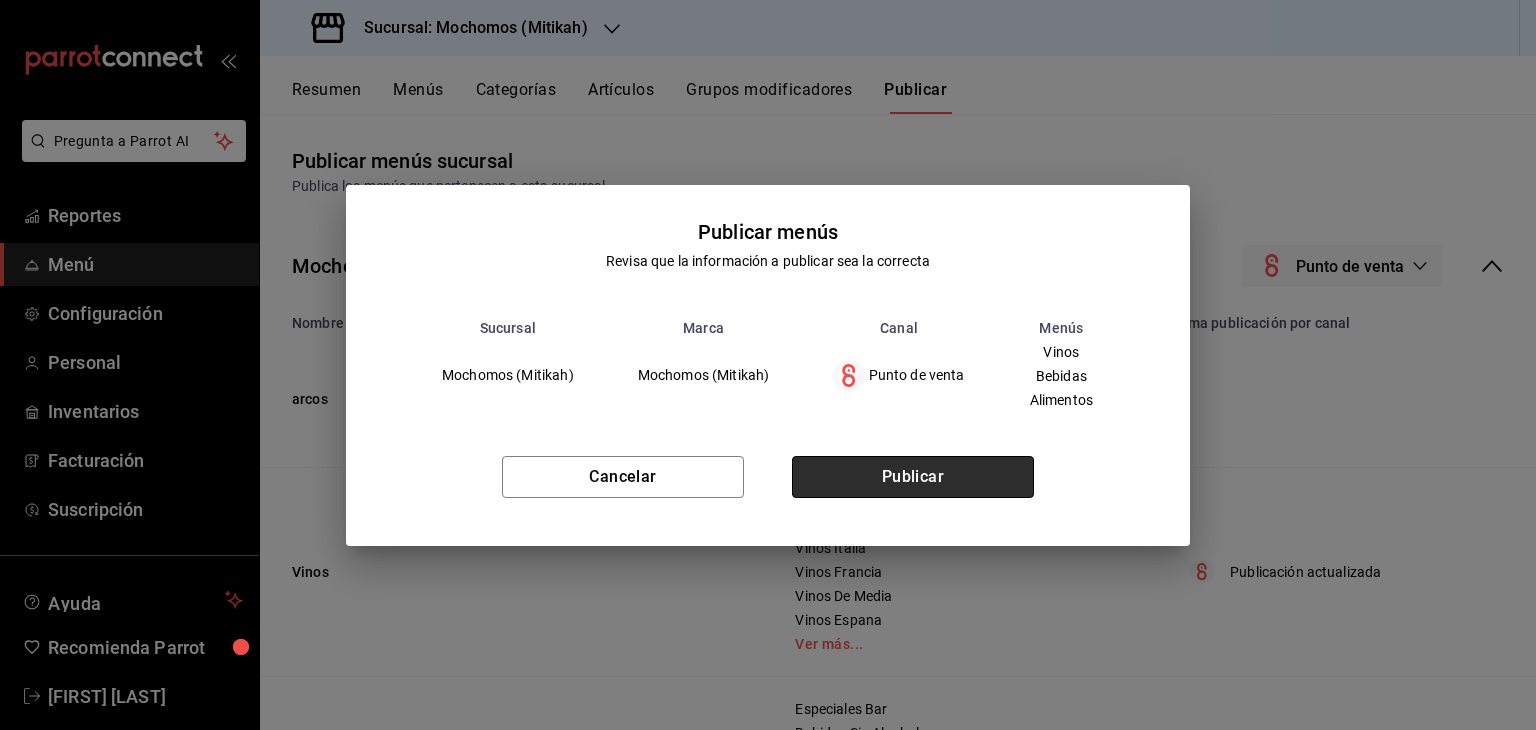 click on "Publicar" at bounding box center [913, 477] 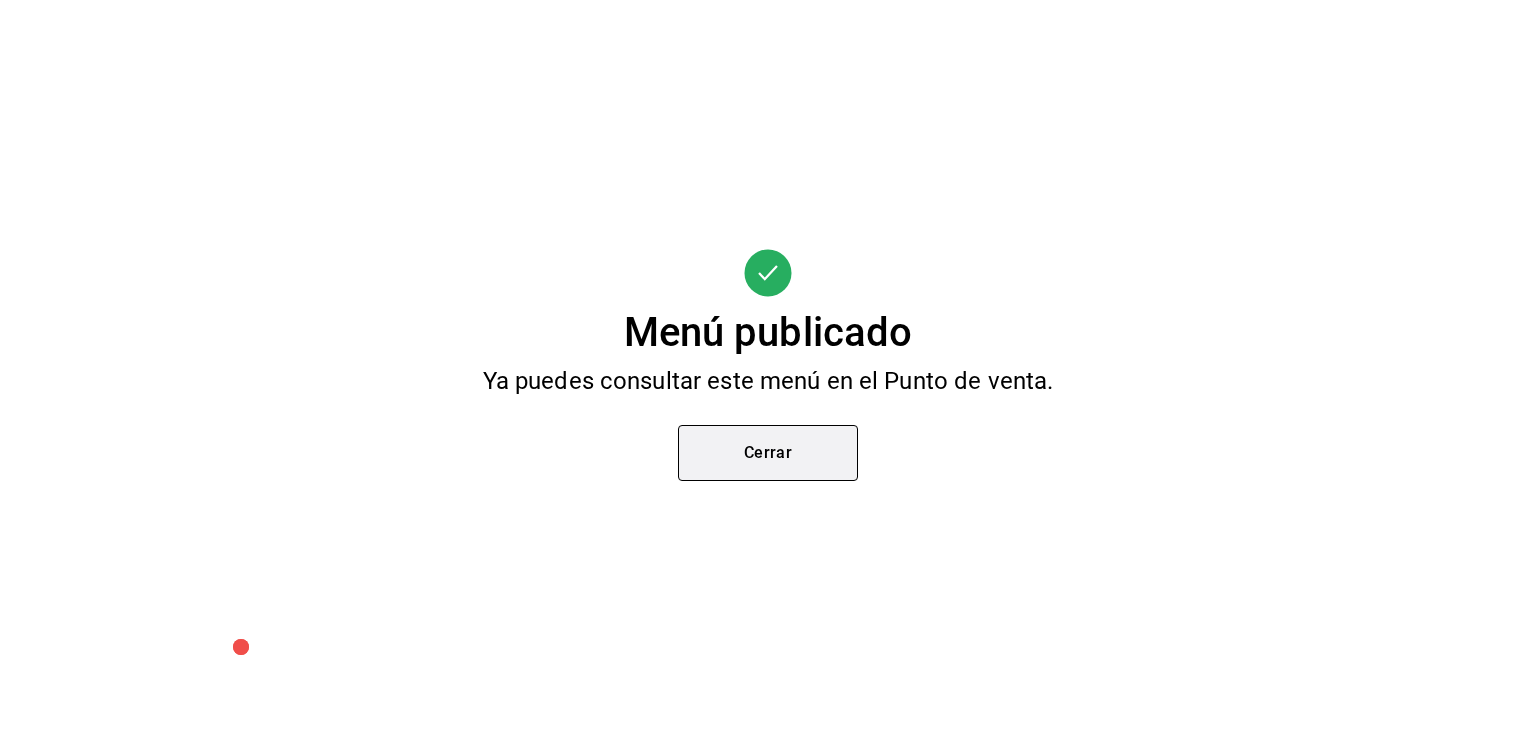click on "Cerrar" at bounding box center (768, 453) 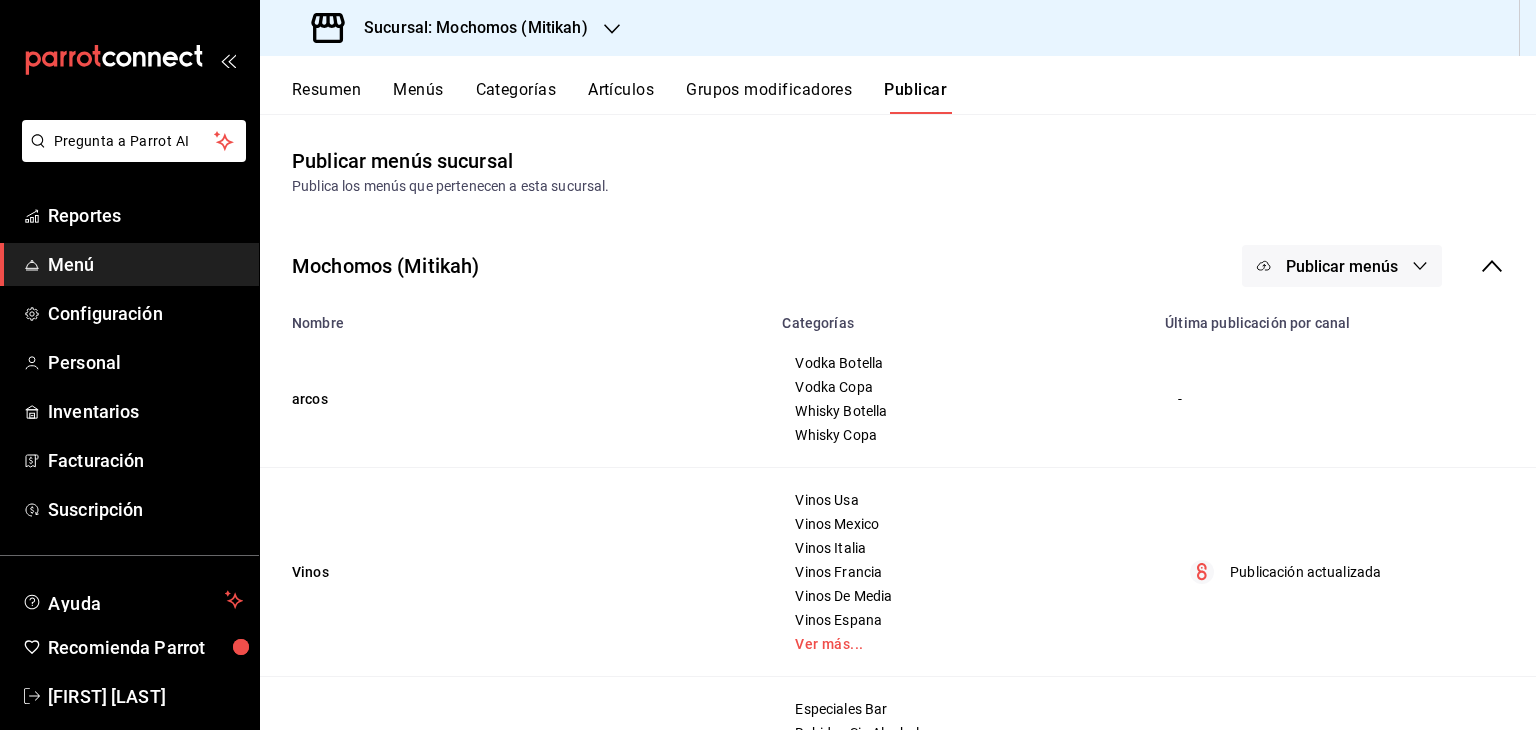 click on "Sucursal: Mochomos (Mitikah)" at bounding box center (468, 28) 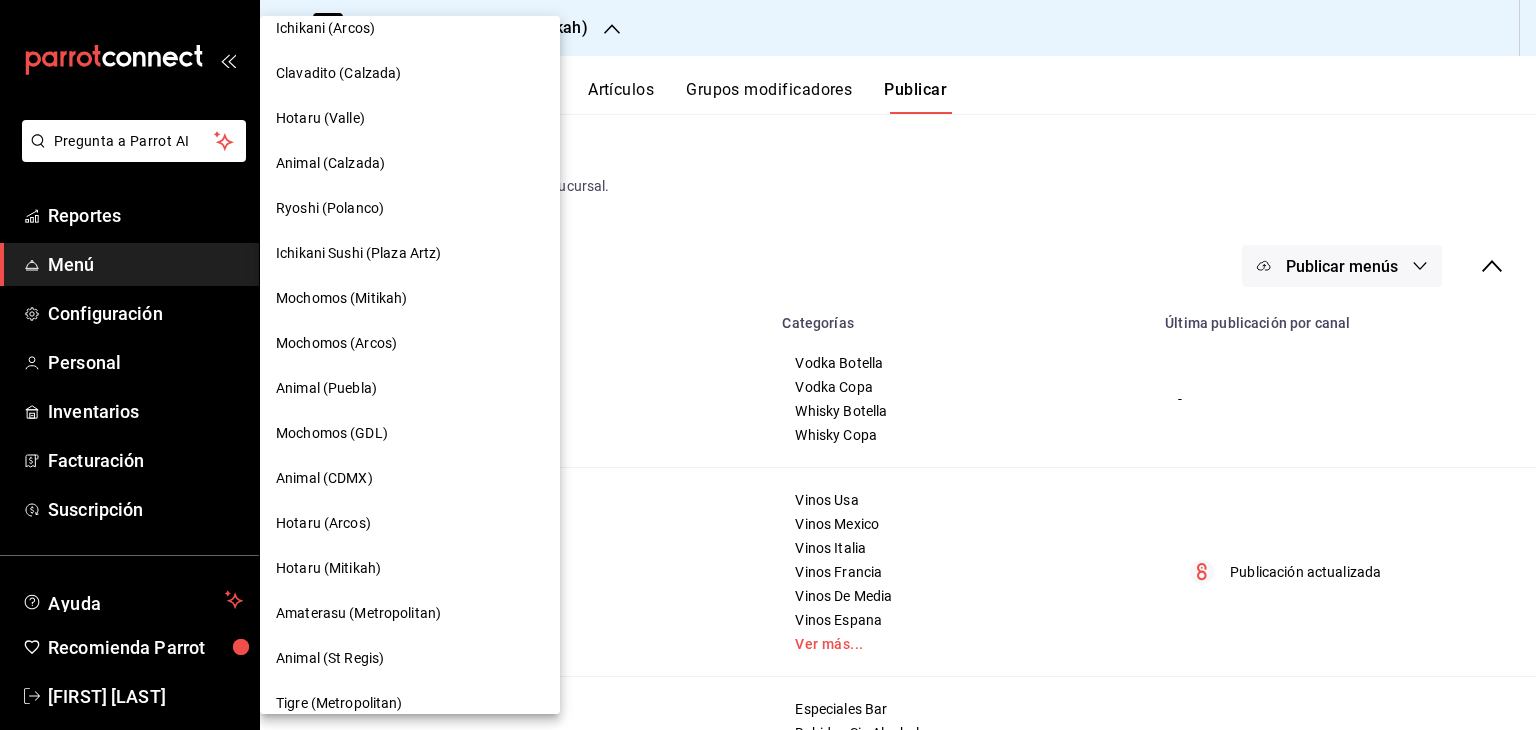 scroll, scrollTop: 400, scrollLeft: 0, axis: vertical 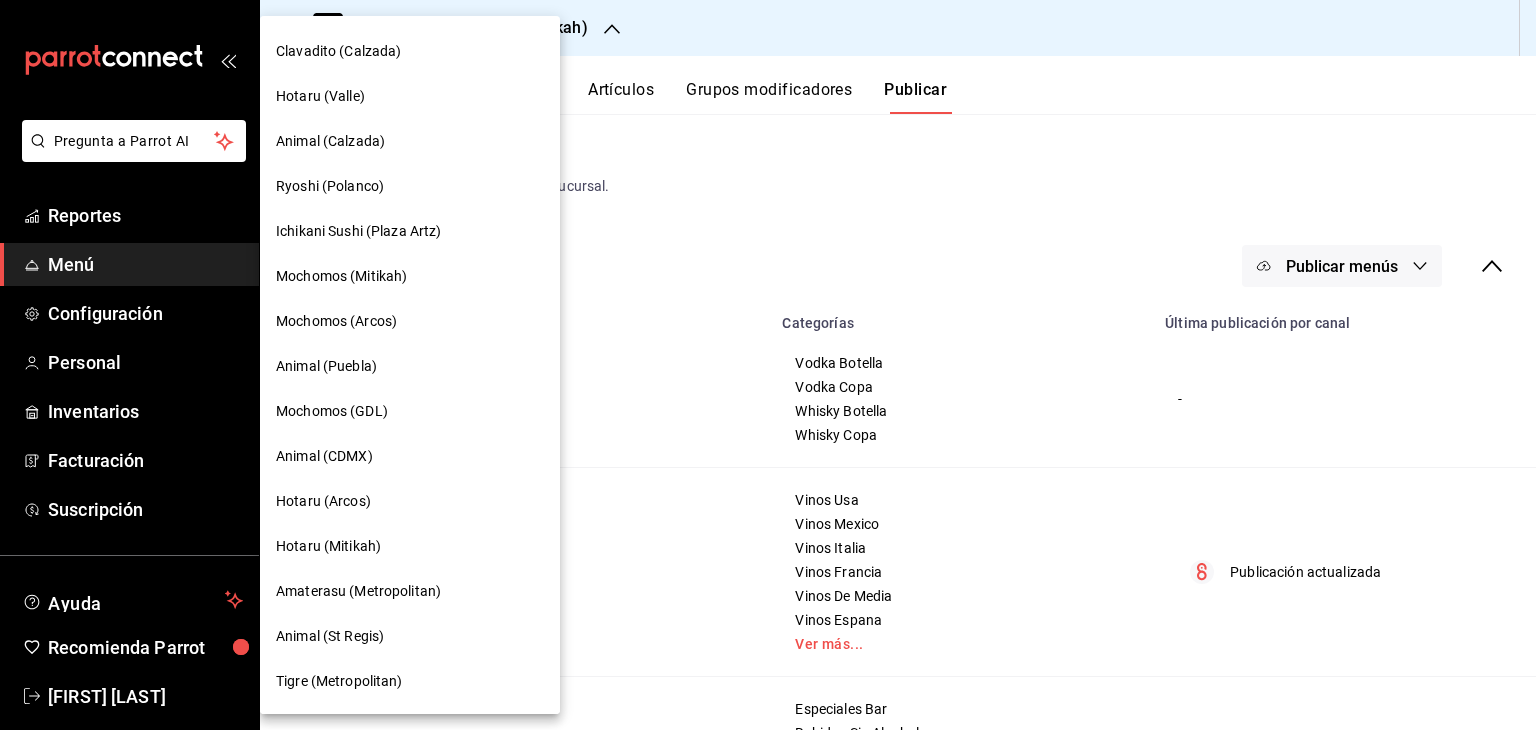 click on "Mochomos (Arcos)" at bounding box center (410, 321) 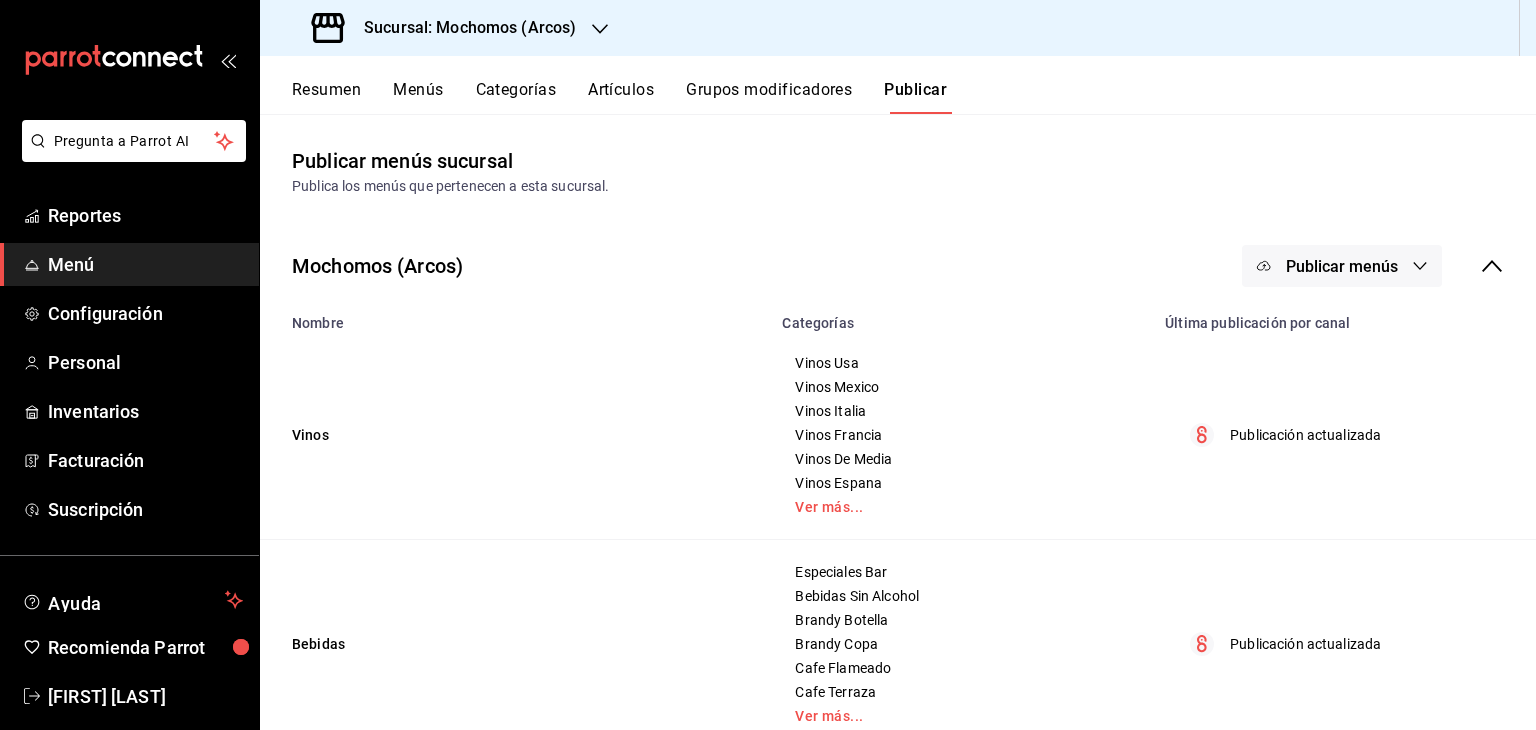 click on "Artículos" at bounding box center (621, 97) 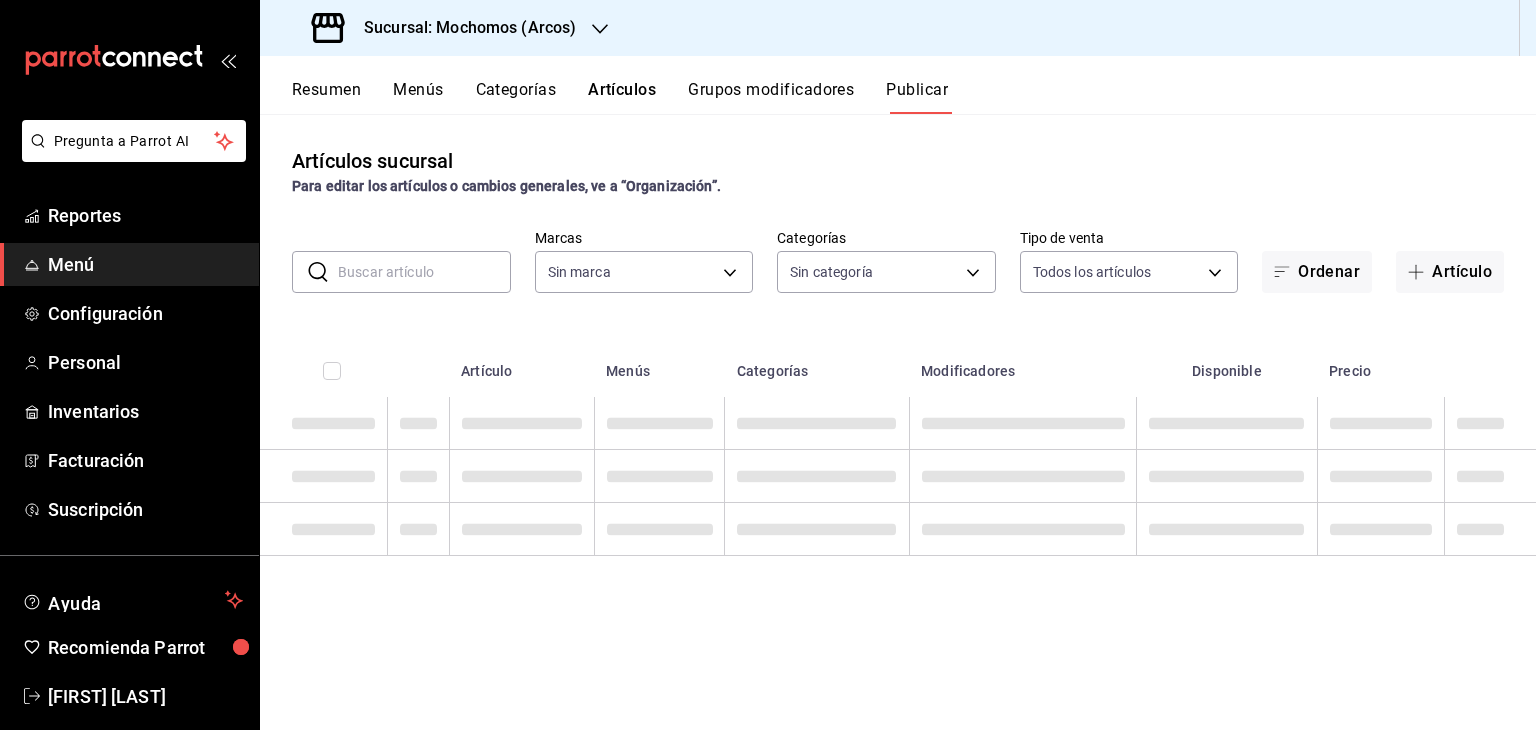type on "dd36a3dd-8c35-4563-bc3a-0ae6137ce787" 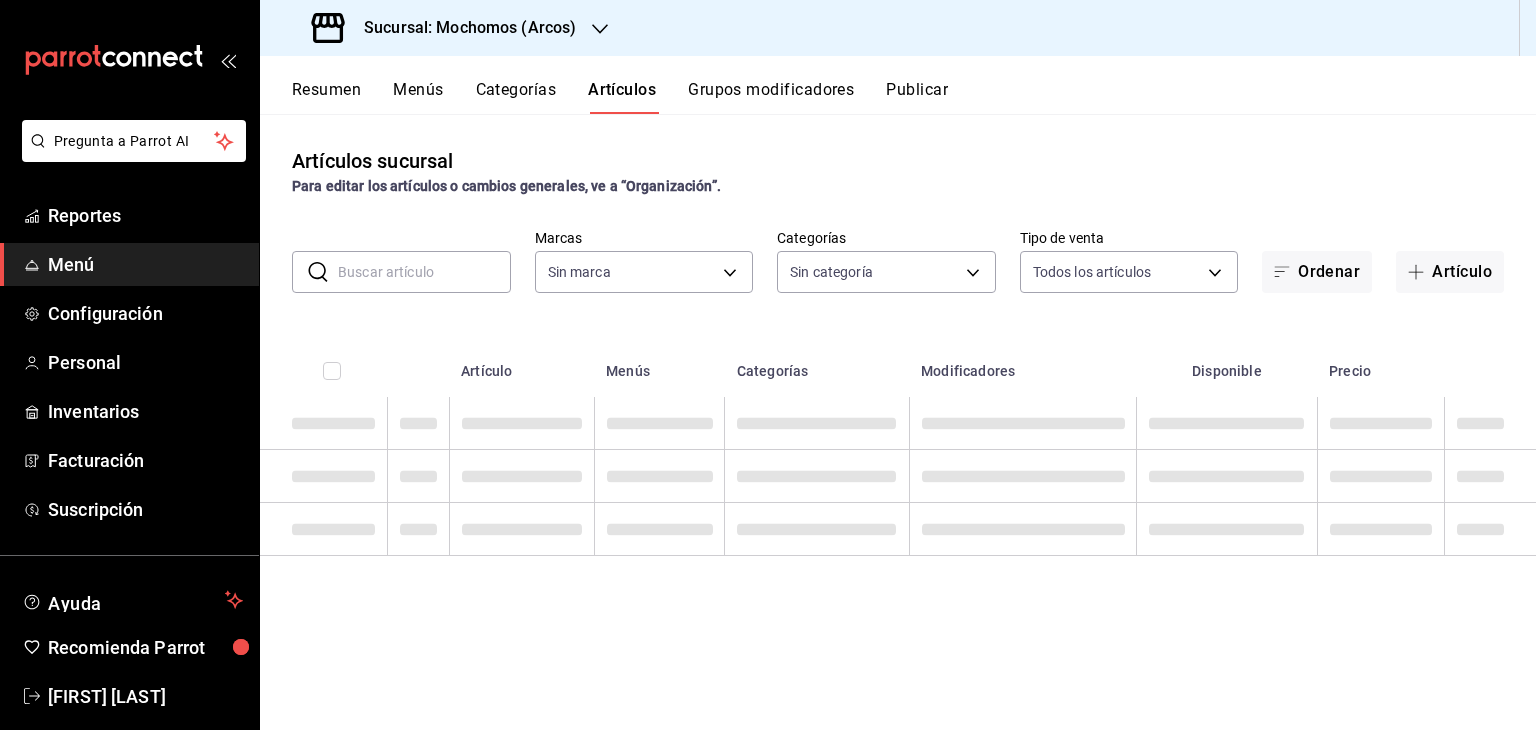 click at bounding box center [424, 272] 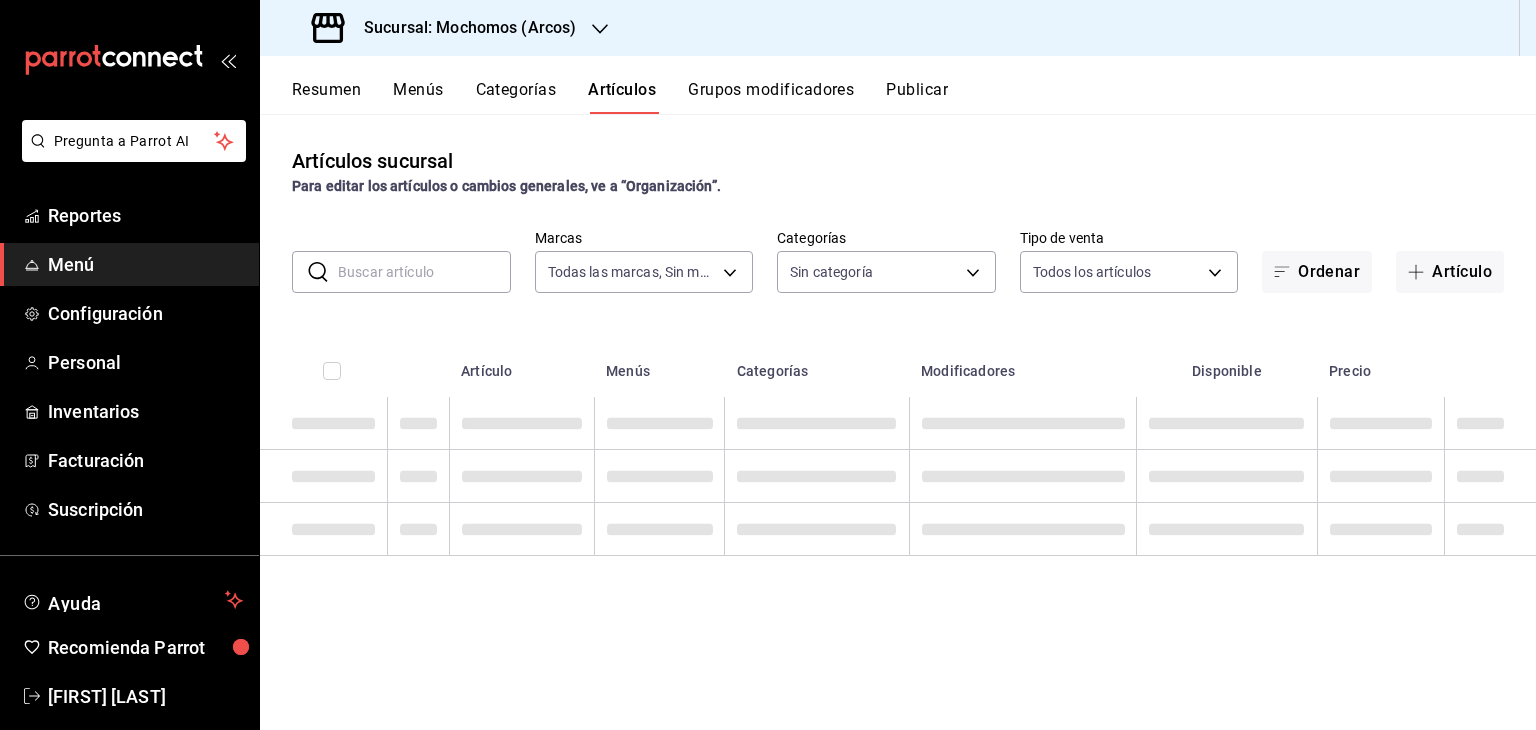 type on "dd36a3dd-8c35-4563-bc3a-0ae6137ce787" 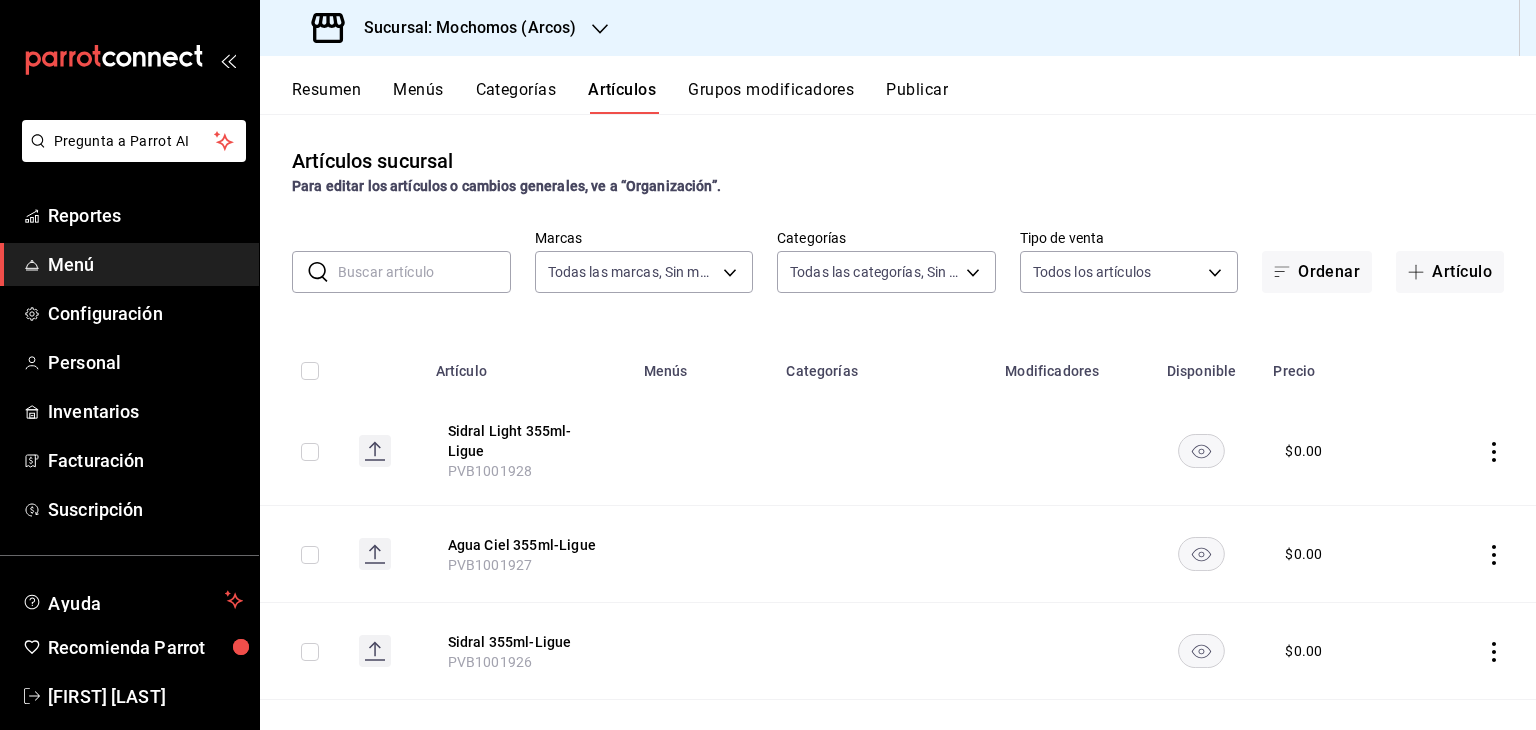 type on "[UUID],[UUID],[UUID],[UUID],[UUID],[UUID],[UUID],[UUID],[UUID],[UUID],[UUID],[UUID],[UUID],[UUID],[UUID],[UUID],[UUID],[UUID],[UUID],[UUID],[UUID],[UUID],[UUID],[UUID],[UUID],[UUID],[UUID]" 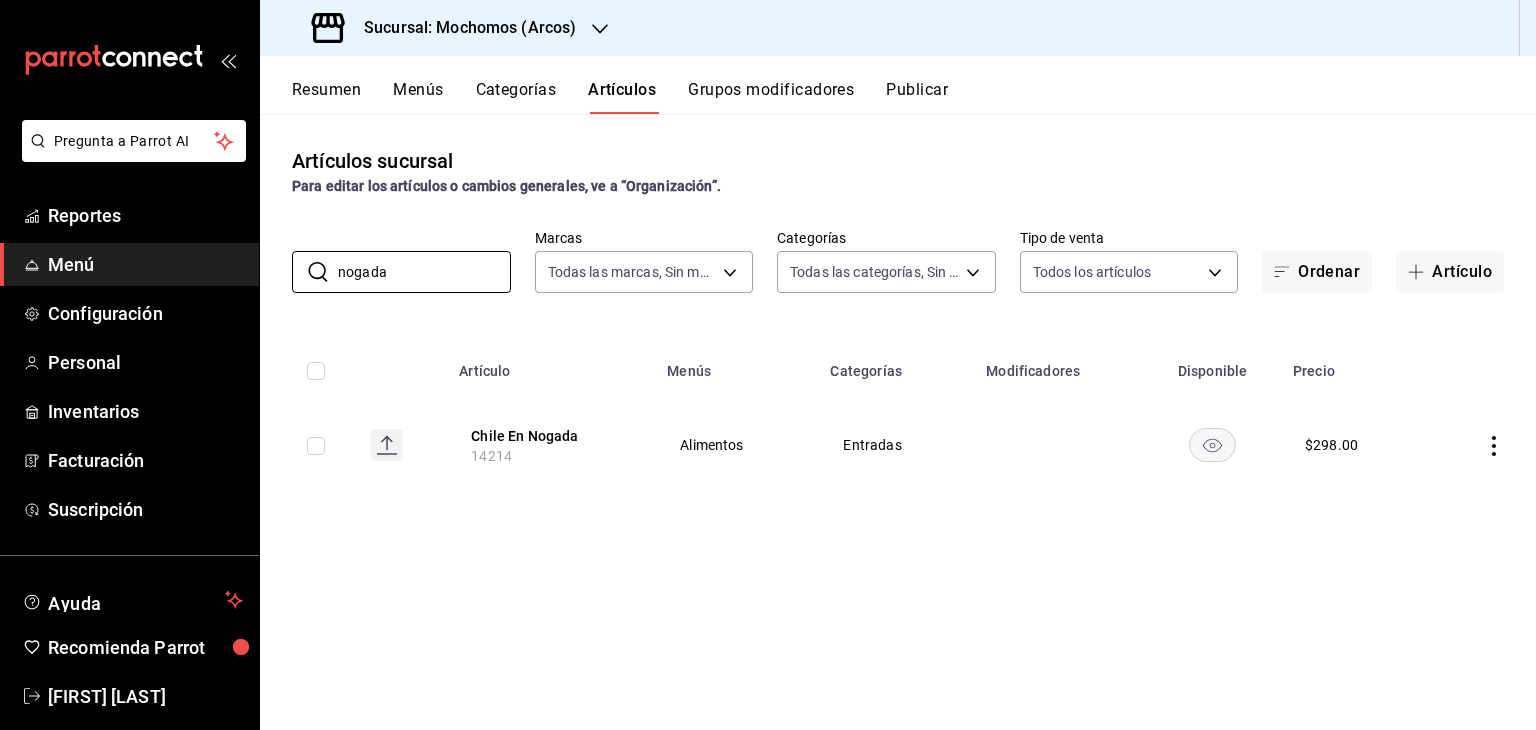 type on "nogada" 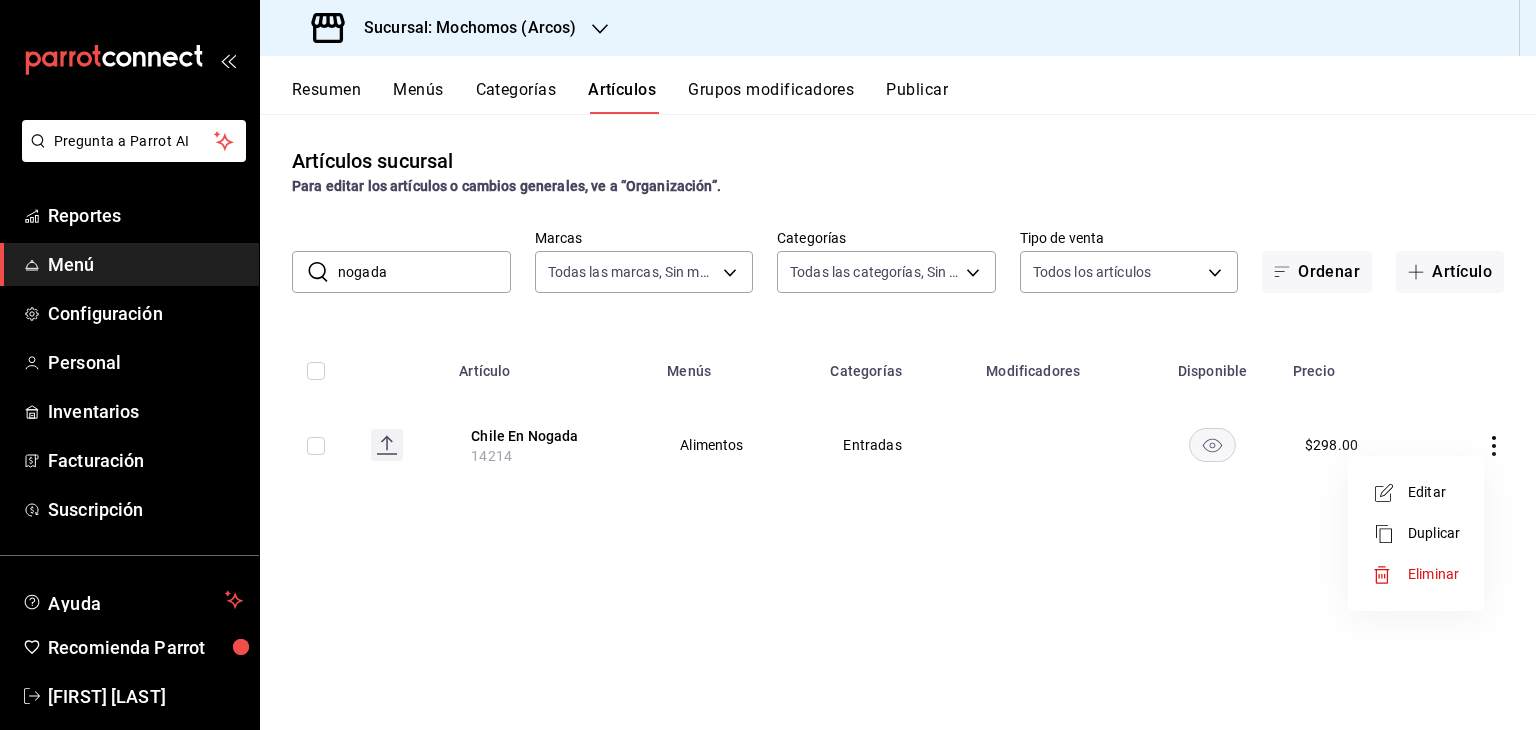 click at bounding box center [1390, 493] 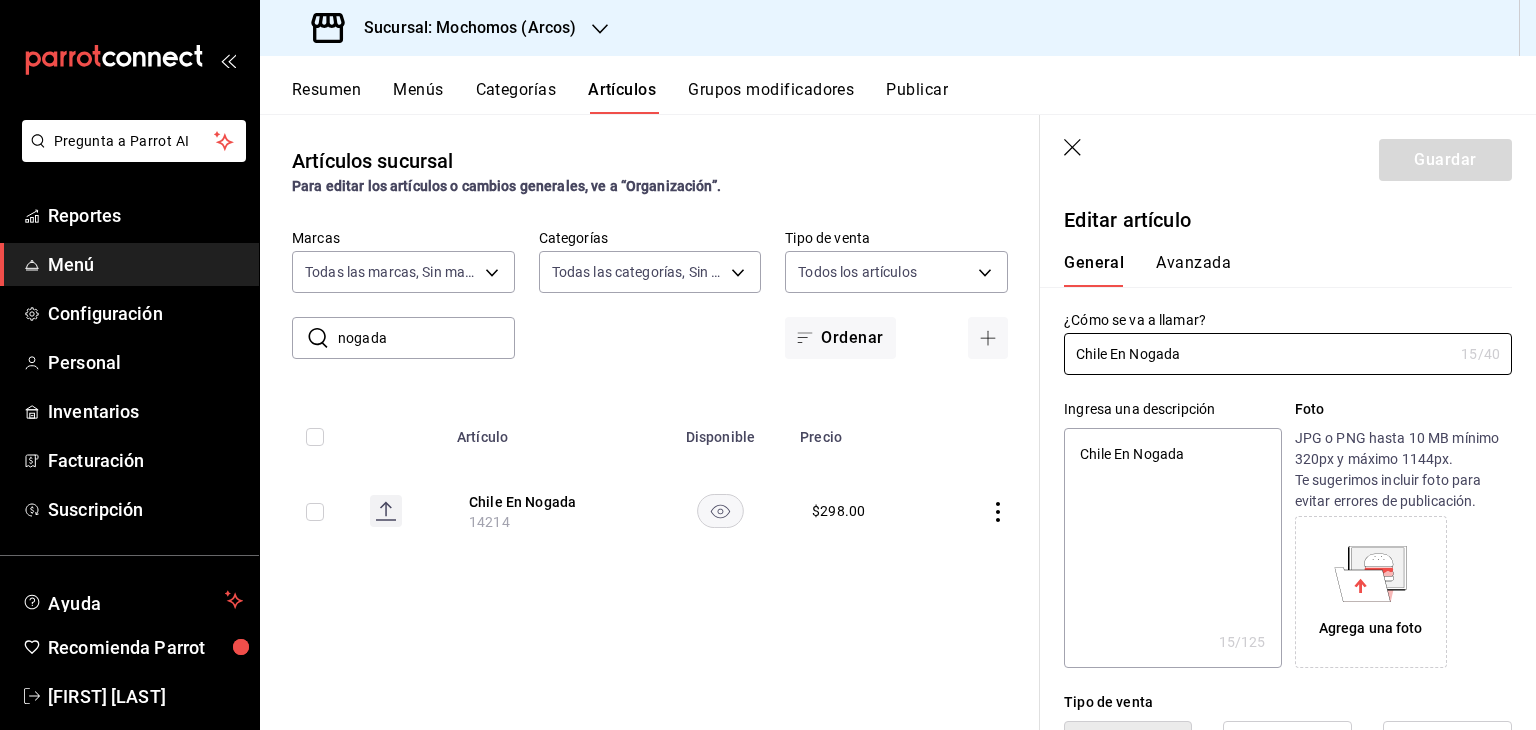 type on "x" 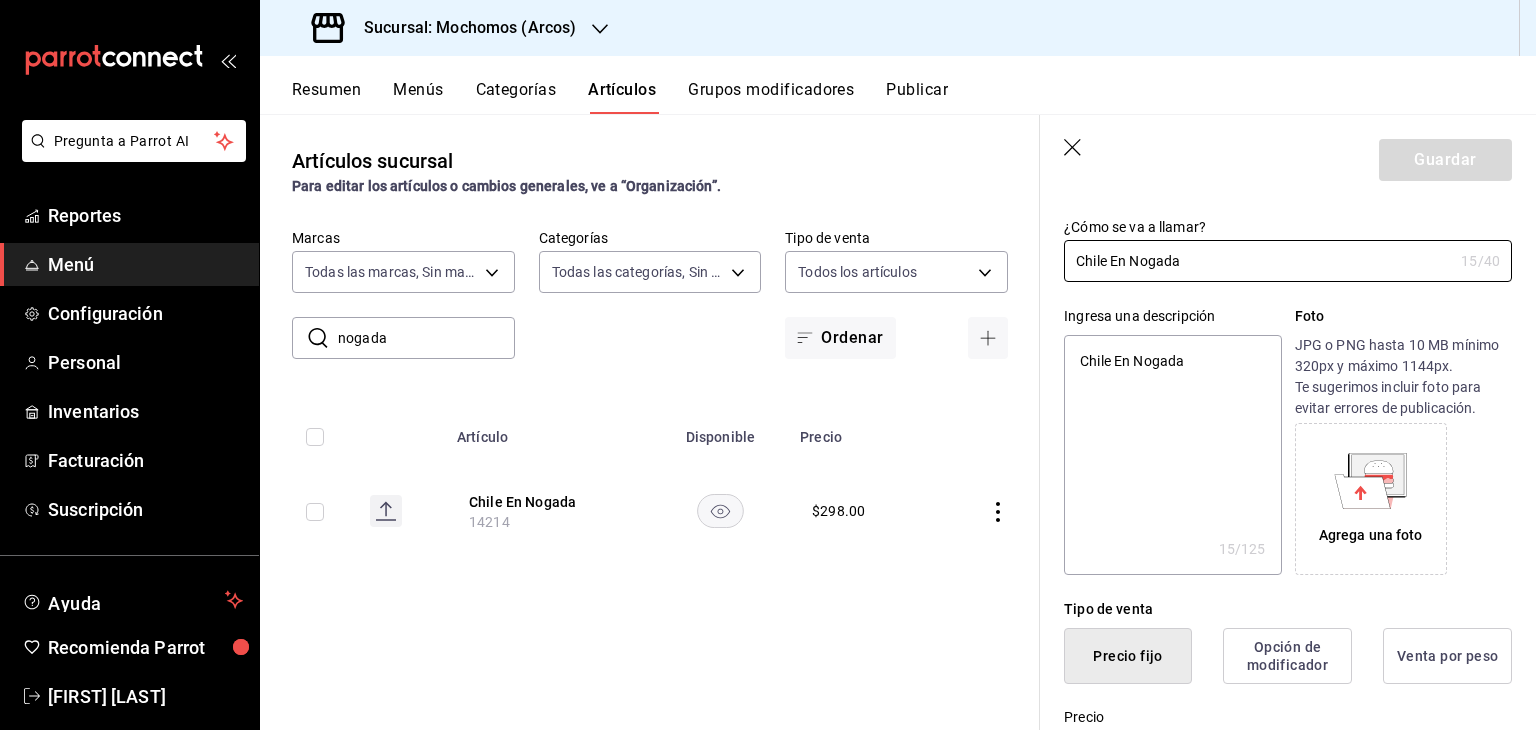 scroll, scrollTop: 200, scrollLeft: 0, axis: vertical 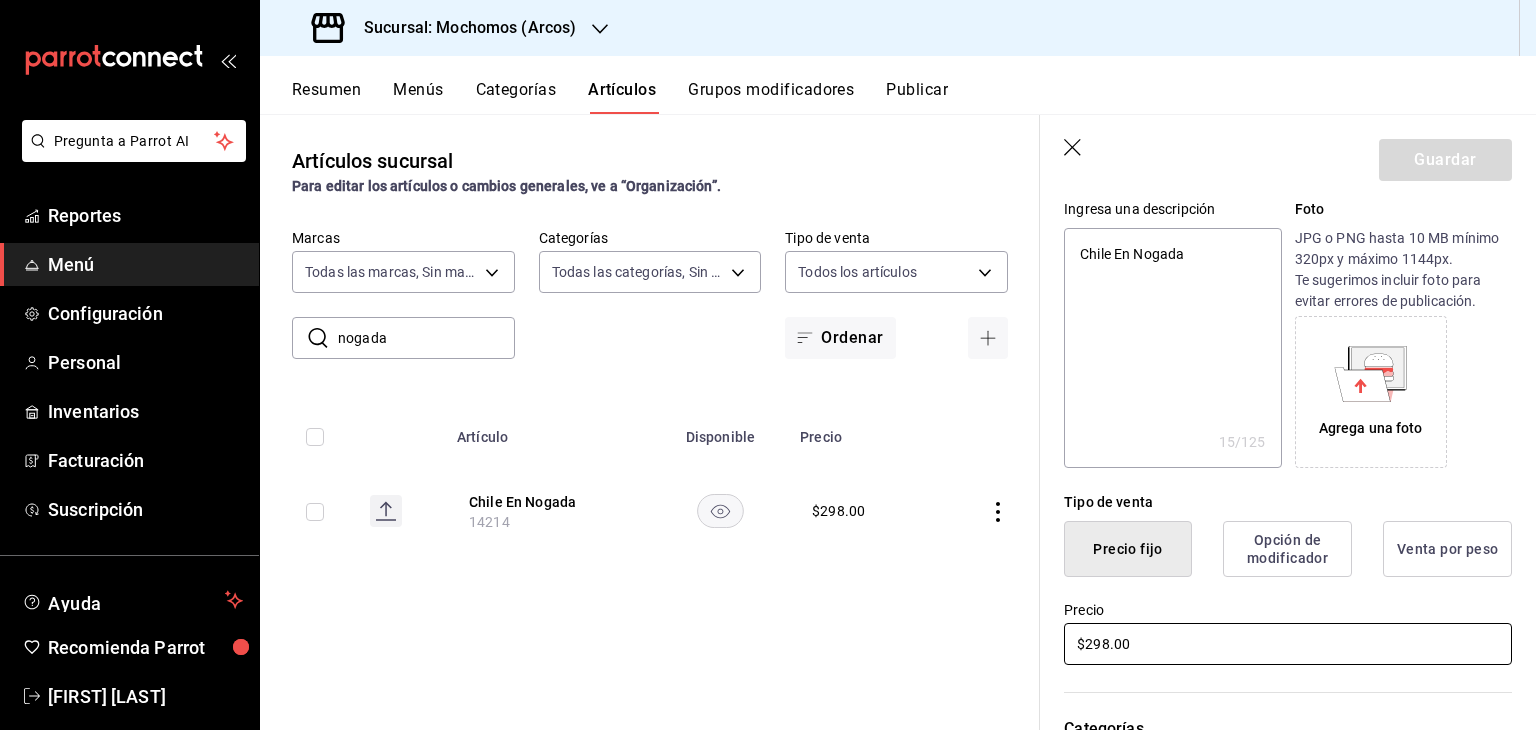 drag, startPoint x: 1192, startPoint y: 644, endPoint x: 853, endPoint y: 651, distance: 339.07227 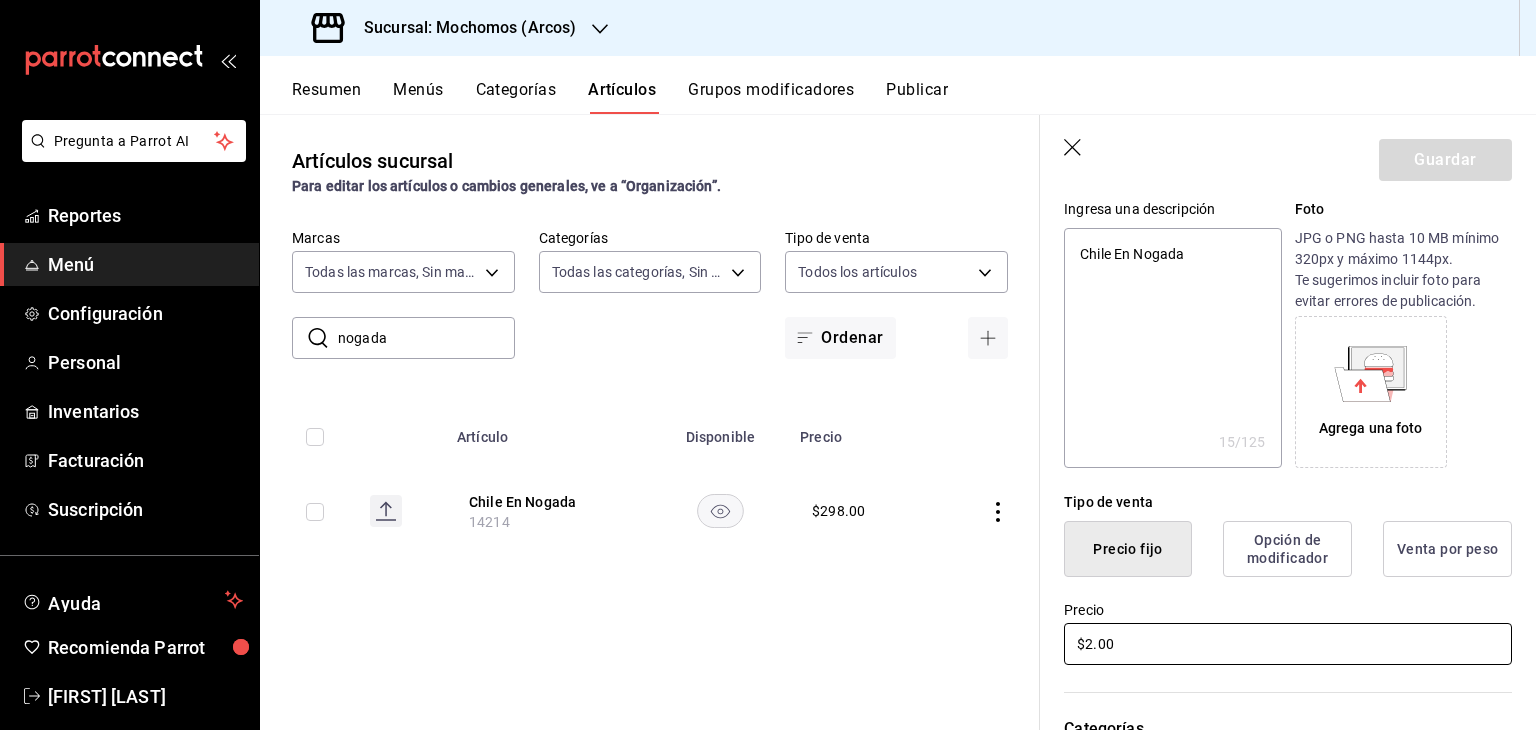 type on "x" 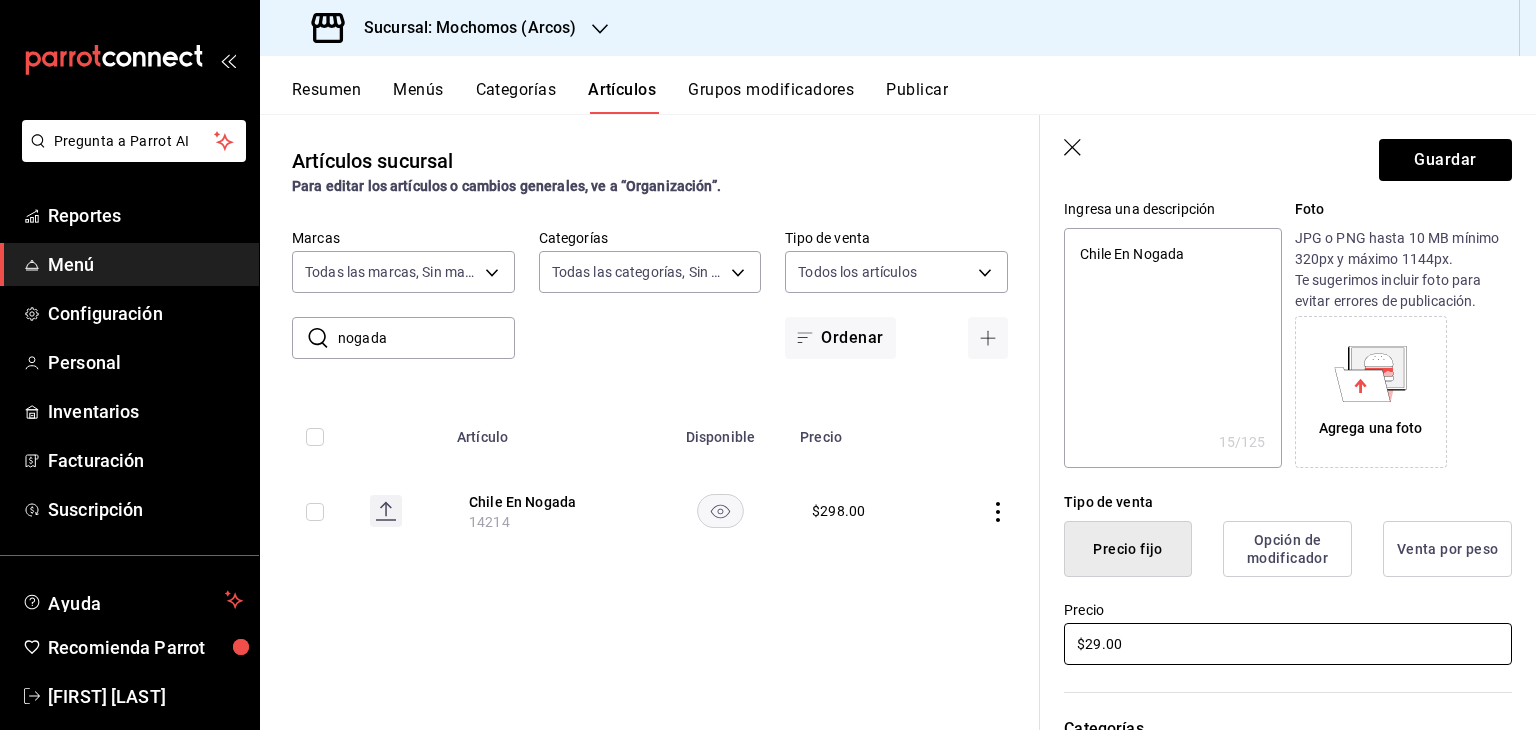 type on "x" 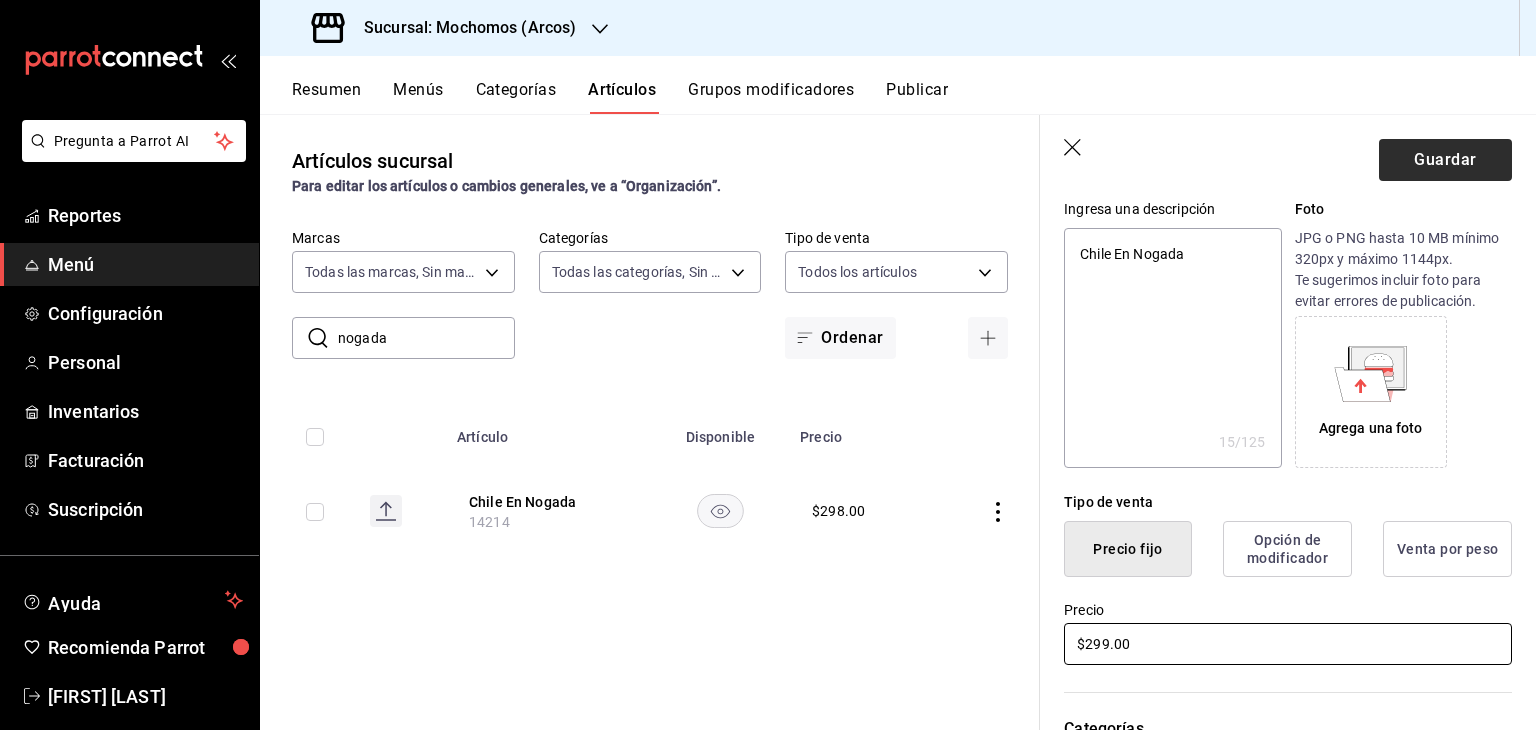 type on "$299.00" 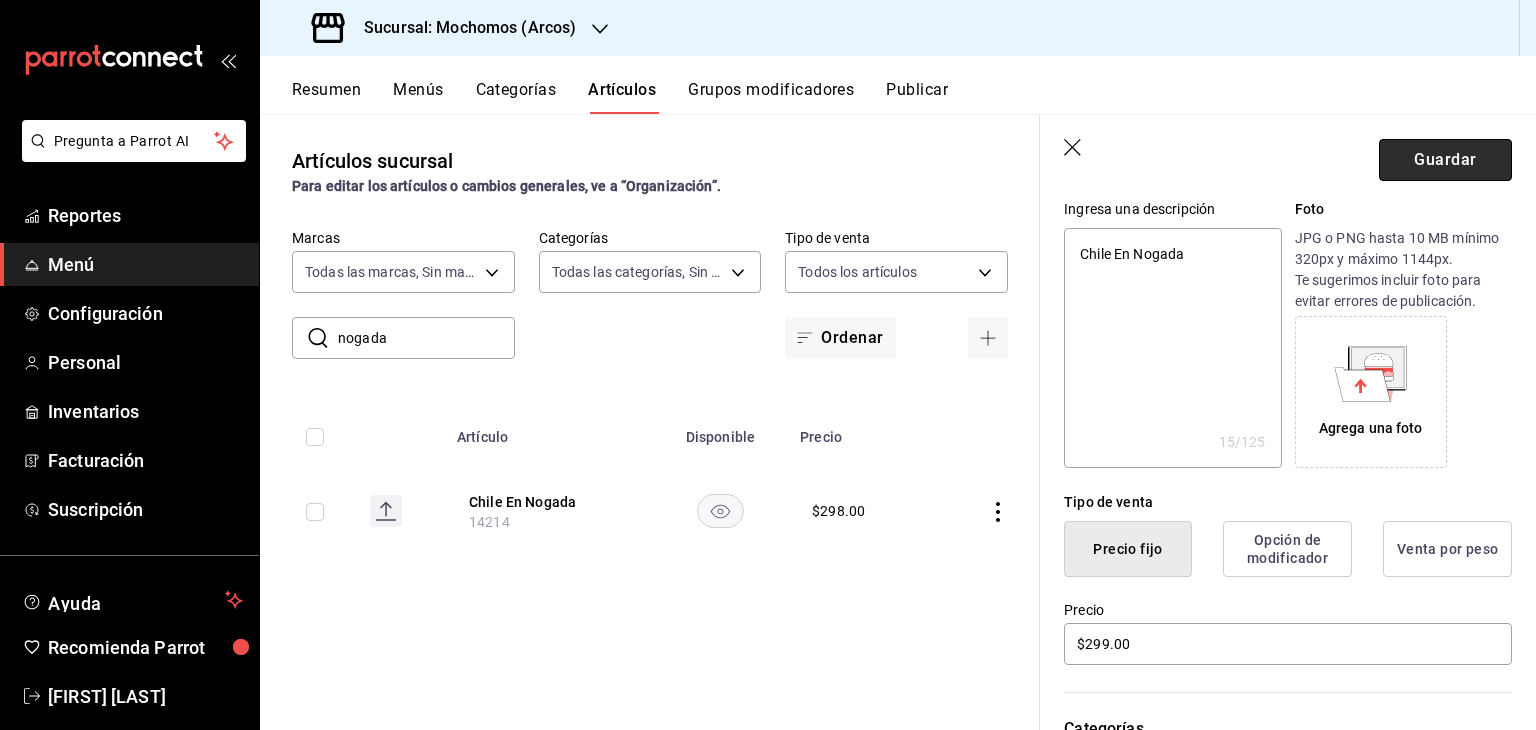 click on "Guardar" at bounding box center (1445, 160) 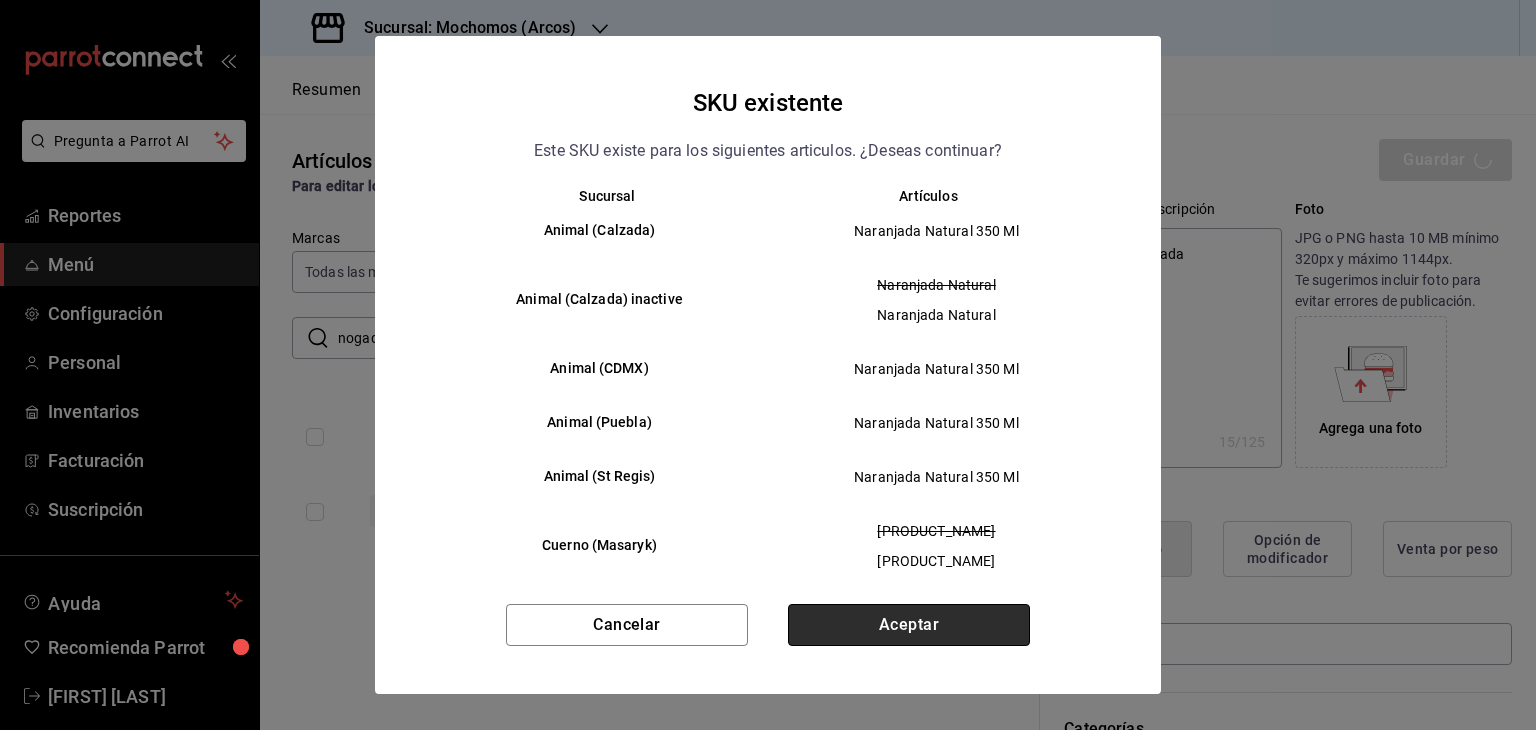 click on "Aceptar" at bounding box center [909, 625] 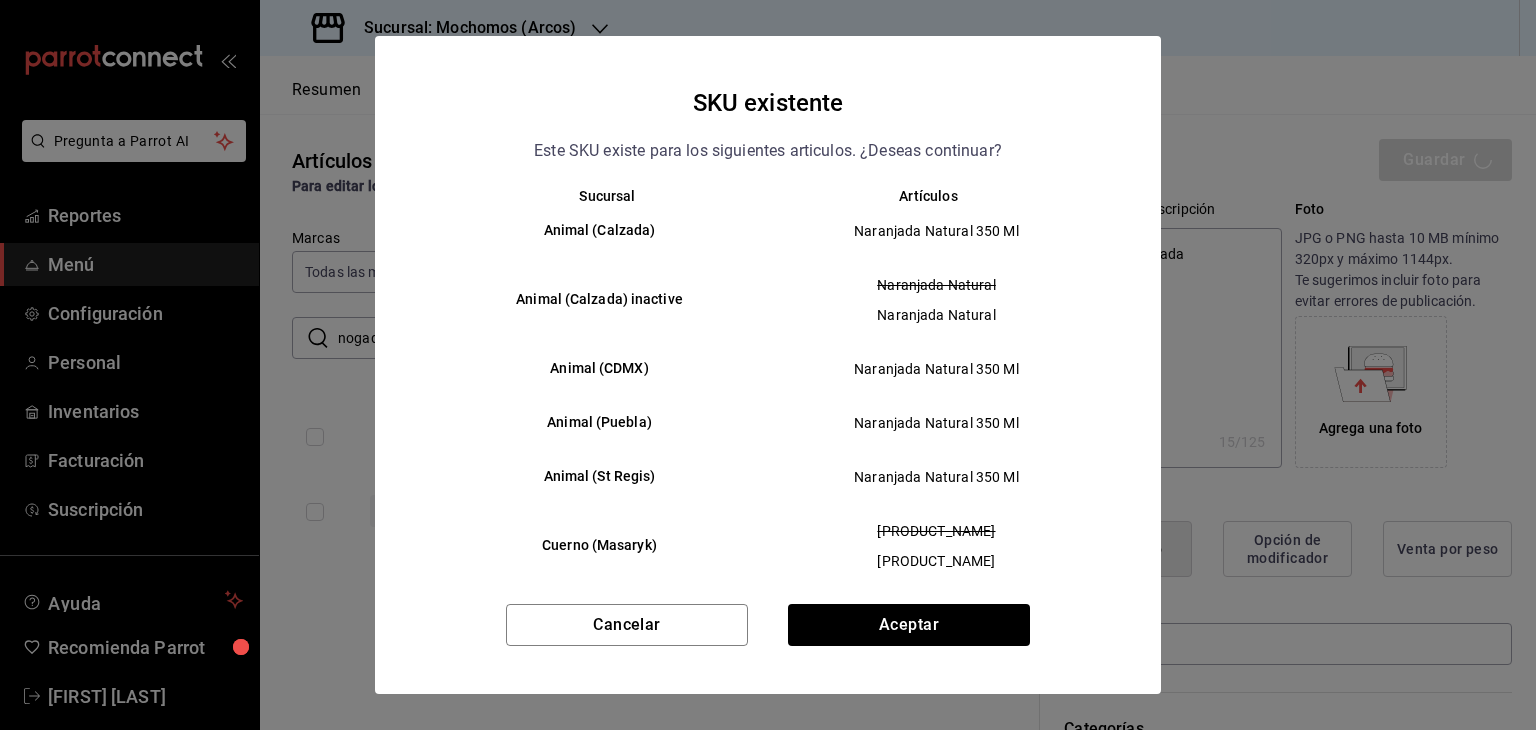 type on "x" 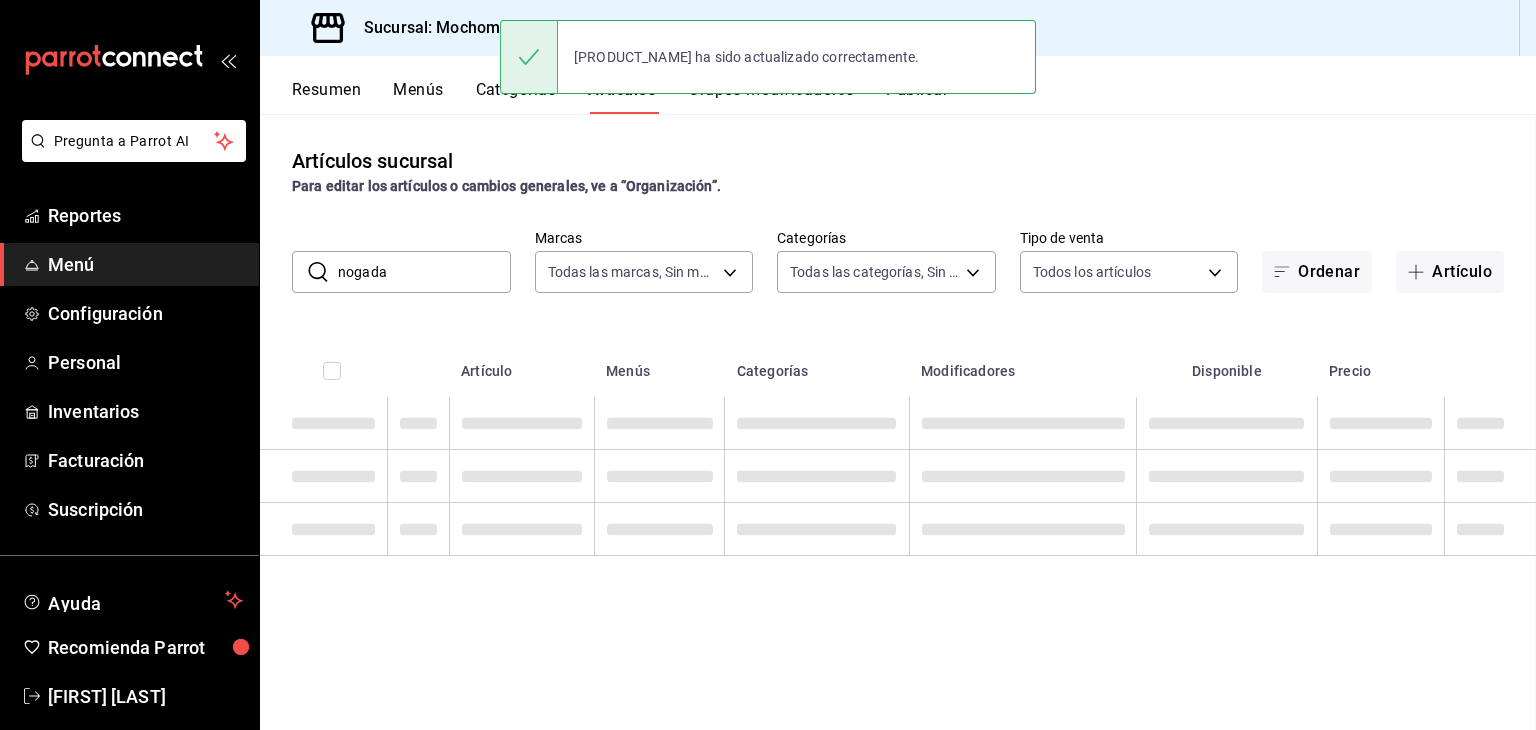 scroll, scrollTop: 0, scrollLeft: 0, axis: both 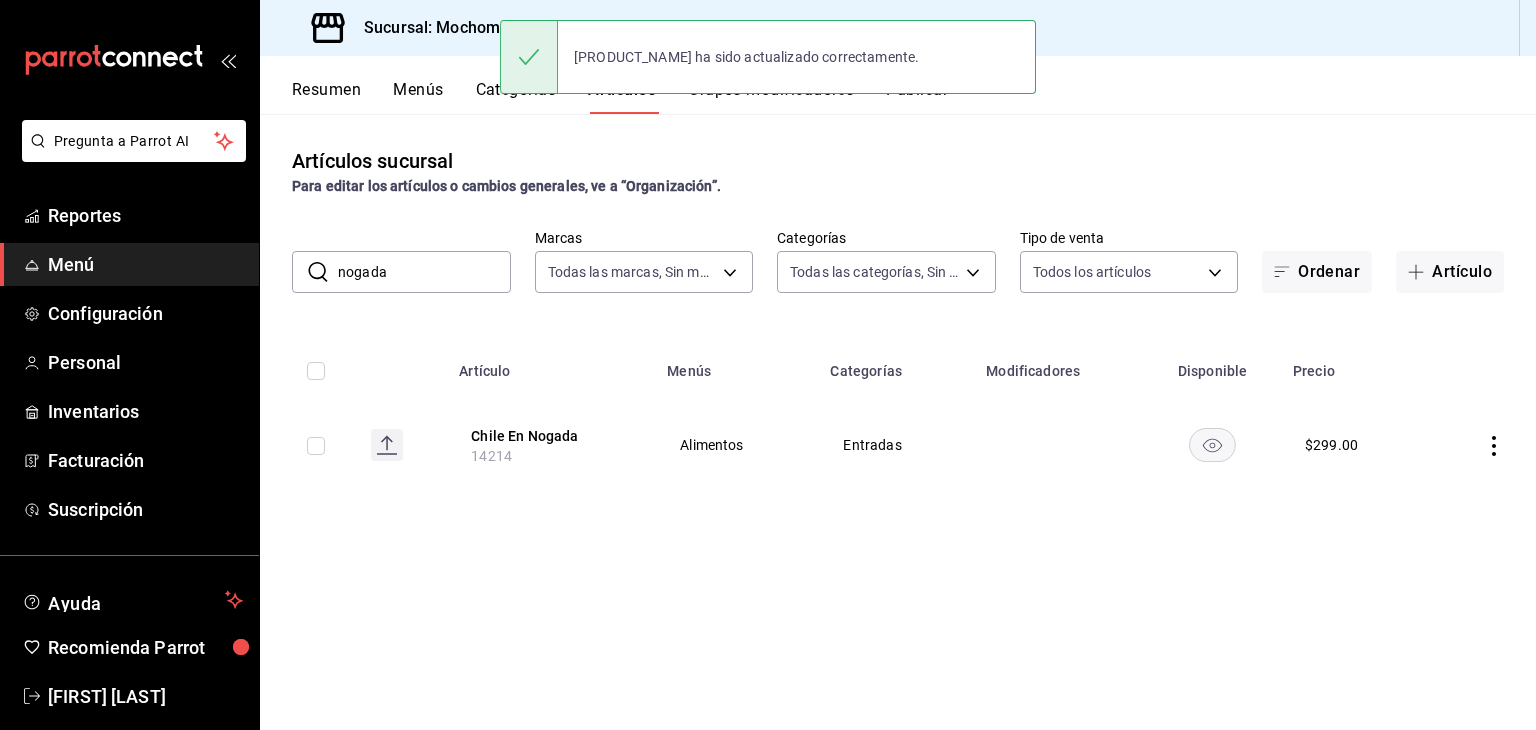 click on "Sucursal: Mochomos (Arcos)" at bounding box center (462, 28) 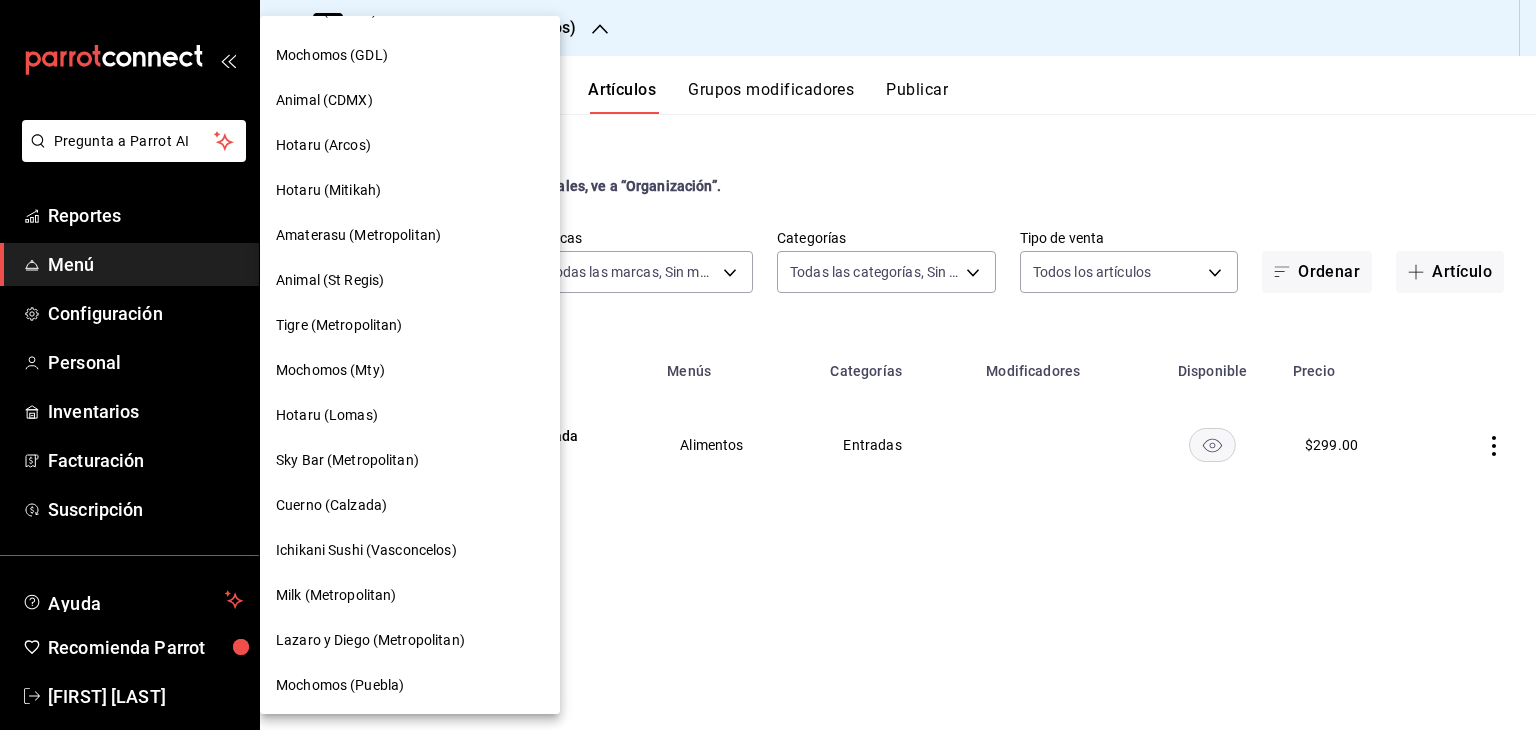 scroll, scrollTop: 800, scrollLeft: 0, axis: vertical 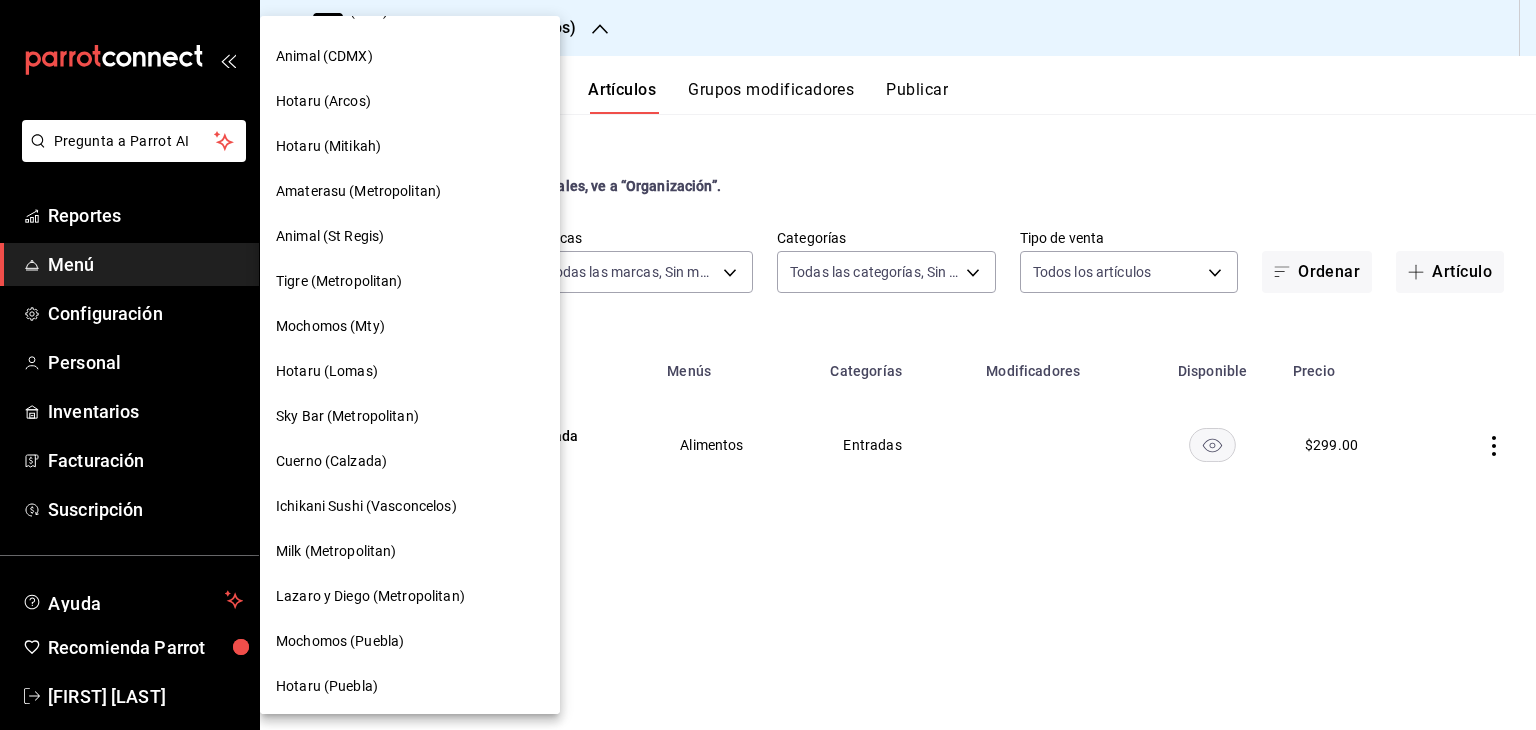 click on "Mochomos (Mty)" at bounding box center [410, 326] 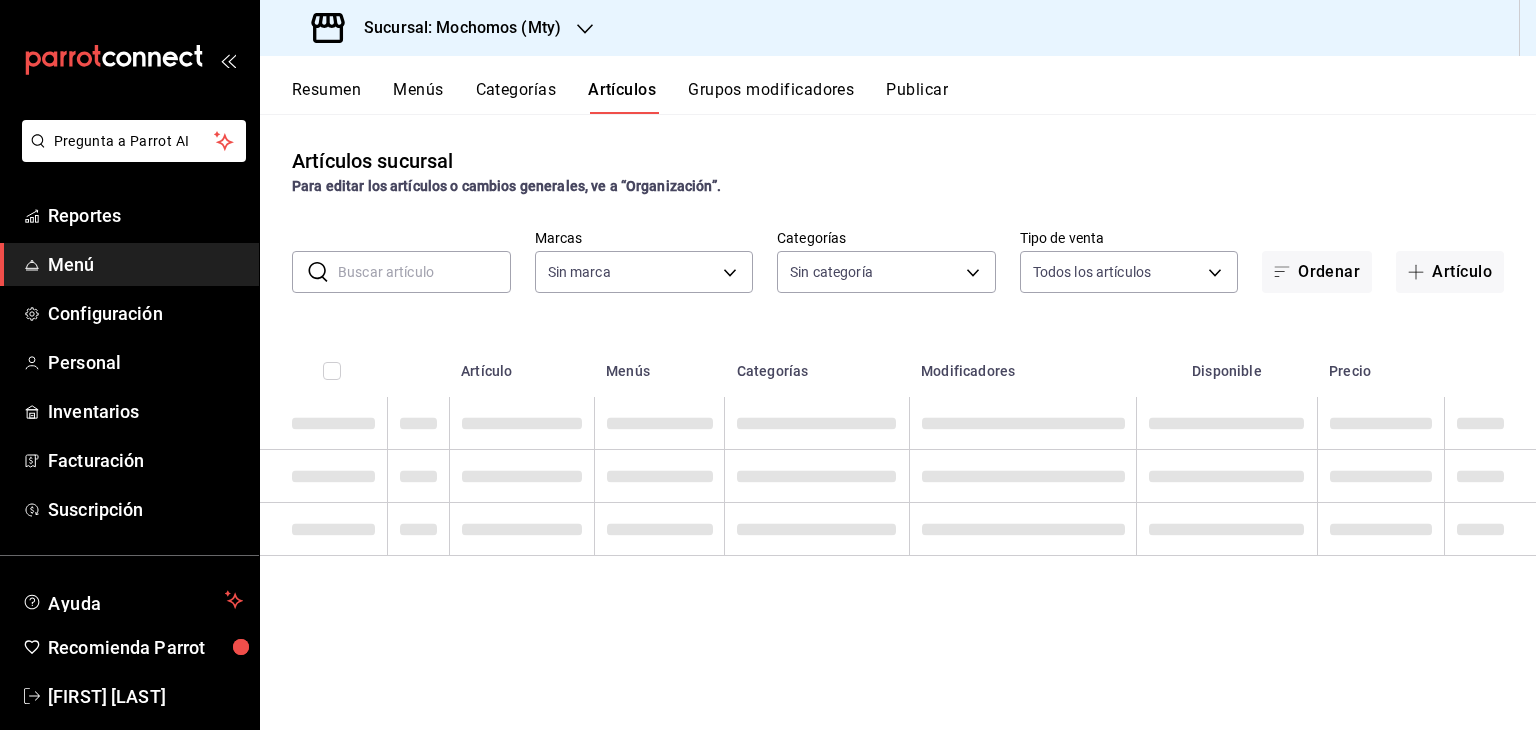 type on "b352ad34-a903-4246-b8b1-197398375429" 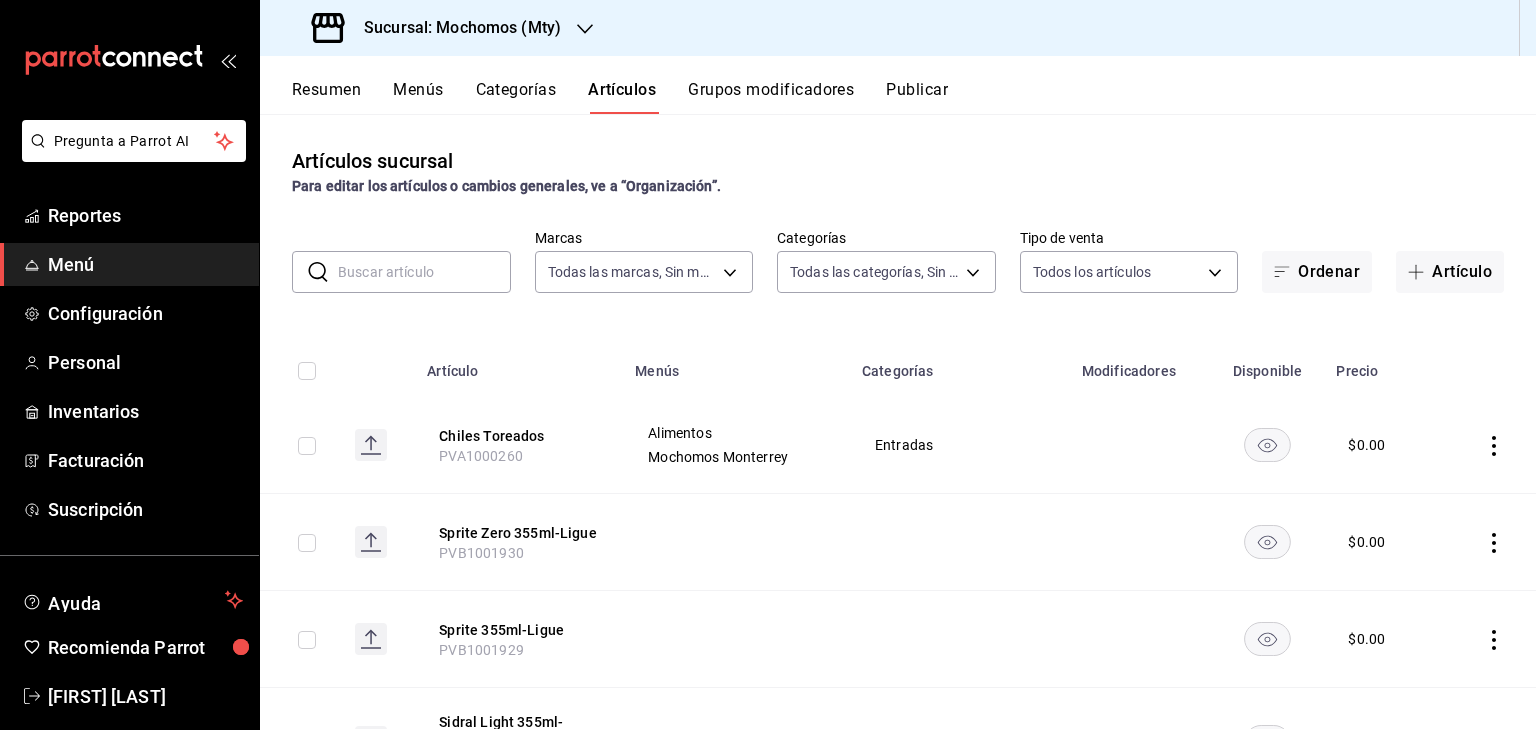 click at bounding box center [424, 272] 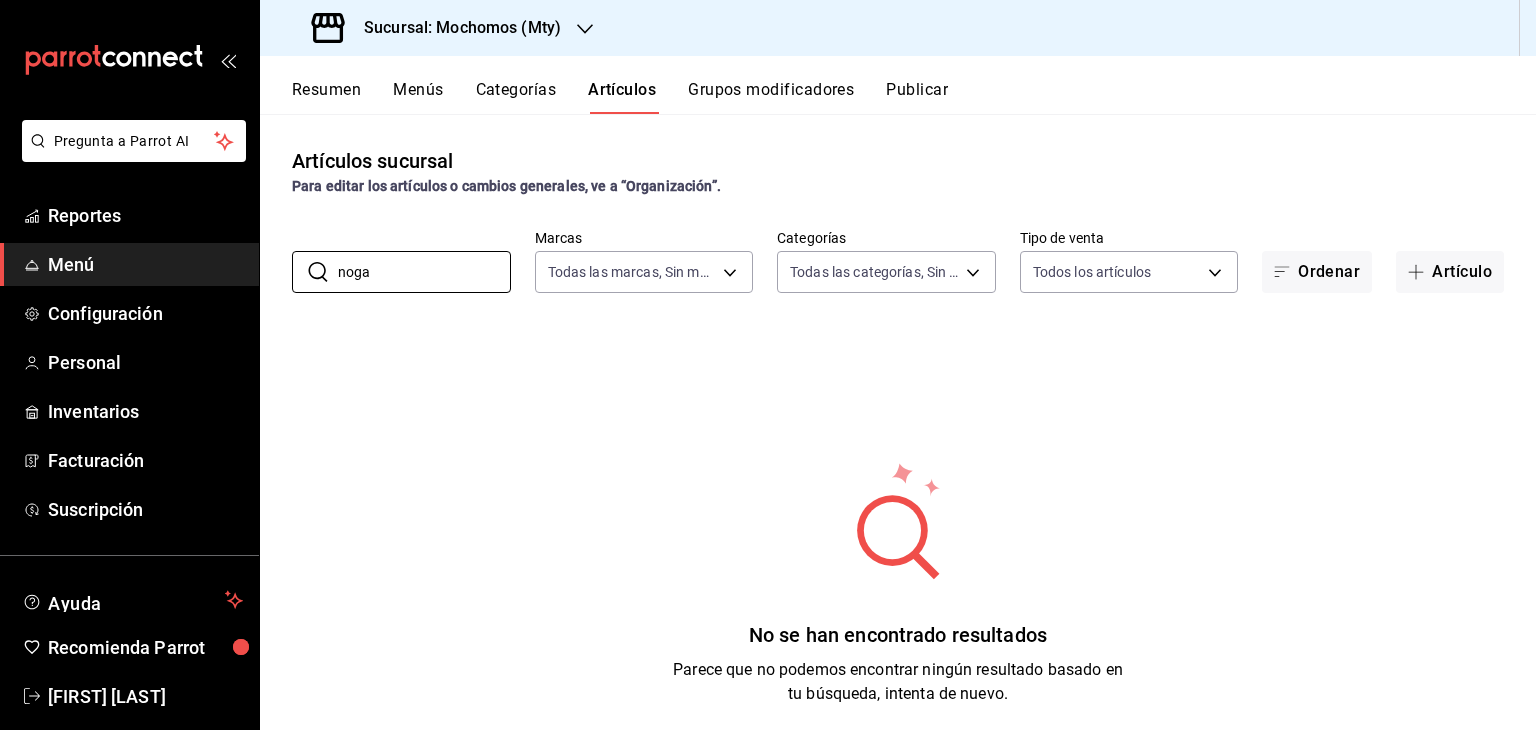 drag, startPoint x: 436, startPoint y: 267, endPoint x: 81, endPoint y: 277, distance: 355.1408 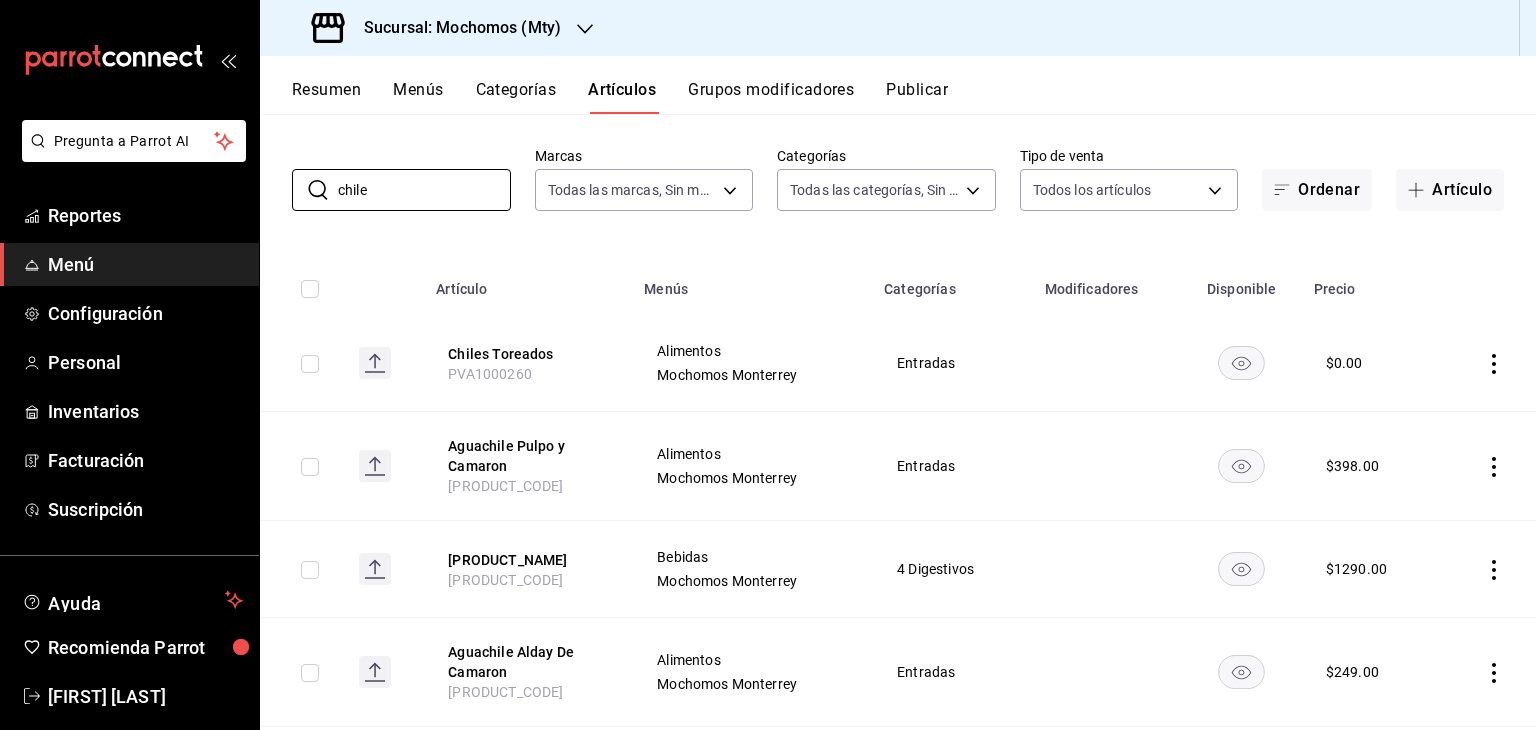 scroll, scrollTop: 52, scrollLeft: 0, axis: vertical 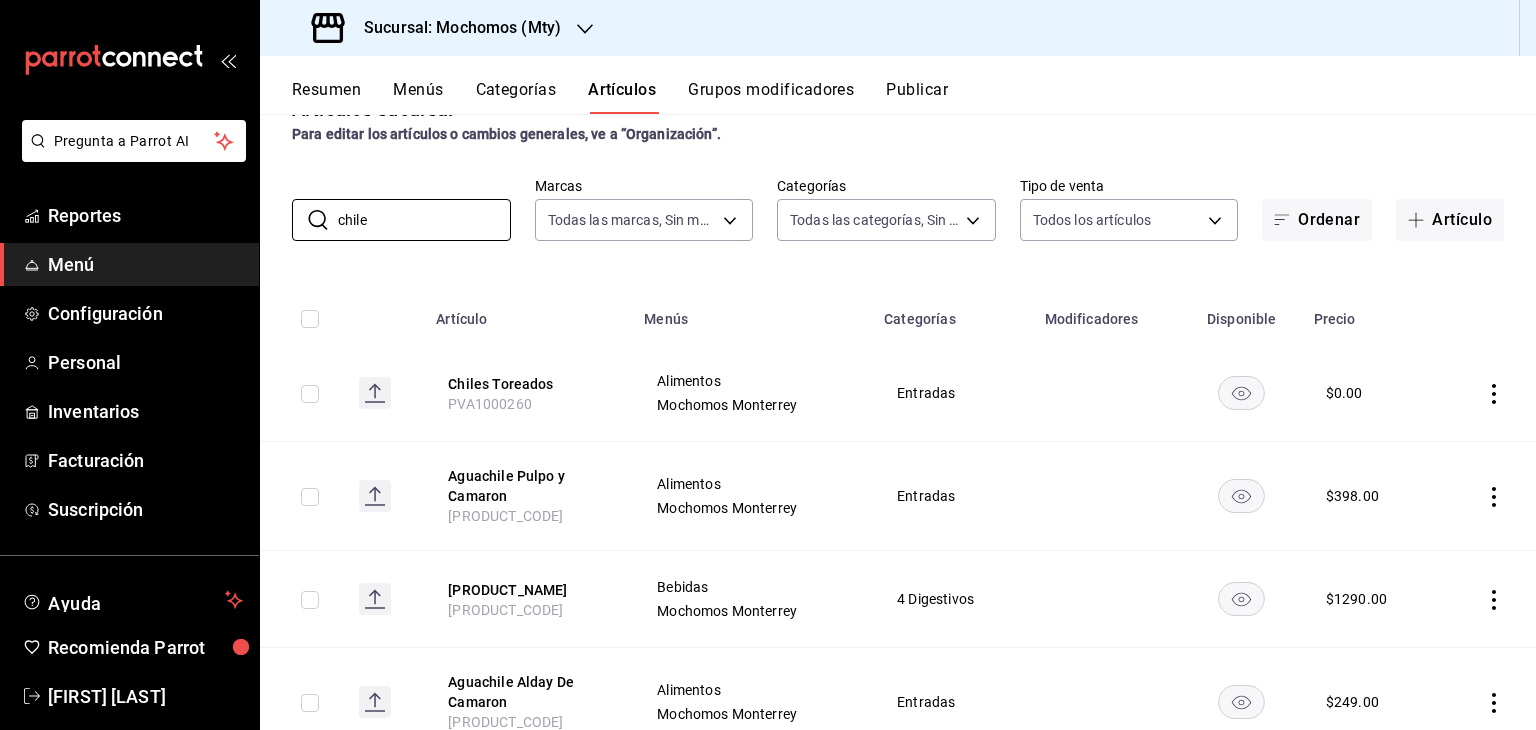drag, startPoint x: 425, startPoint y: 214, endPoint x: 124, endPoint y: 180, distance: 302.91418 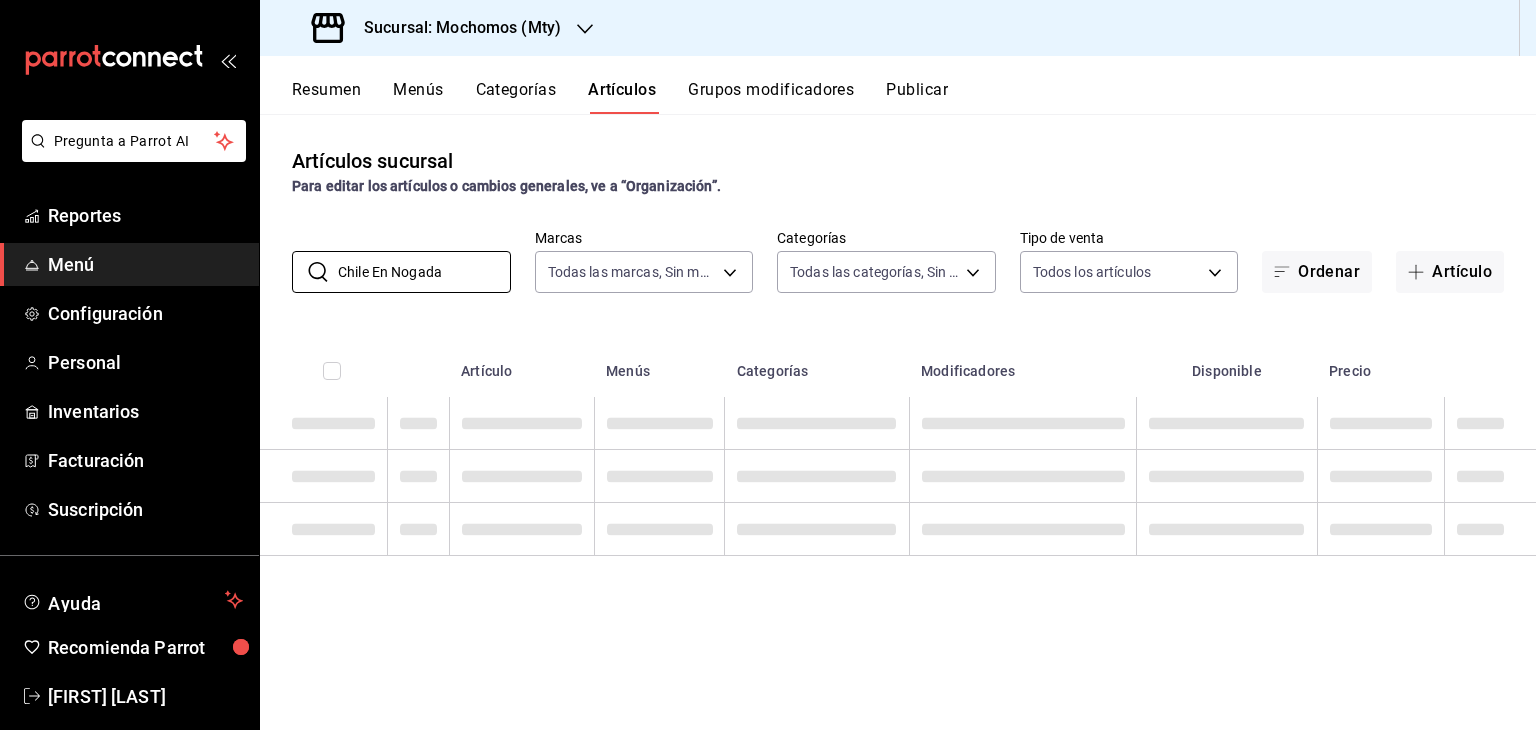 scroll, scrollTop: 0, scrollLeft: 0, axis: both 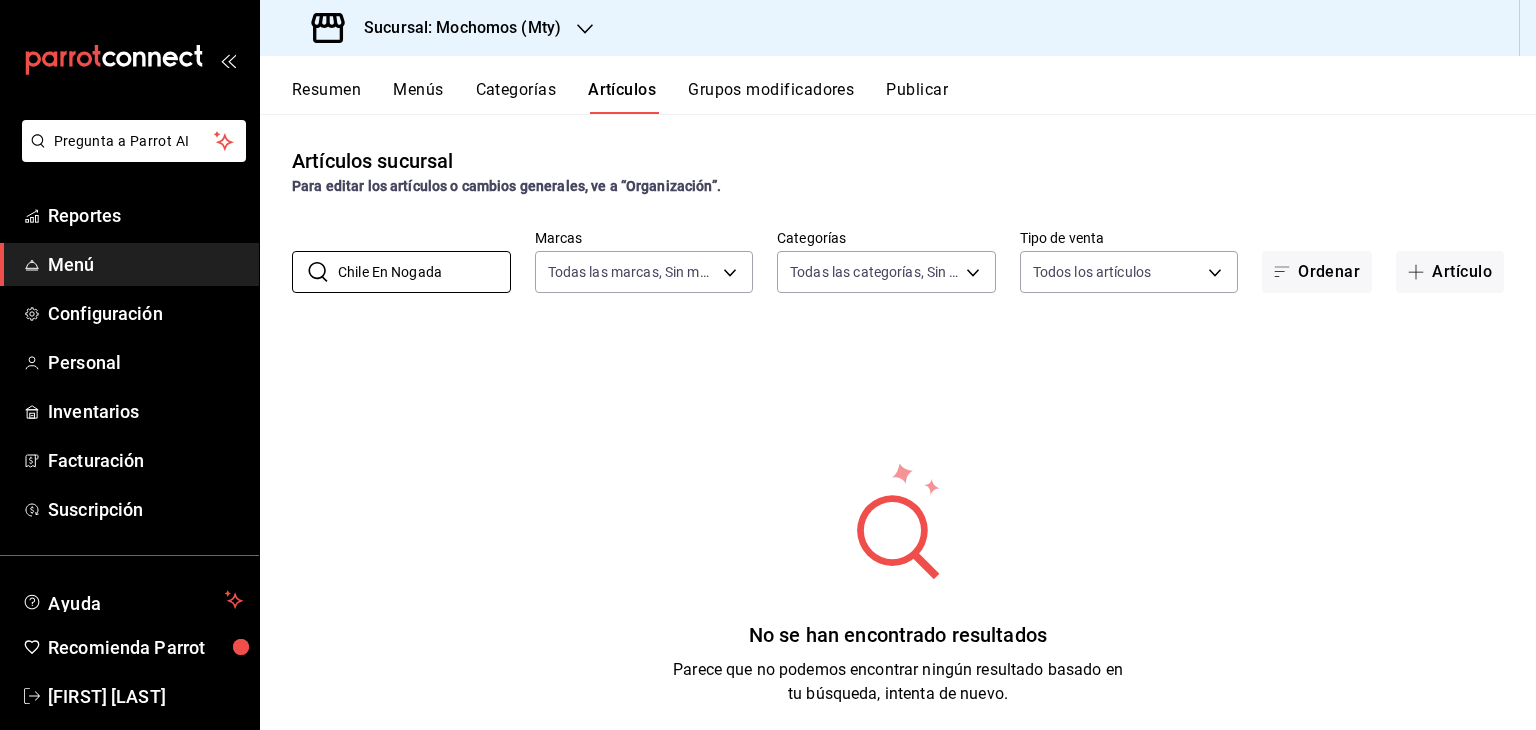 drag, startPoint x: 496, startPoint y: 271, endPoint x: 41, endPoint y: 269, distance: 455.0044 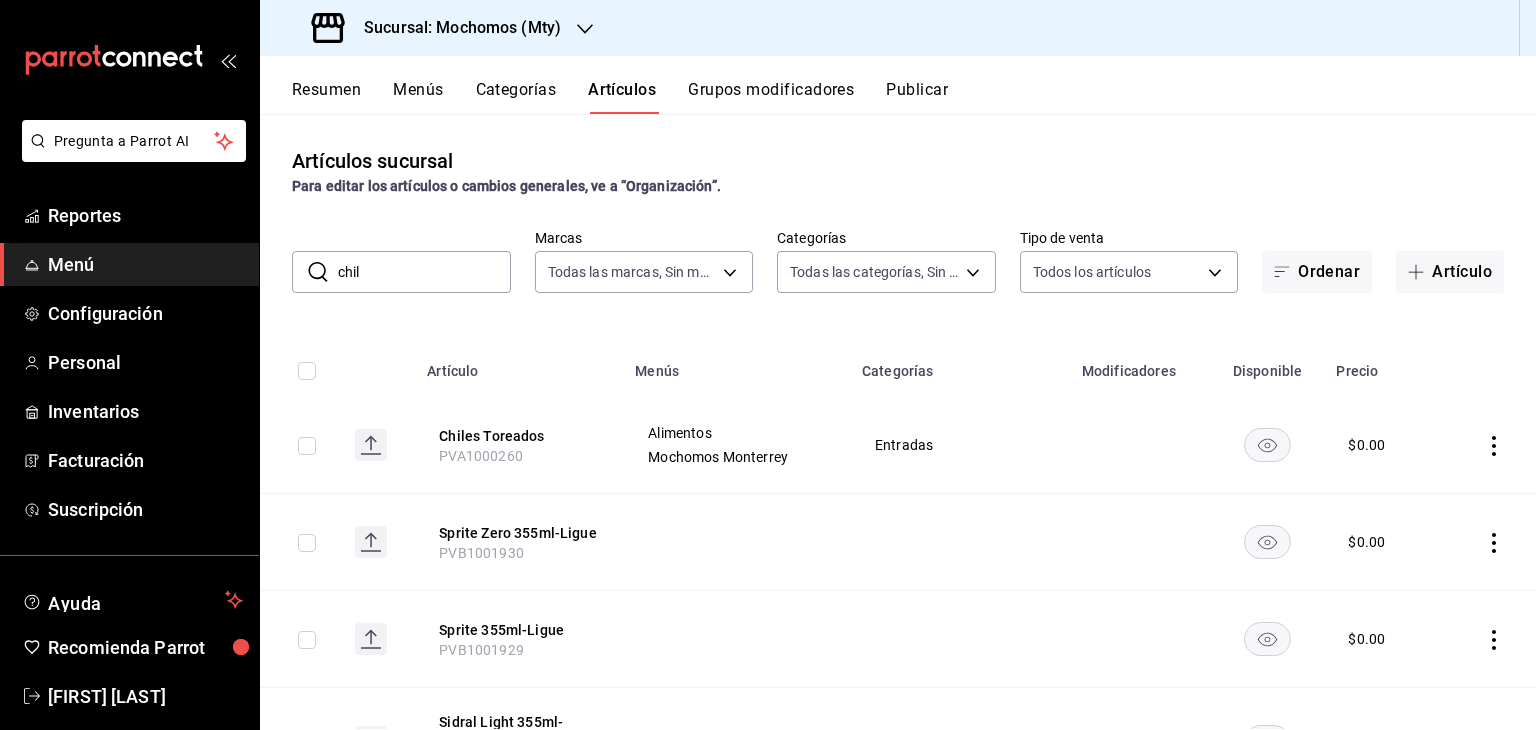 type on "chile" 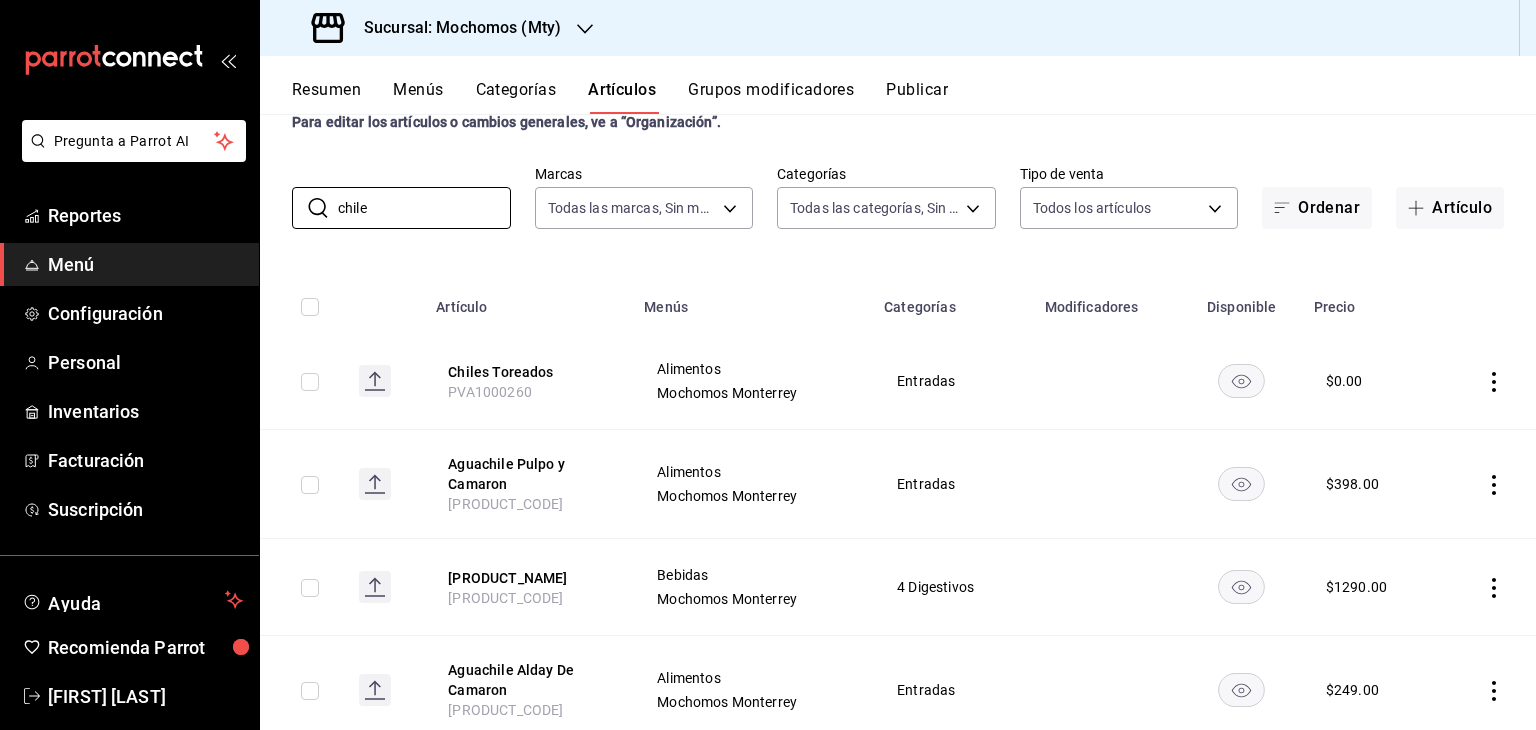 scroll, scrollTop: 0, scrollLeft: 0, axis: both 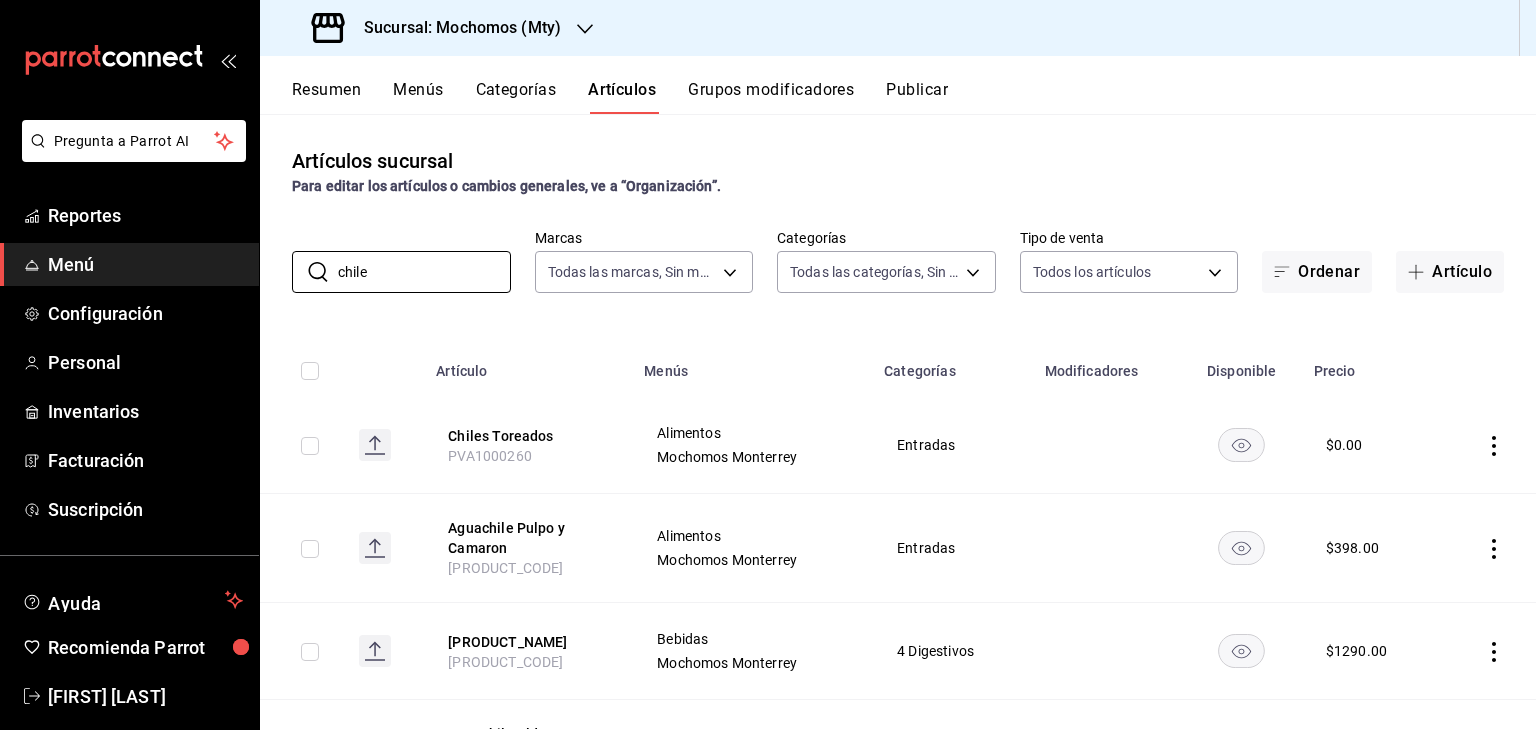 drag, startPoint x: 441, startPoint y: 267, endPoint x: 225, endPoint y: 259, distance: 216.1481 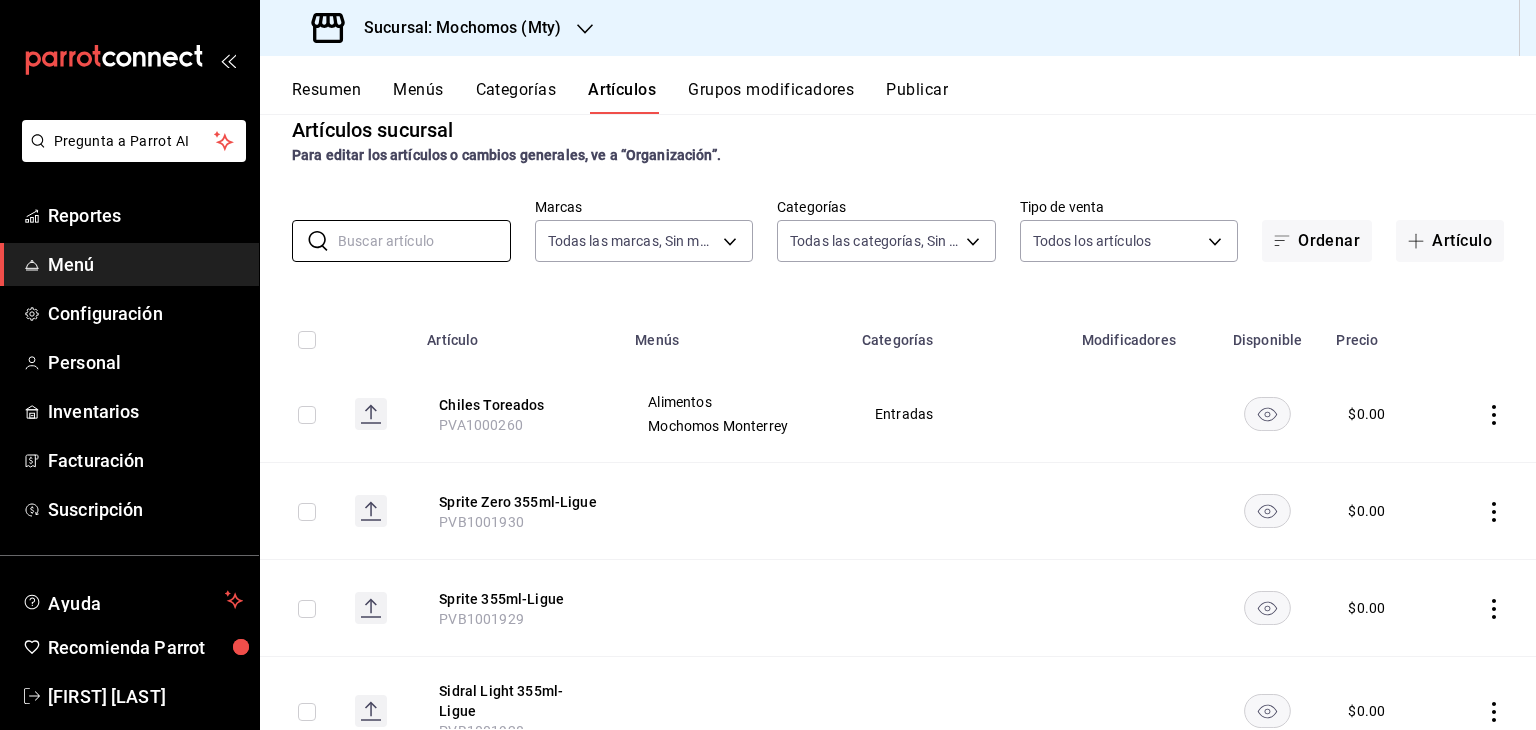 scroll, scrollTop: 0, scrollLeft: 0, axis: both 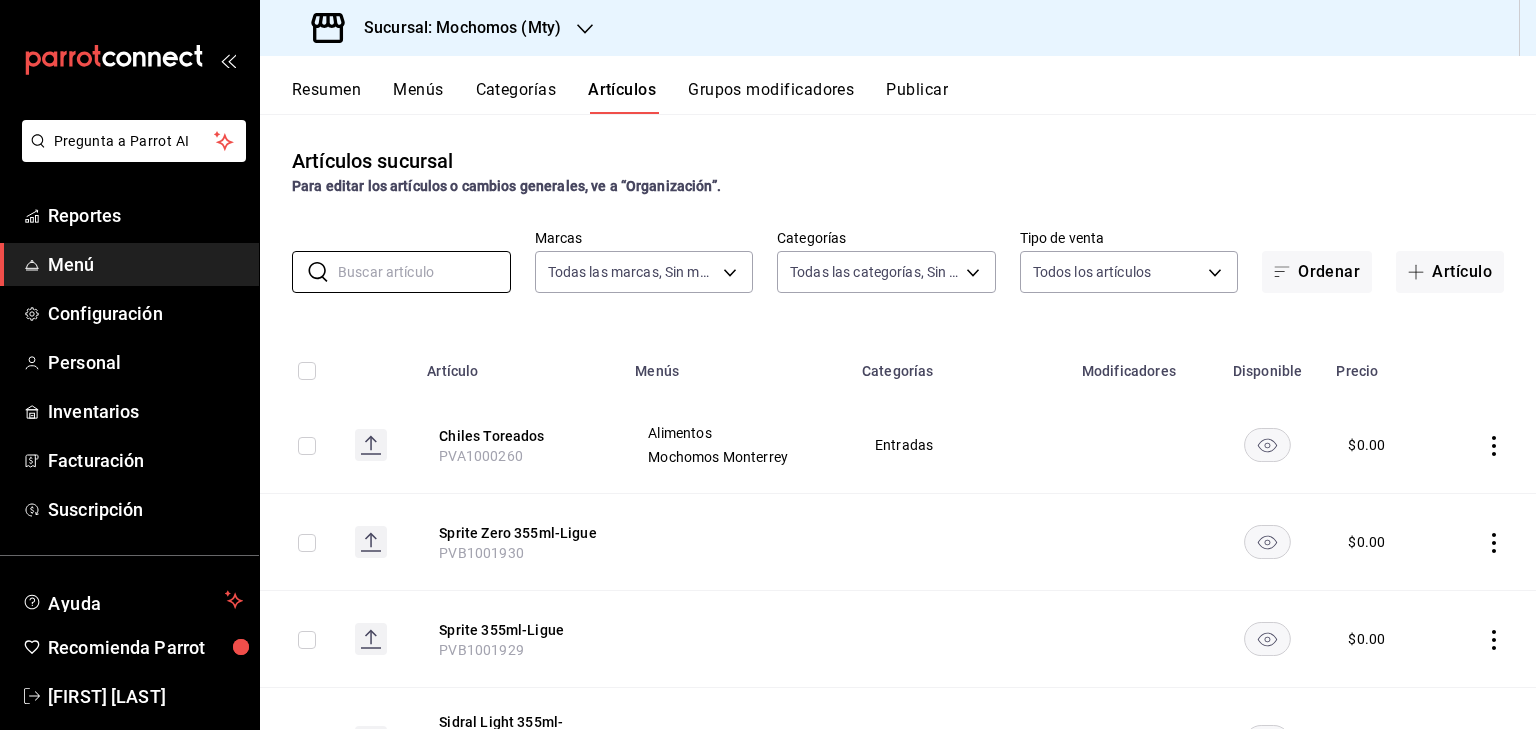 click on "Publicar" at bounding box center (917, 97) 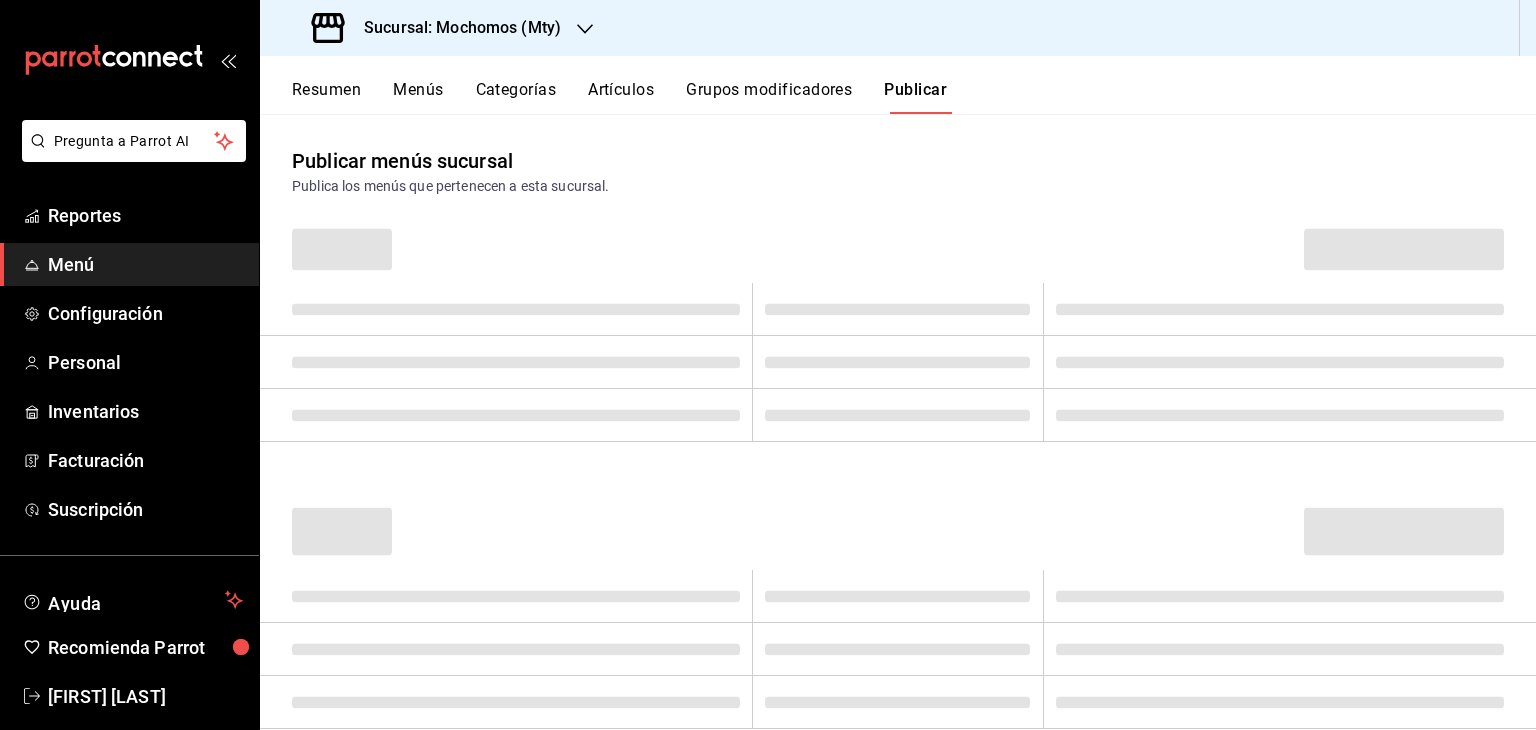 click on "Artículos" at bounding box center (621, 97) 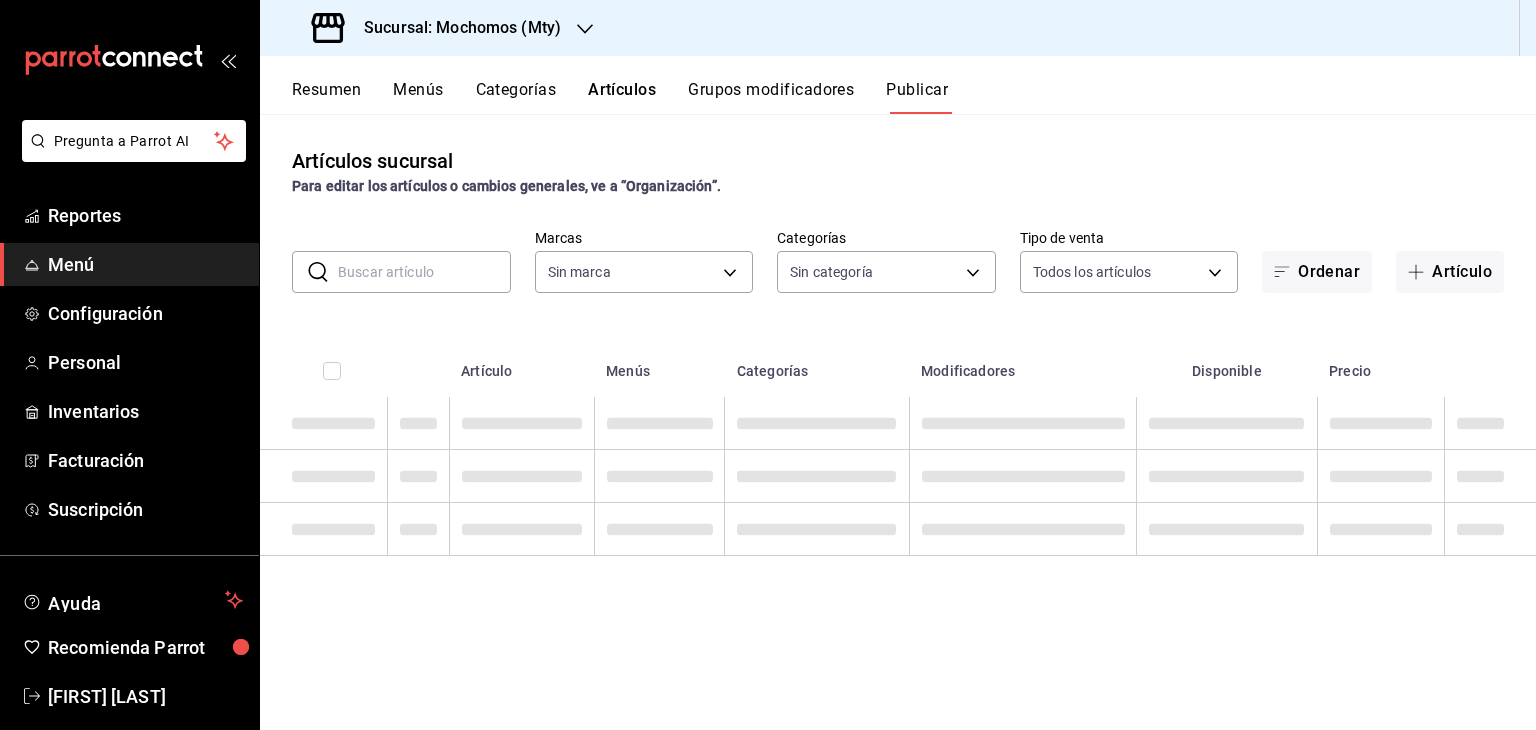 type on "b352ad34-a903-4246-b8b1-197398375429" 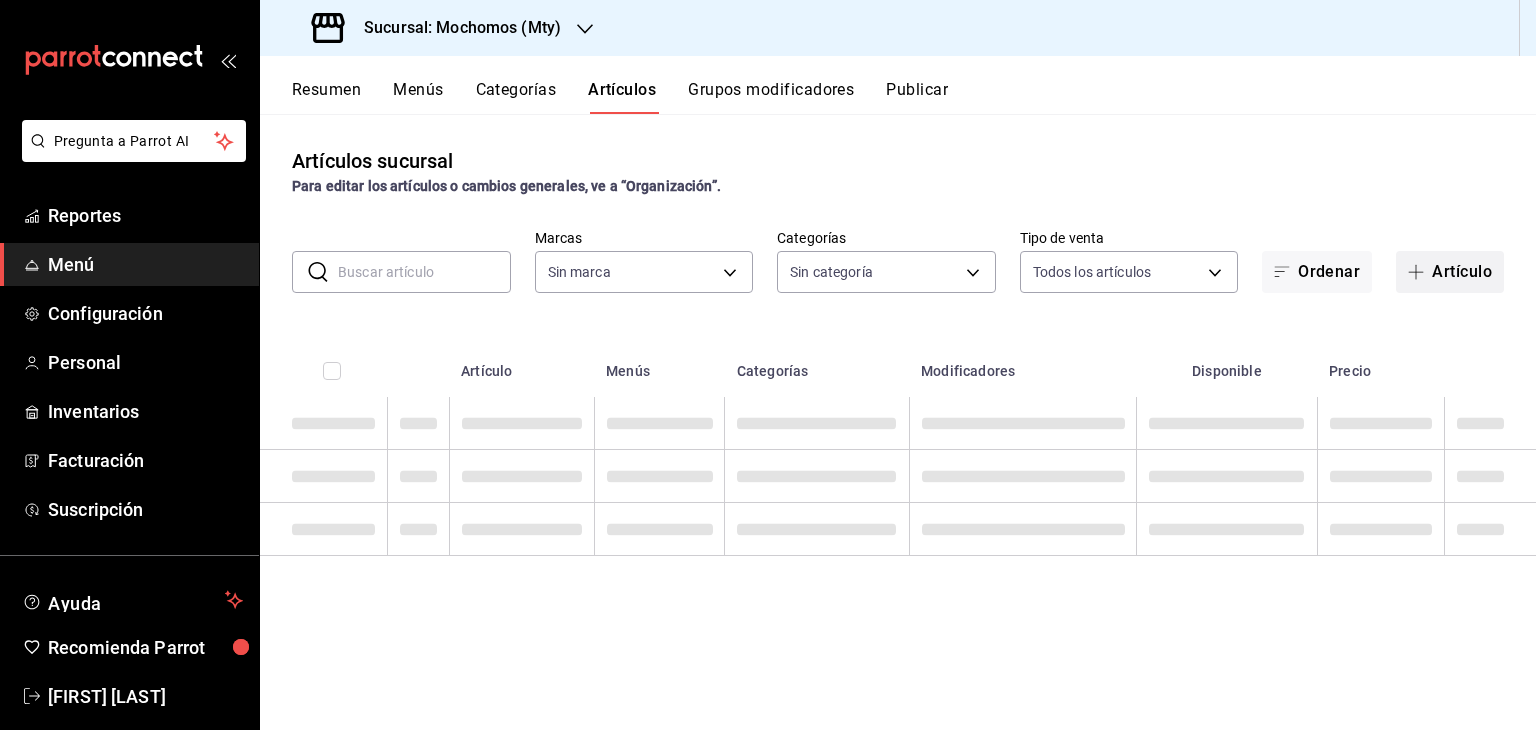 click on "Artículo" at bounding box center (1450, 272) 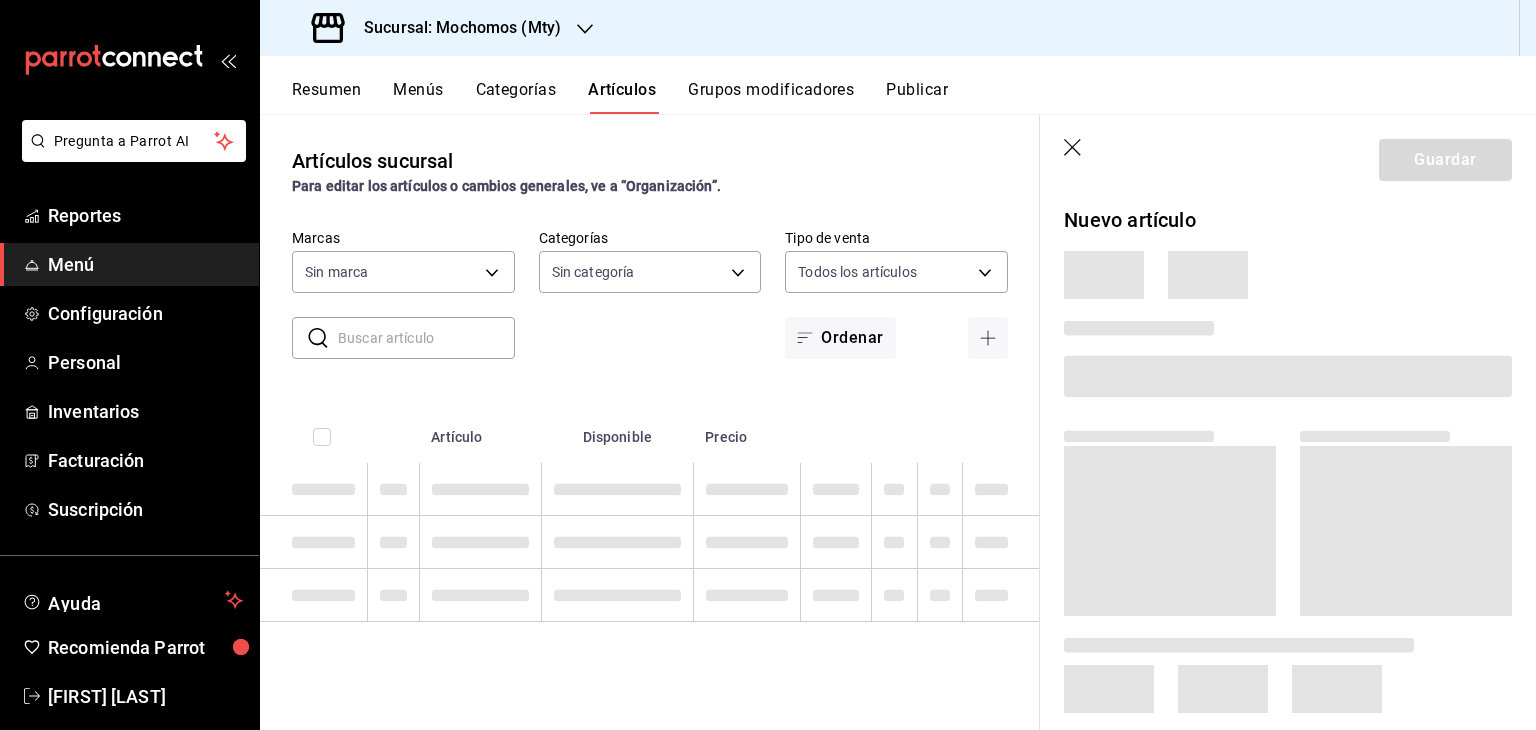 type on "b352ad34-a903-4246-b8b1-197398375429" 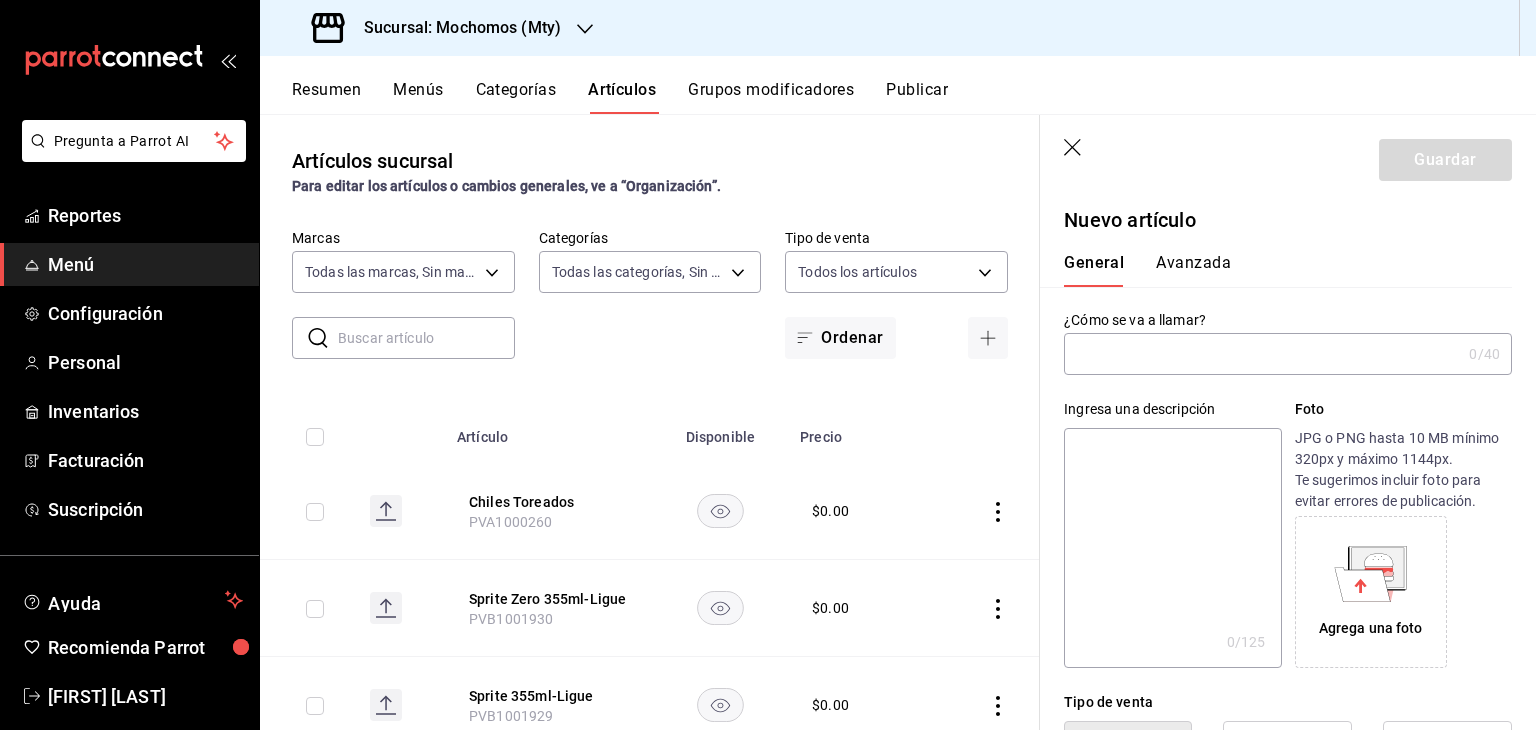 click at bounding box center (1262, 354) 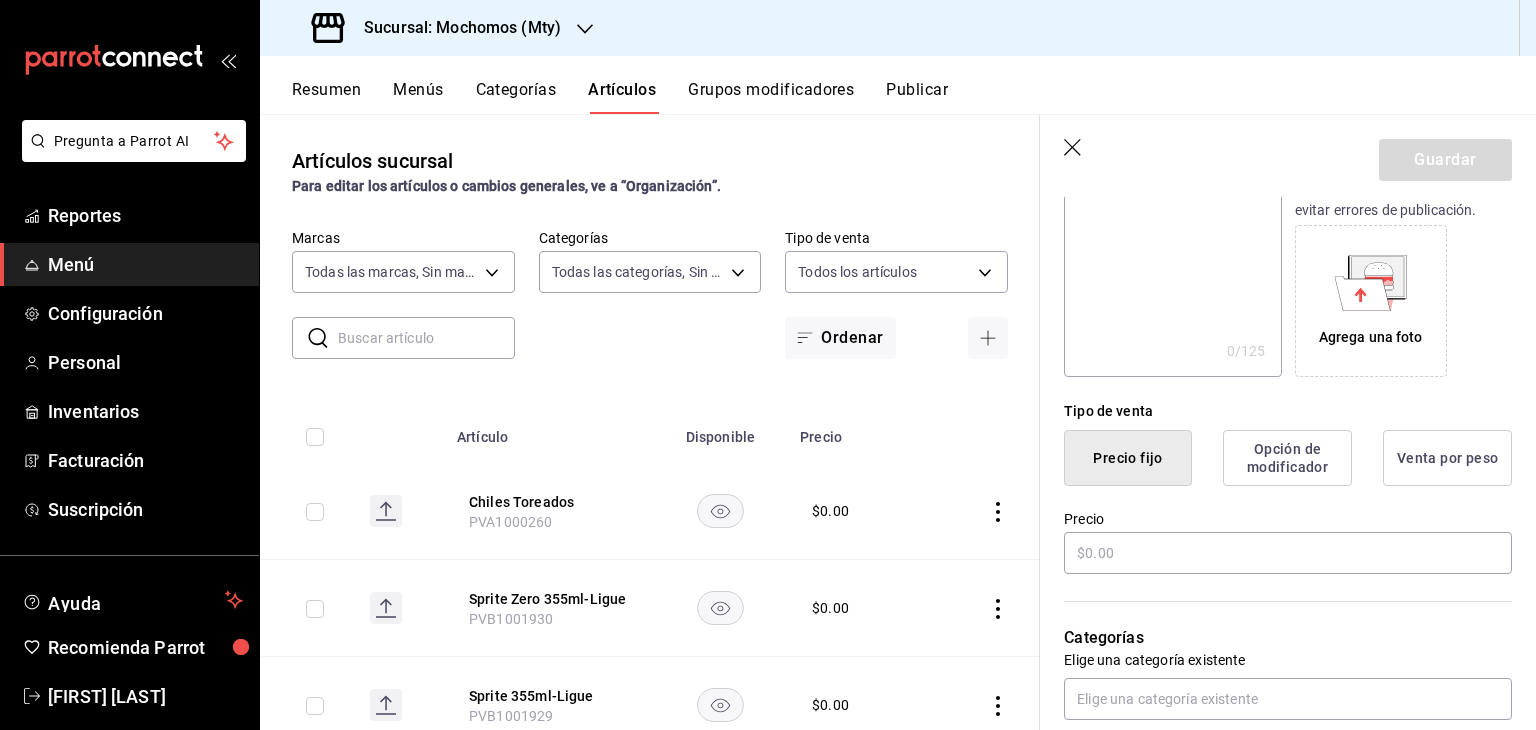 scroll, scrollTop: 500, scrollLeft: 0, axis: vertical 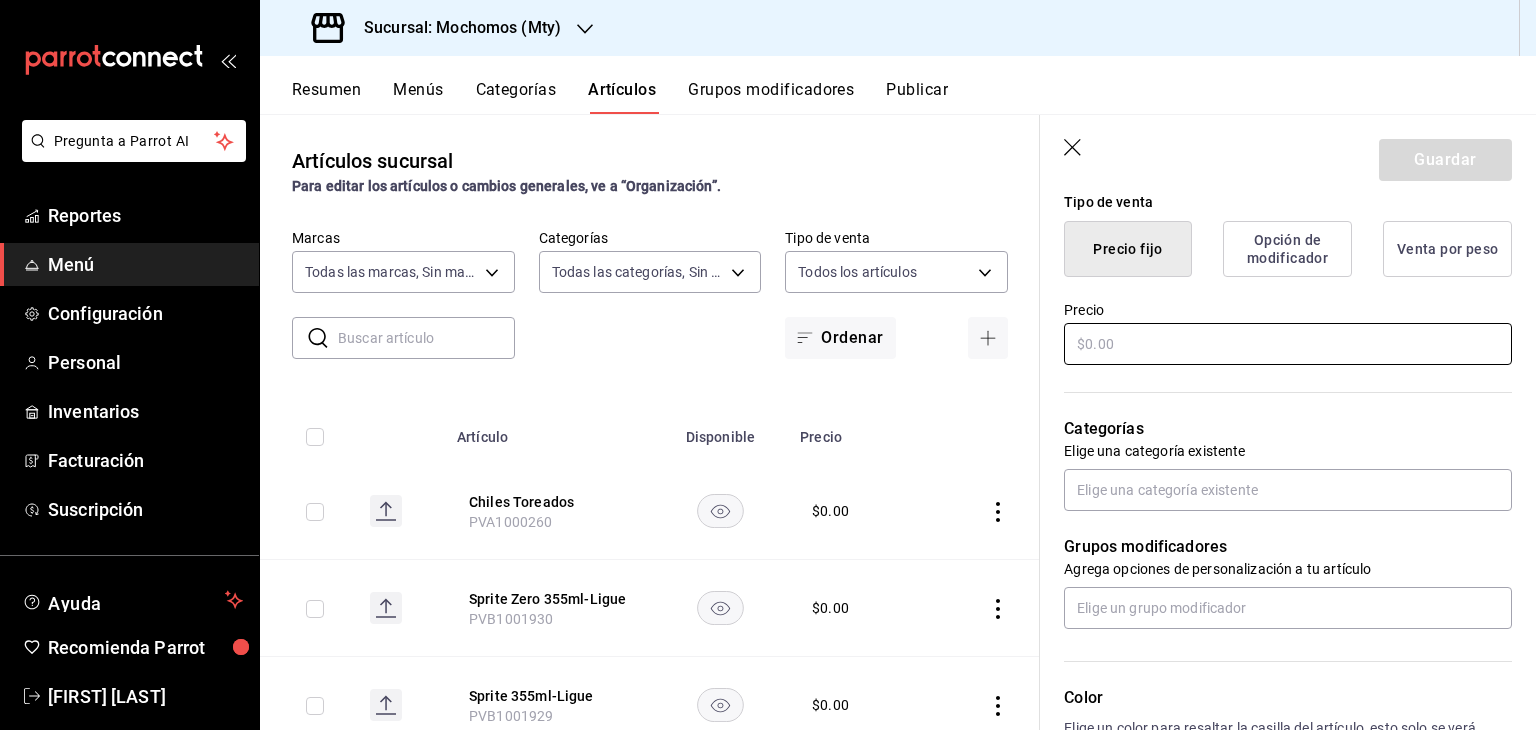 type on "Chile En Nogada" 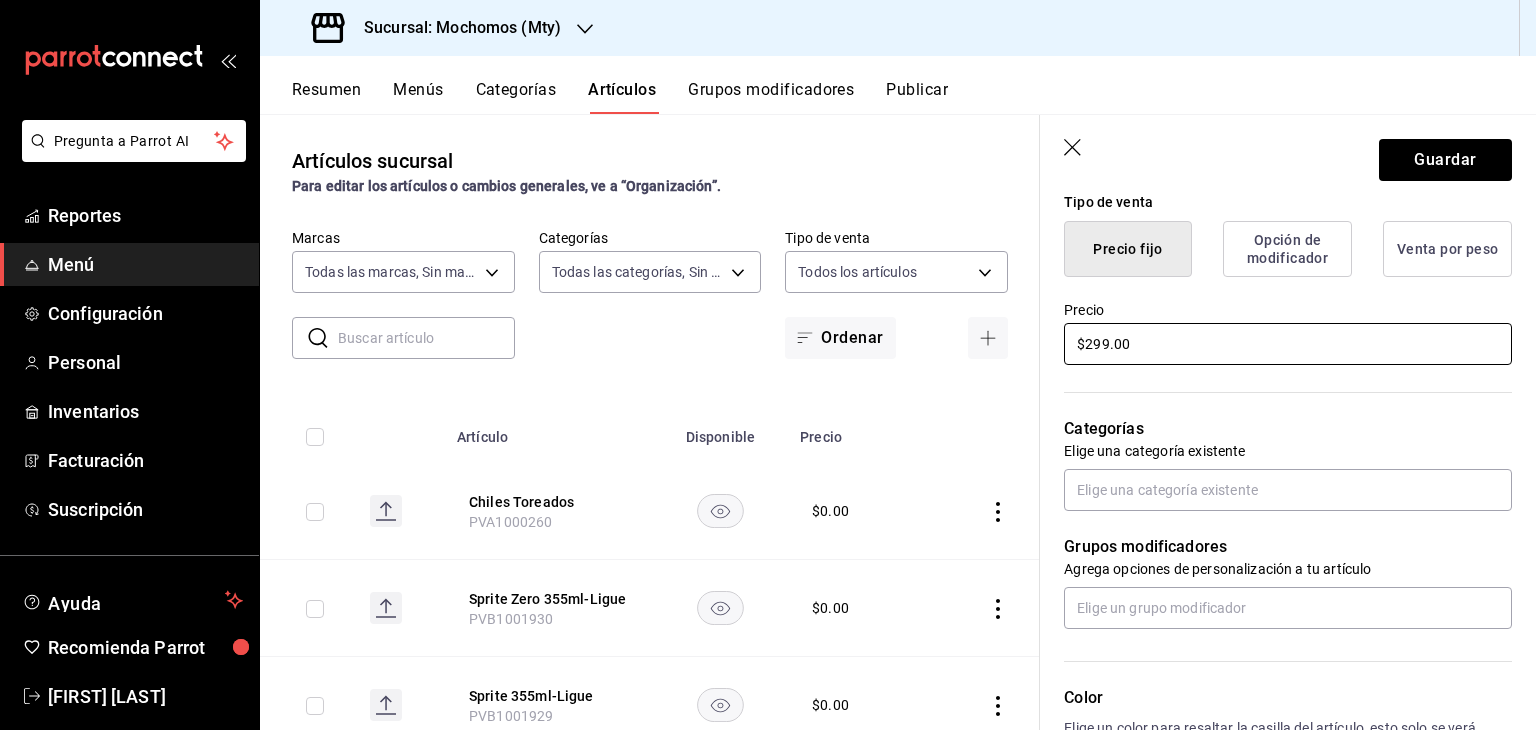 type on "$299.00" 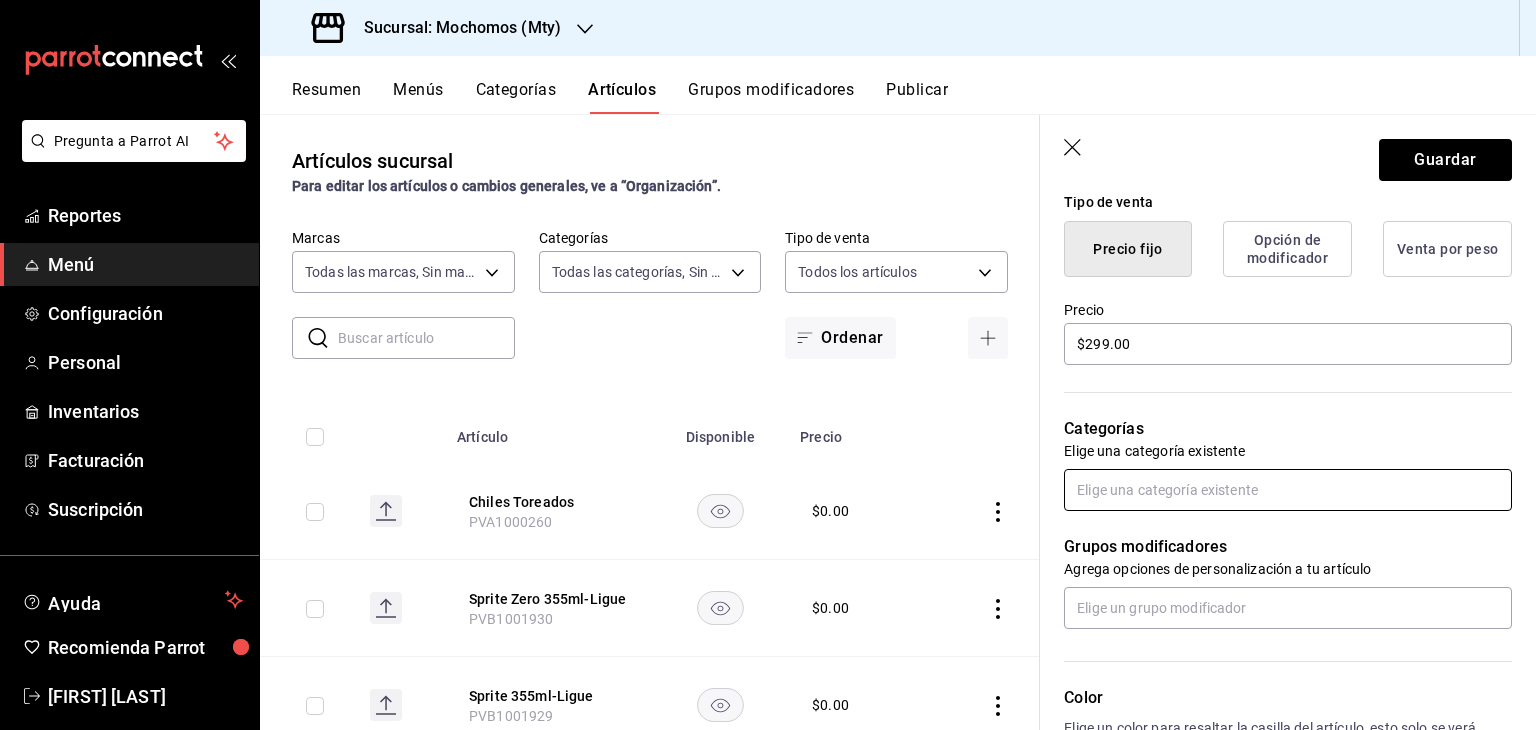 click at bounding box center (1288, 490) 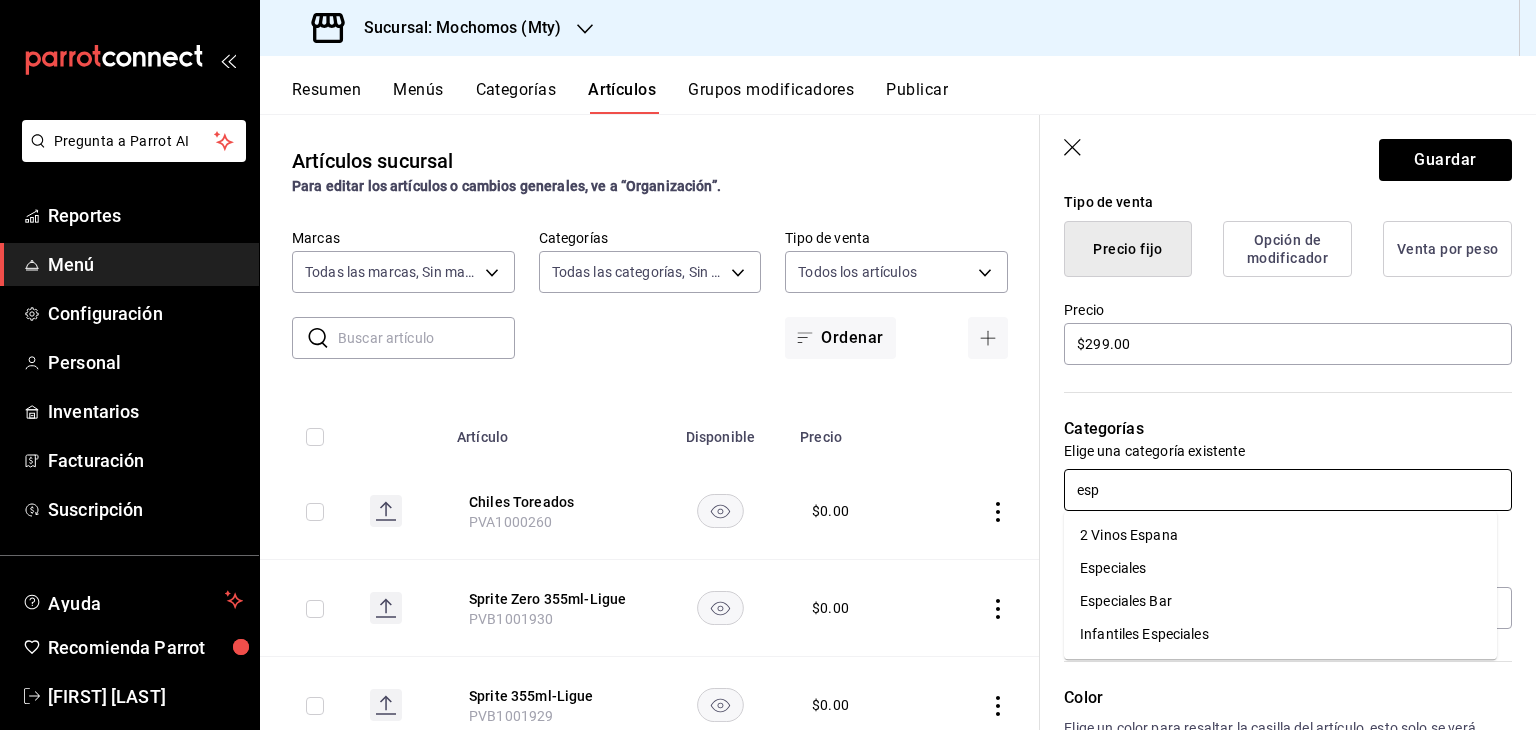 type on "espe" 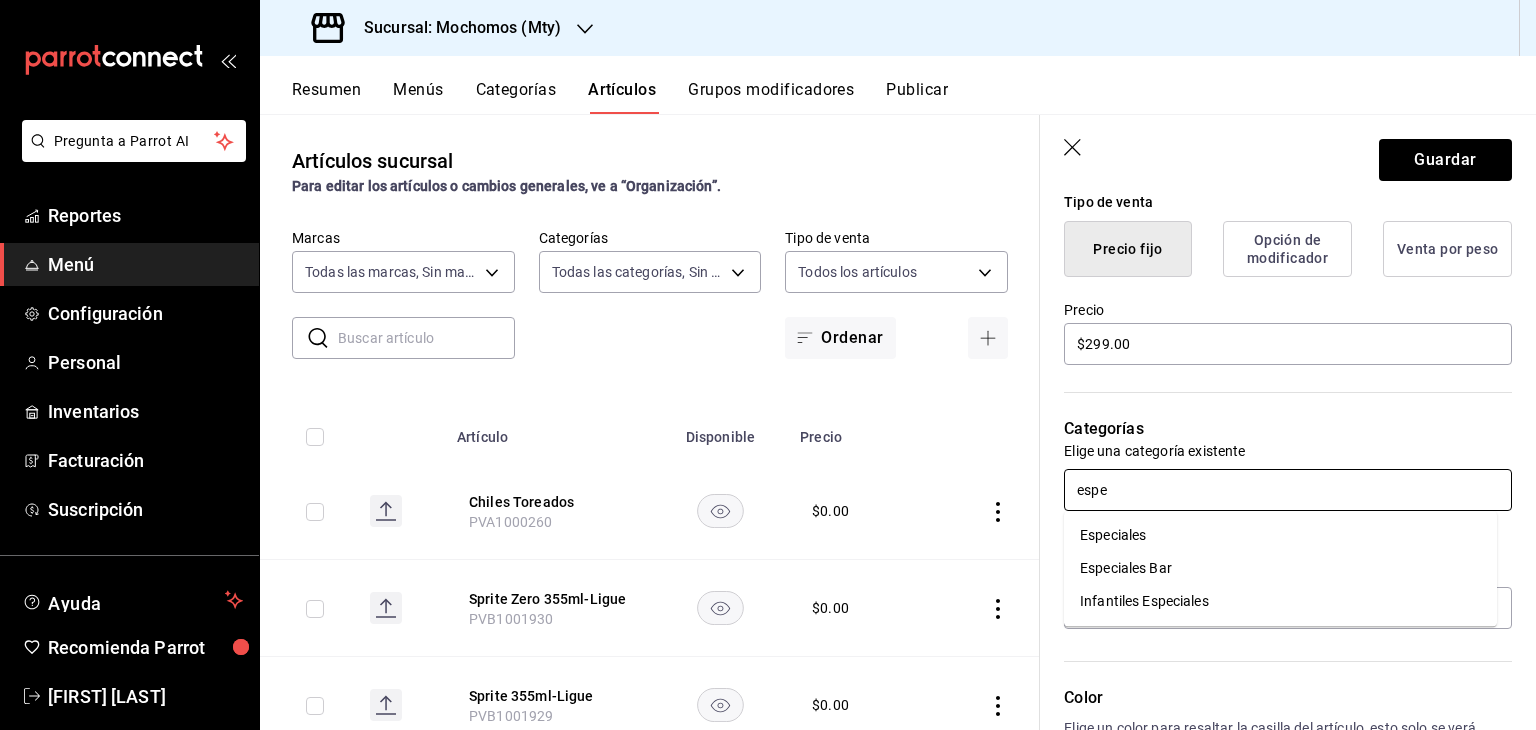 click on "Especiales" at bounding box center (1280, 535) 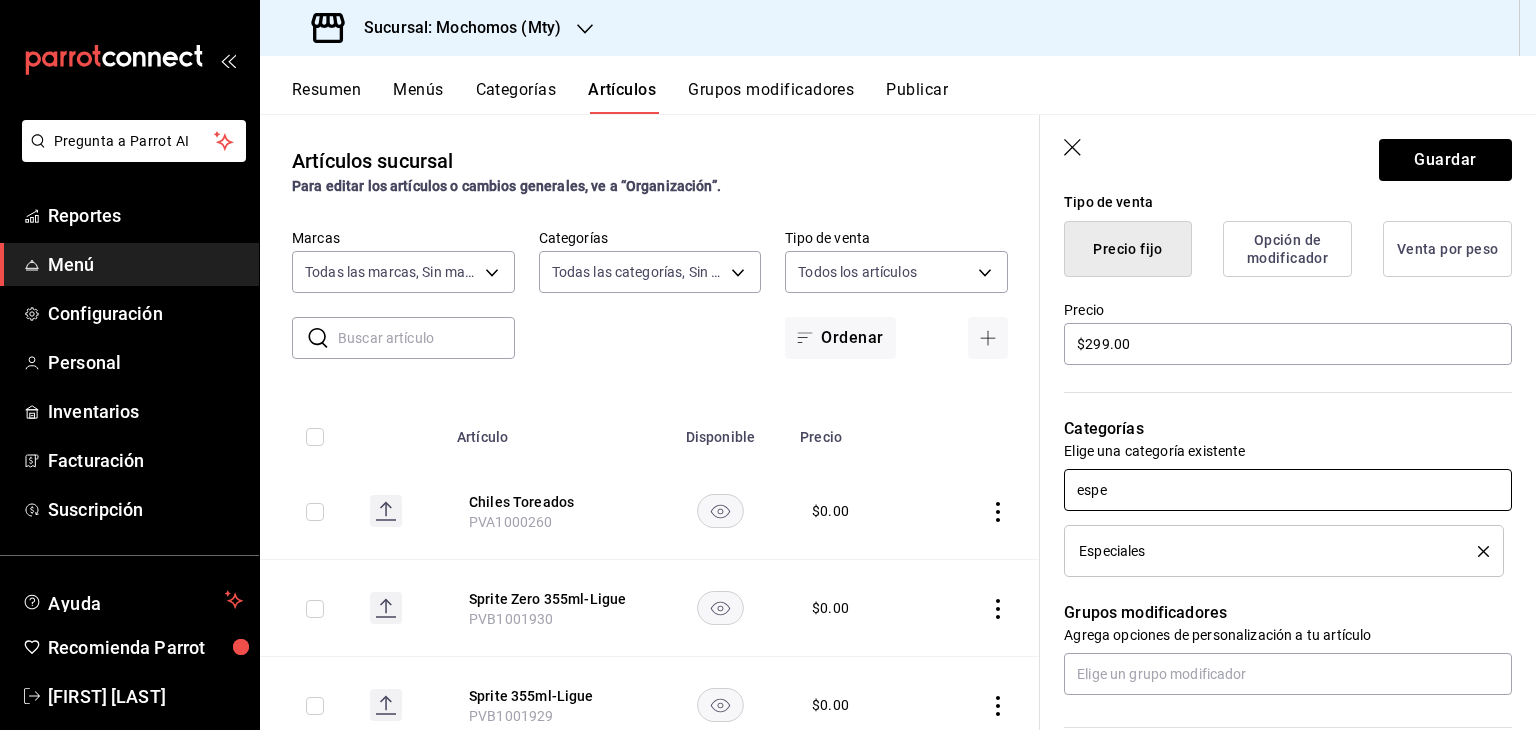 type 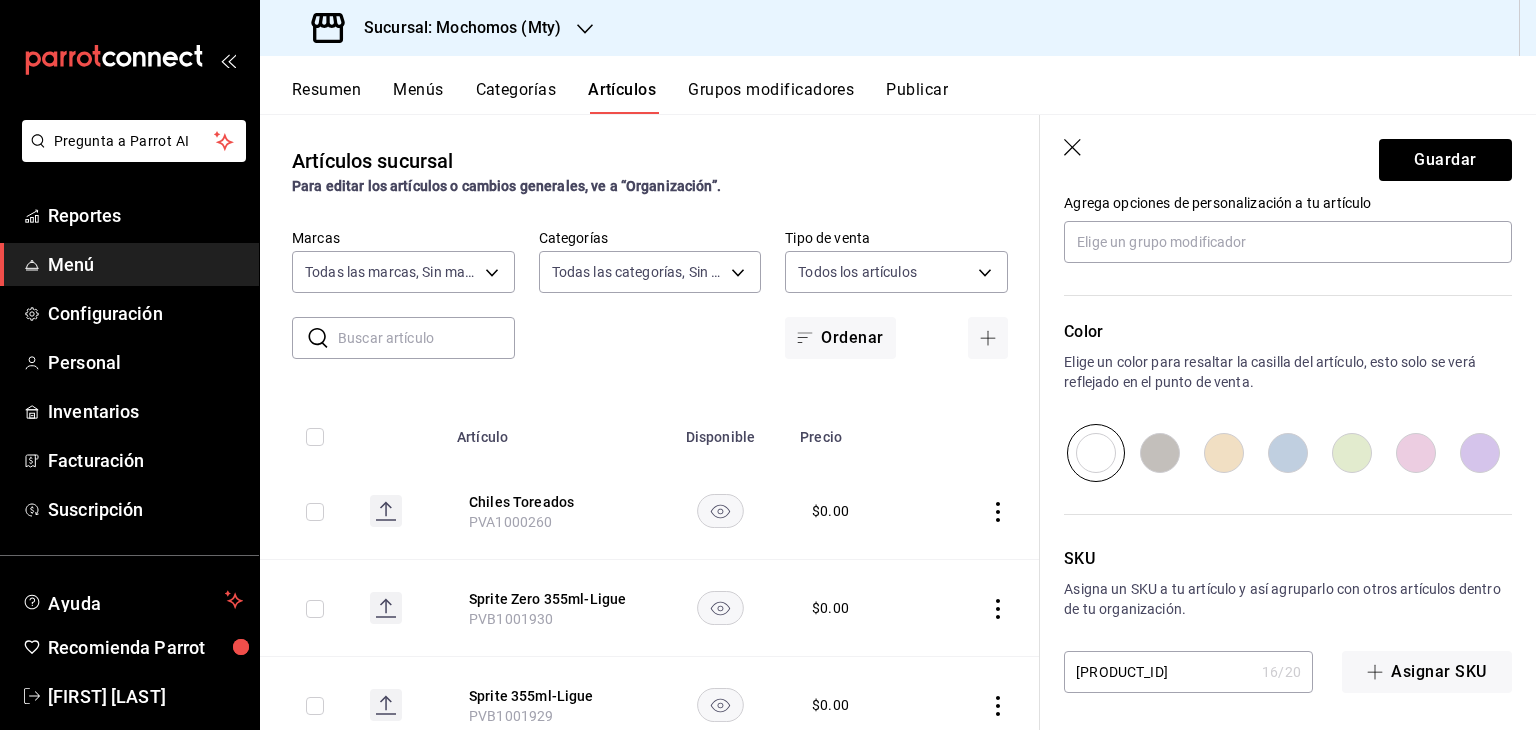 scroll, scrollTop: 934, scrollLeft: 0, axis: vertical 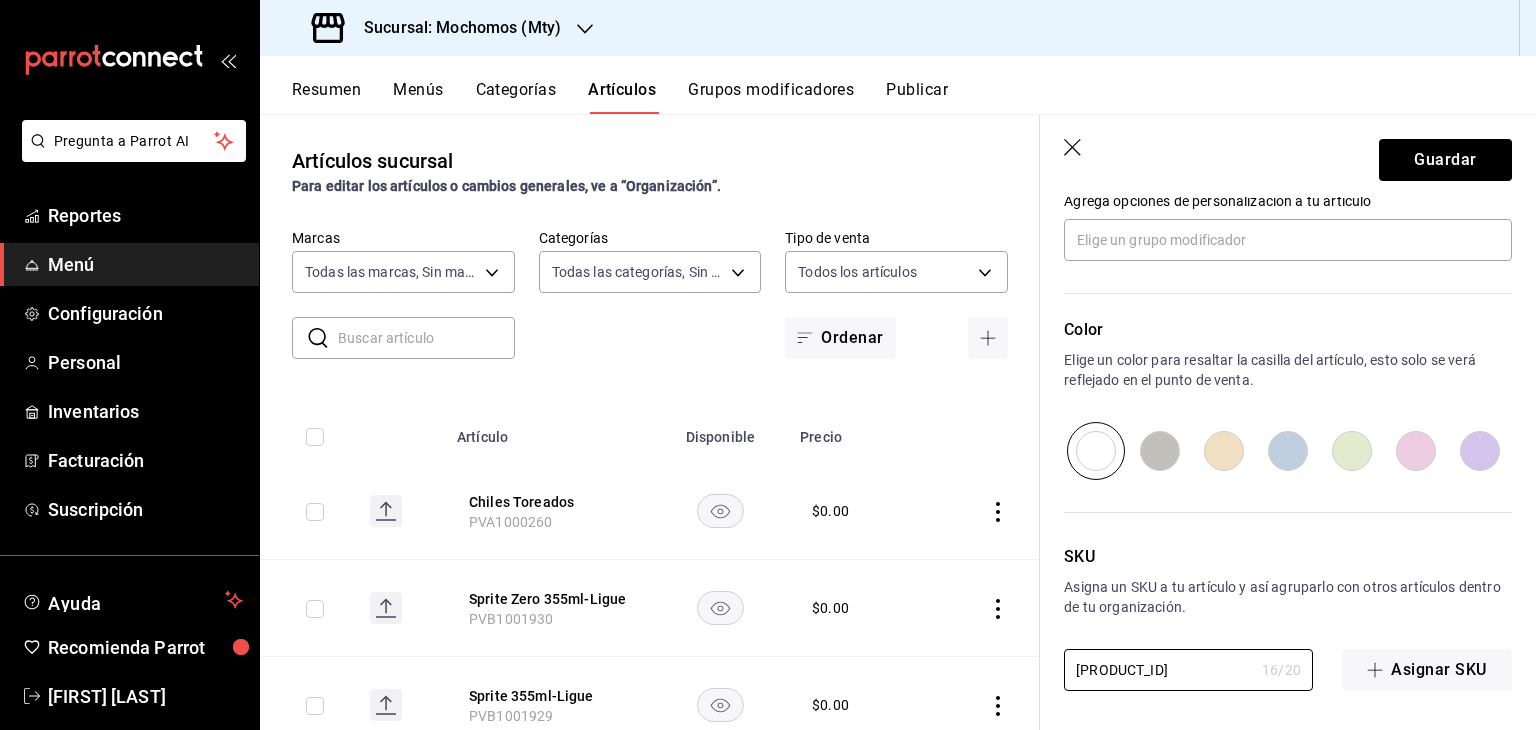 drag, startPoint x: 1200, startPoint y: 663, endPoint x: 810, endPoint y: 633, distance: 391.15213 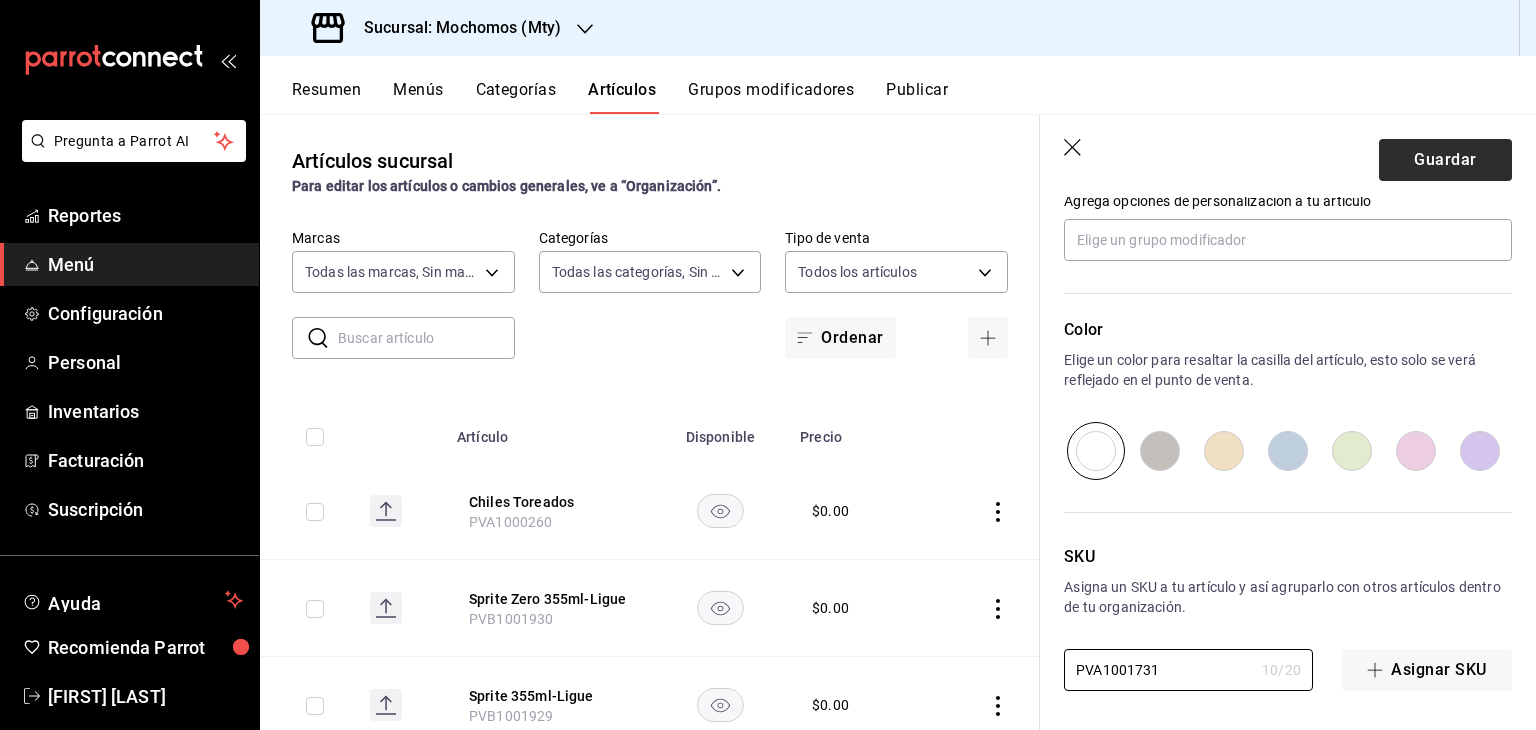 type on "PVA1001731" 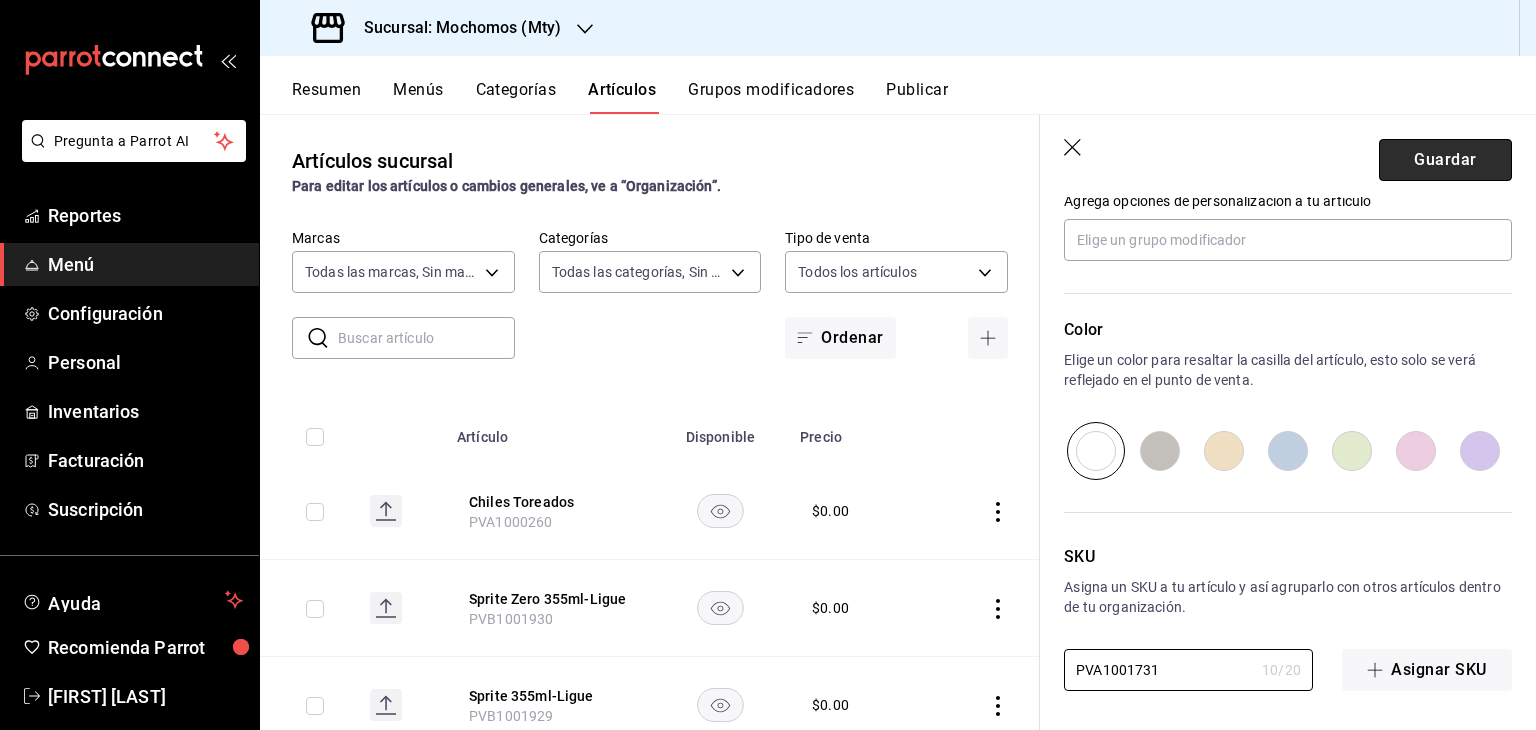 click on "Guardar" at bounding box center (1445, 160) 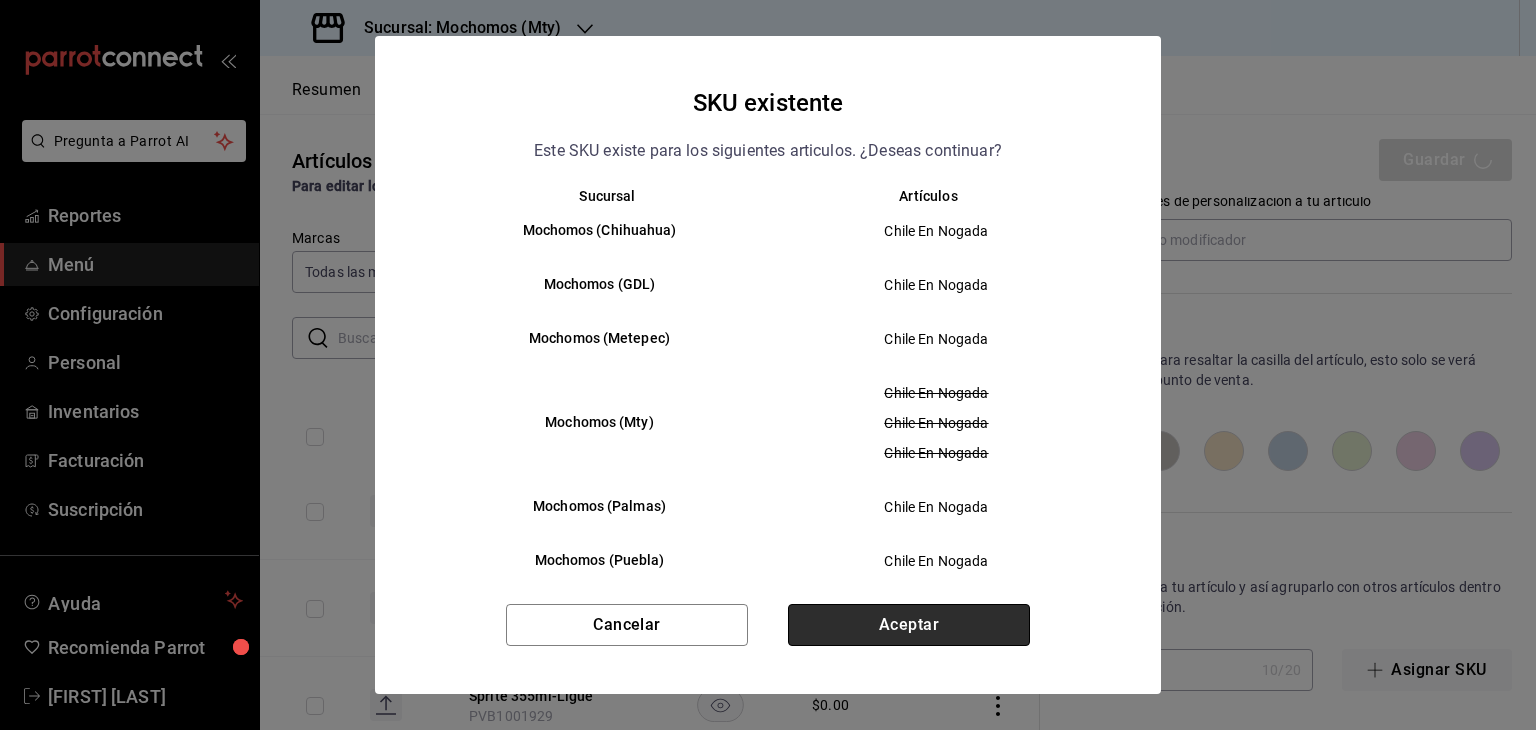 click on "Aceptar" at bounding box center (909, 625) 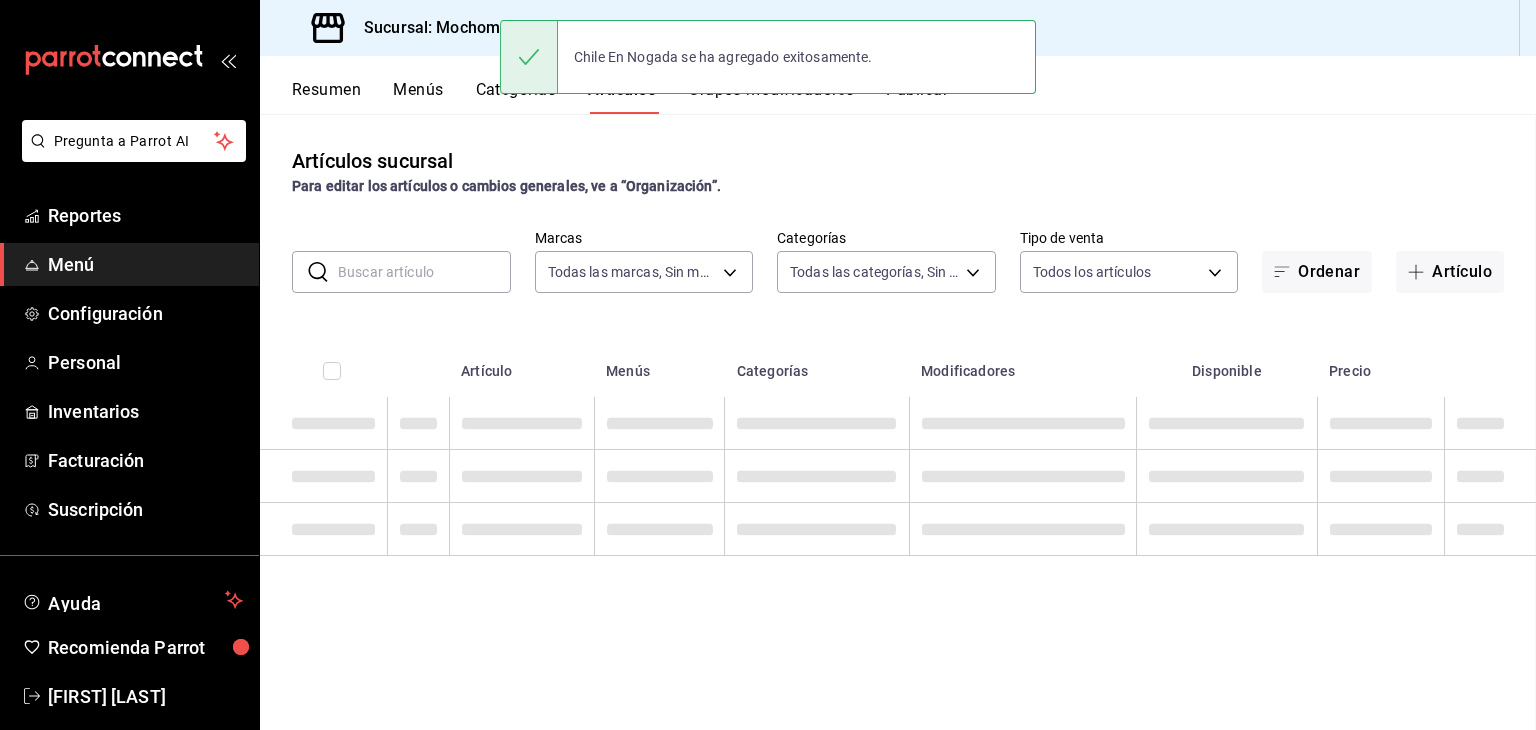 scroll, scrollTop: 0, scrollLeft: 0, axis: both 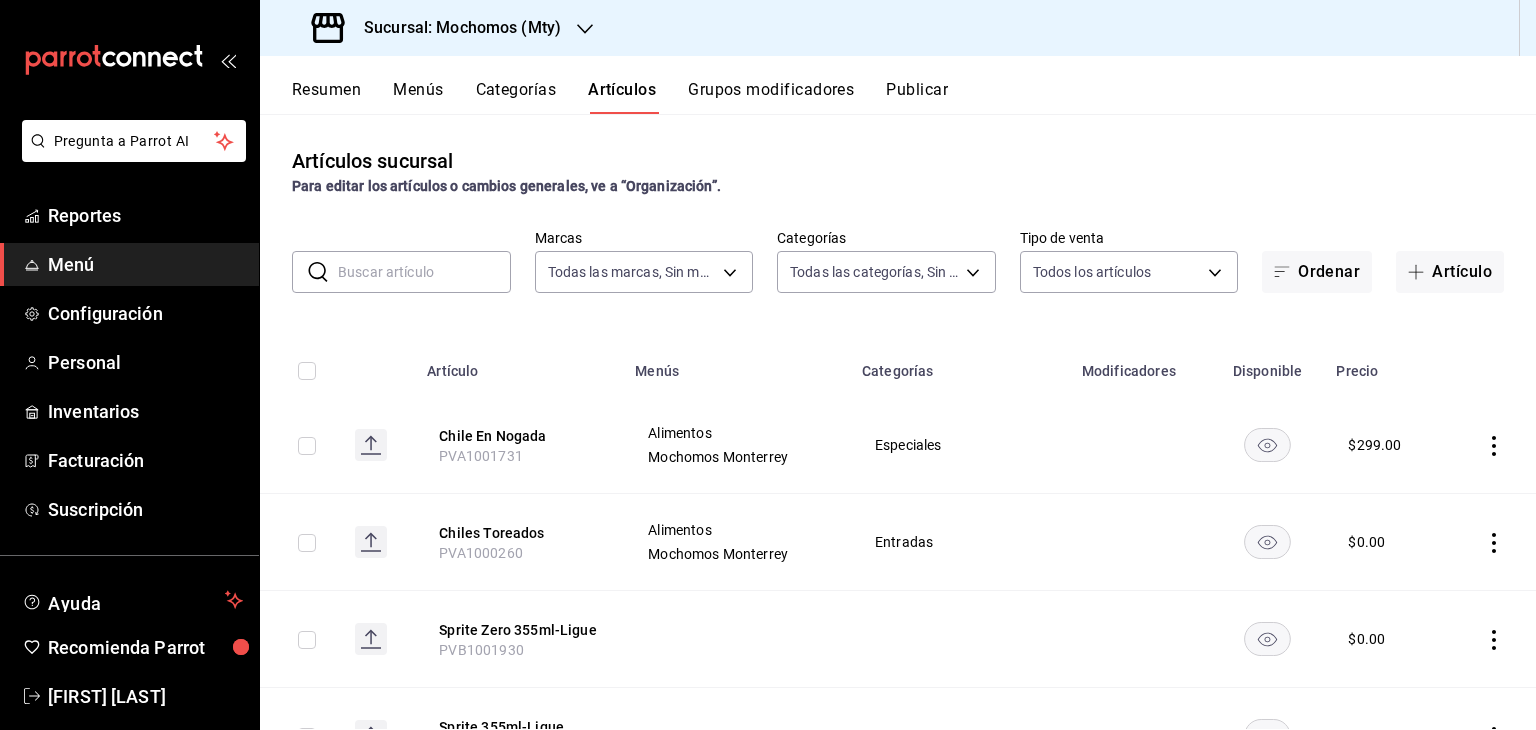 click on "Publicar" at bounding box center [917, 97] 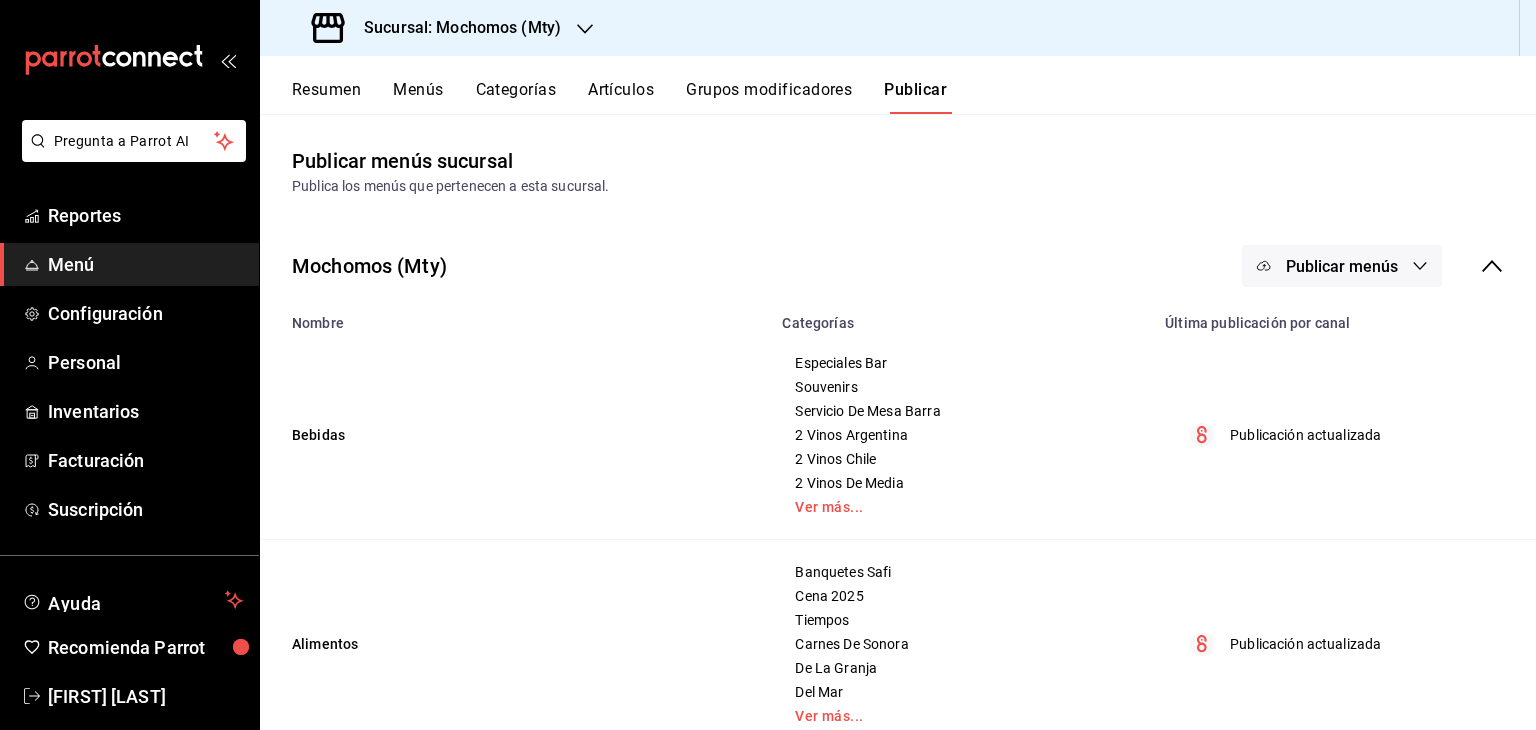 click on "Publicar menús" at bounding box center [1342, 266] 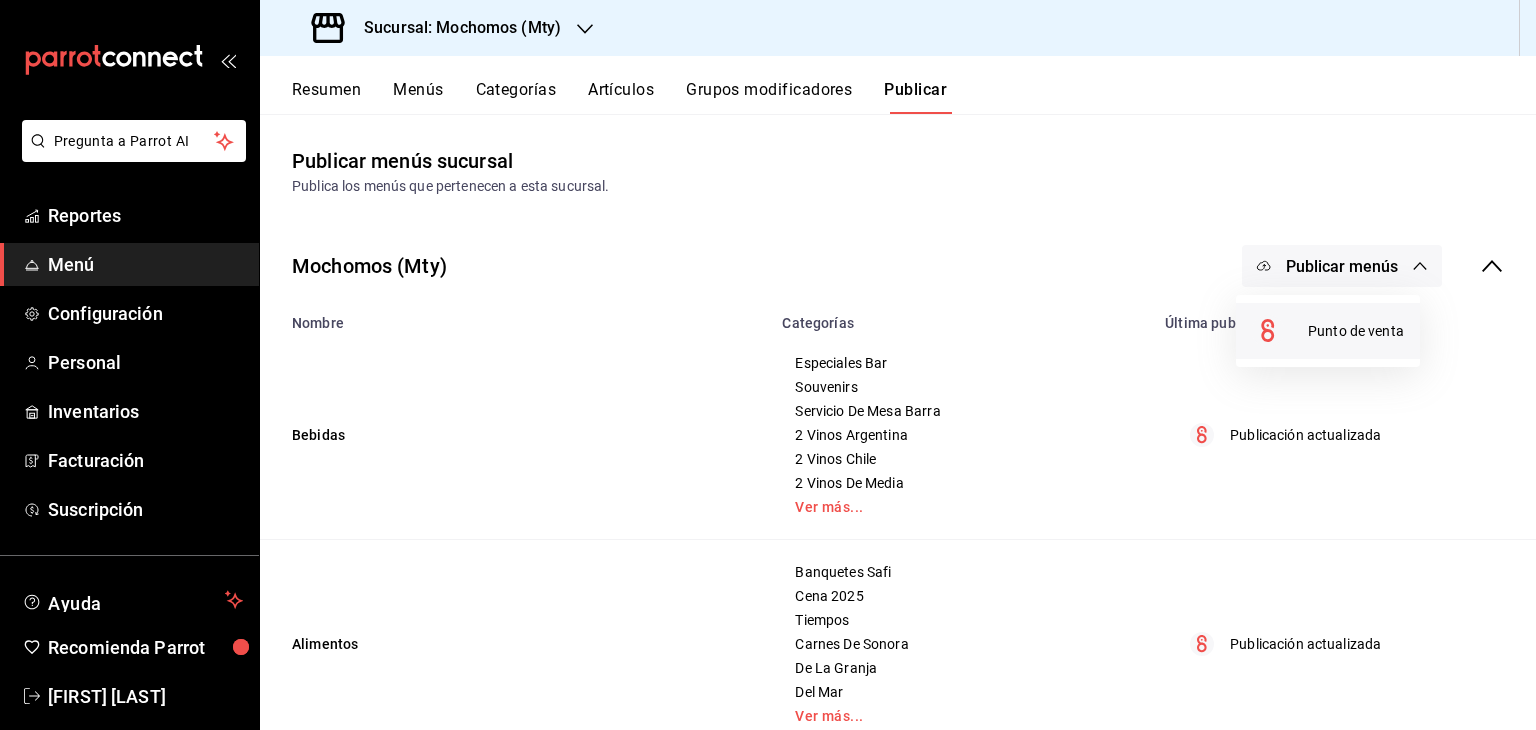 click on "Punto de venta" at bounding box center [1356, 331] 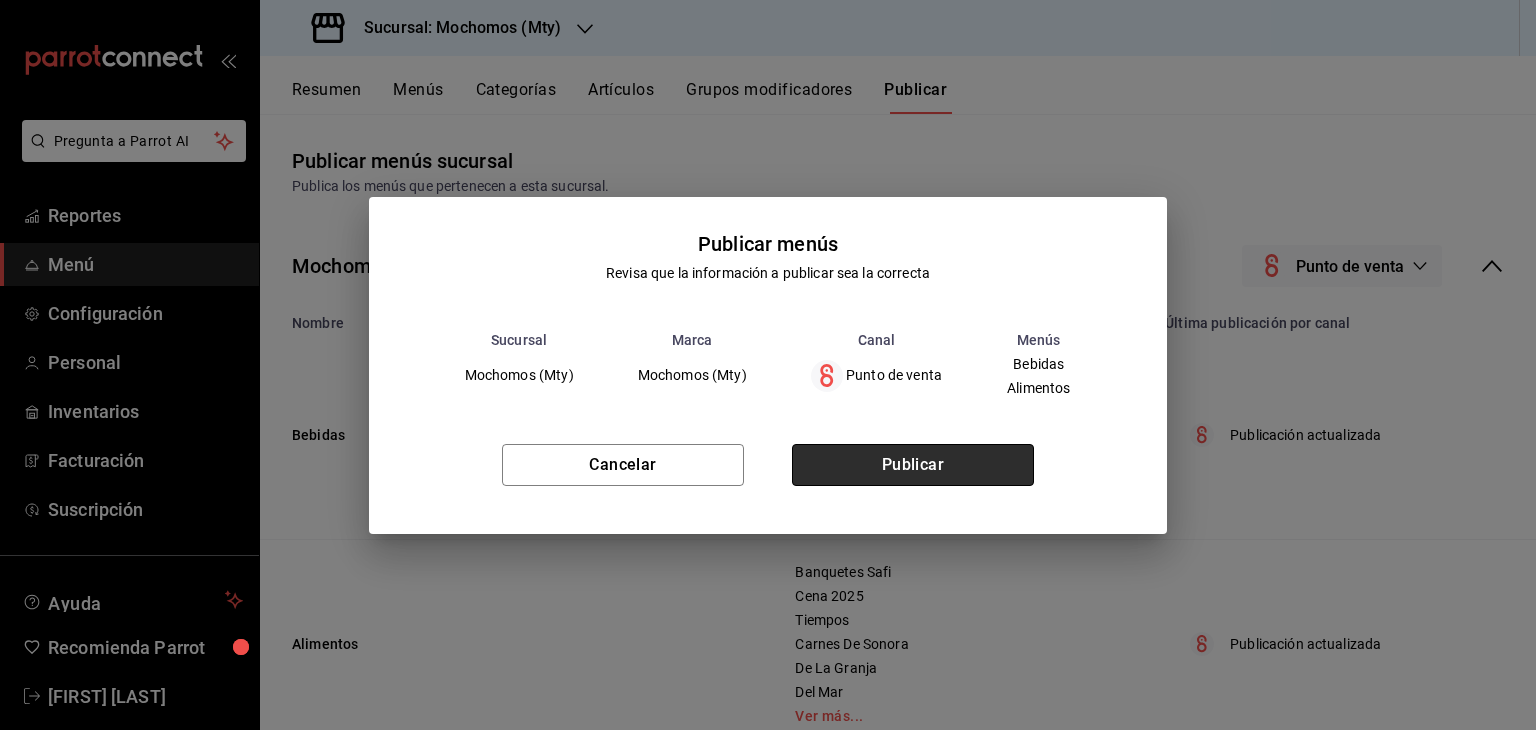 click on "Publicar" at bounding box center [913, 465] 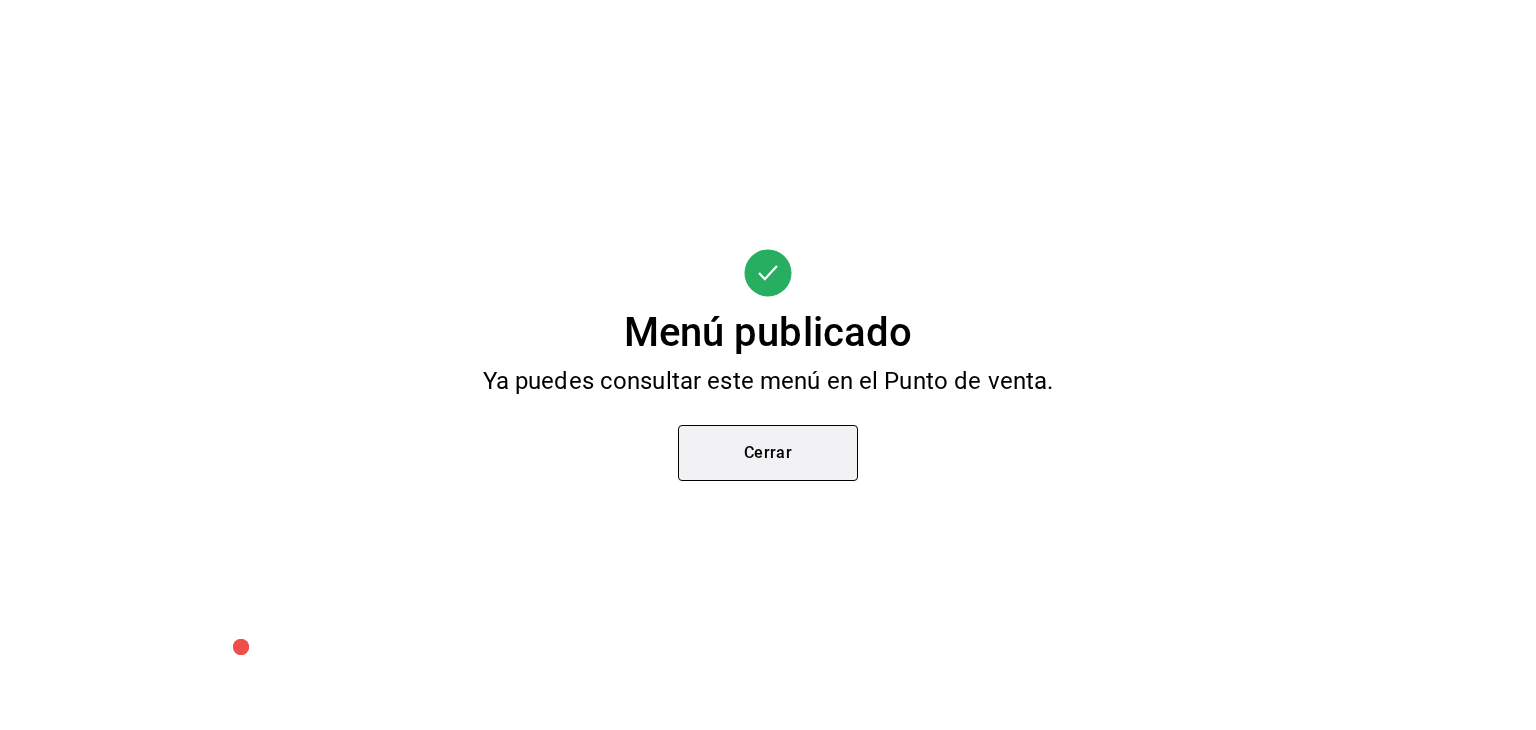 click on "Cerrar" at bounding box center (768, 453) 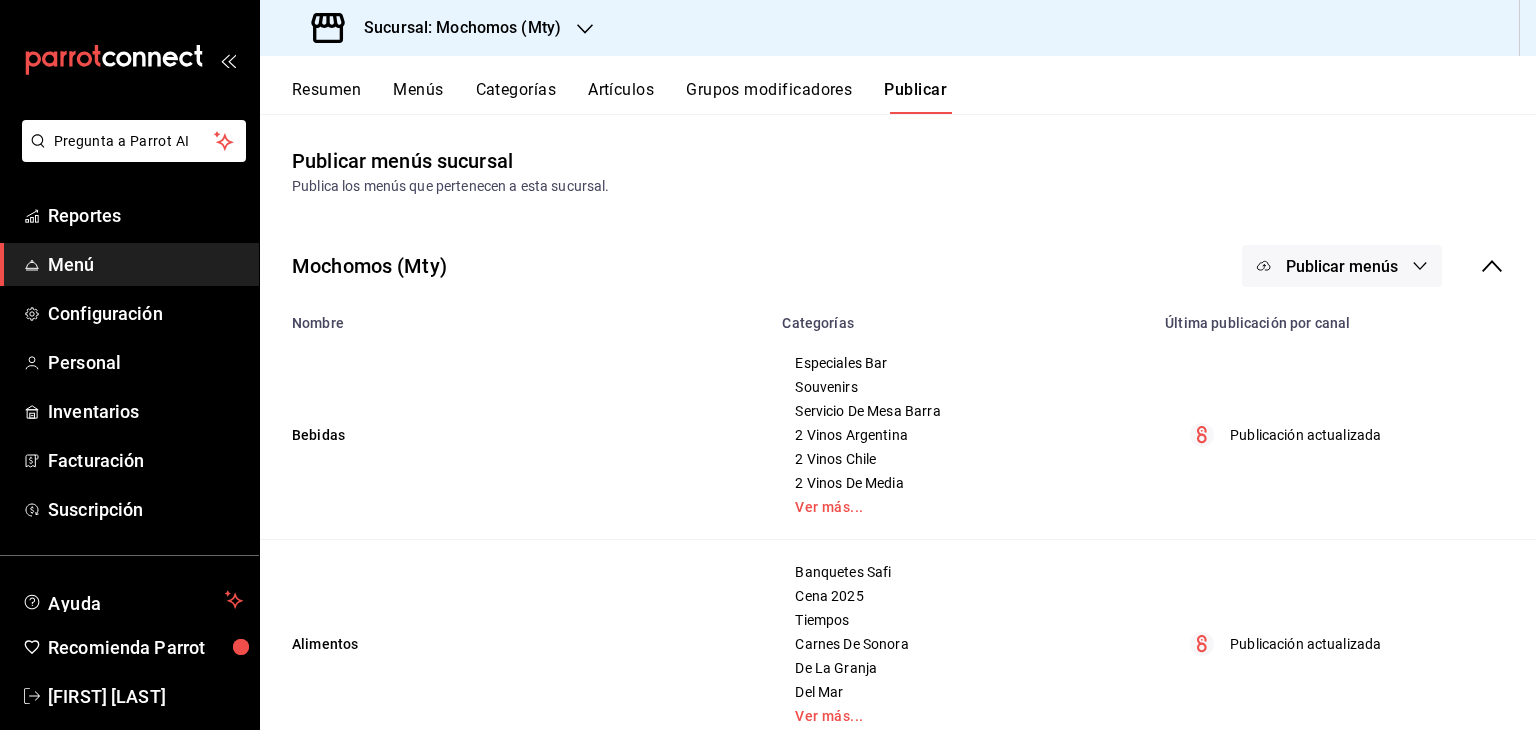 click on "Sucursal: Mochomos (Mty)" at bounding box center (454, 28) 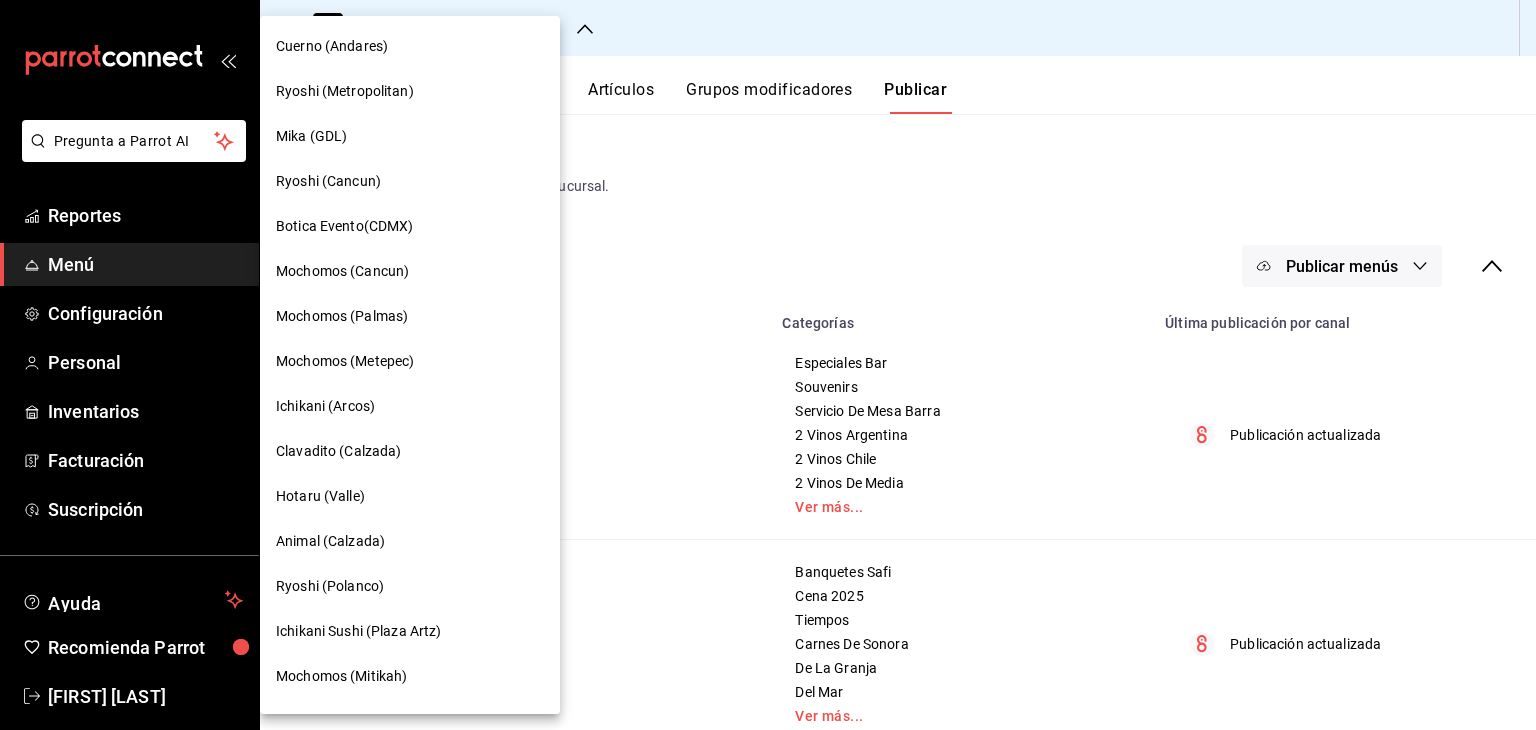 click on "Hotaru (Valle)" at bounding box center (410, 496) 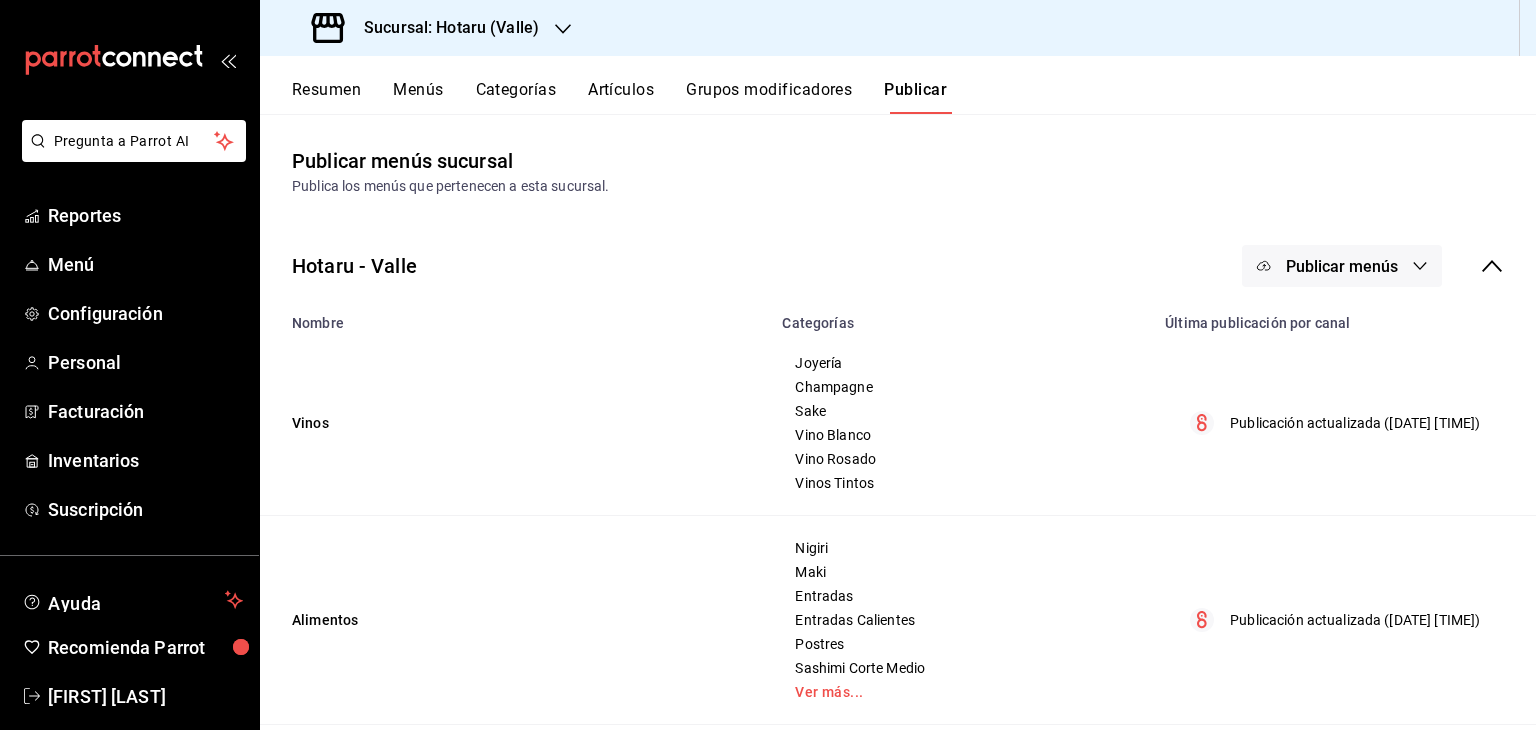 click on "Publicar menús" at bounding box center (1342, 266) 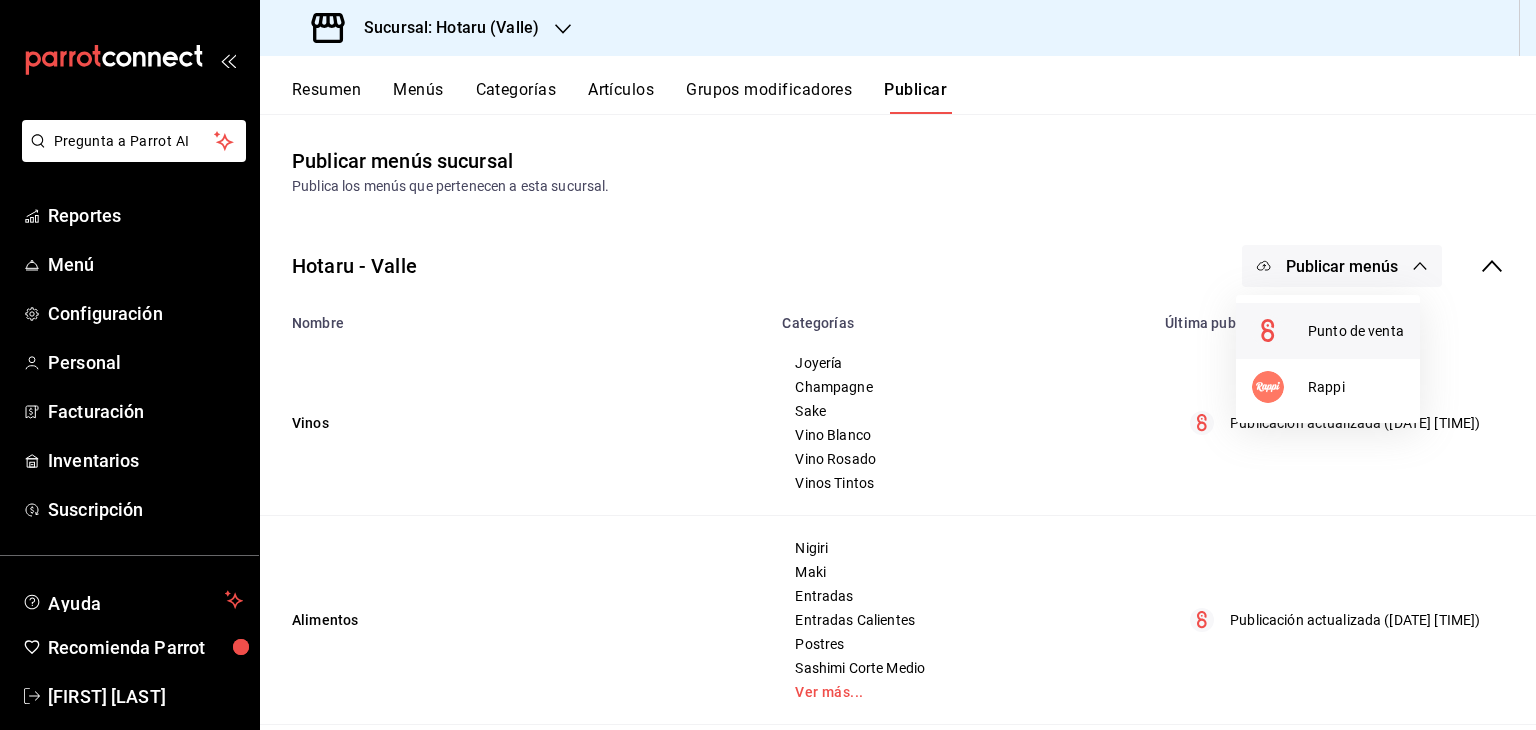 click on "Punto de venta" at bounding box center [1356, 331] 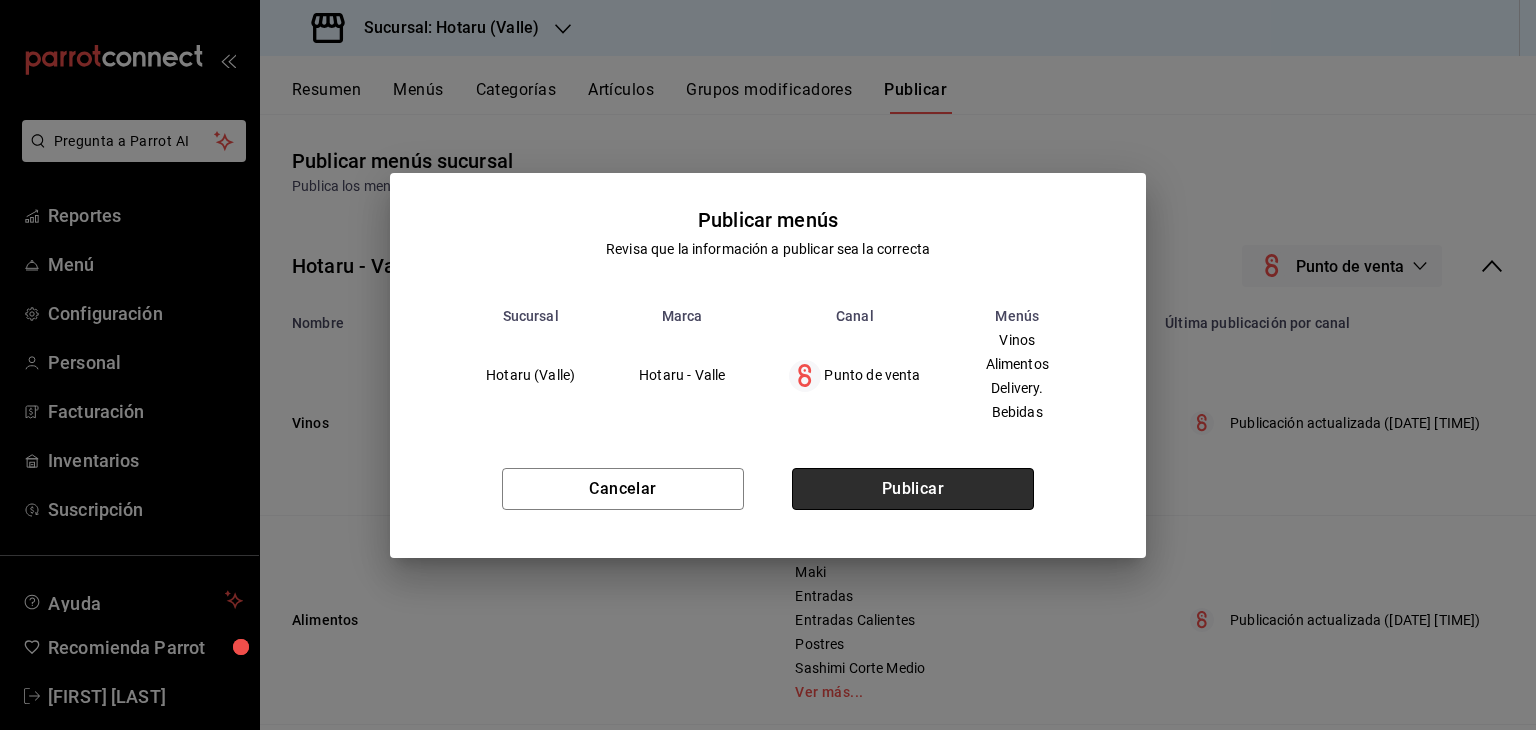 click on "Publicar" at bounding box center (913, 489) 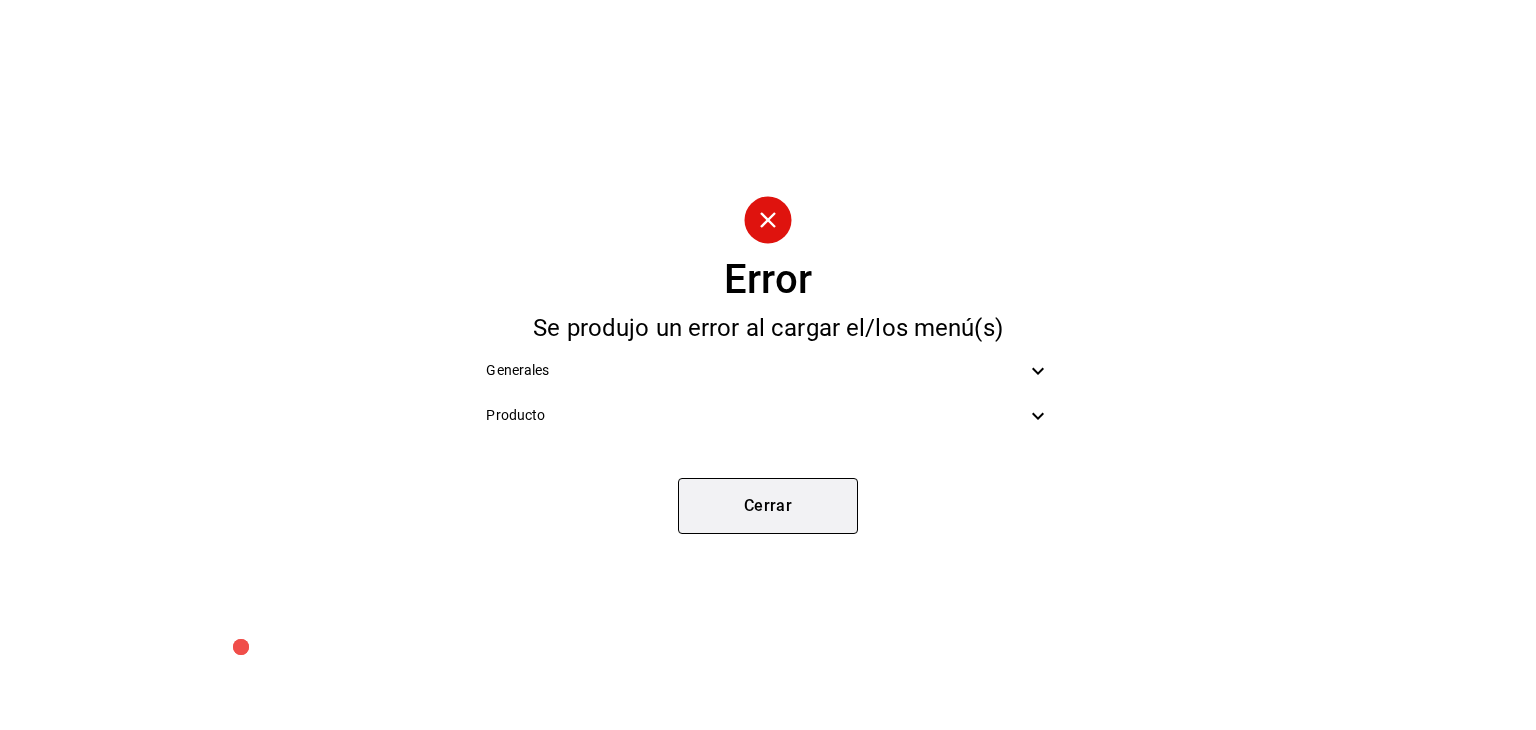 click on "Cerrar" at bounding box center (768, 506) 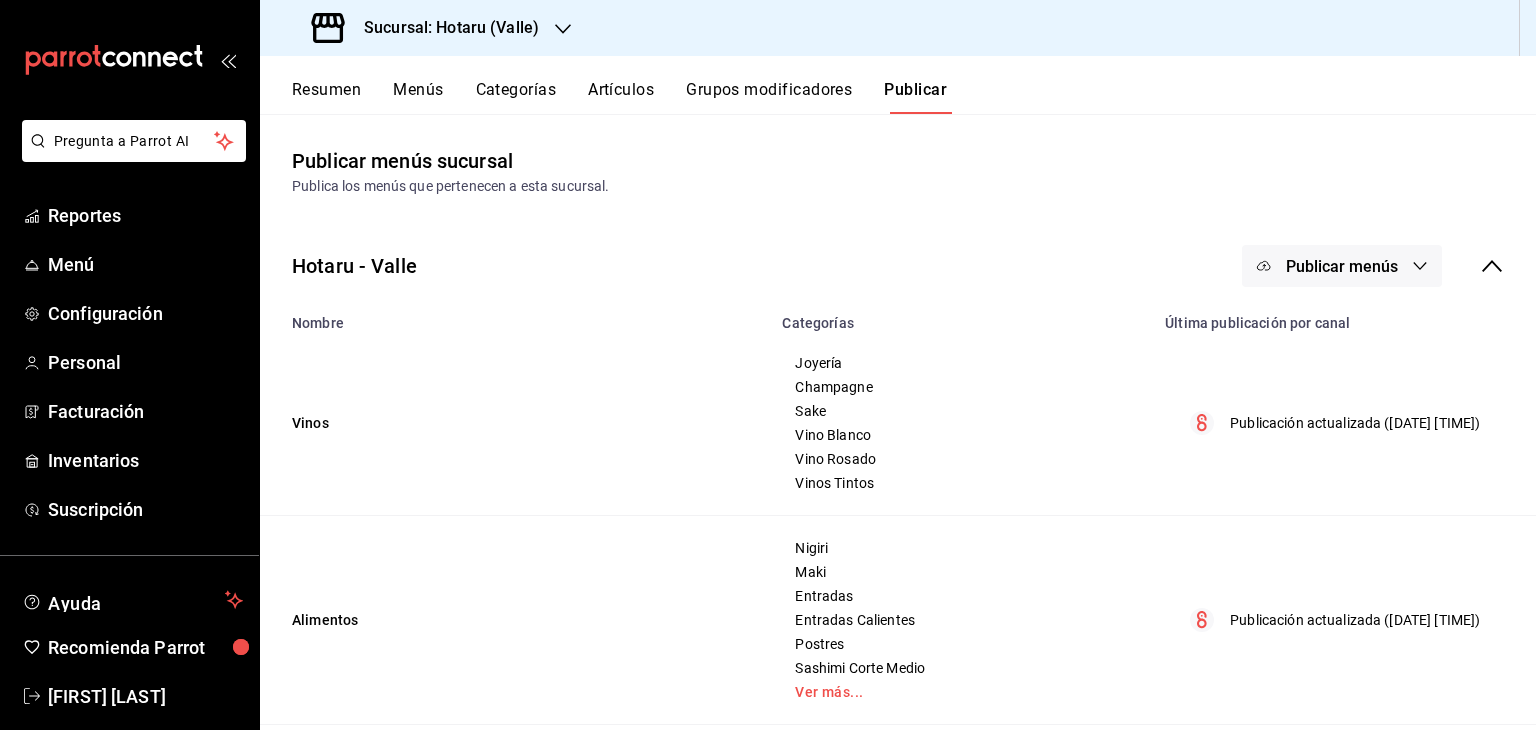 click on "Publicar menús" at bounding box center (1342, 266) 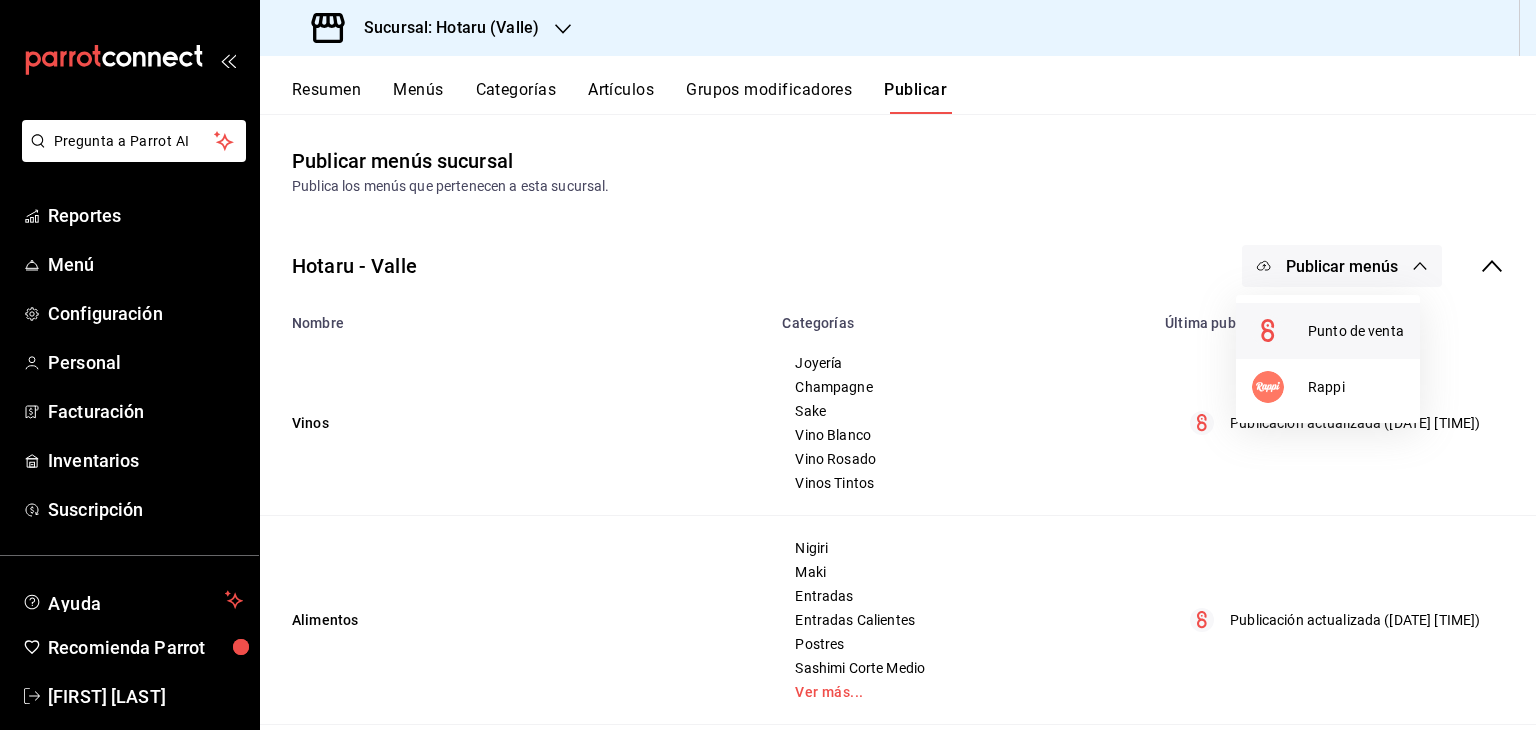 click 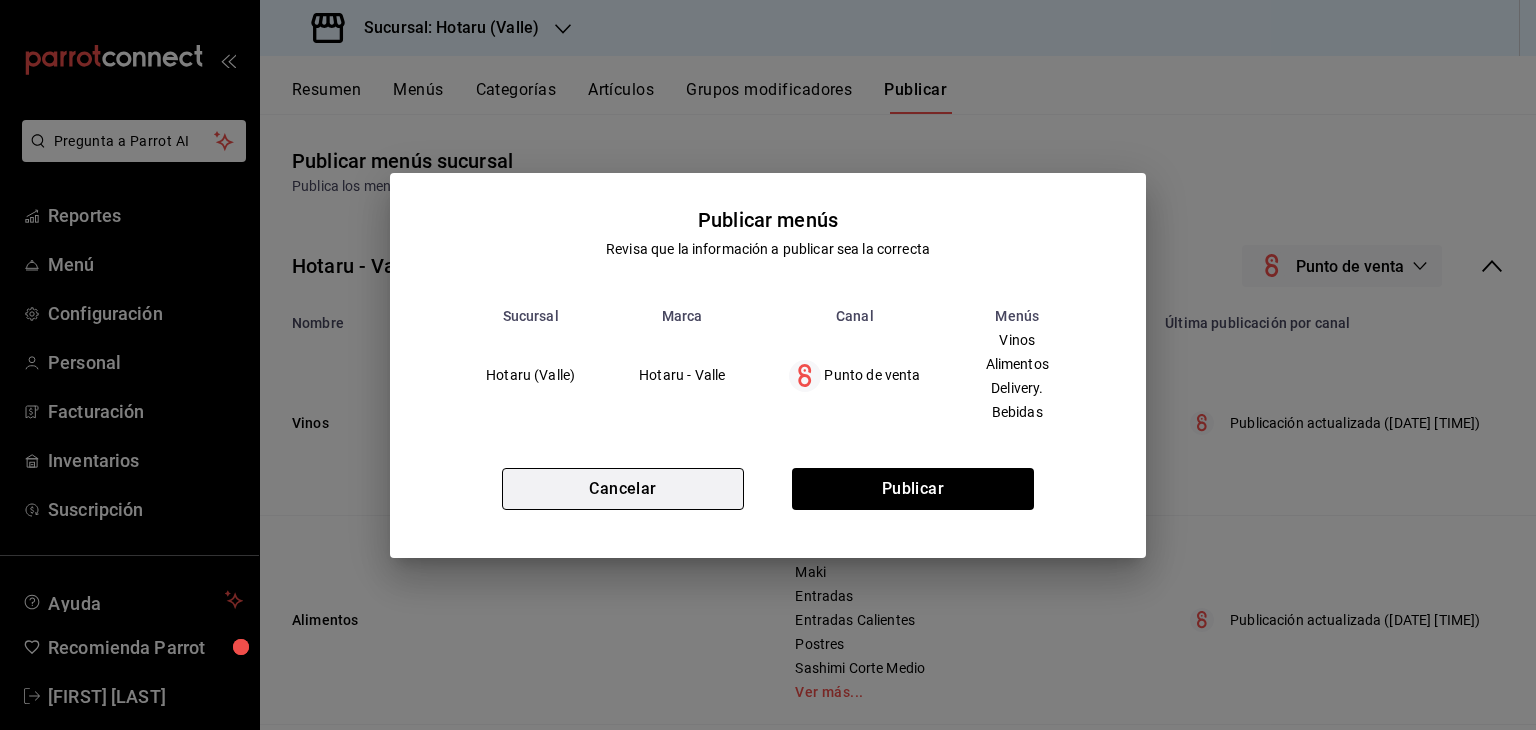 click on "Cancelar" at bounding box center (623, 489) 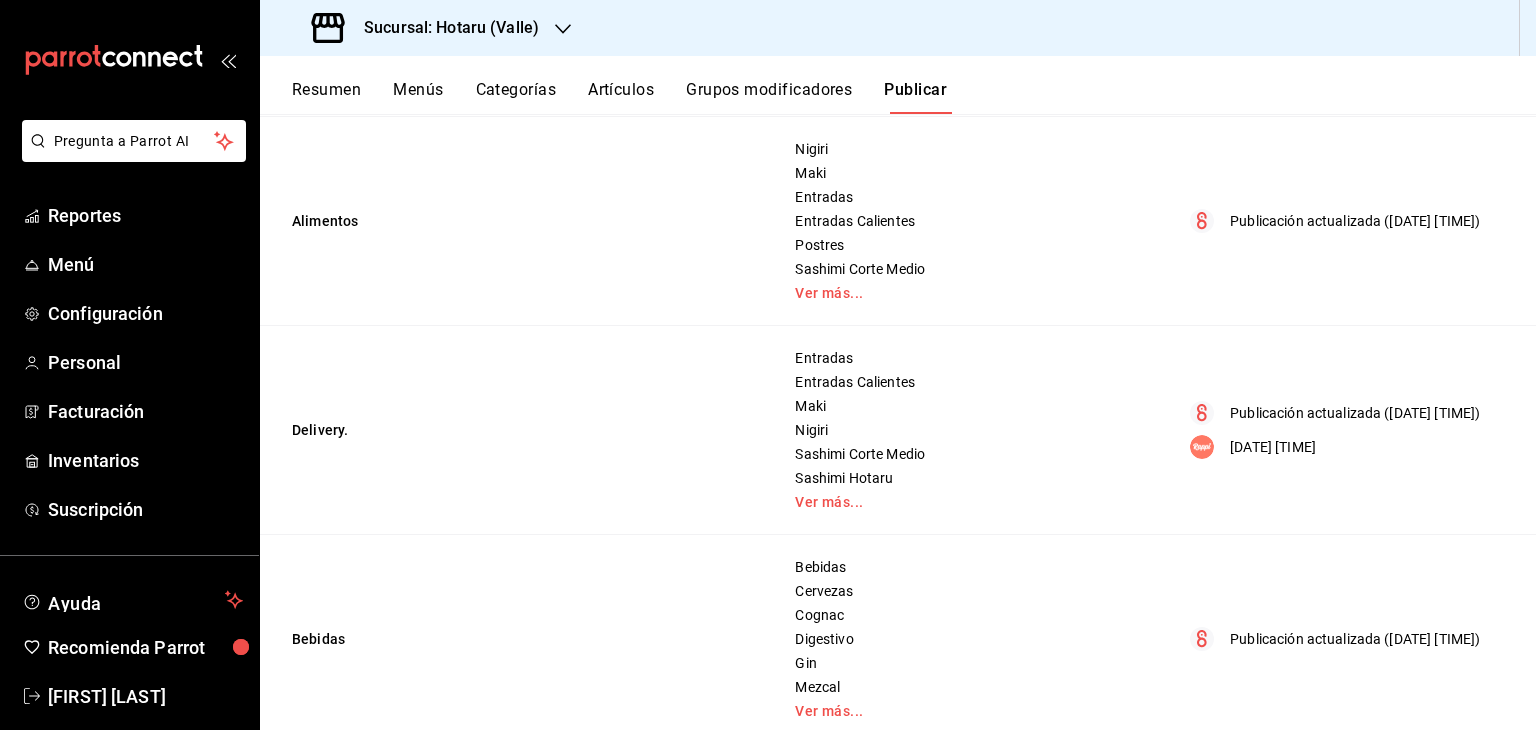 scroll, scrollTop: 500, scrollLeft: 0, axis: vertical 